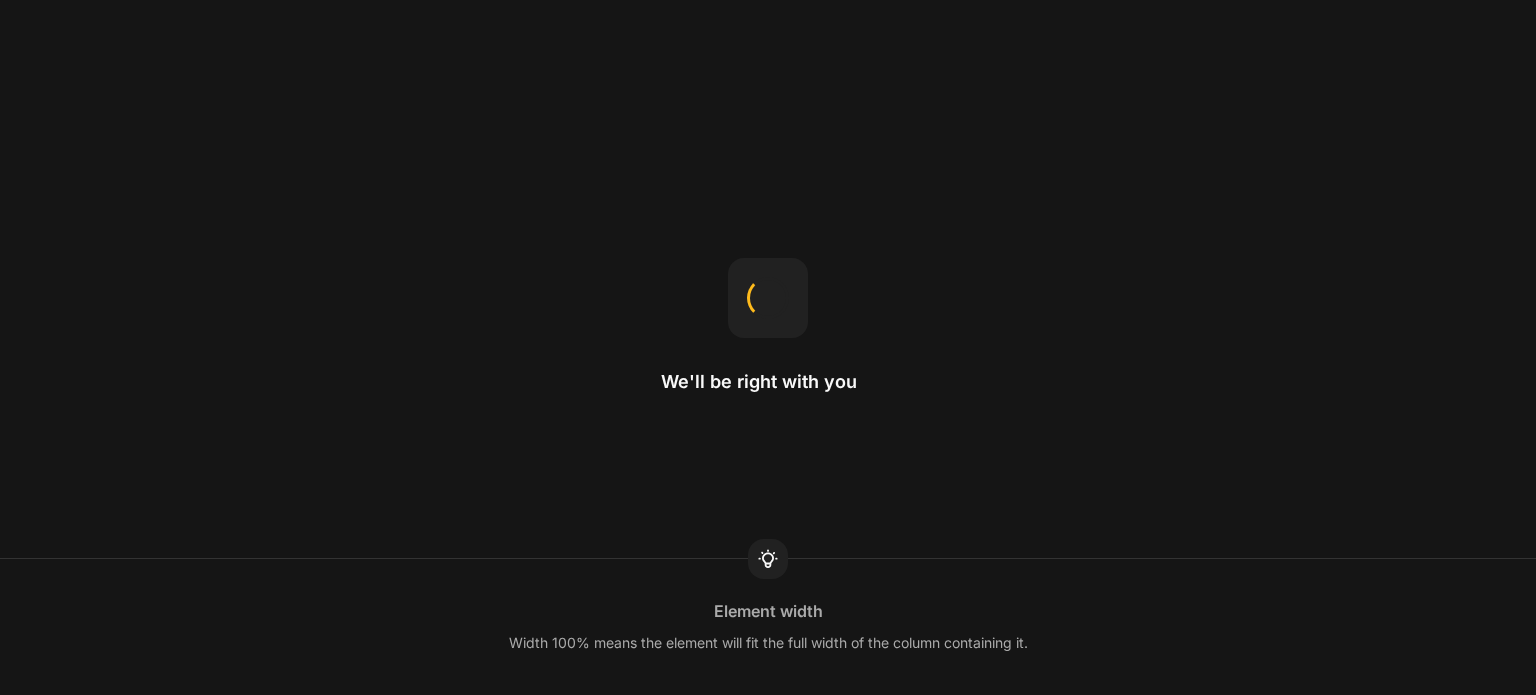 scroll, scrollTop: 0, scrollLeft: 0, axis: both 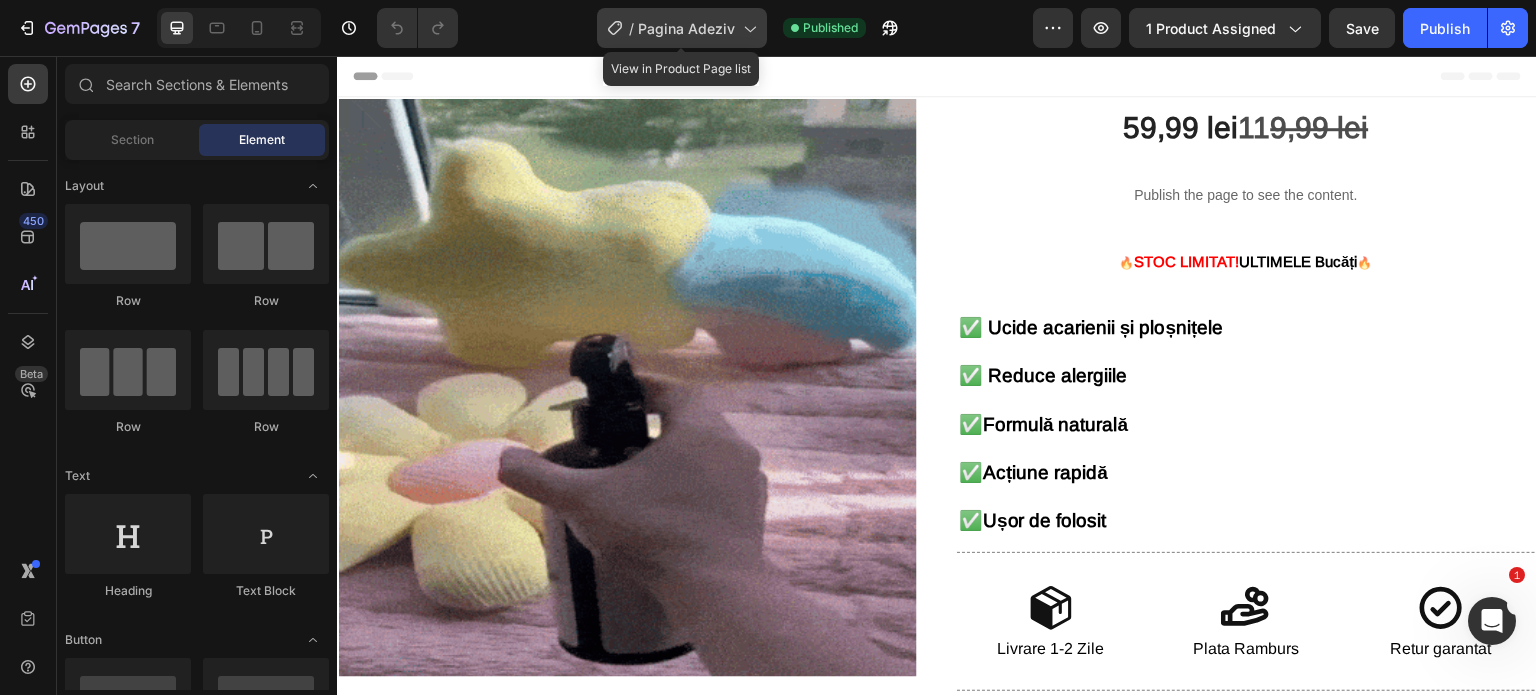 click 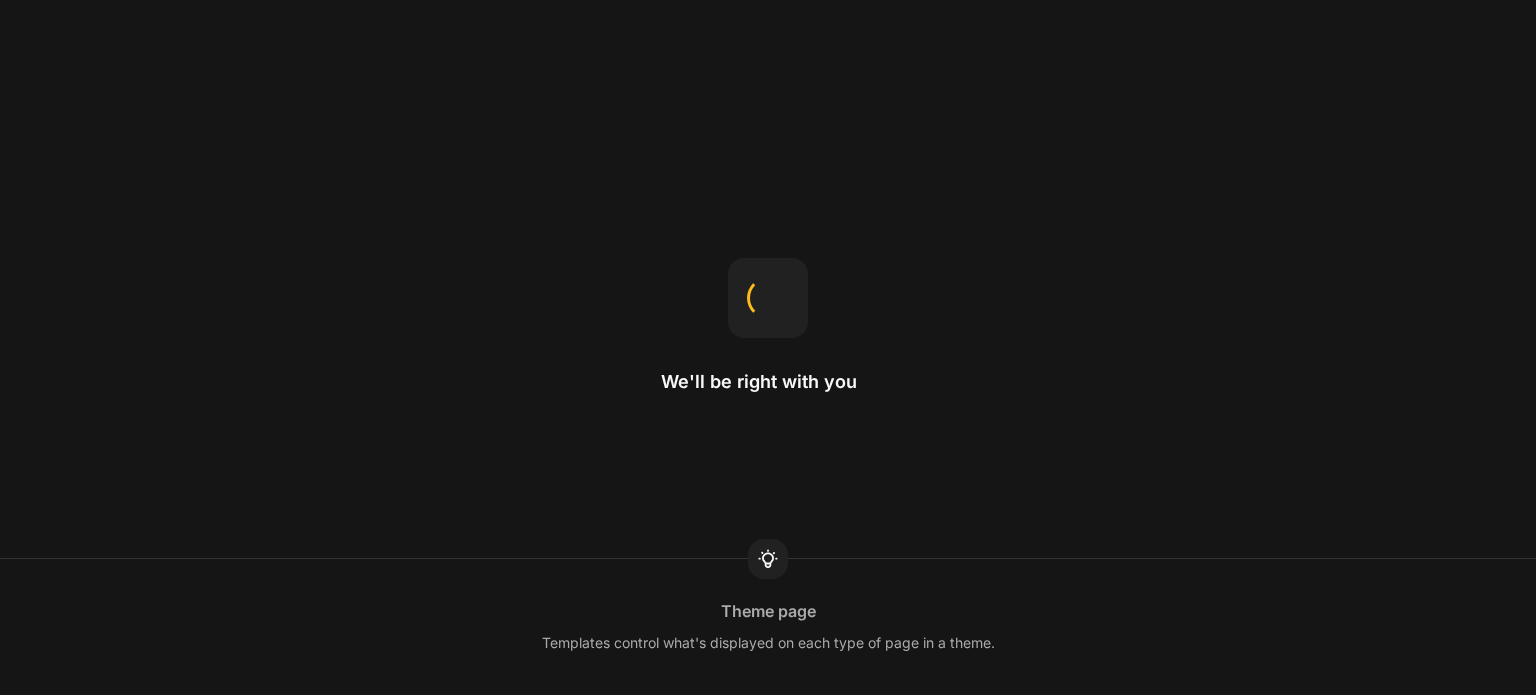 scroll, scrollTop: 0, scrollLeft: 0, axis: both 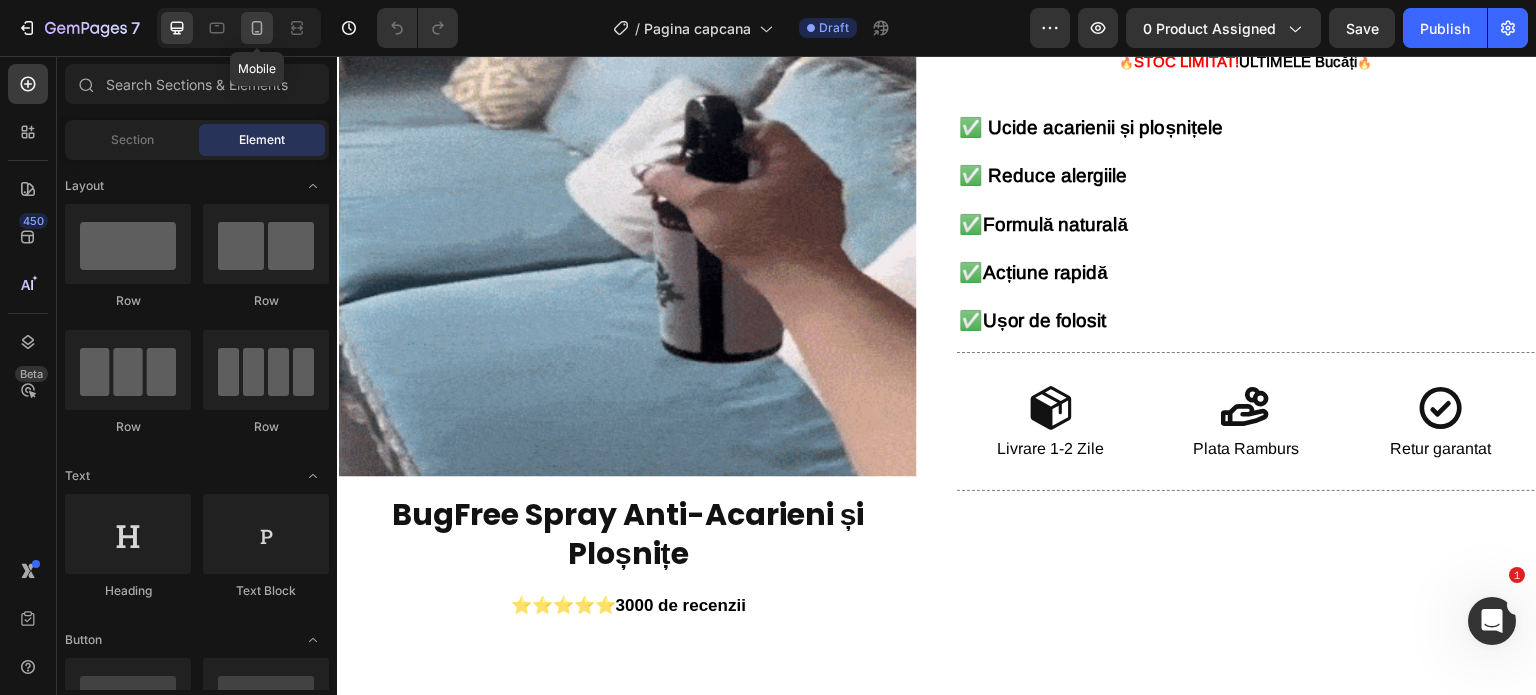 click 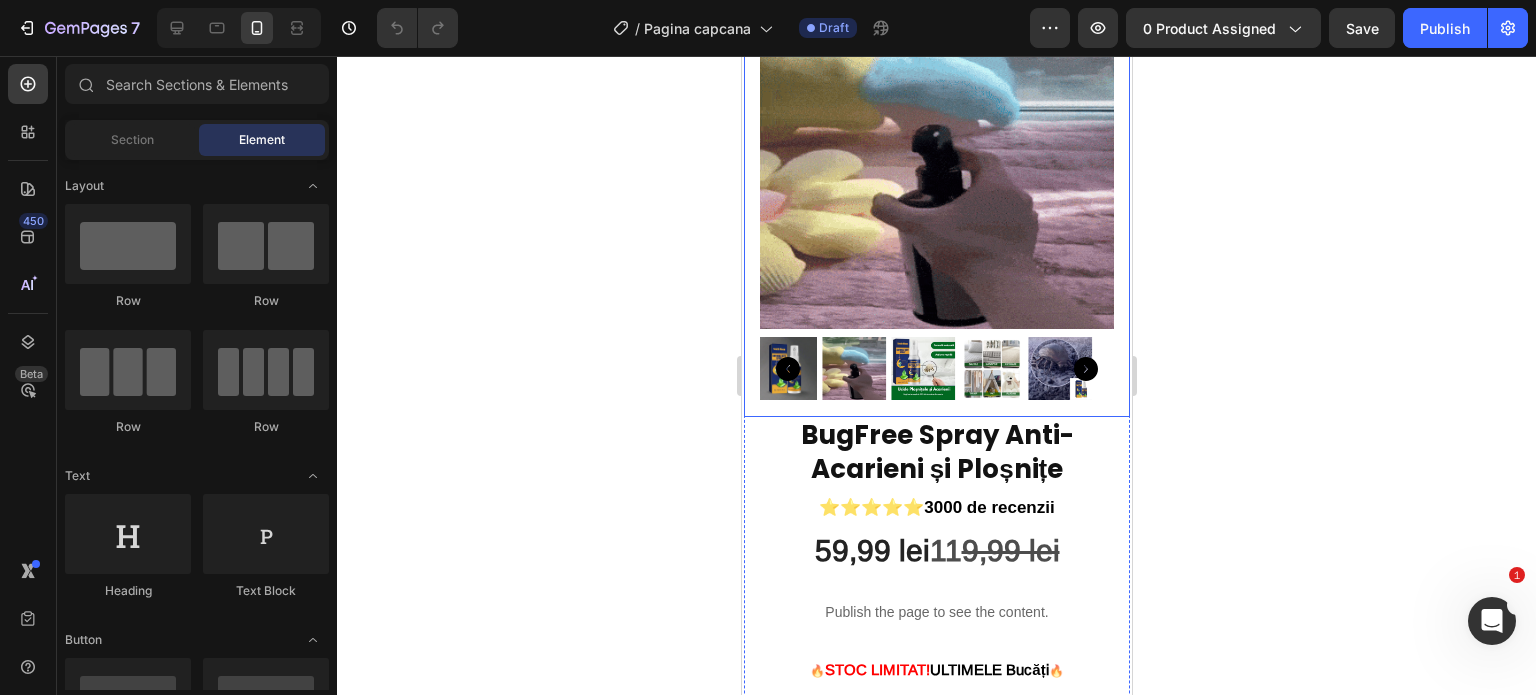 scroll, scrollTop: 100, scrollLeft: 0, axis: vertical 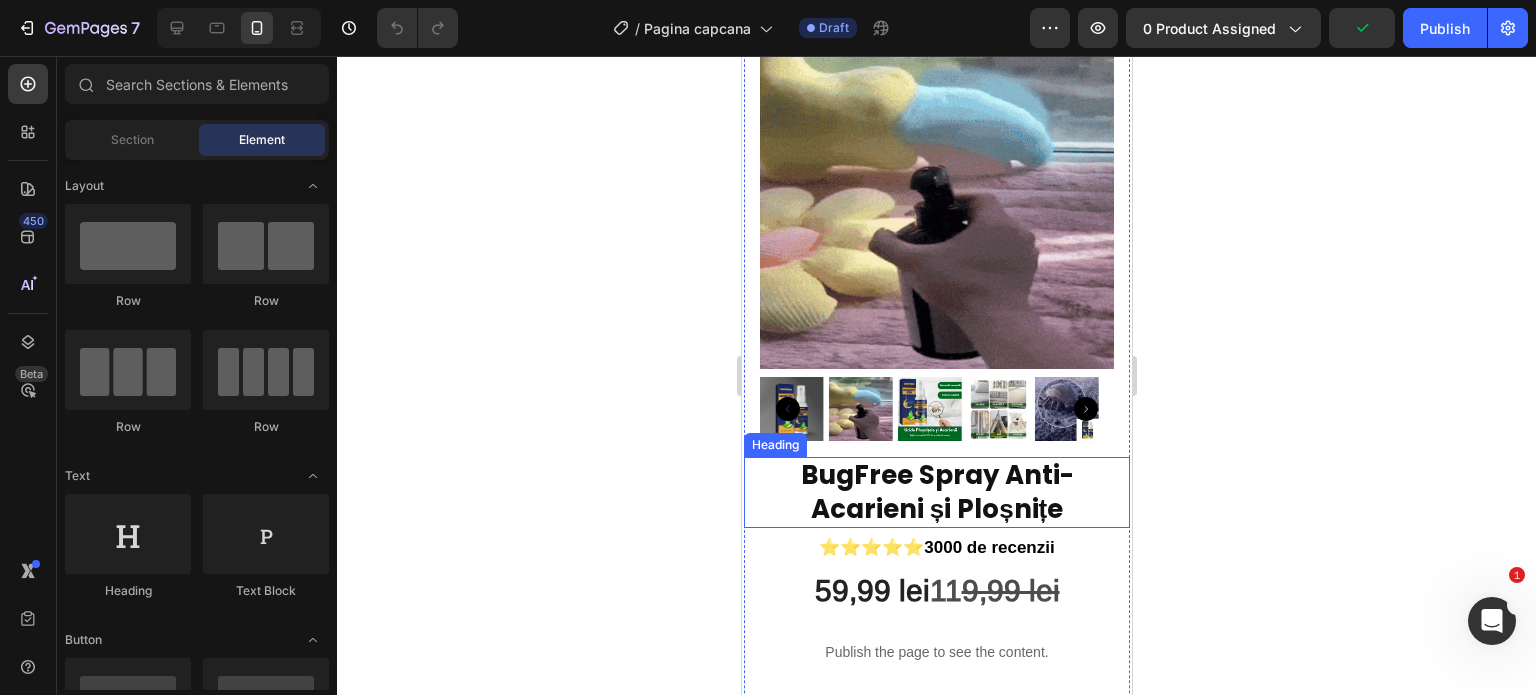 click on "BugFree Spray Anti-Acarieni și Ploșnițe" at bounding box center [936, 493] 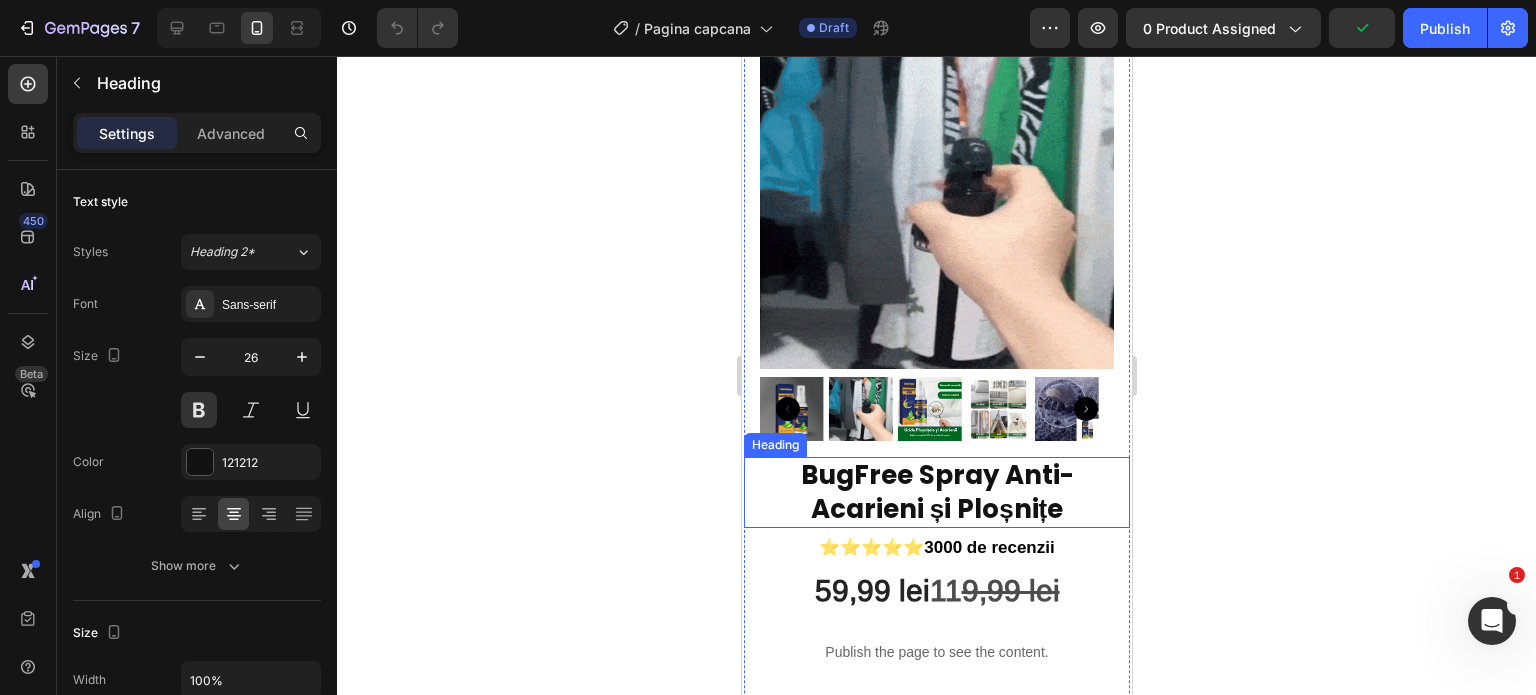 click on "BugFree Spray Anti-Acarieni și Ploșnițe" at bounding box center (936, 493) 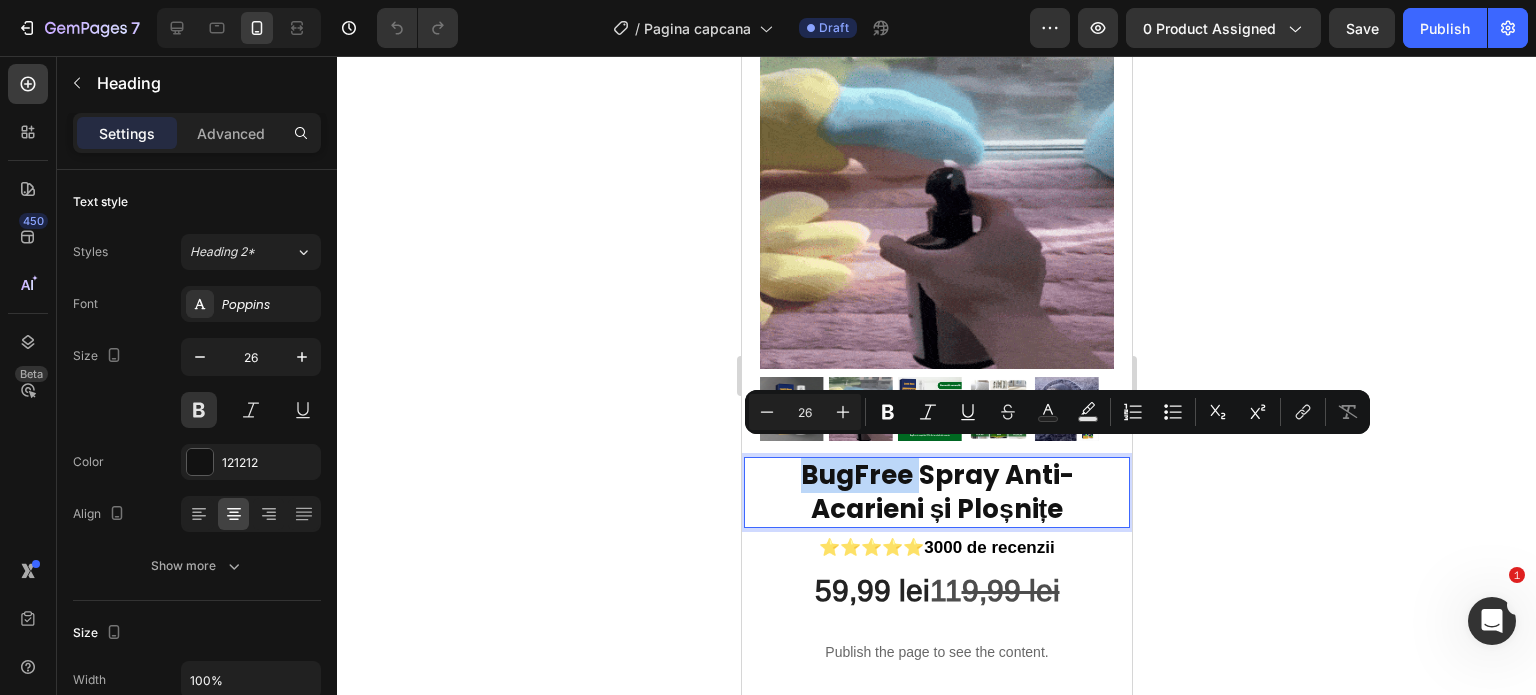 click on "BugFree Spray Anti-Acarieni și Ploșnițe" at bounding box center [936, 493] 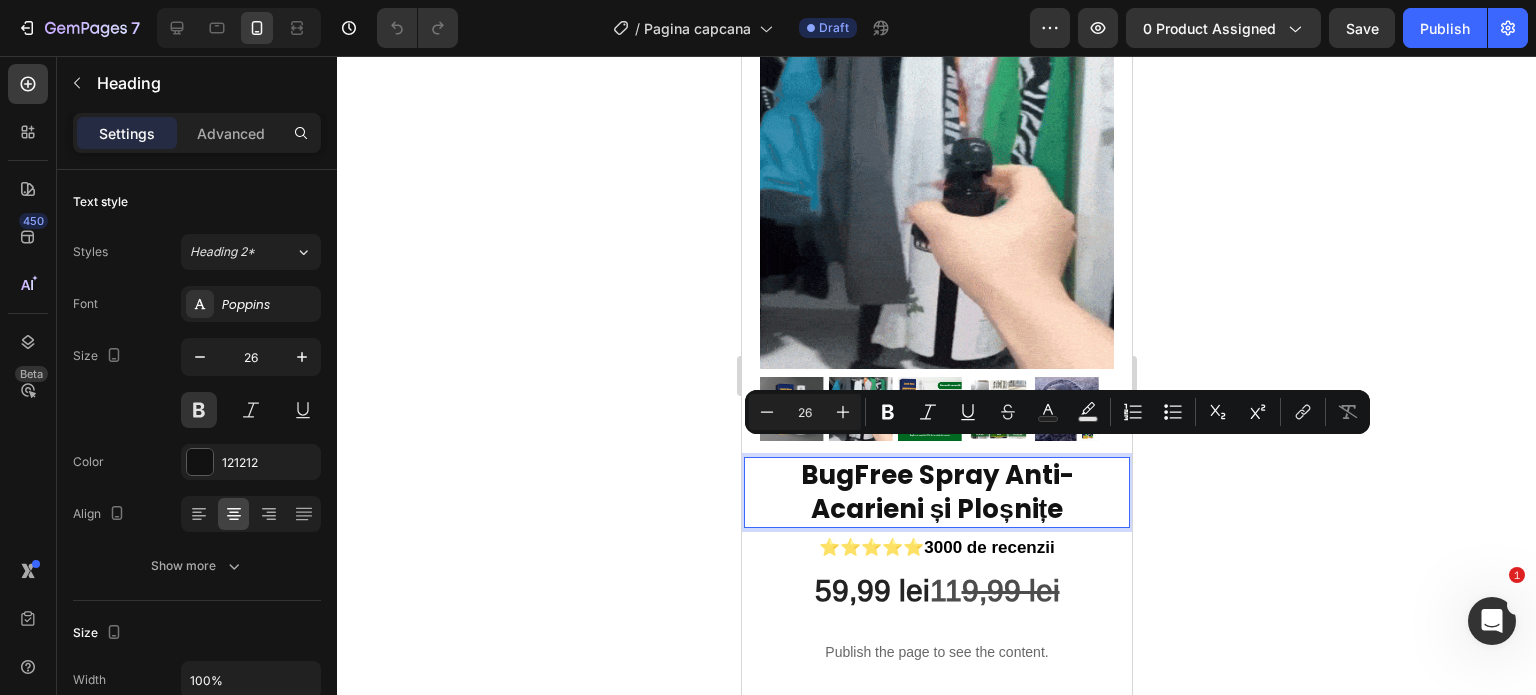 click on "BugFree Spray Anti-Acarieni și Ploșnițe" at bounding box center [936, 493] 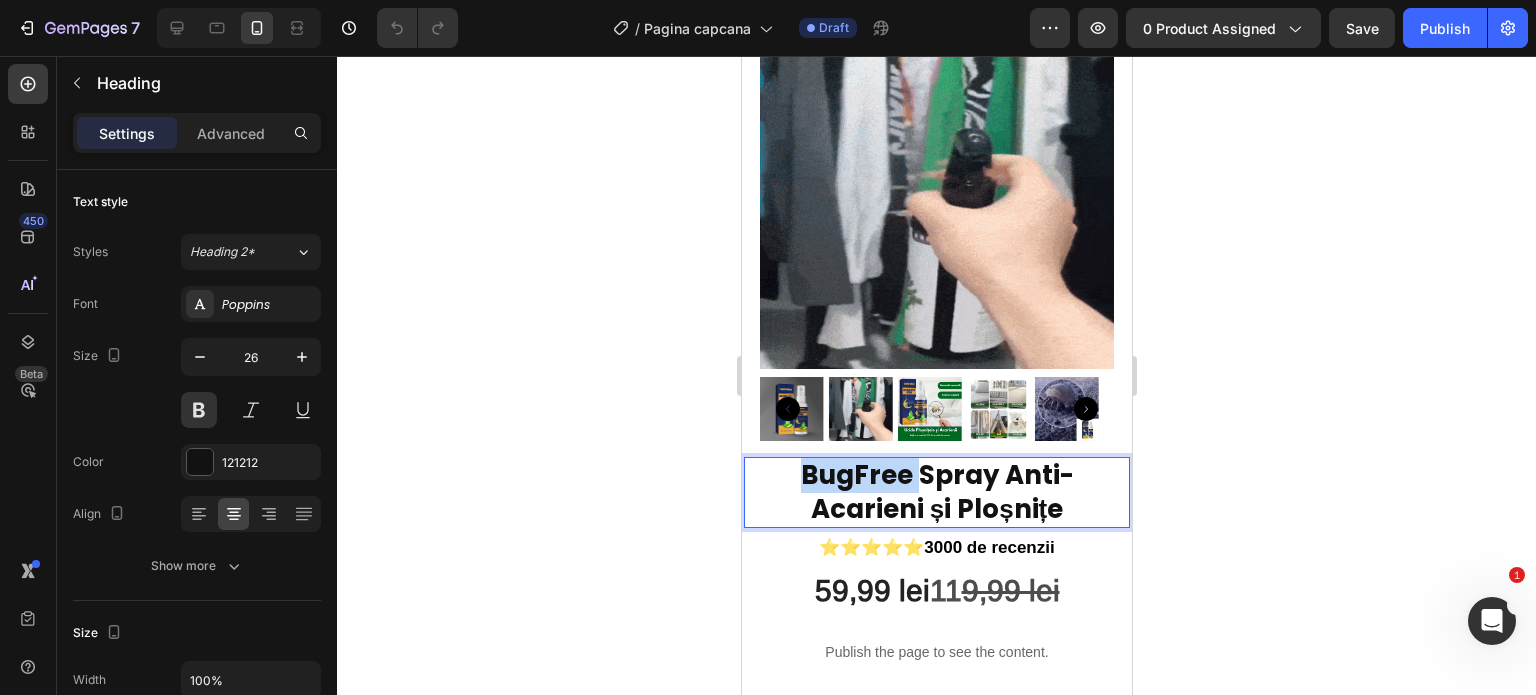 click on "BugFree Spray Anti-Acarieni și Ploșnițe" at bounding box center [936, 493] 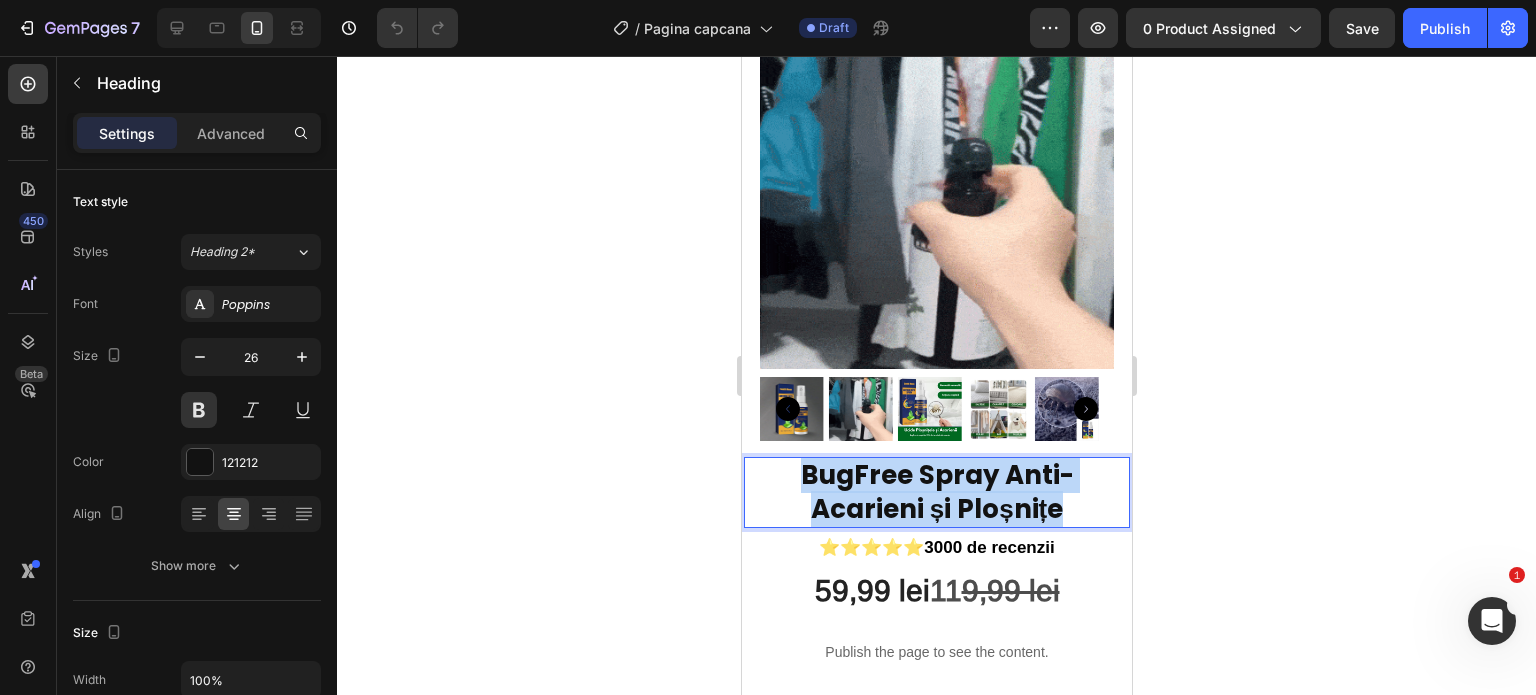 click on "BugFree Spray Anti-Acarieni și Ploșnițe" at bounding box center [936, 493] 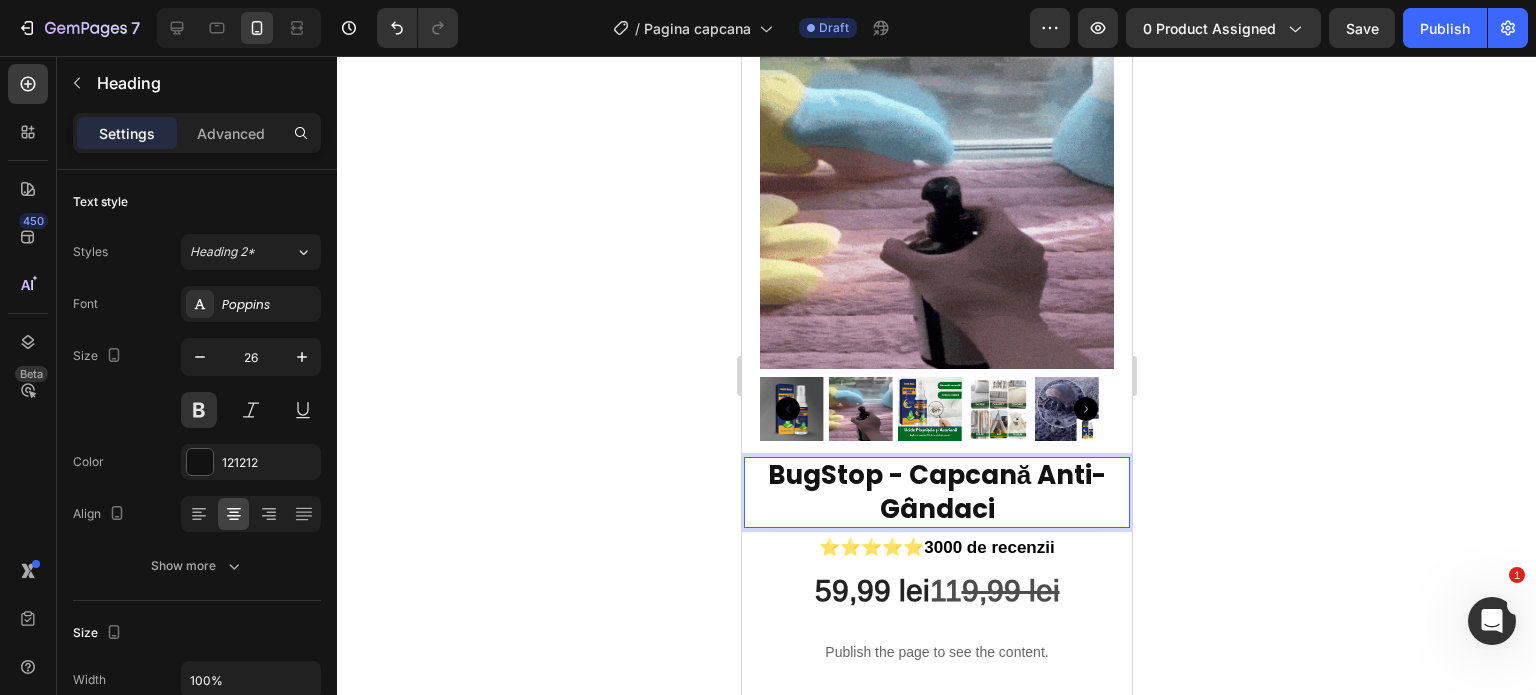 click 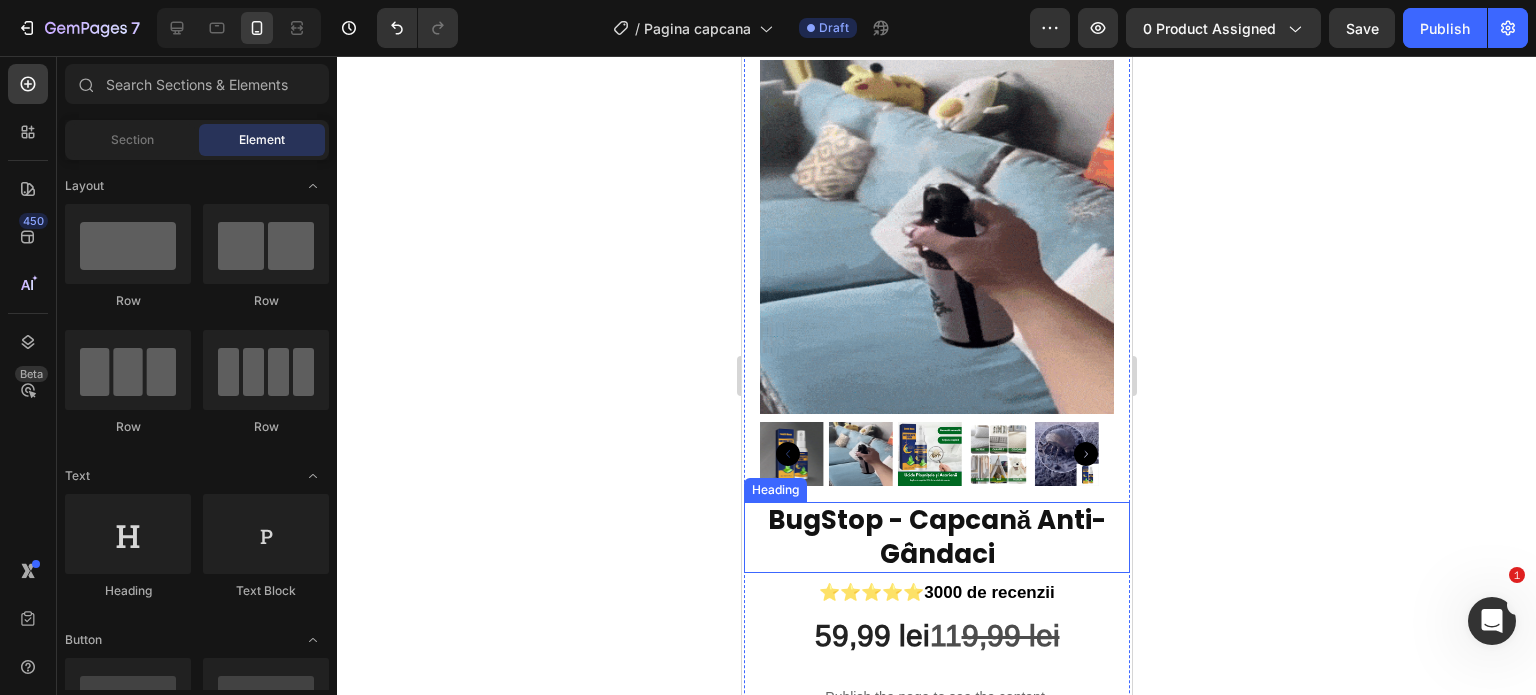 scroll, scrollTop: 100, scrollLeft: 0, axis: vertical 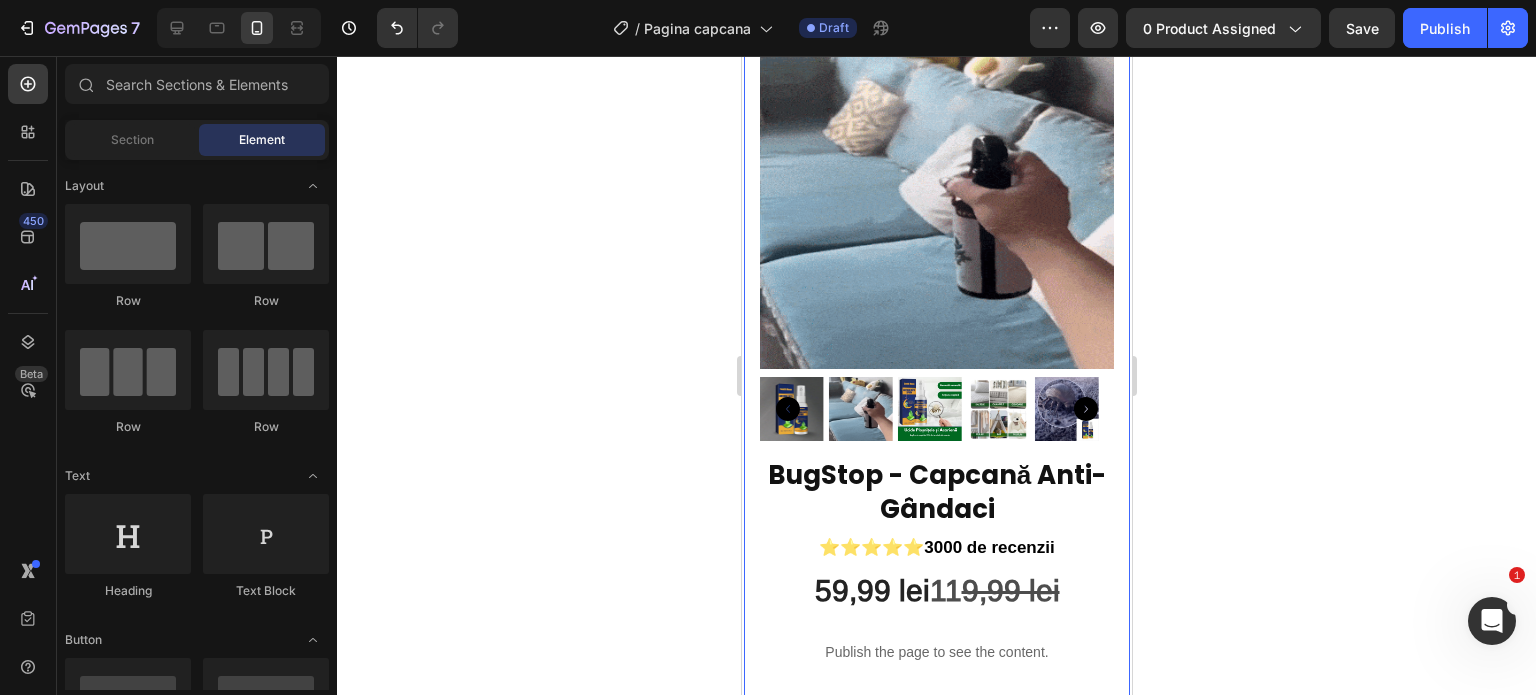 click on "59,99 lei" at bounding box center (871, 590) 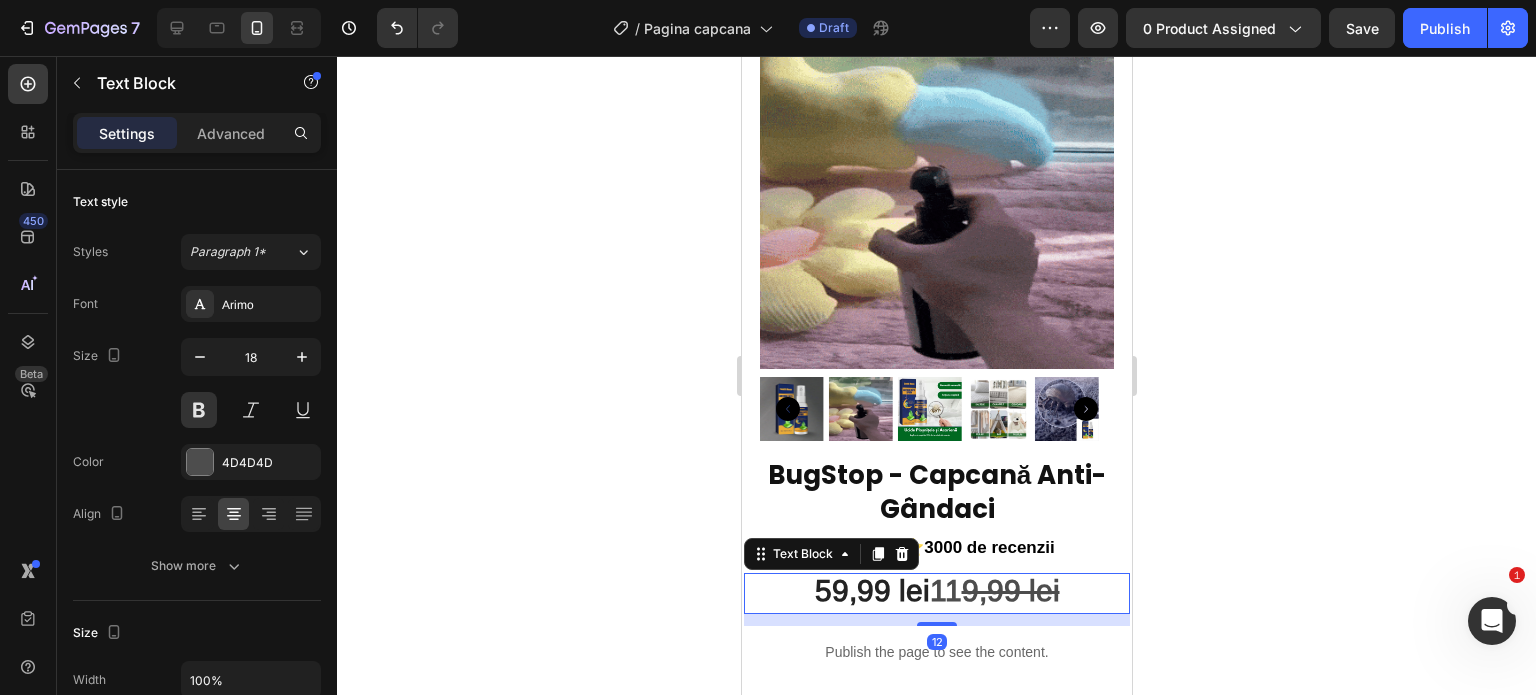 click on "59,99 lei" at bounding box center [871, 590] 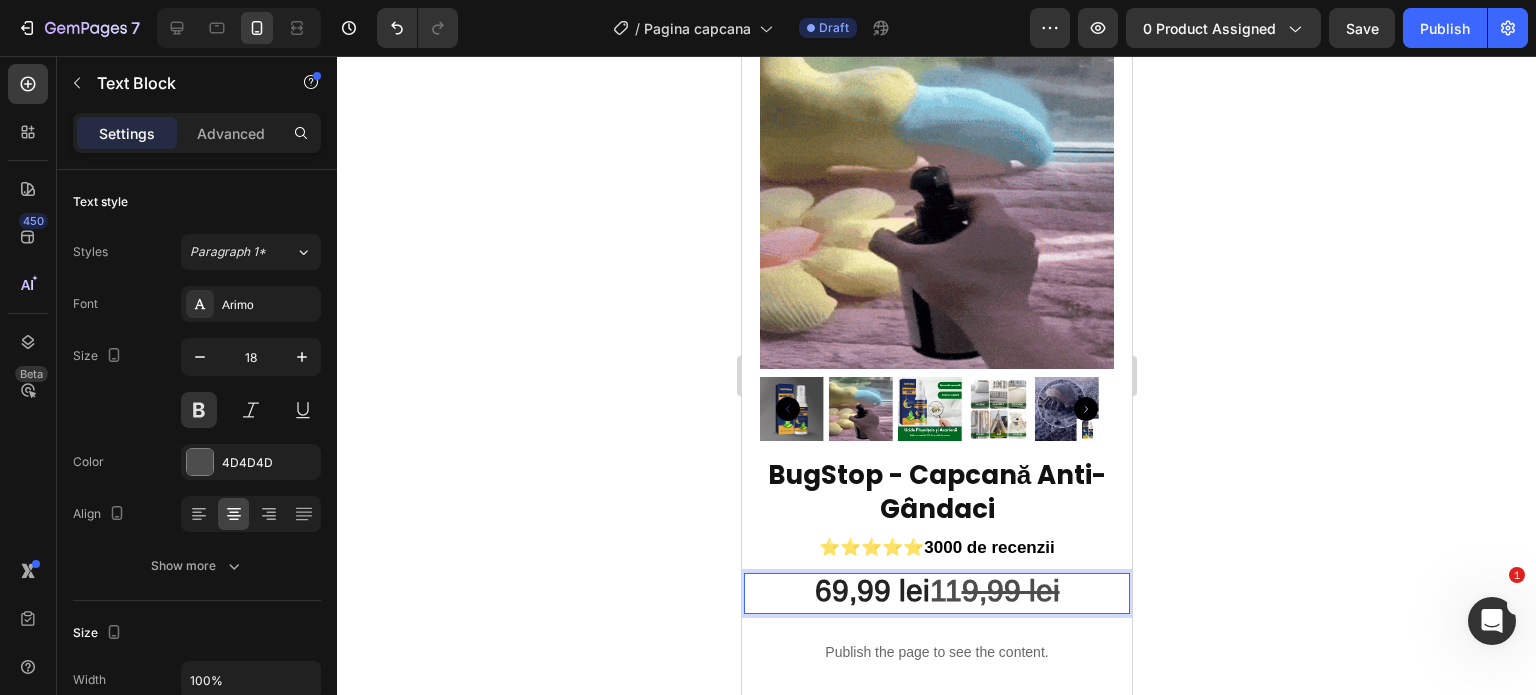 click on "11" at bounding box center [945, 590] 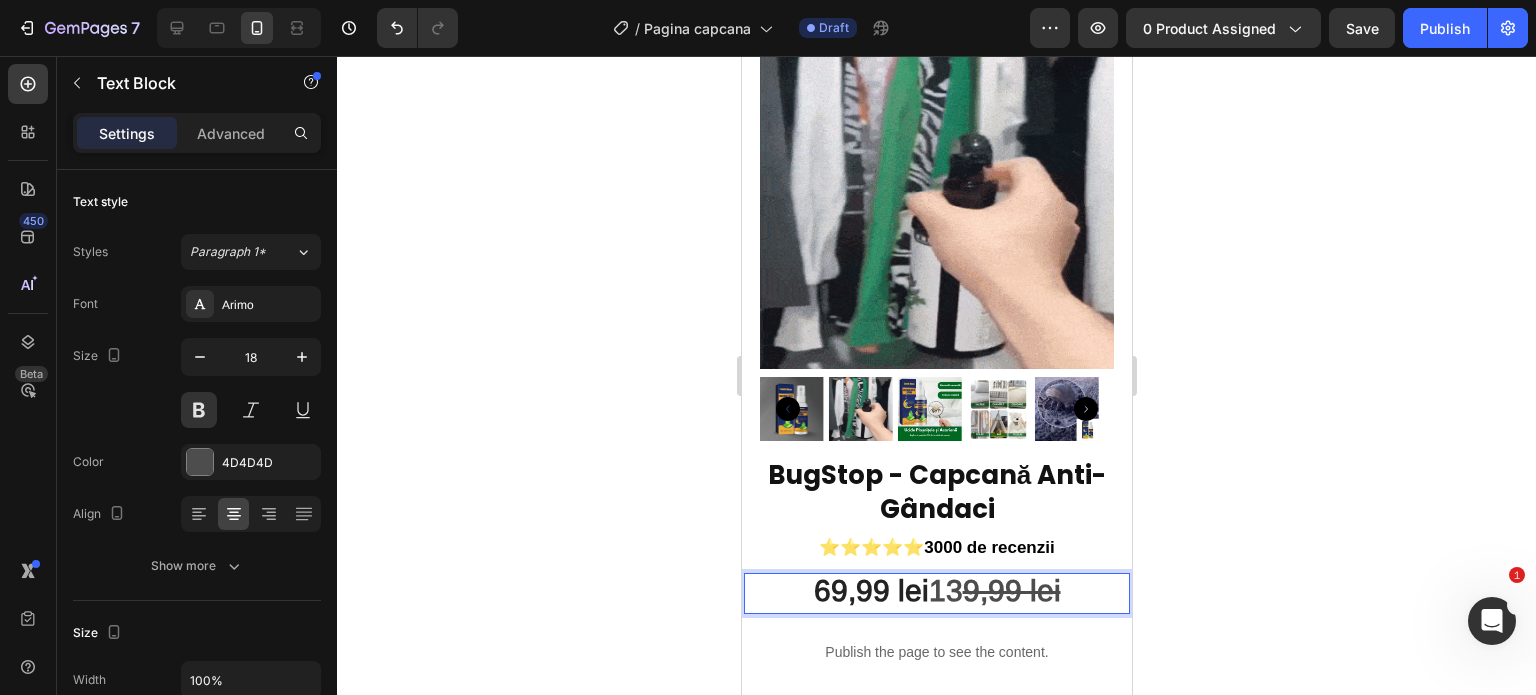 click 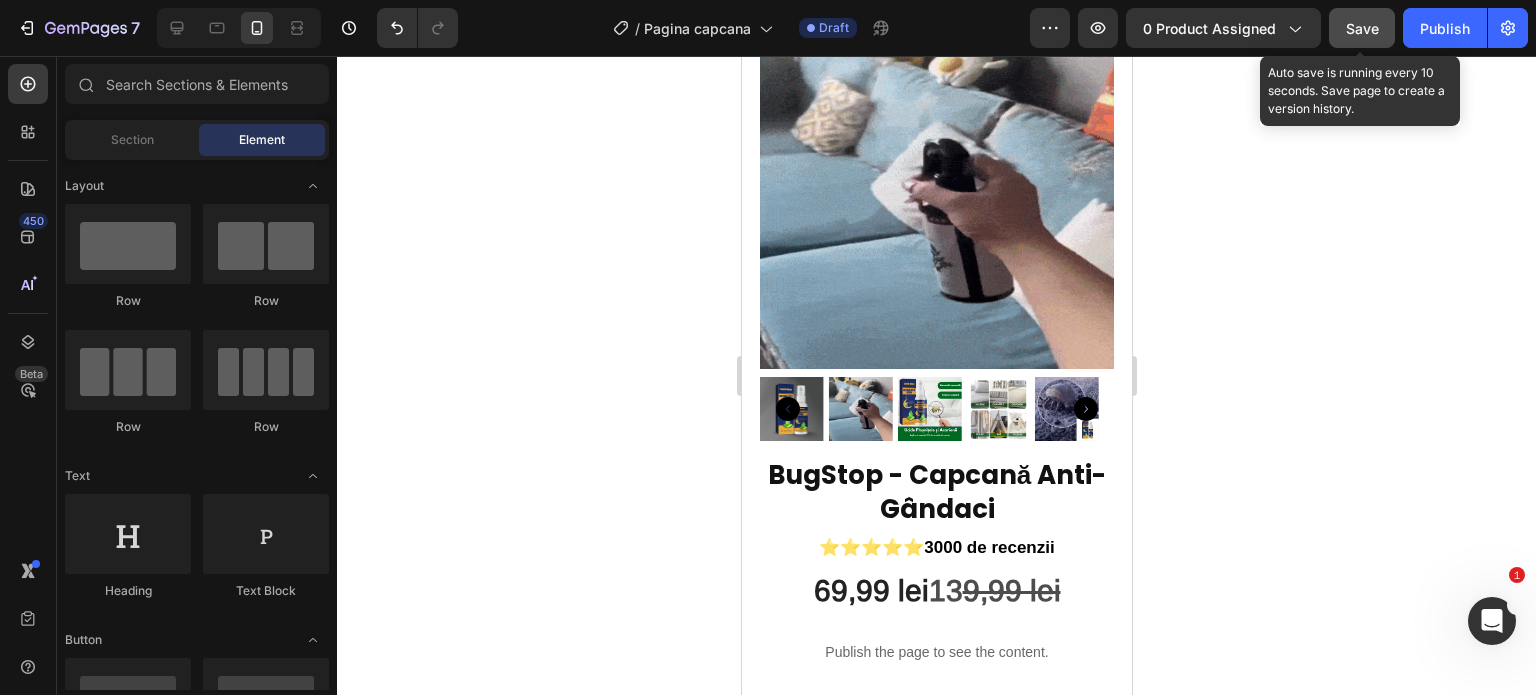 click on "Save" 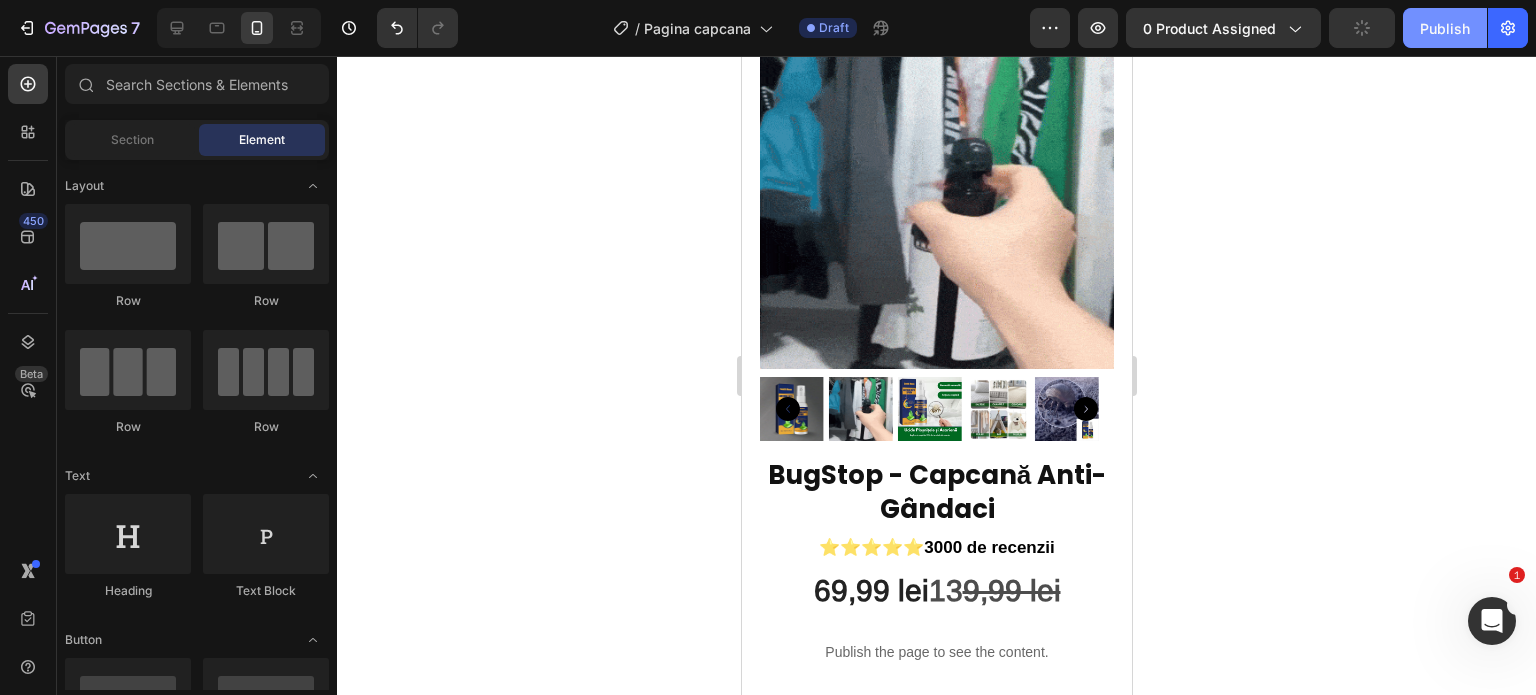 click on "Publish" at bounding box center [1445, 28] 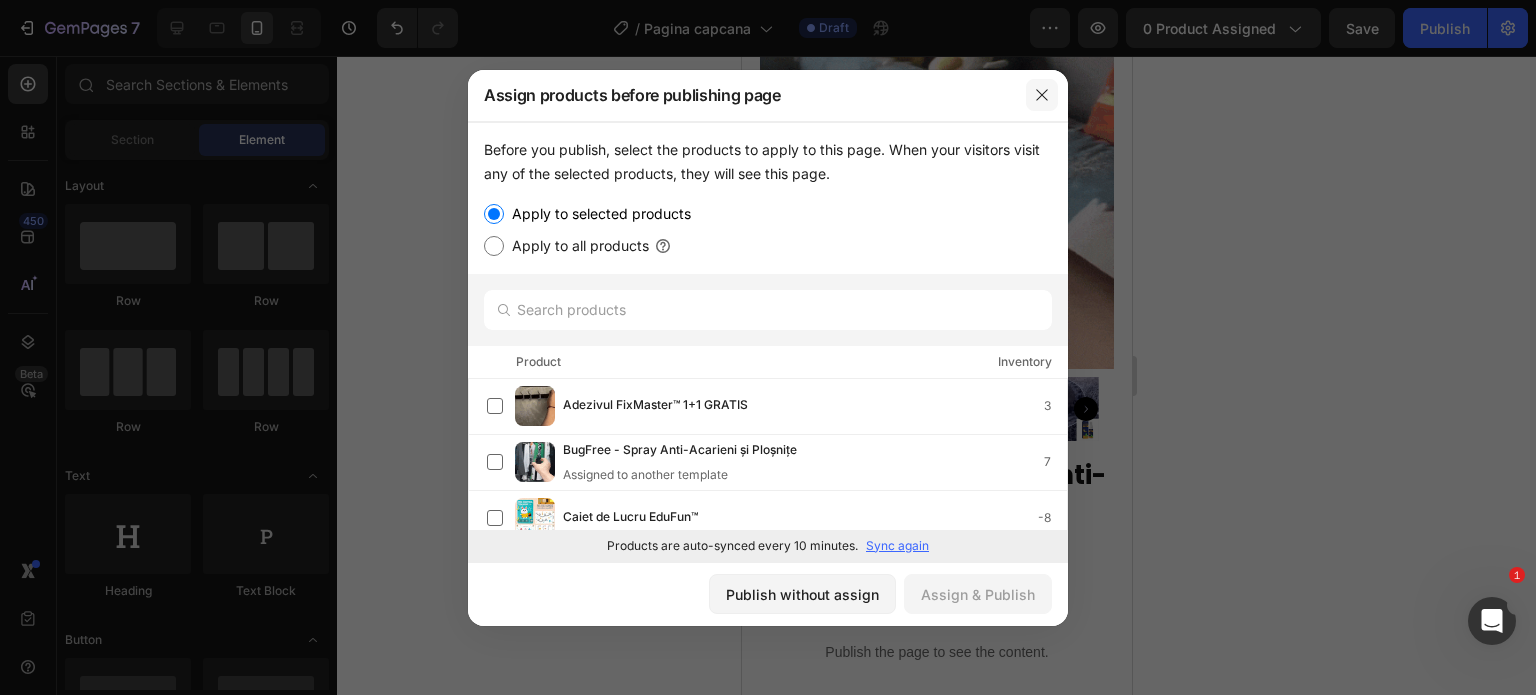 click 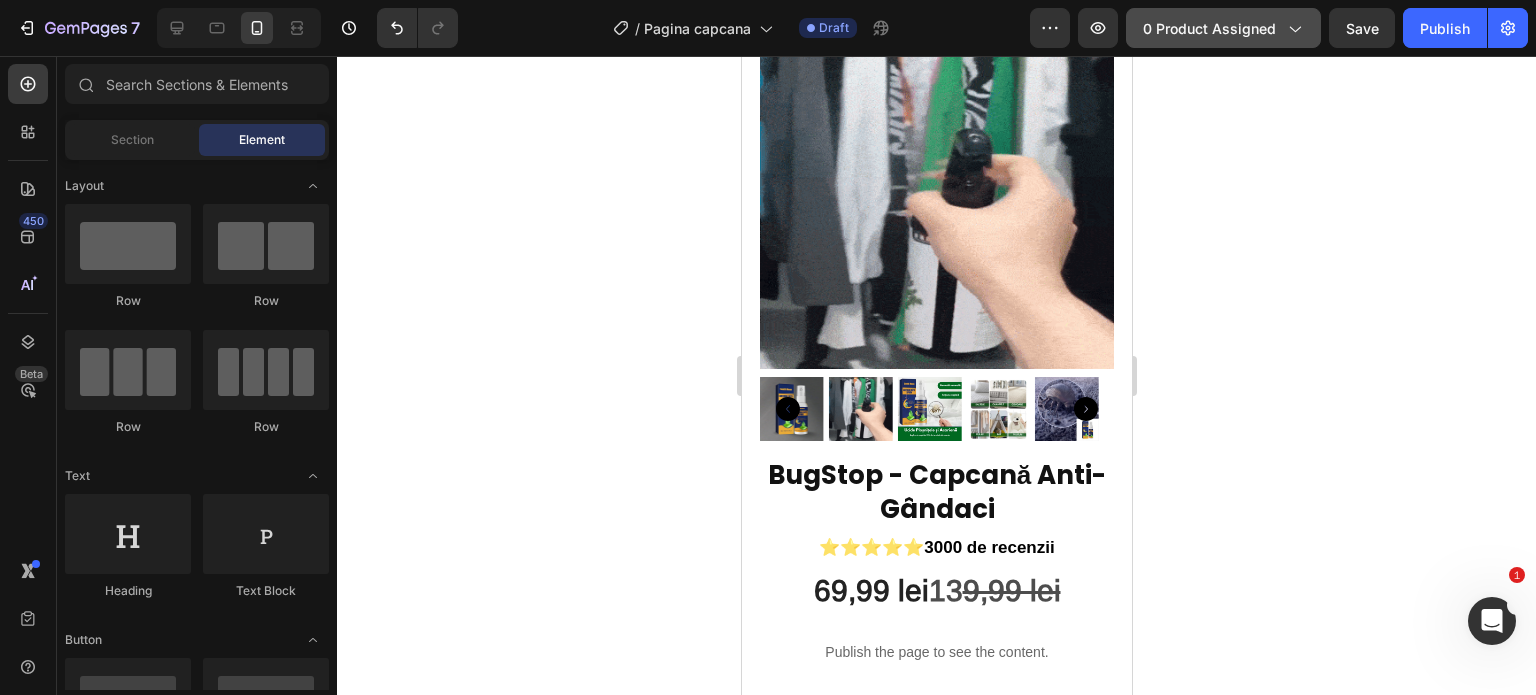 click on "0 product assigned" 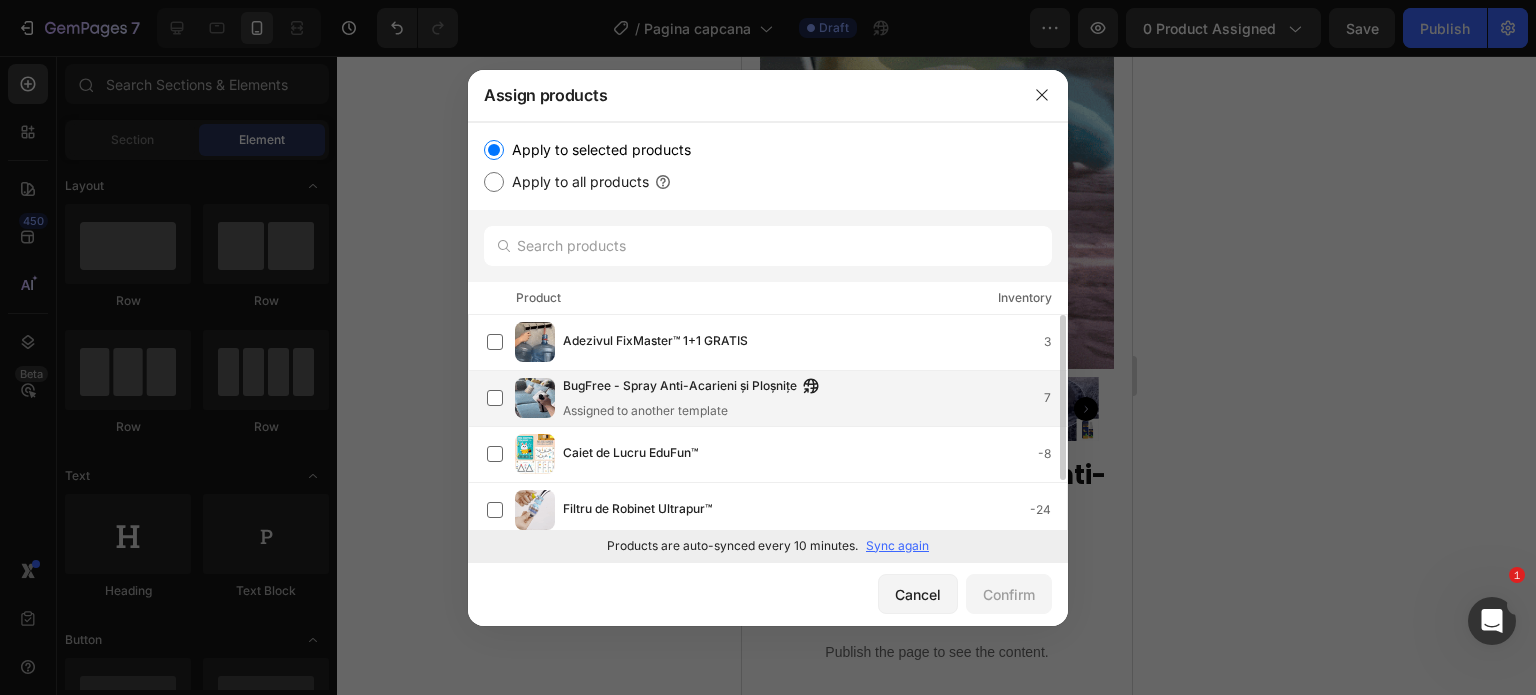 scroll, scrollTop: 0, scrollLeft: 0, axis: both 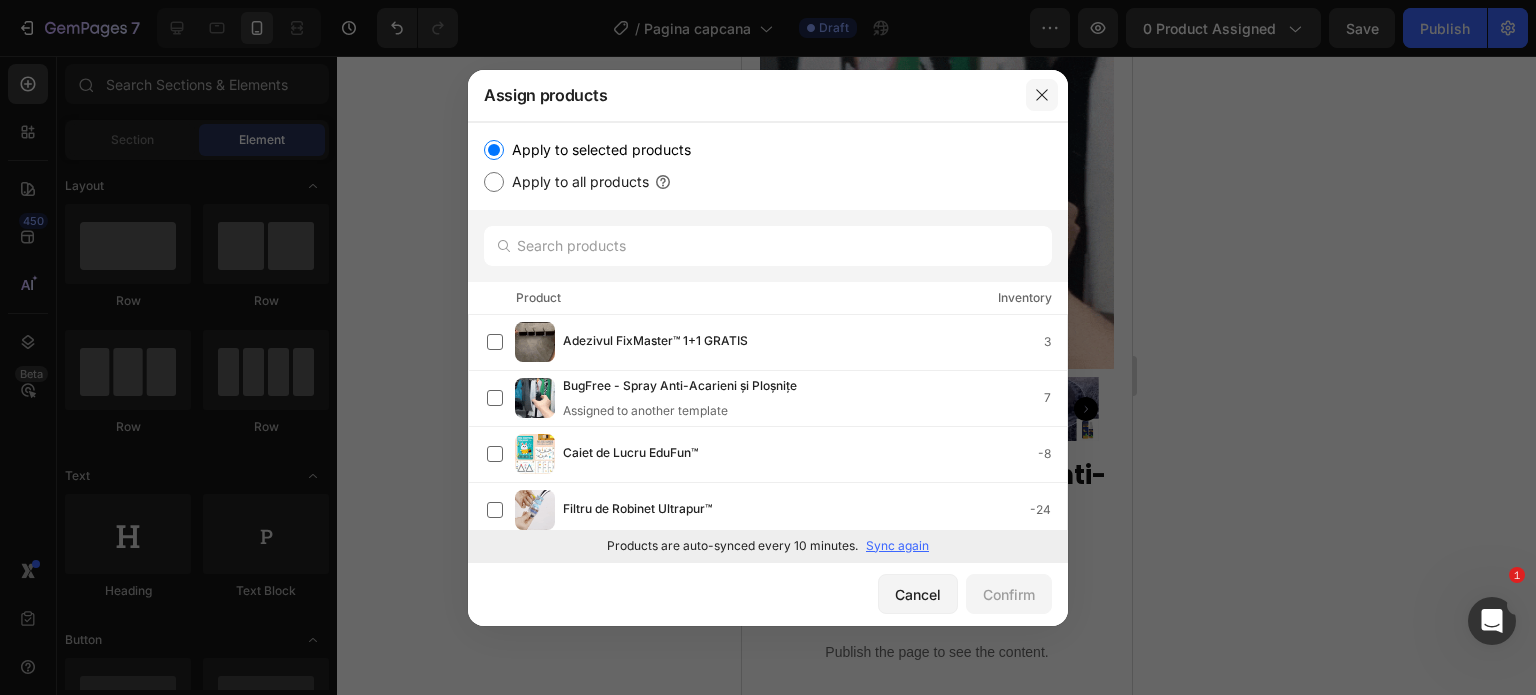click 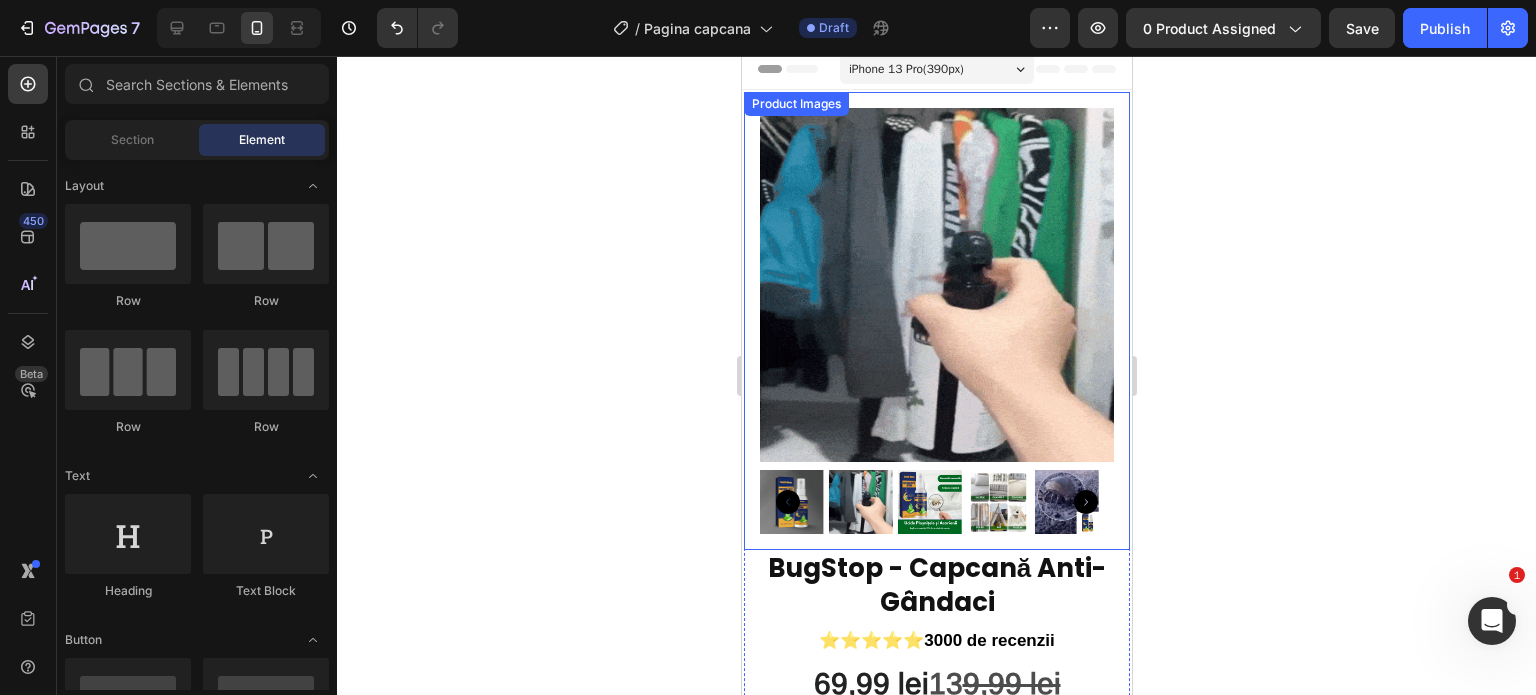 scroll, scrollTop: 0, scrollLeft: 0, axis: both 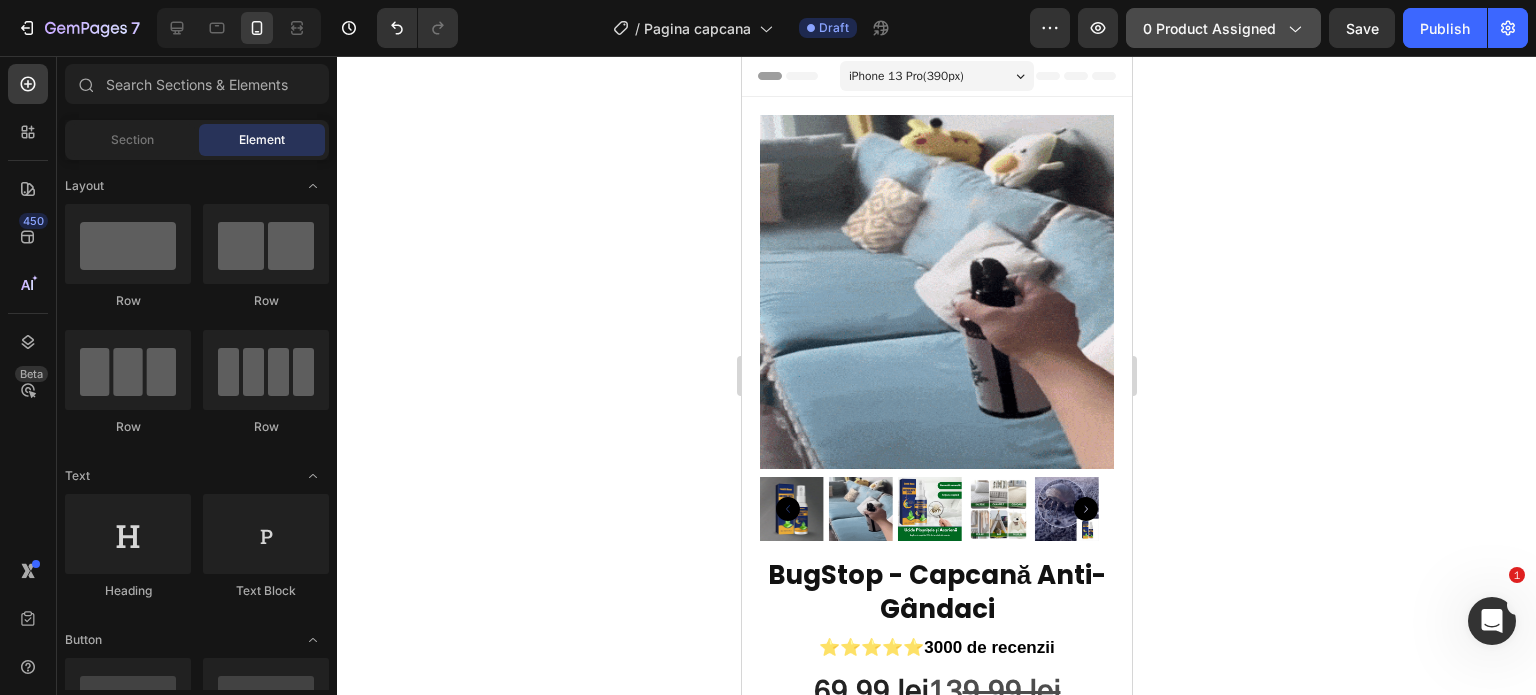 click on "0 product assigned" 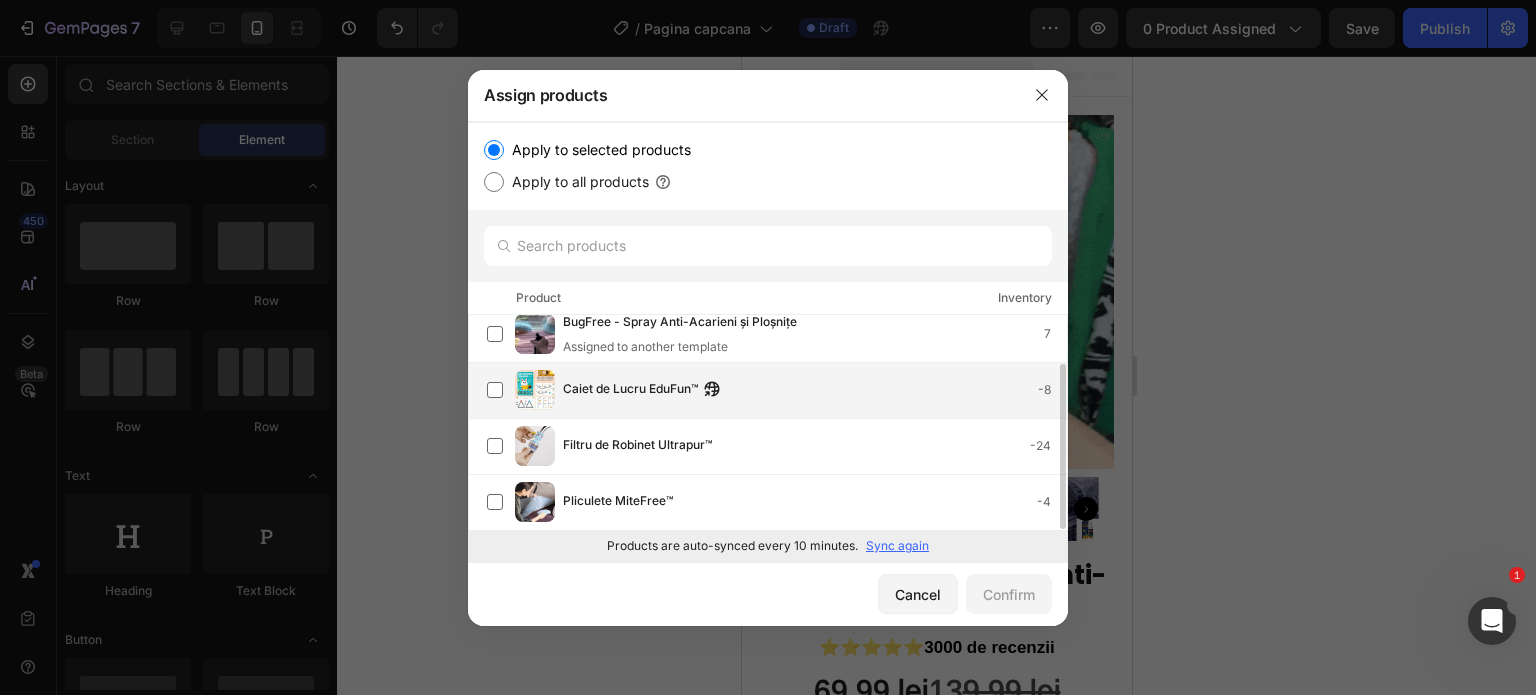 scroll, scrollTop: 0, scrollLeft: 0, axis: both 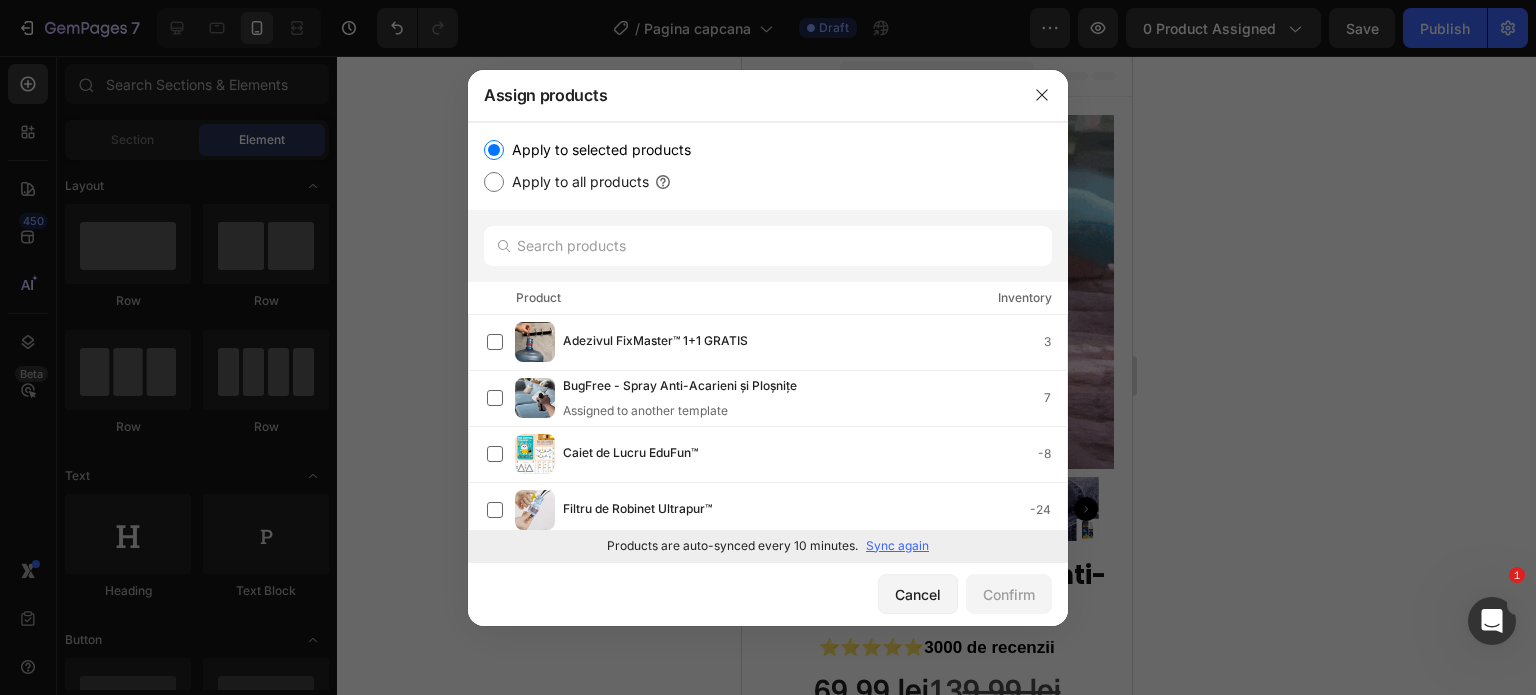 click on "Sync again" at bounding box center [897, 546] 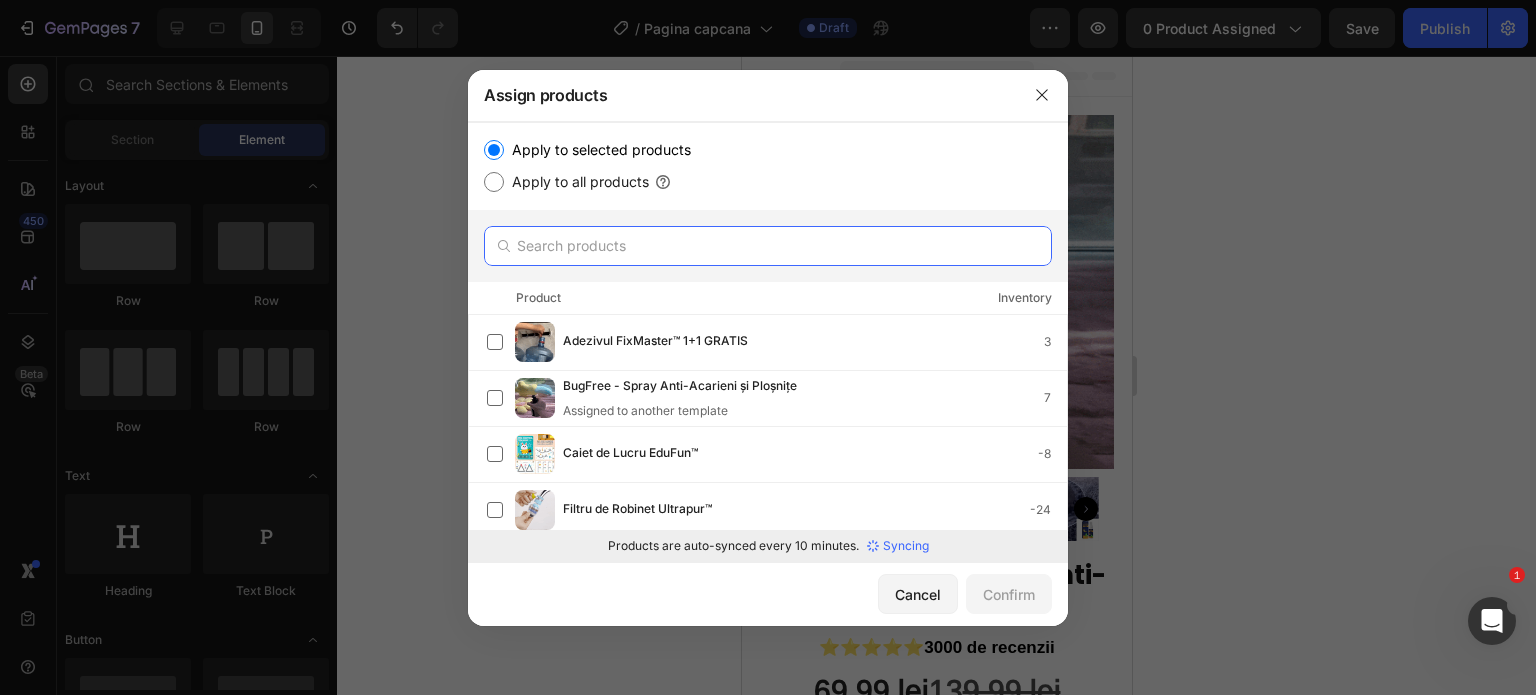 click at bounding box center [768, 246] 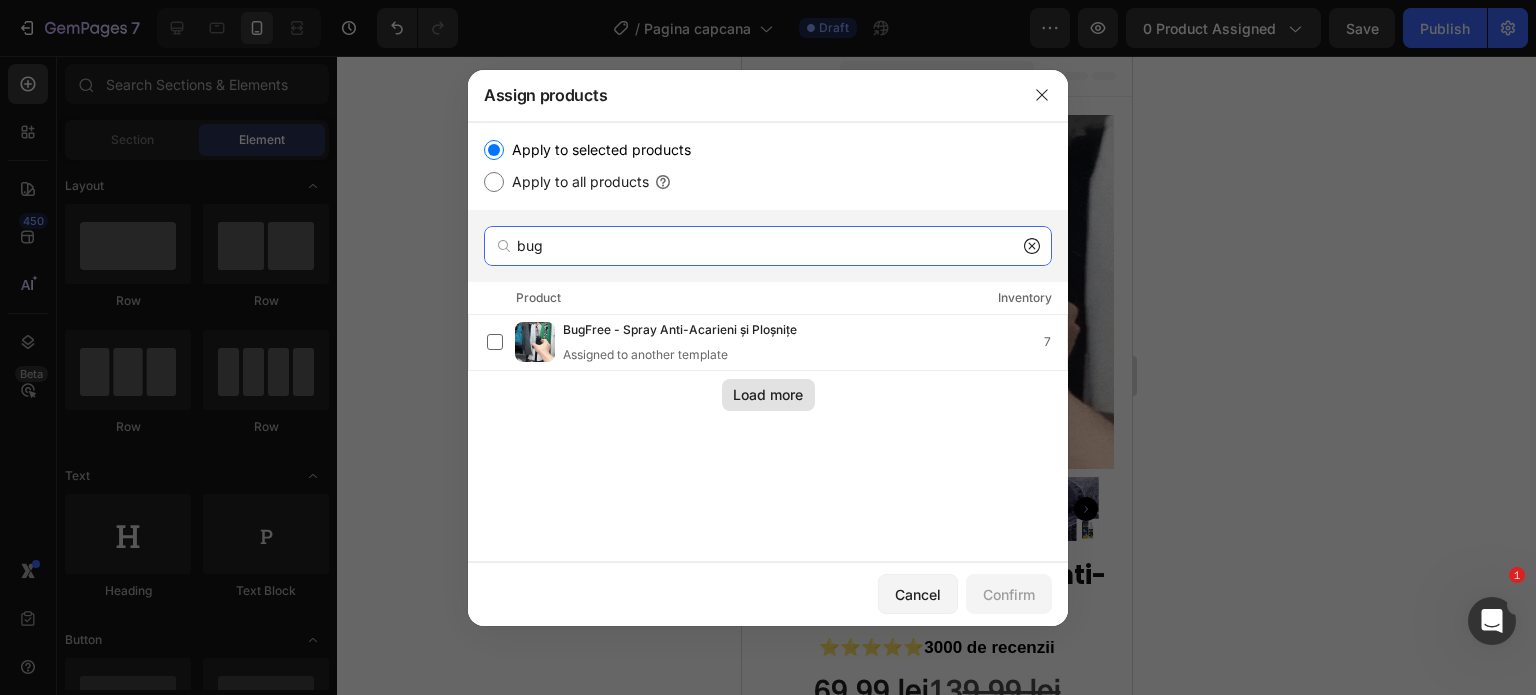 type on "bug" 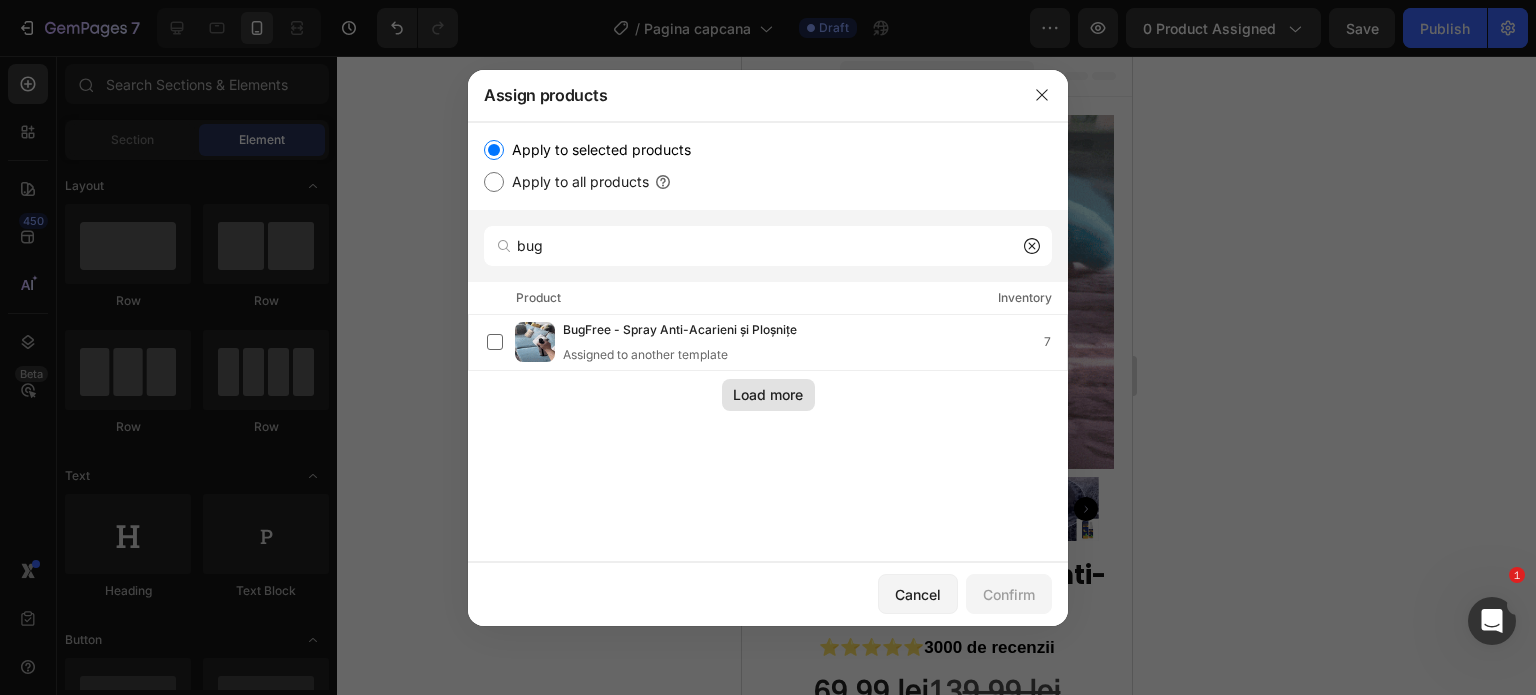 click on "Load more" 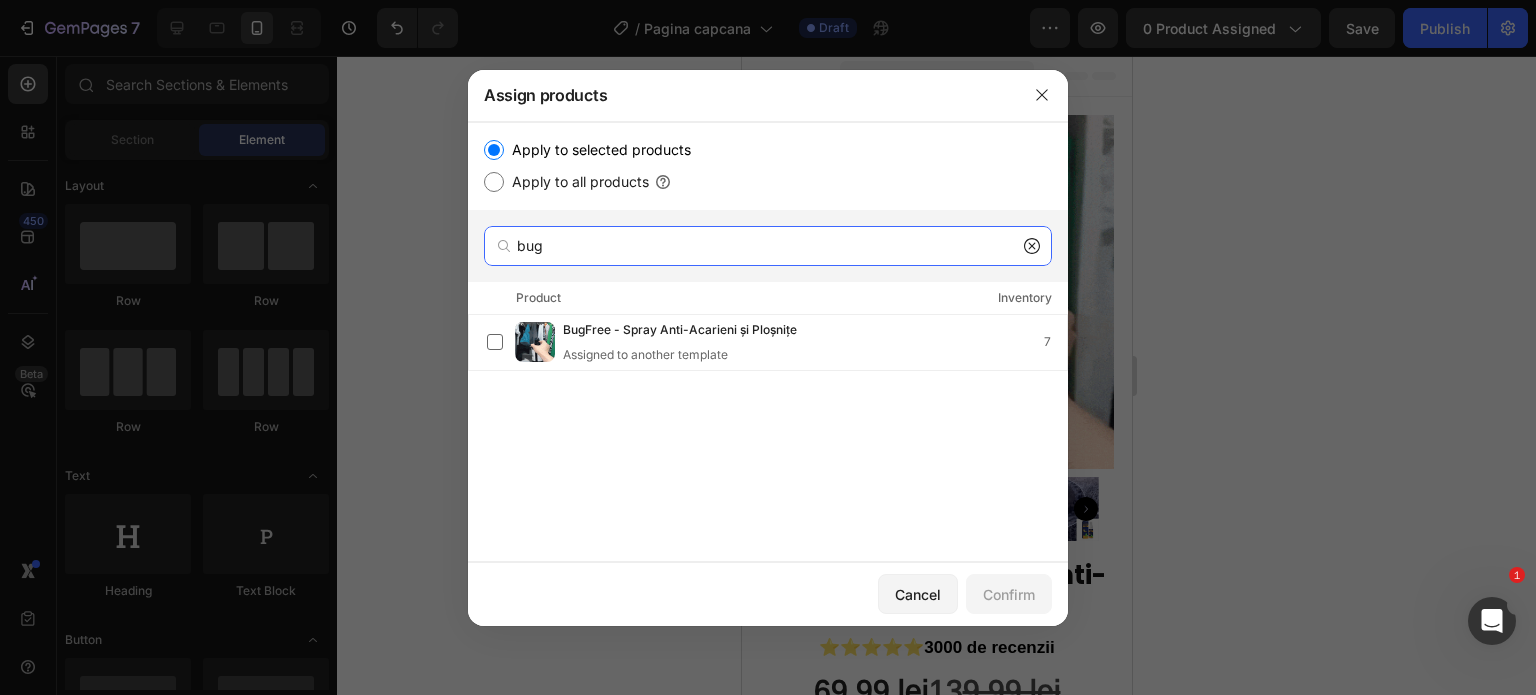 click on "bug" at bounding box center [768, 246] 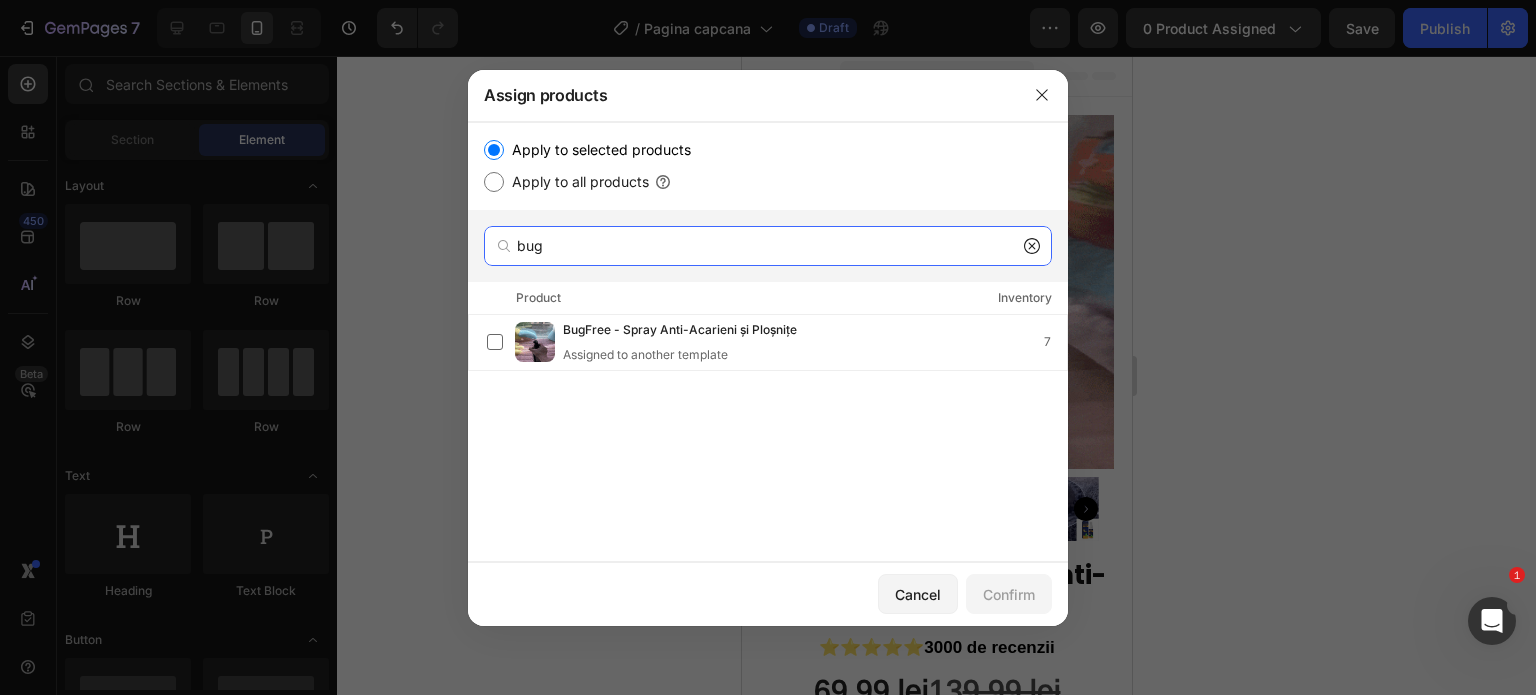 click on "bug" at bounding box center [768, 246] 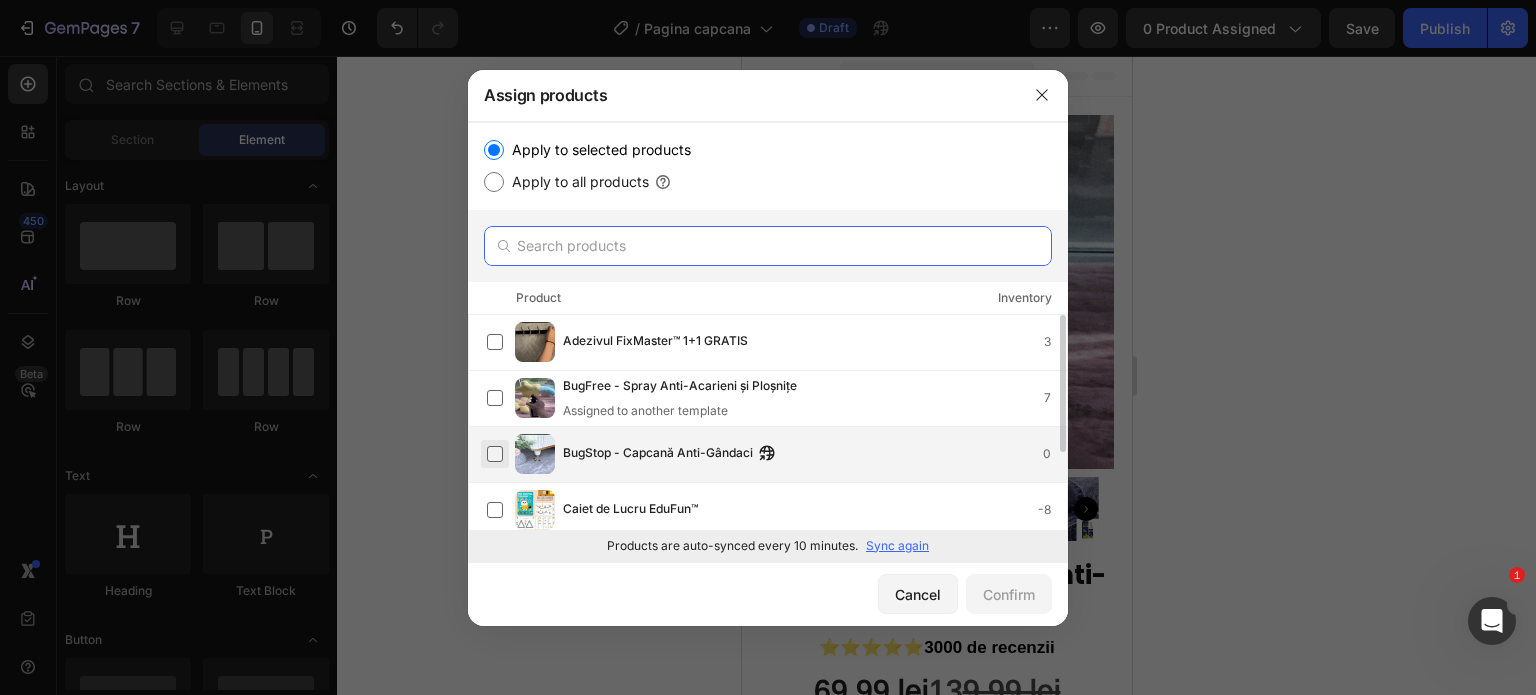 type 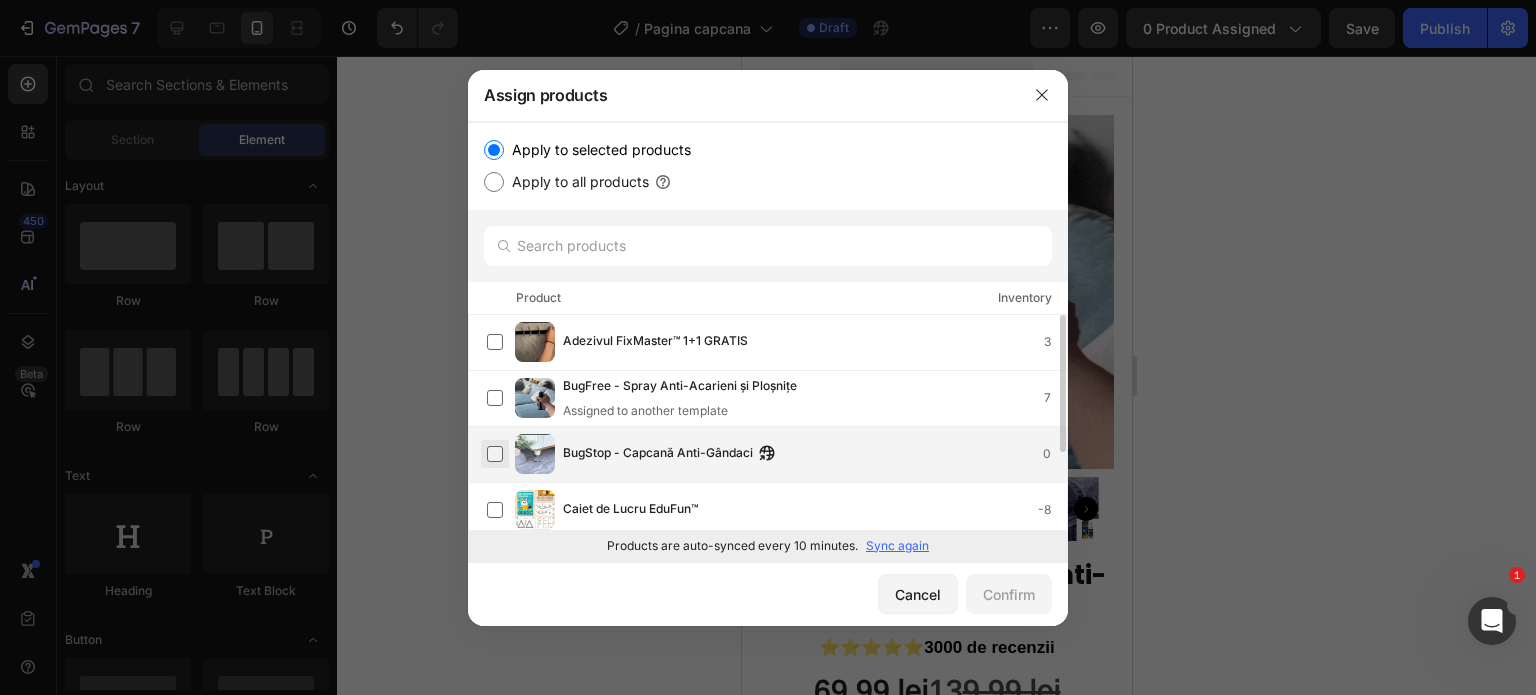 click at bounding box center (495, 454) 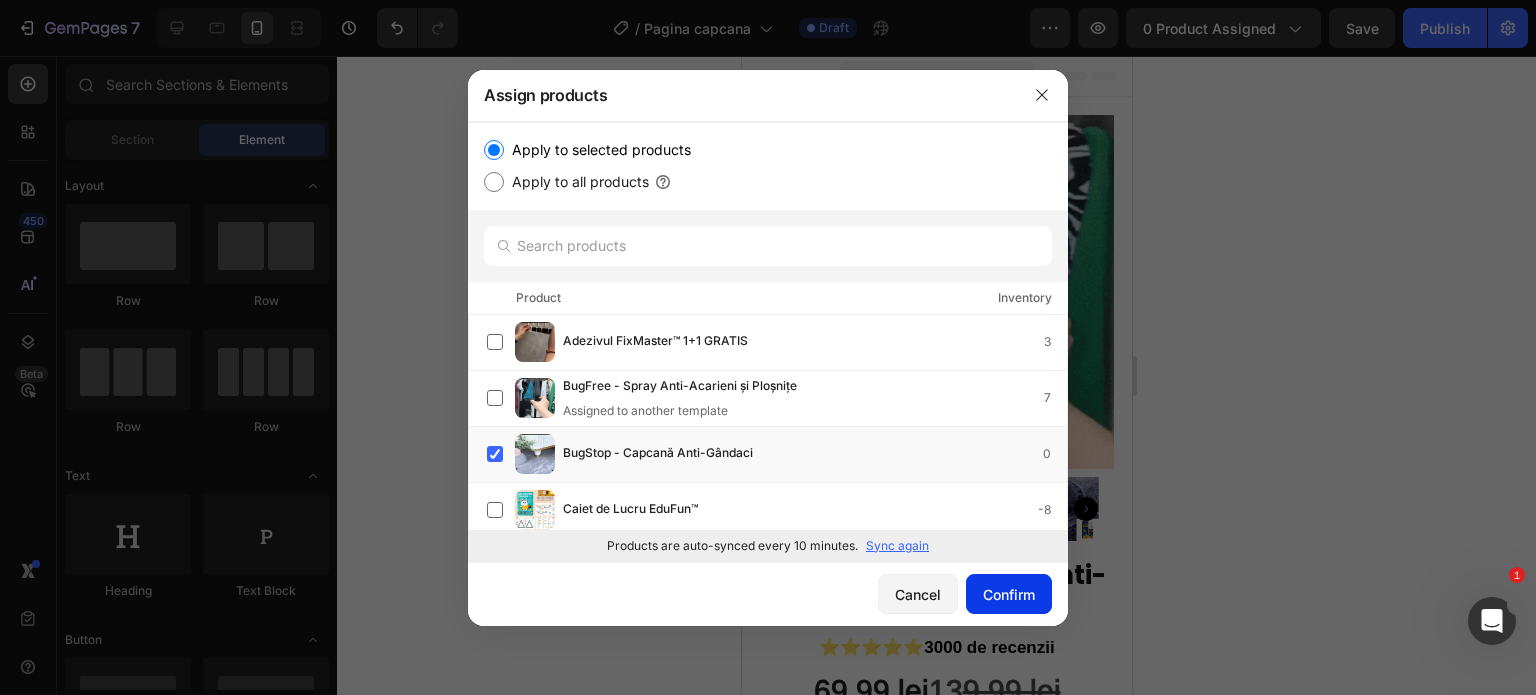 click on "Confirm" at bounding box center (1009, 594) 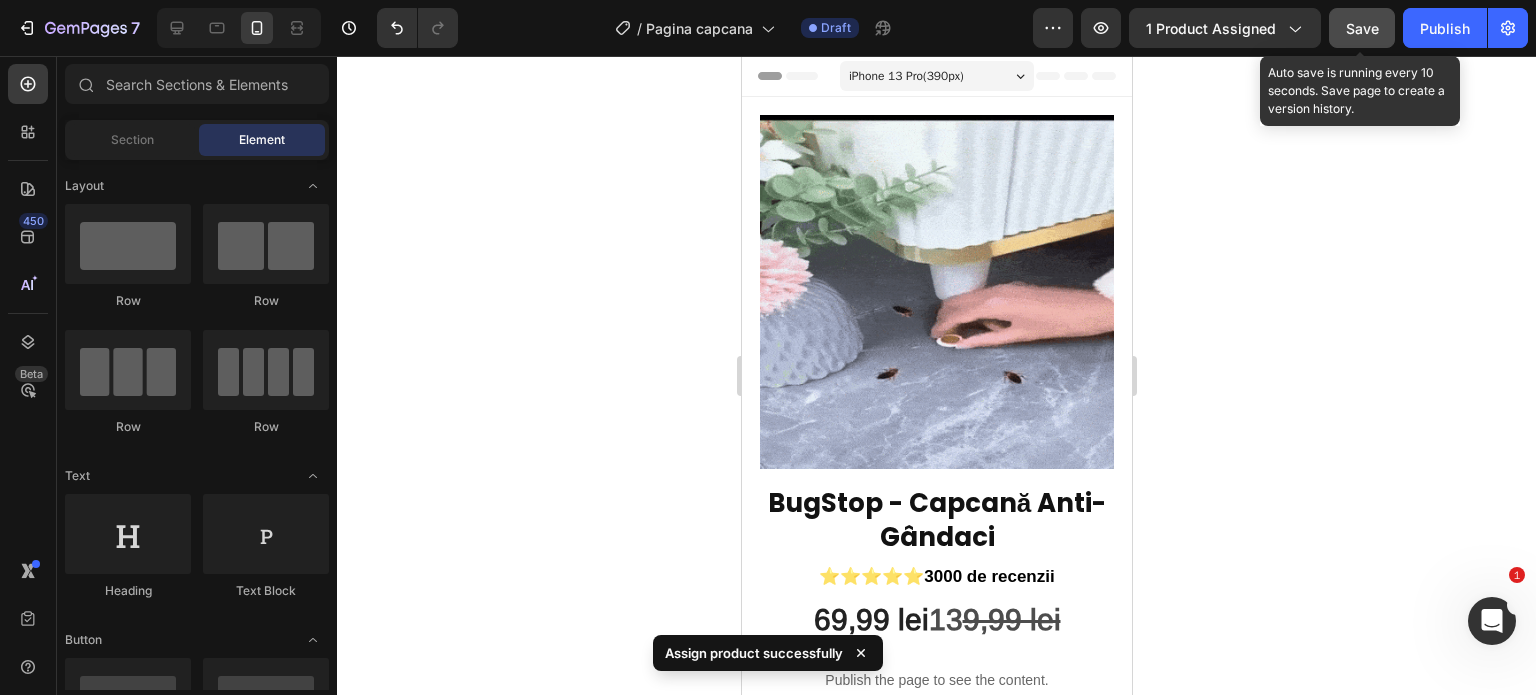 click on "Save" 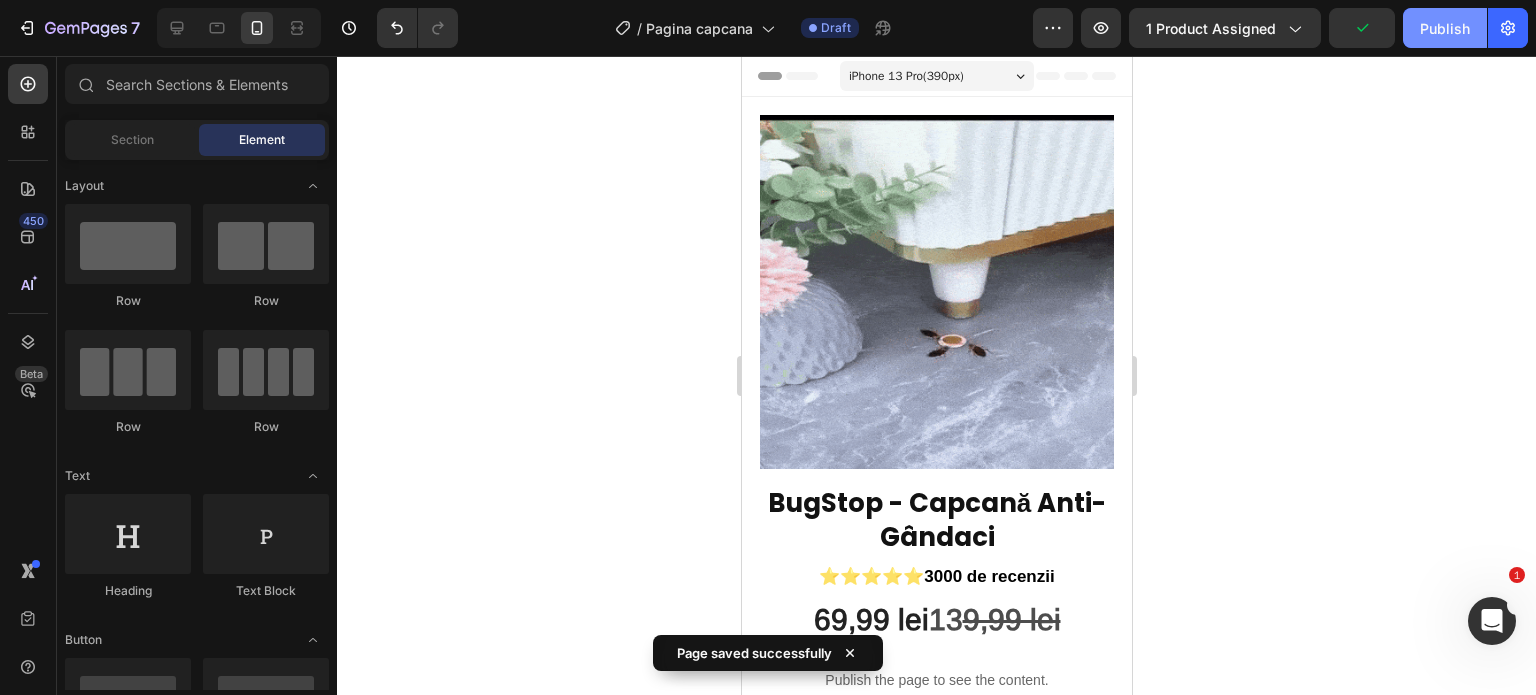 click on "Publish" 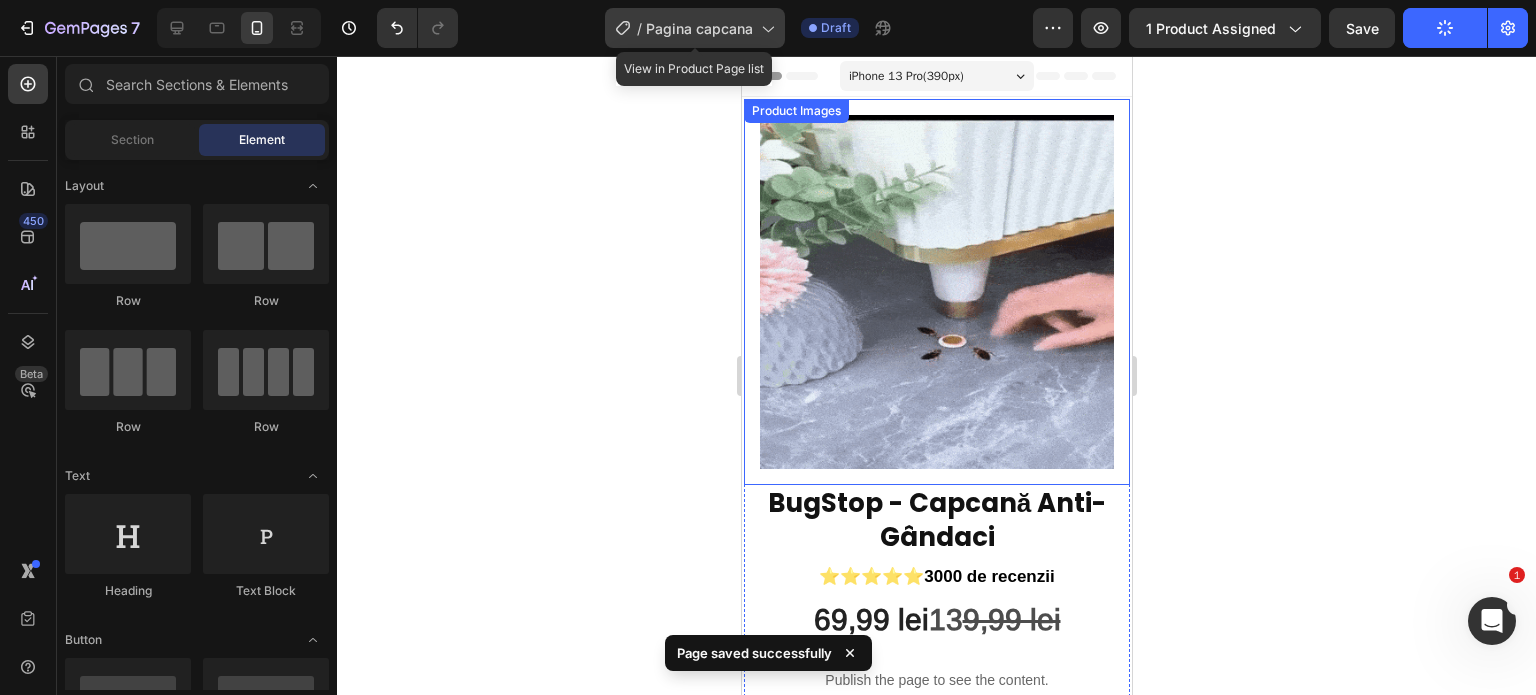 click on "/  Pagina capcana" 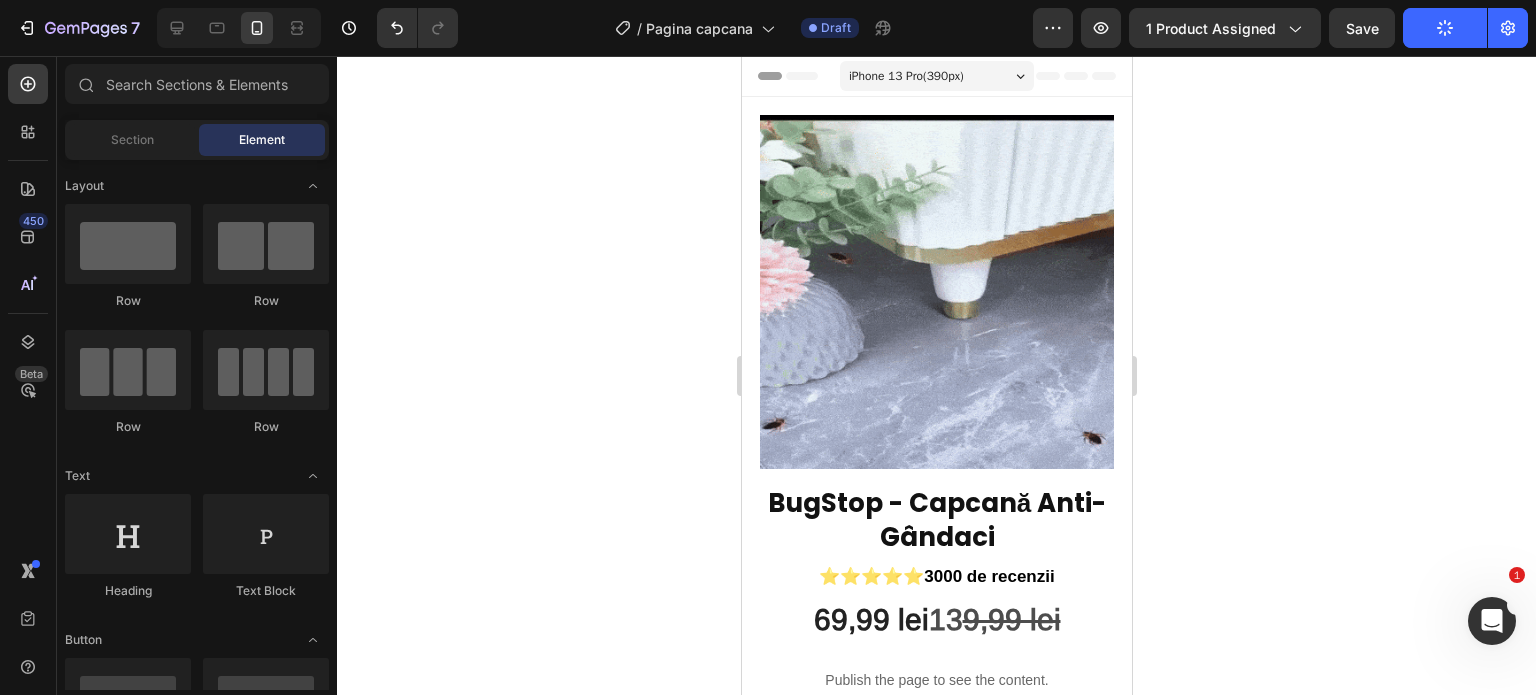 click 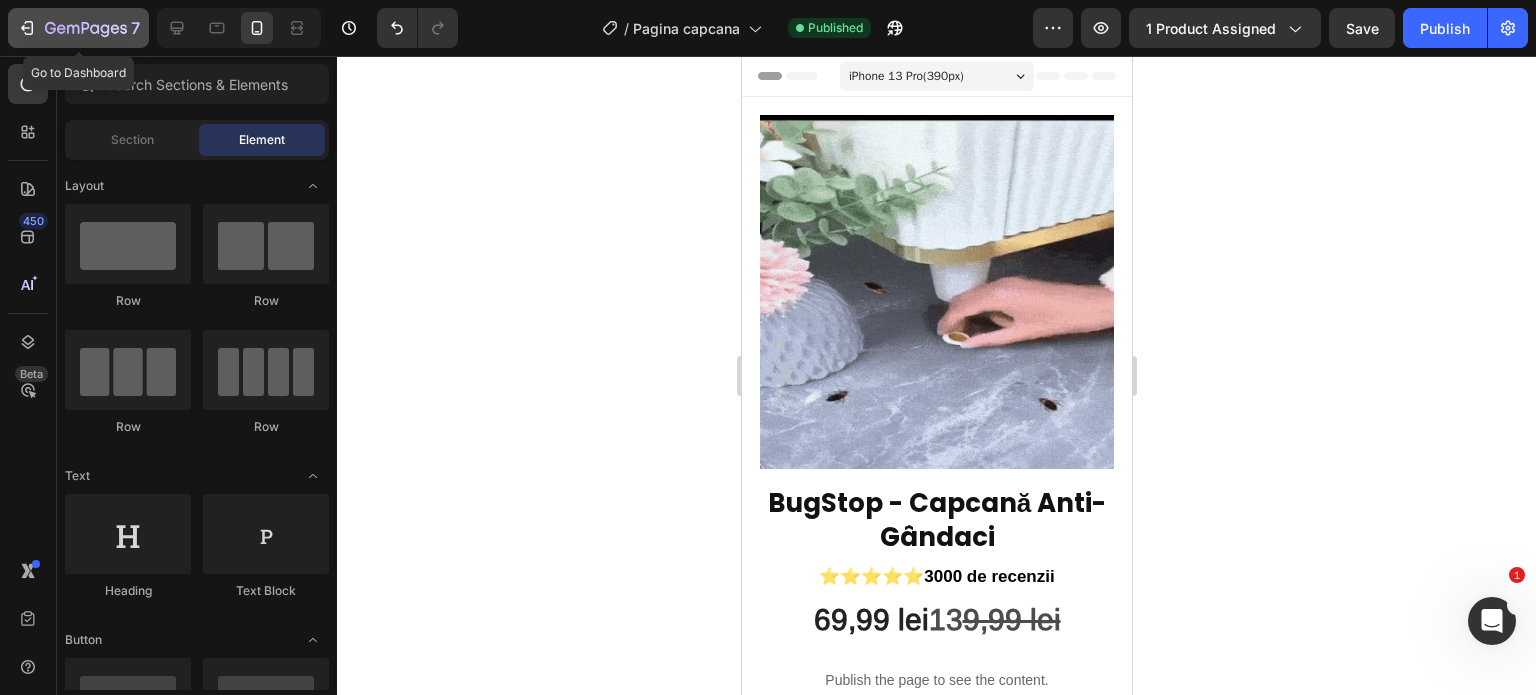 click on "7" at bounding box center (78, 28) 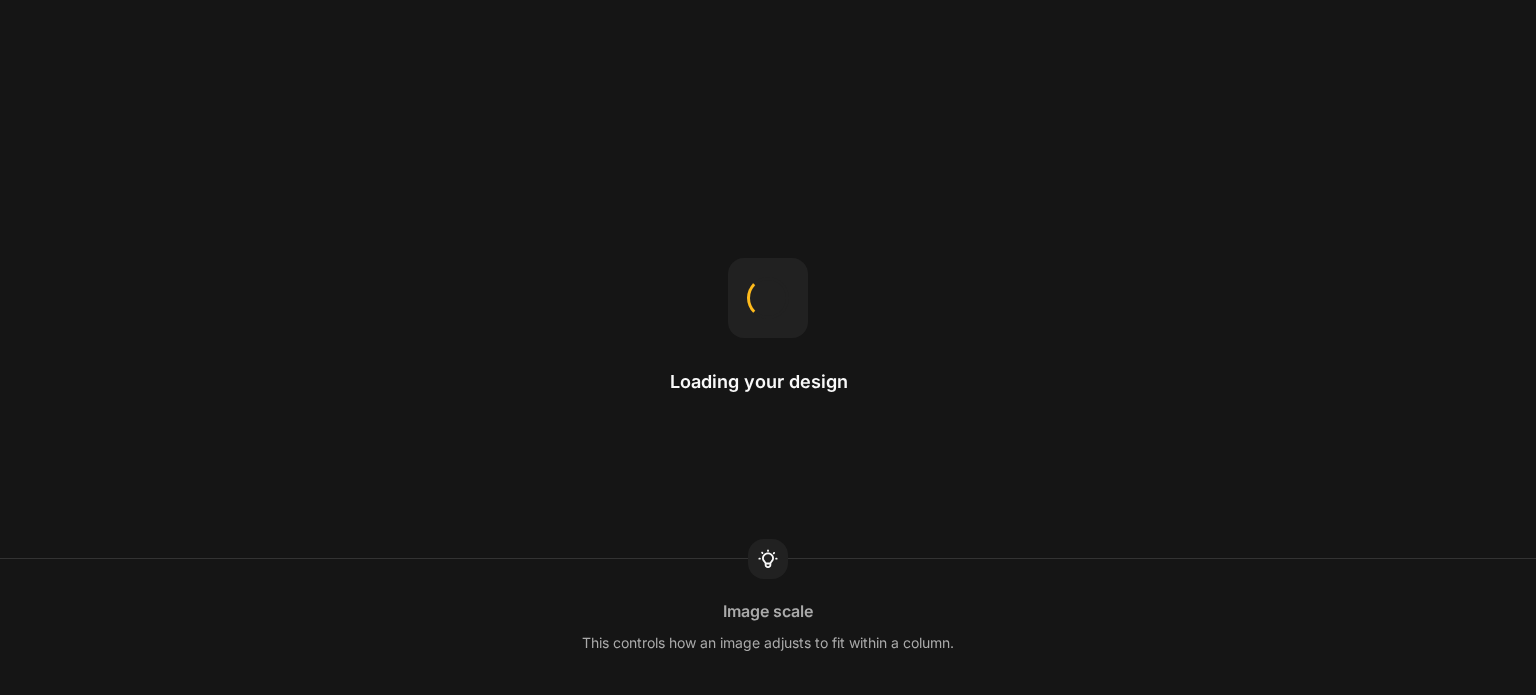 scroll, scrollTop: 0, scrollLeft: 0, axis: both 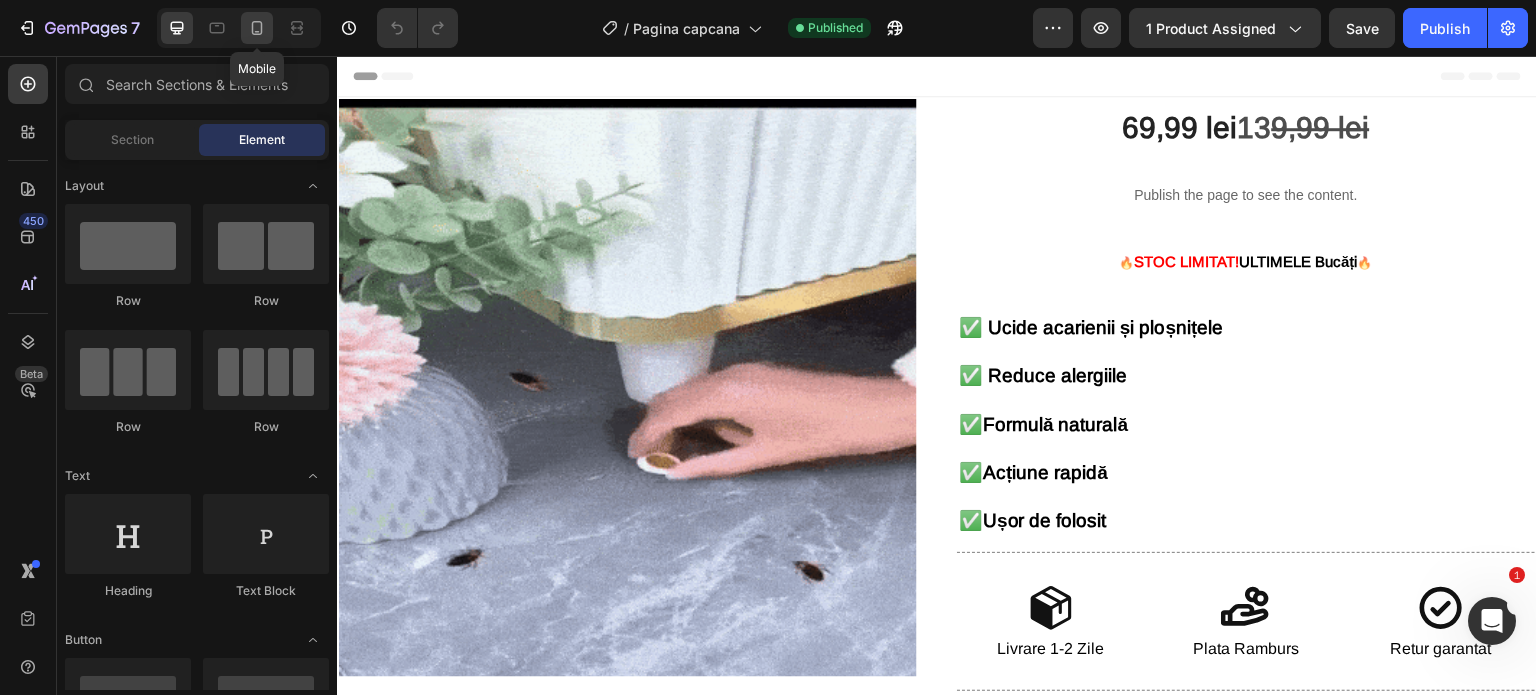 click 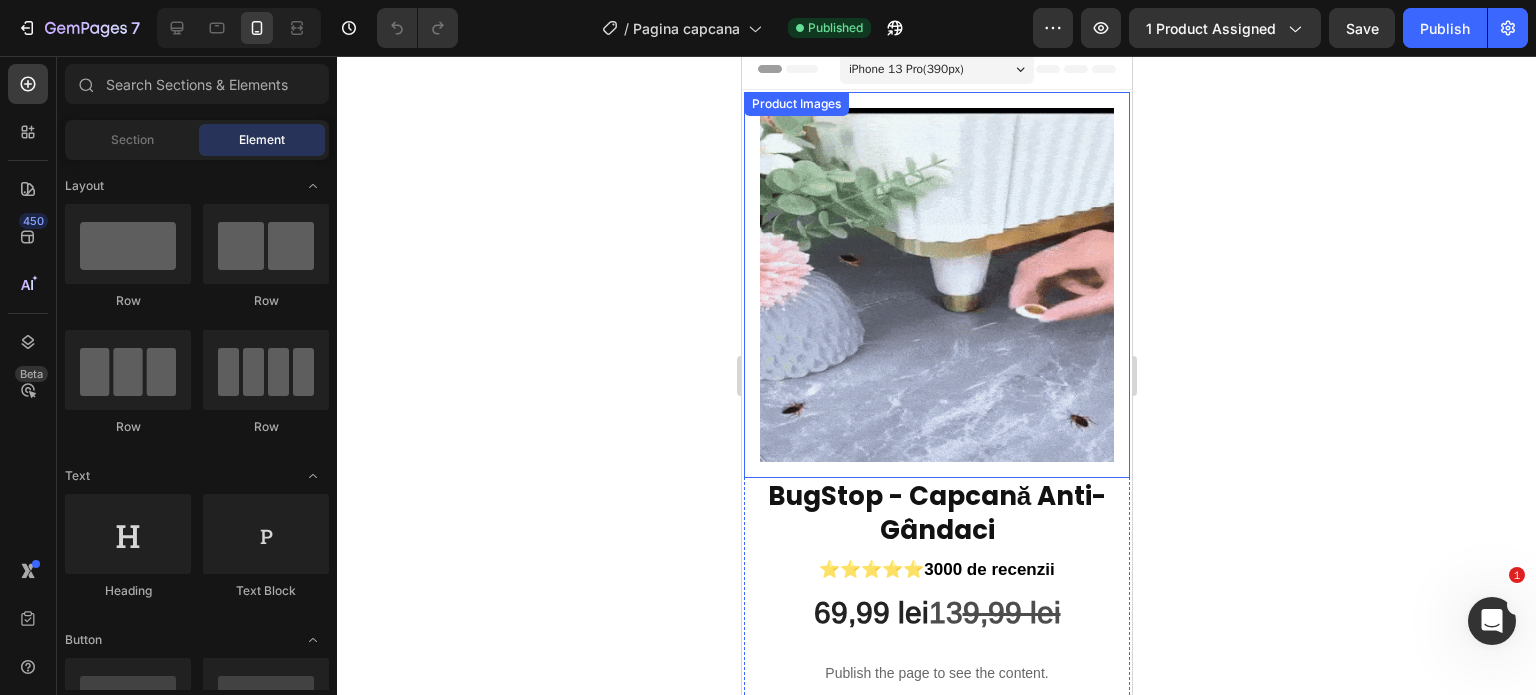 scroll, scrollTop: 0, scrollLeft: 0, axis: both 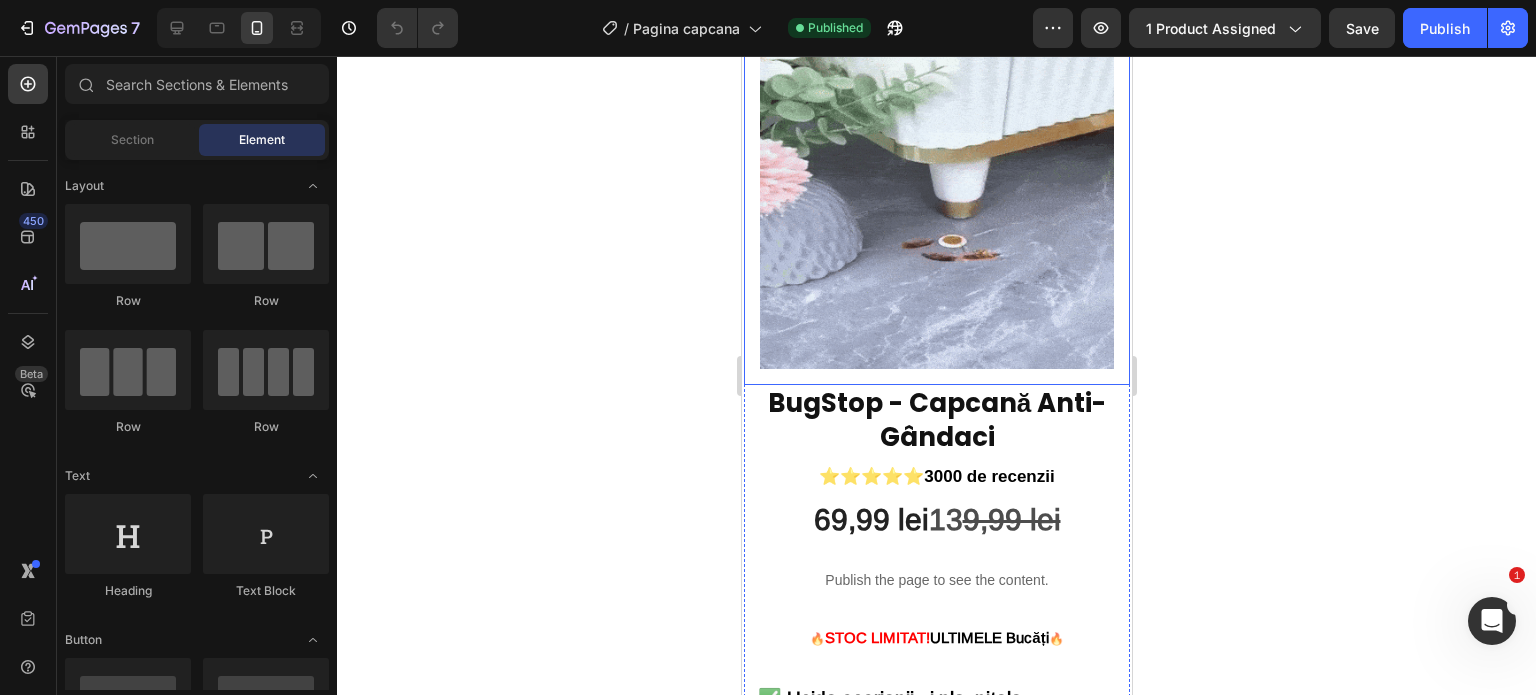 click at bounding box center [936, 192] 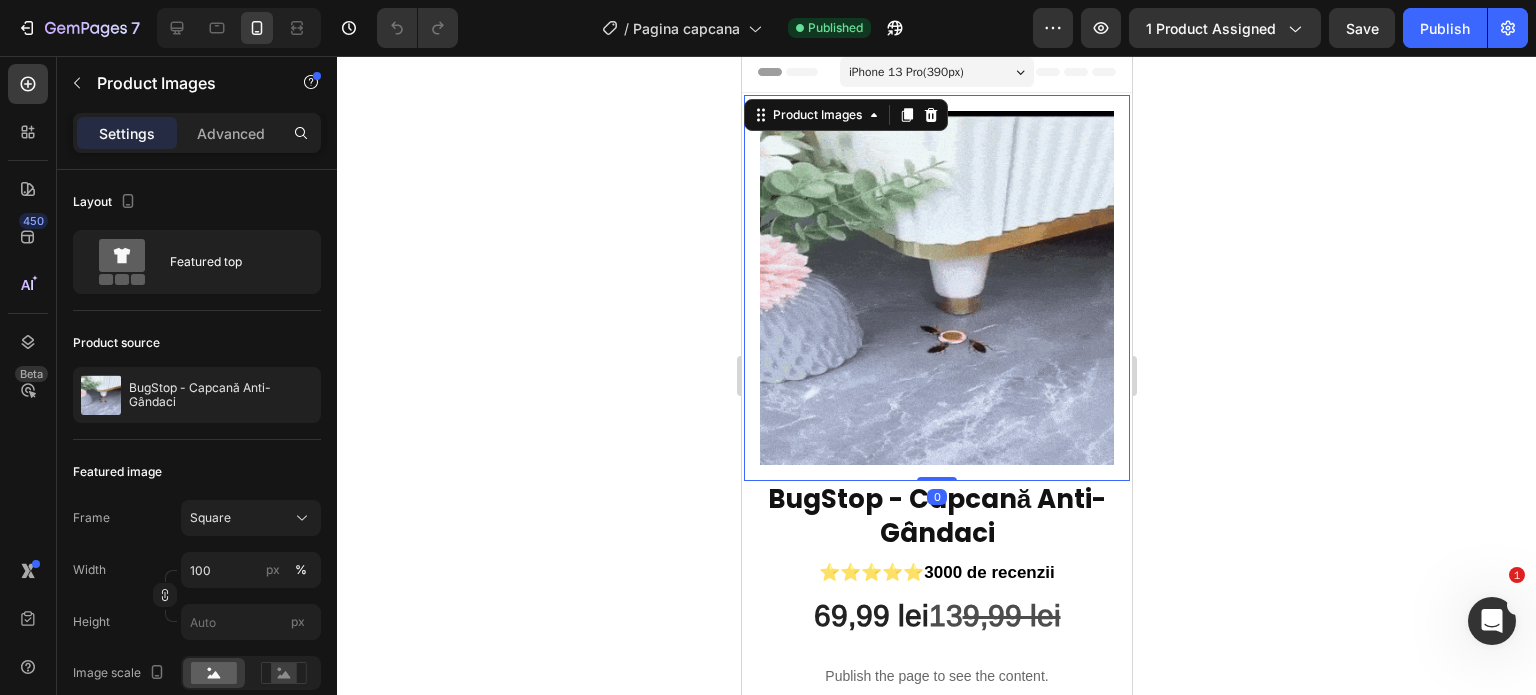 scroll, scrollTop: 0, scrollLeft: 0, axis: both 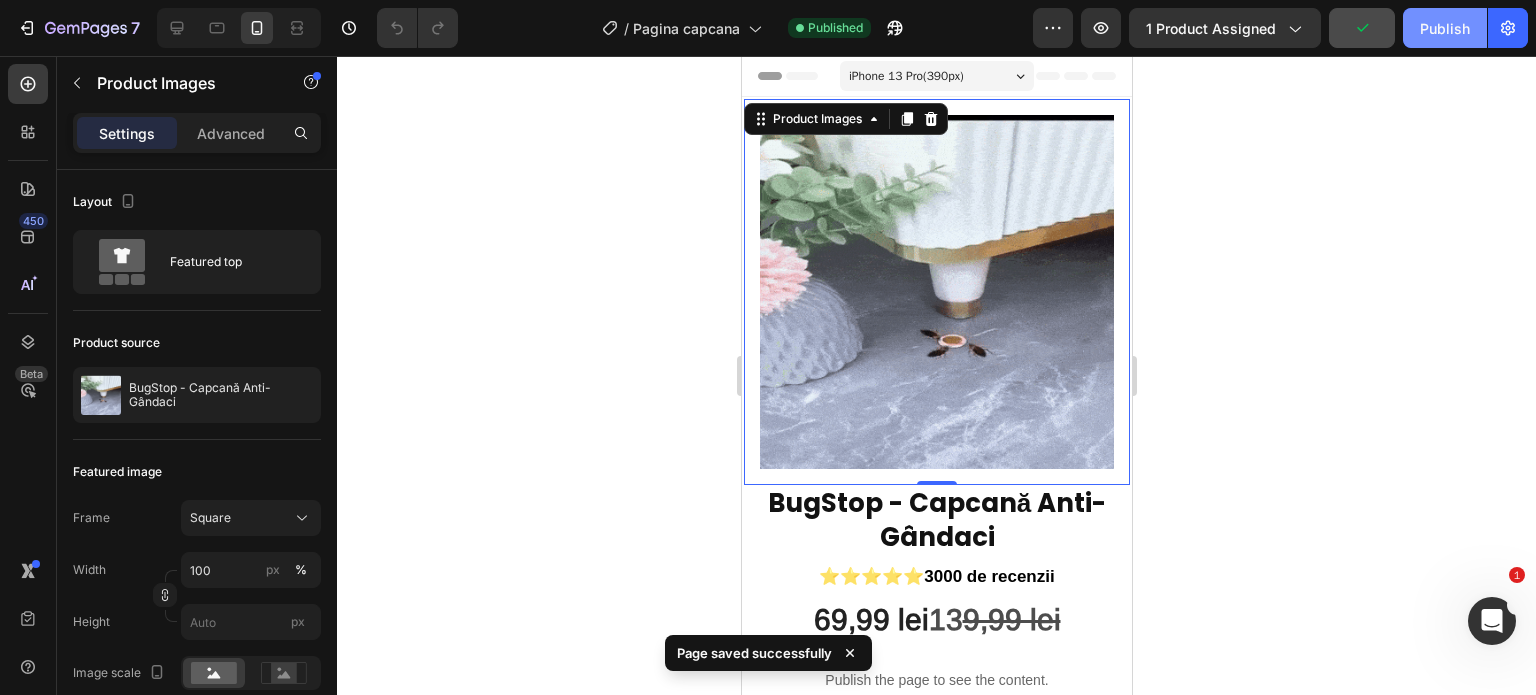 click on "Publish" at bounding box center [1445, 28] 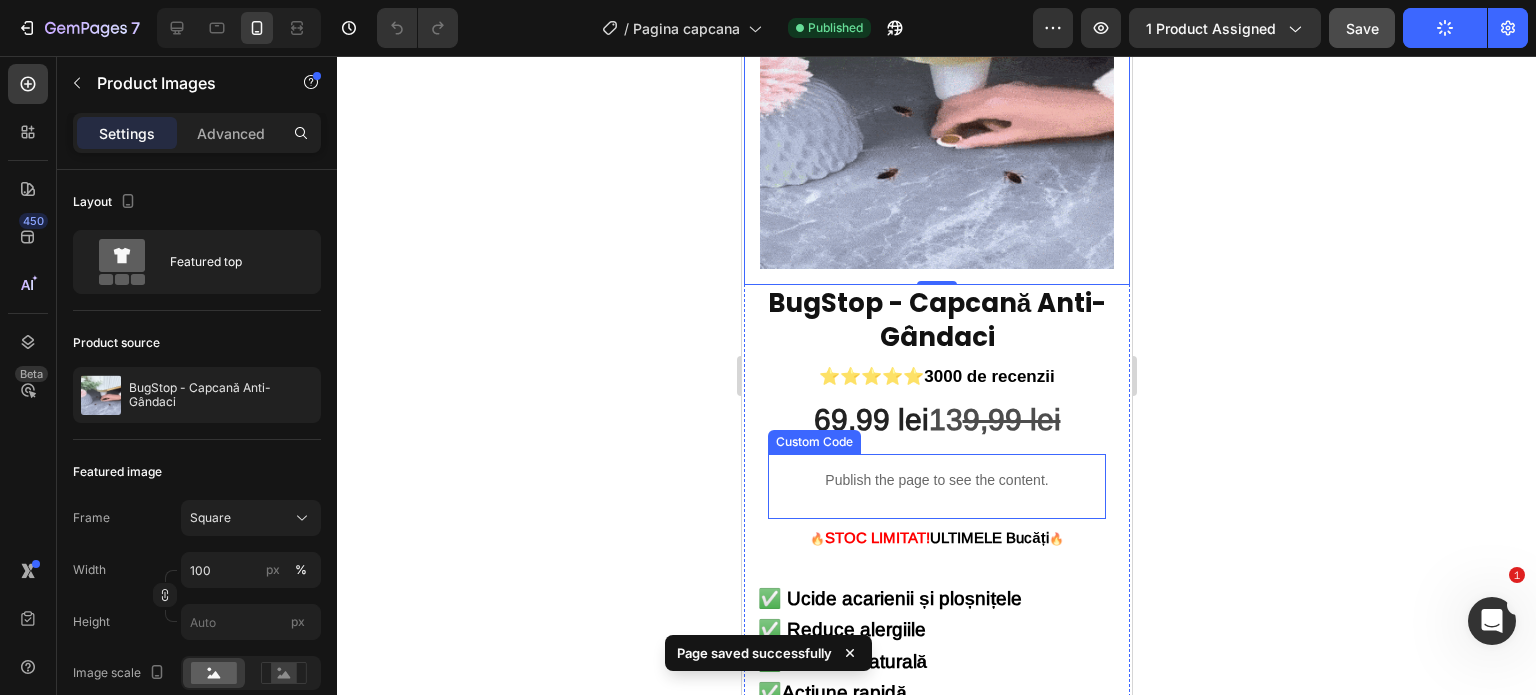 scroll, scrollTop: 0, scrollLeft: 0, axis: both 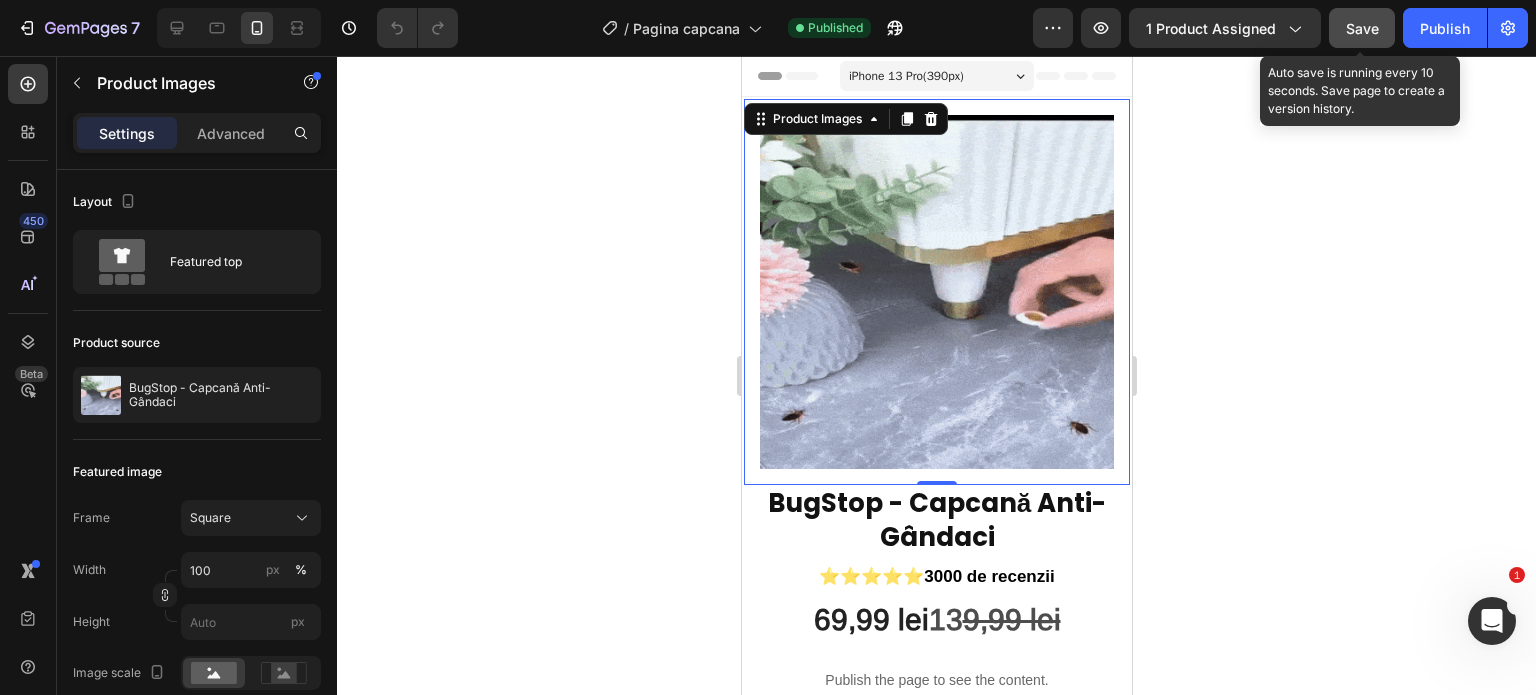 click on "Save" 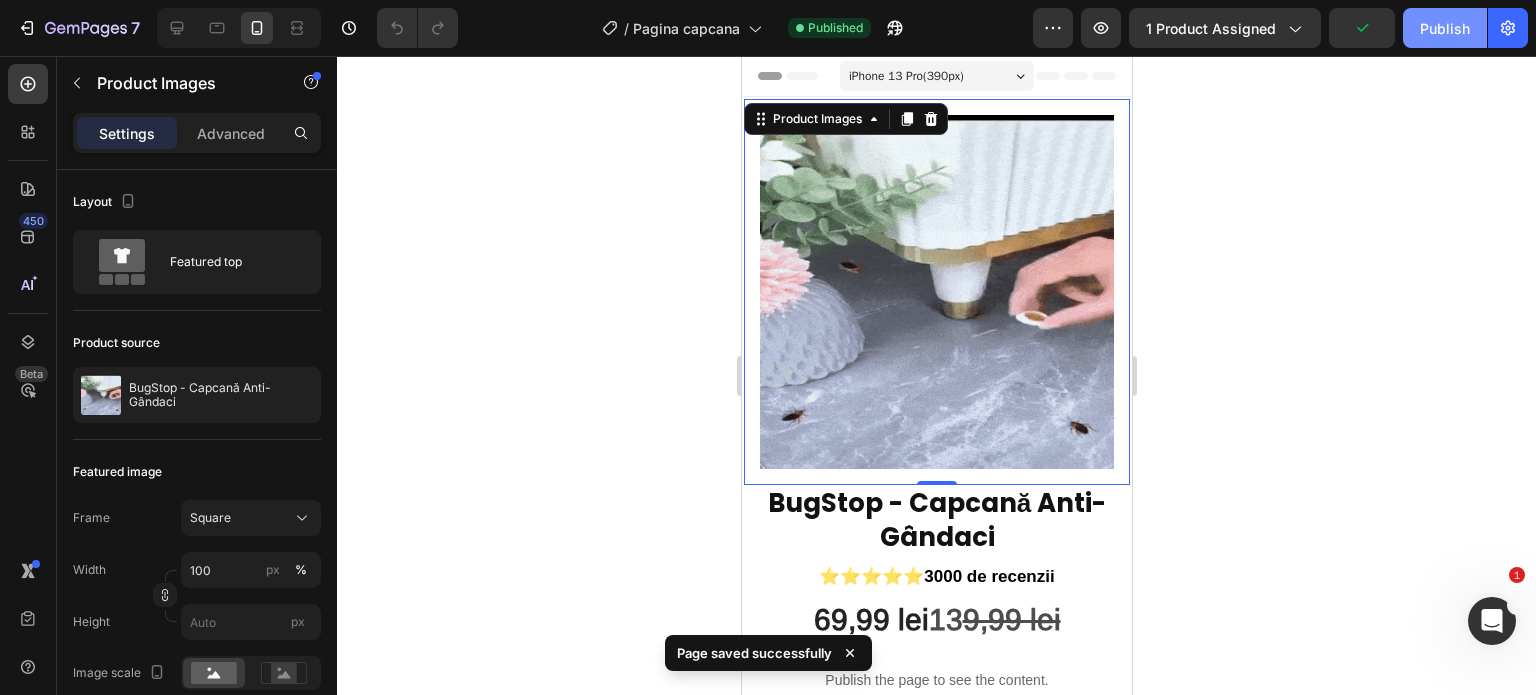 click on "Publish" at bounding box center (1445, 28) 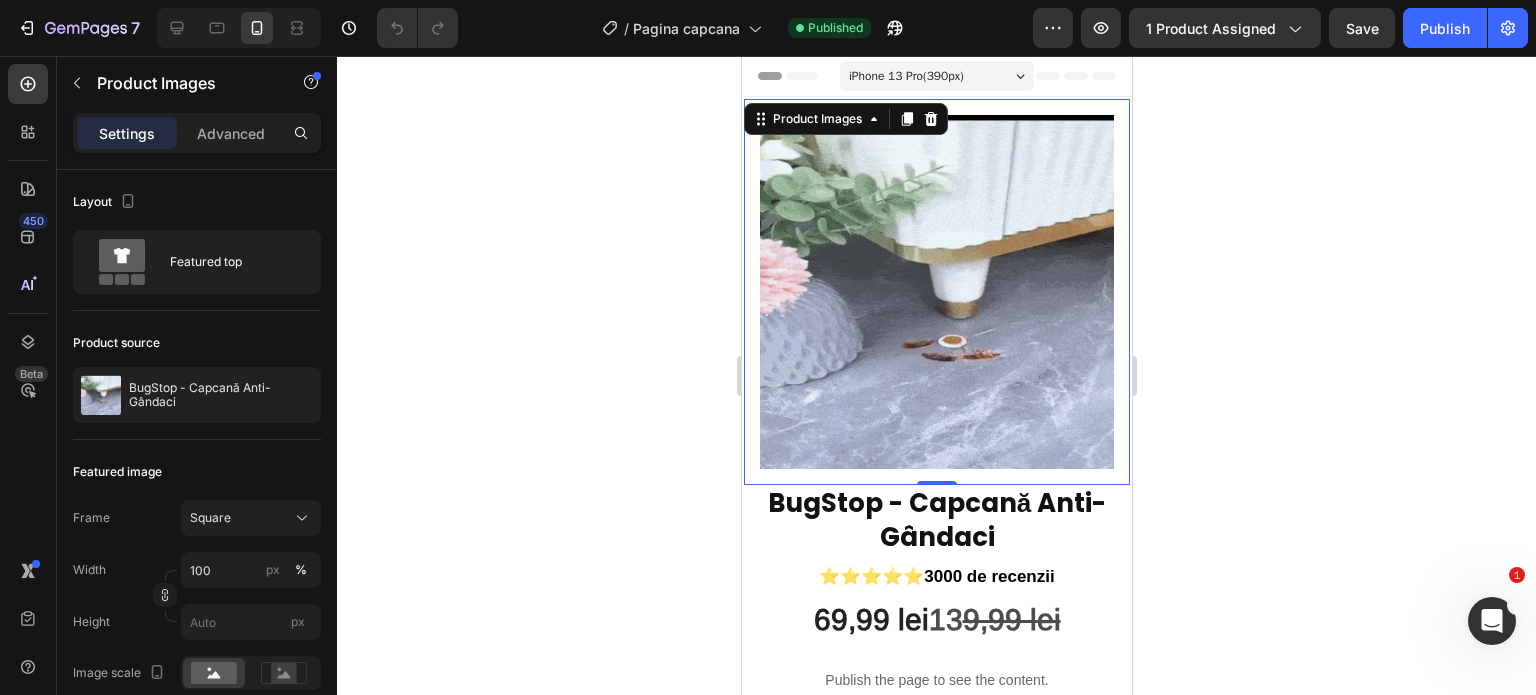 click 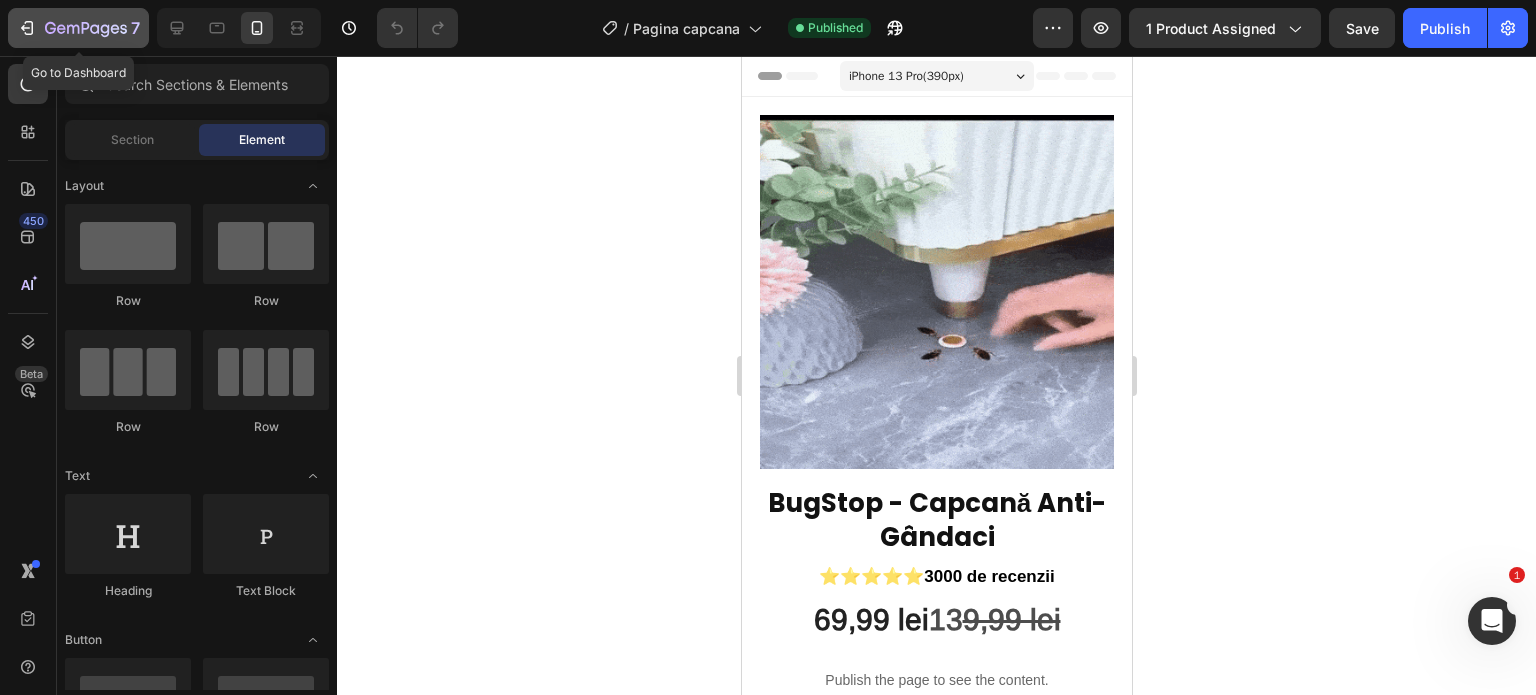 click 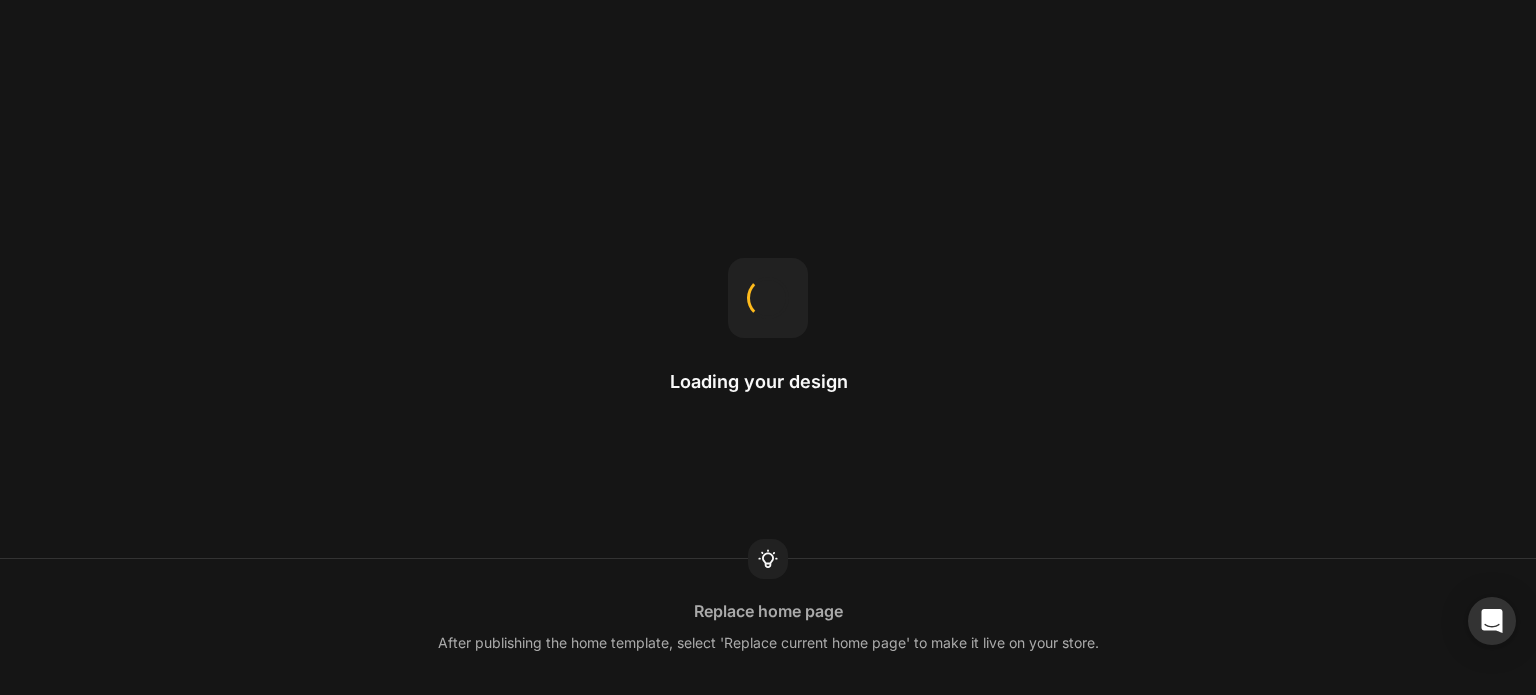 scroll, scrollTop: 0, scrollLeft: 0, axis: both 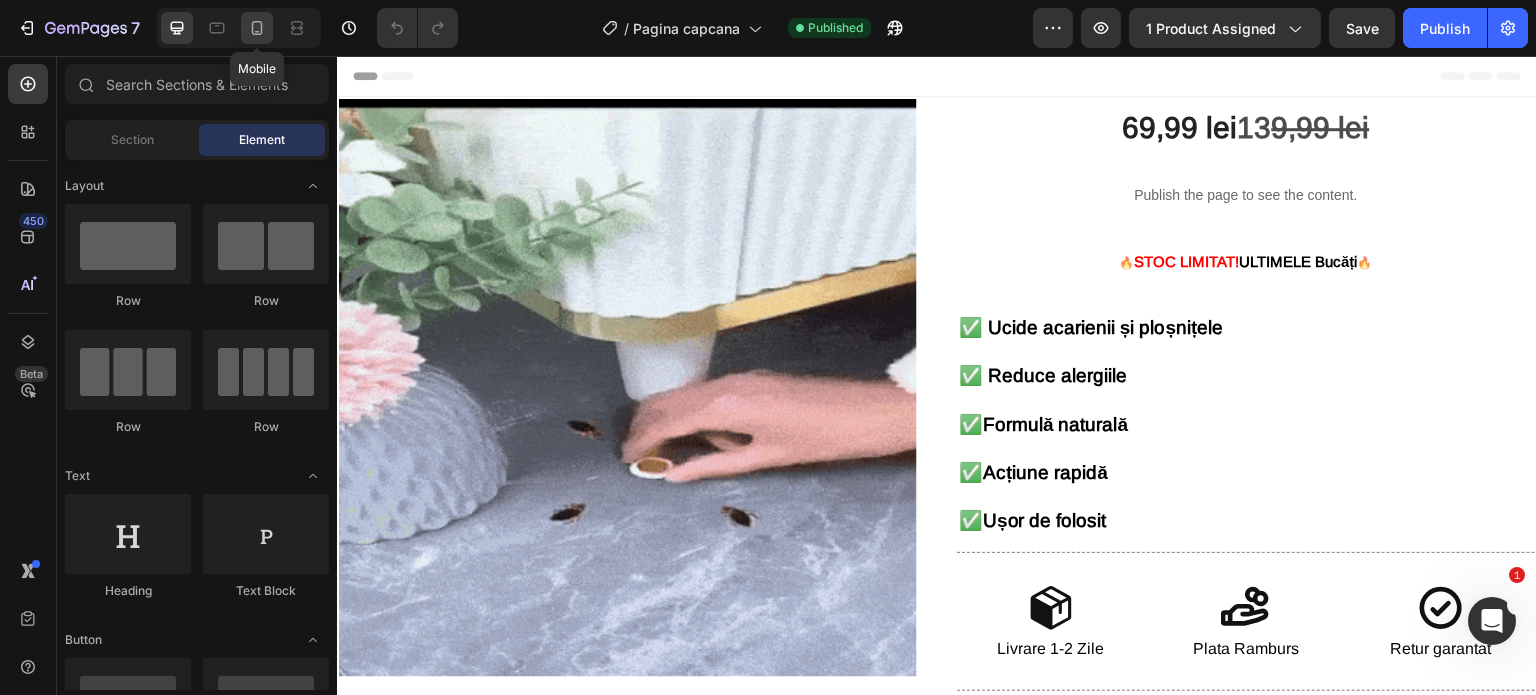 click 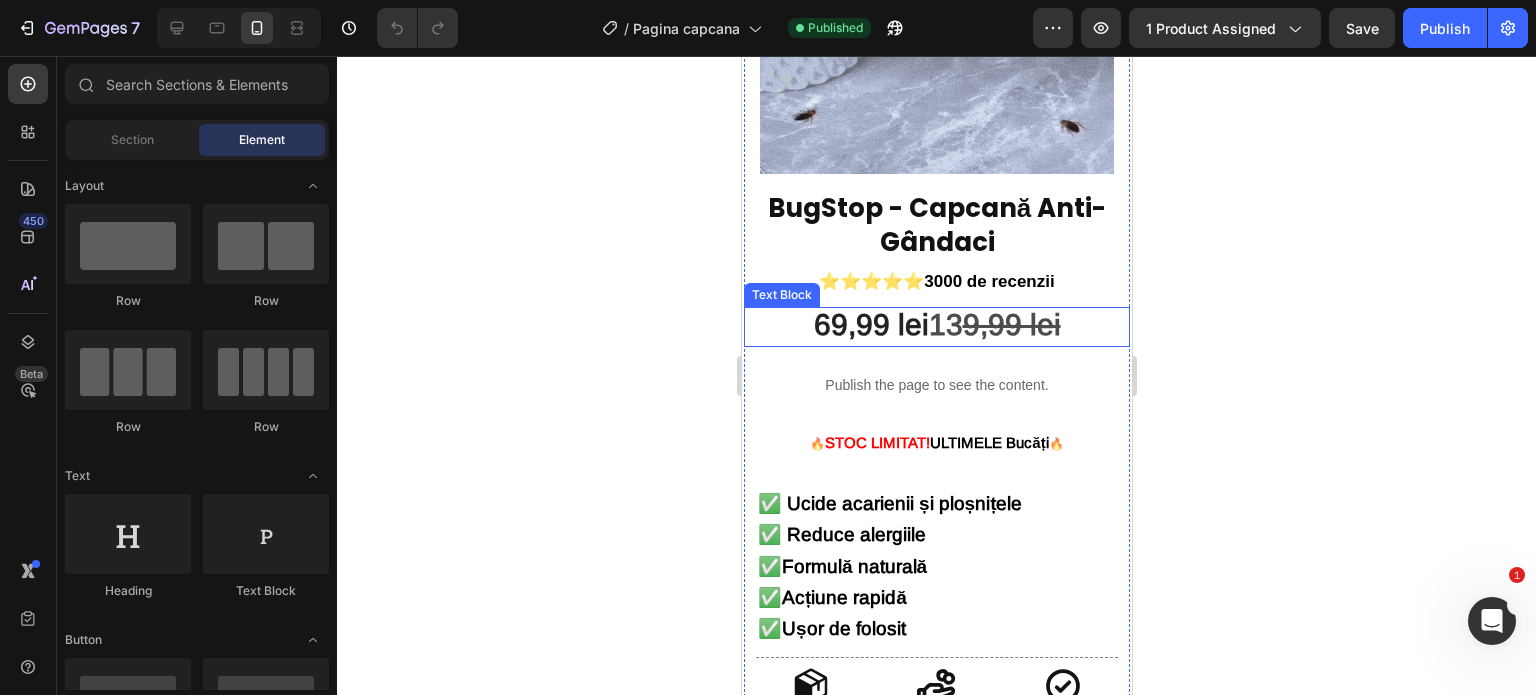 scroll, scrollTop: 300, scrollLeft: 0, axis: vertical 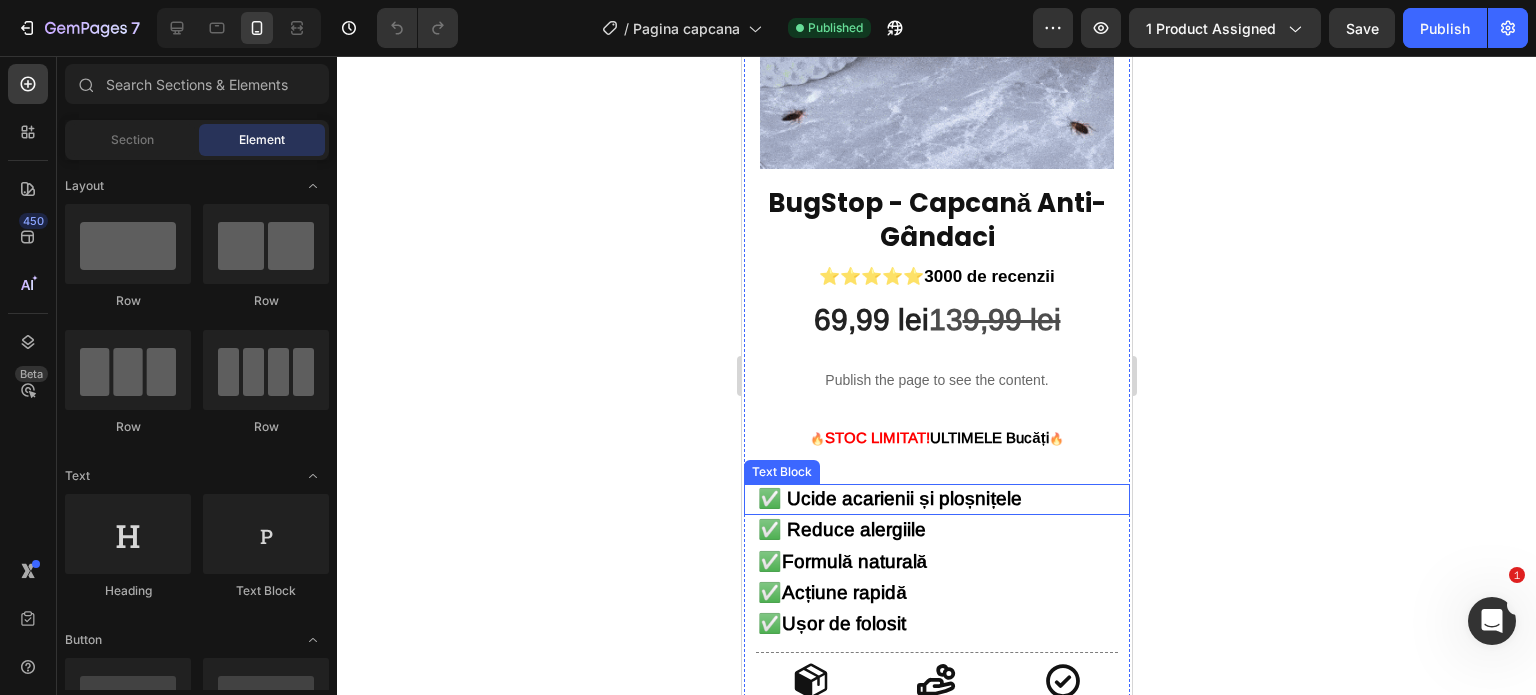 click on "✅ Ucide acarienii și ploșnițele" at bounding box center [936, 499] 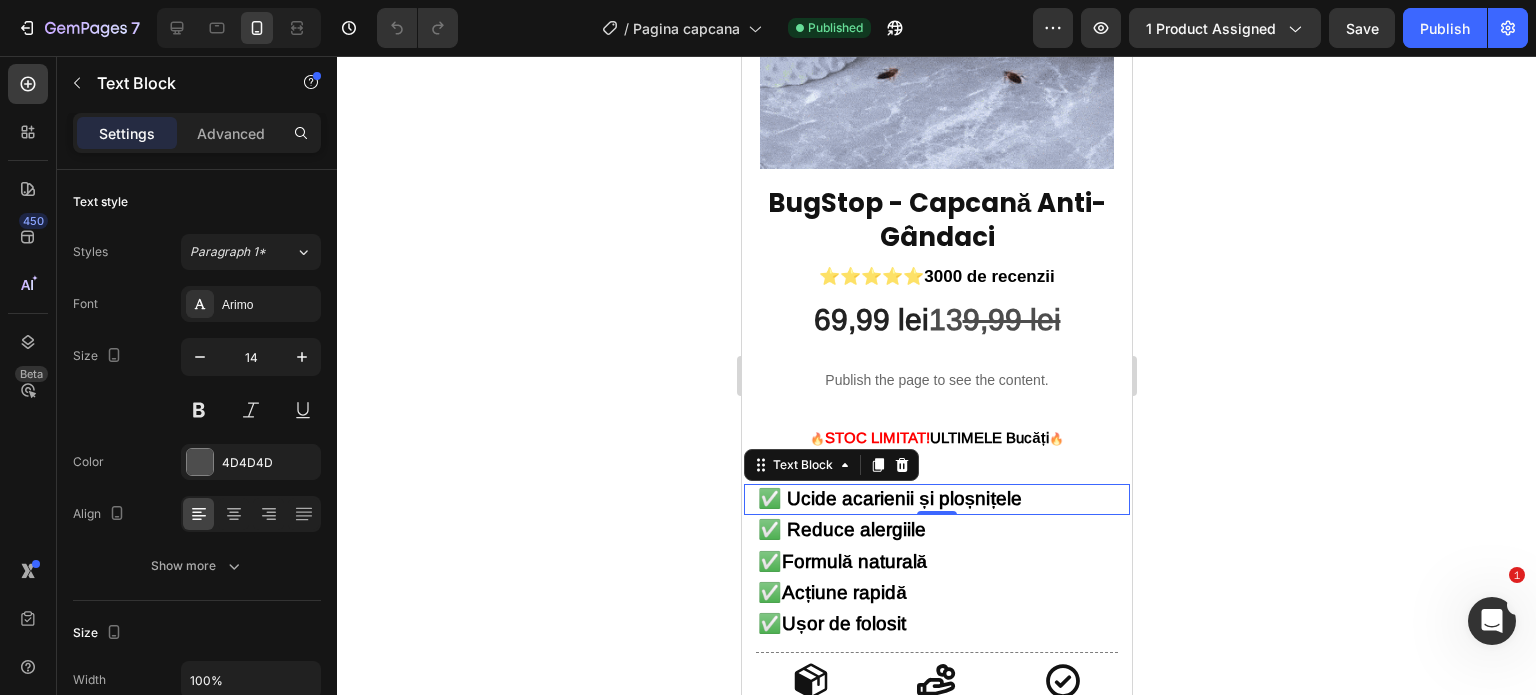 click on "✅ Ucide acarienii și ploșnițele" at bounding box center (889, 498) 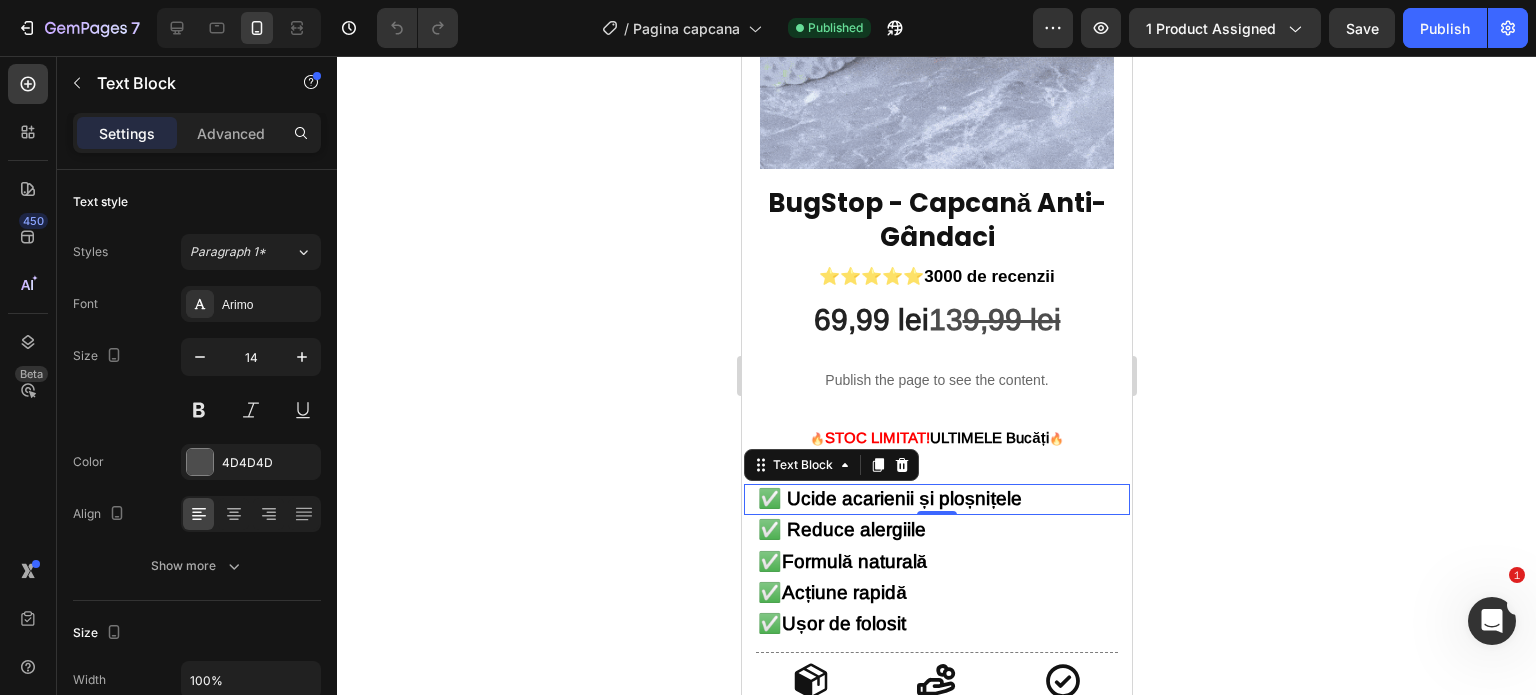 click on "✅ Ucide acarienii și ploșnițele" at bounding box center [936, 499] 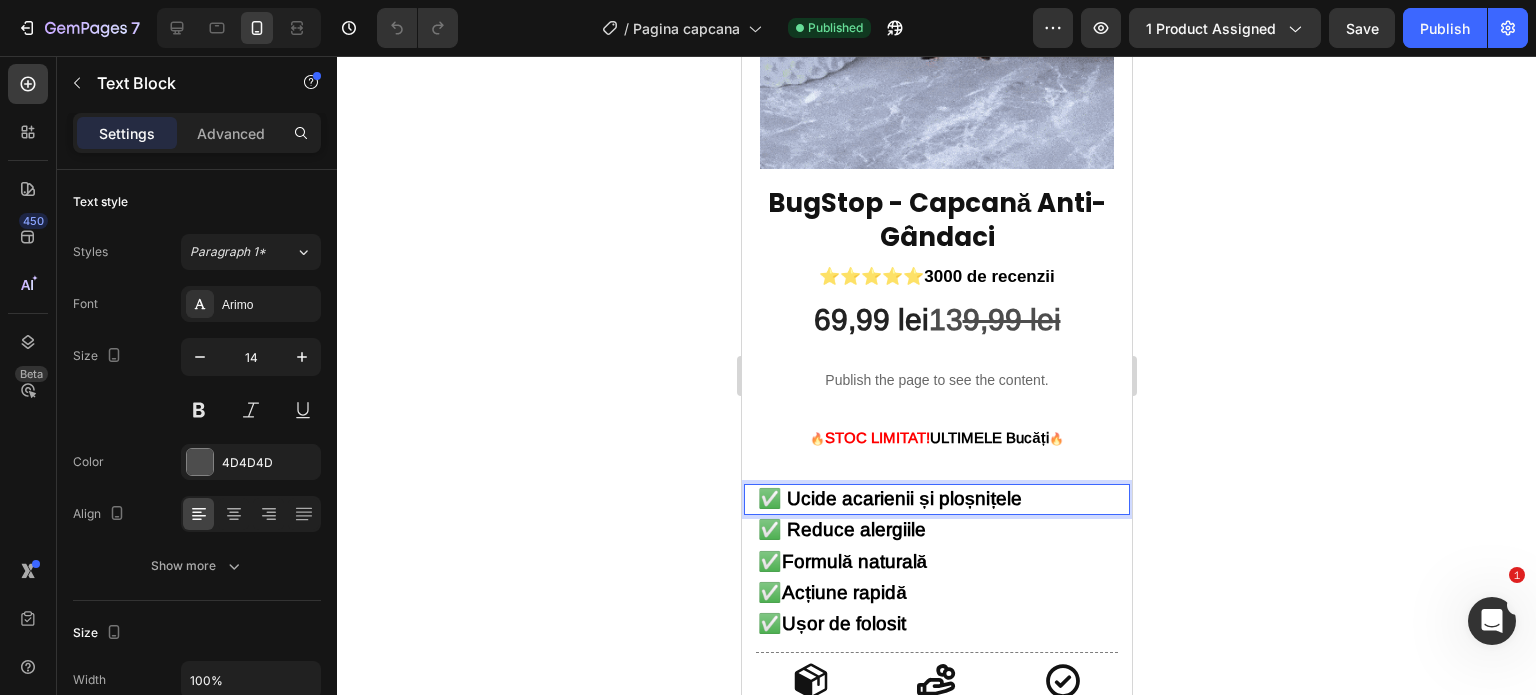 click on "✅ Ucide acarienii și ploșnițele" at bounding box center [936, 499] 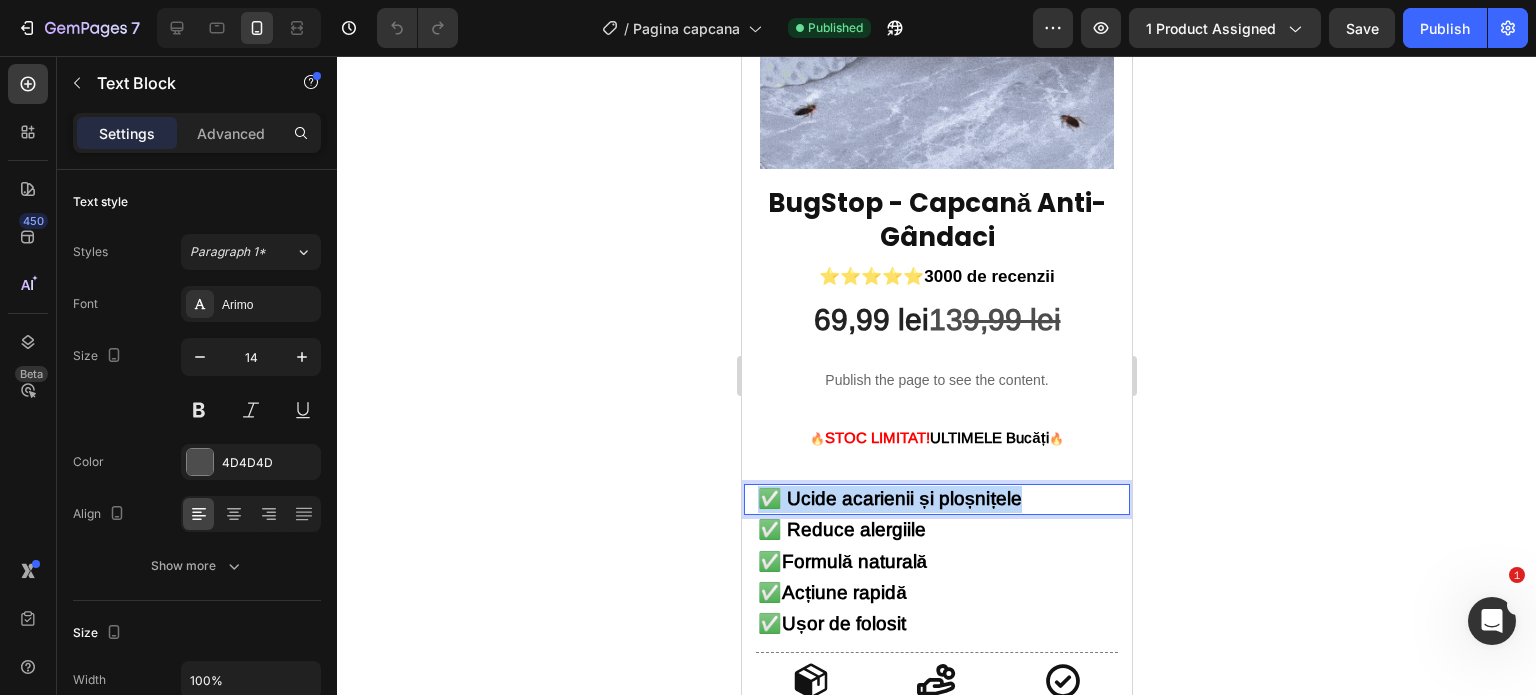 click on "✅ Ucide acarienii și ploșnițele" at bounding box center [936, 499] 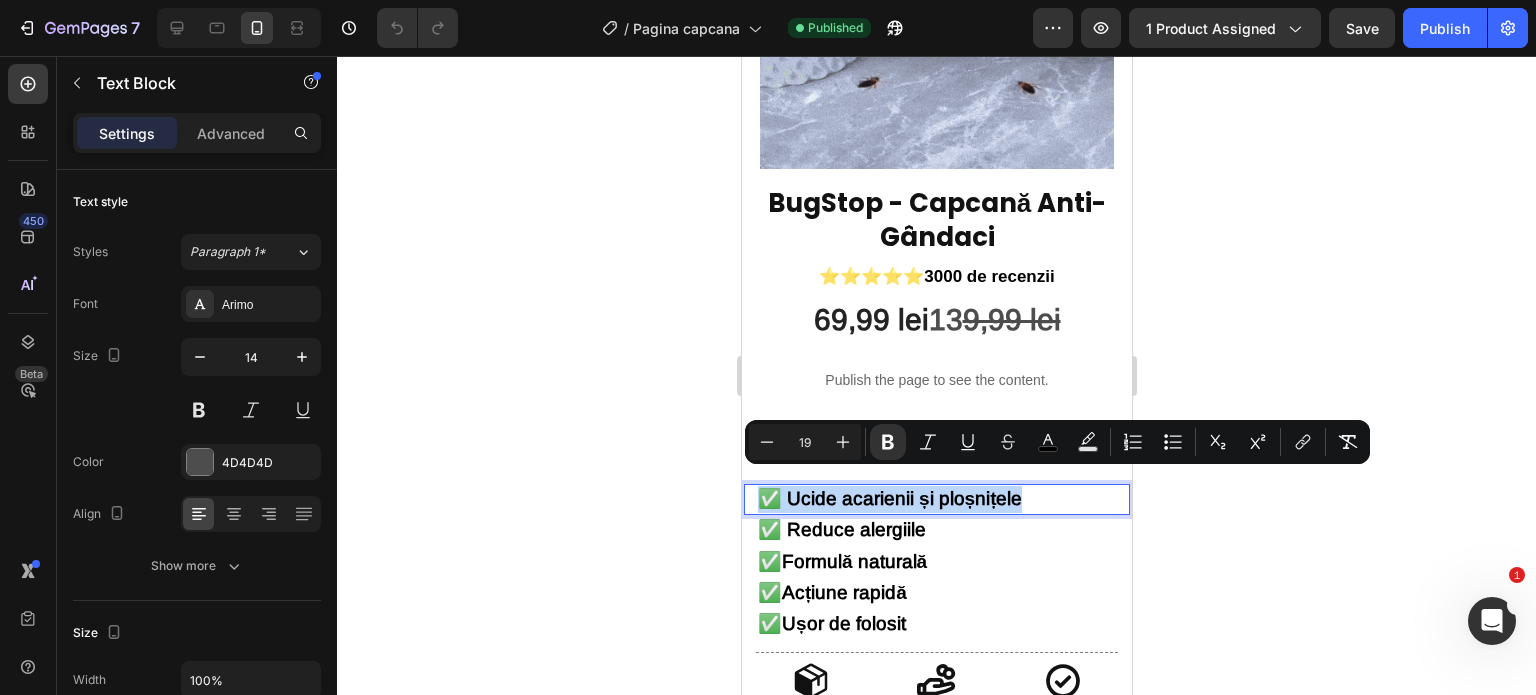 click on "✅ Ucide acarienii și ploșnițele" at bounding box center (889, 498) 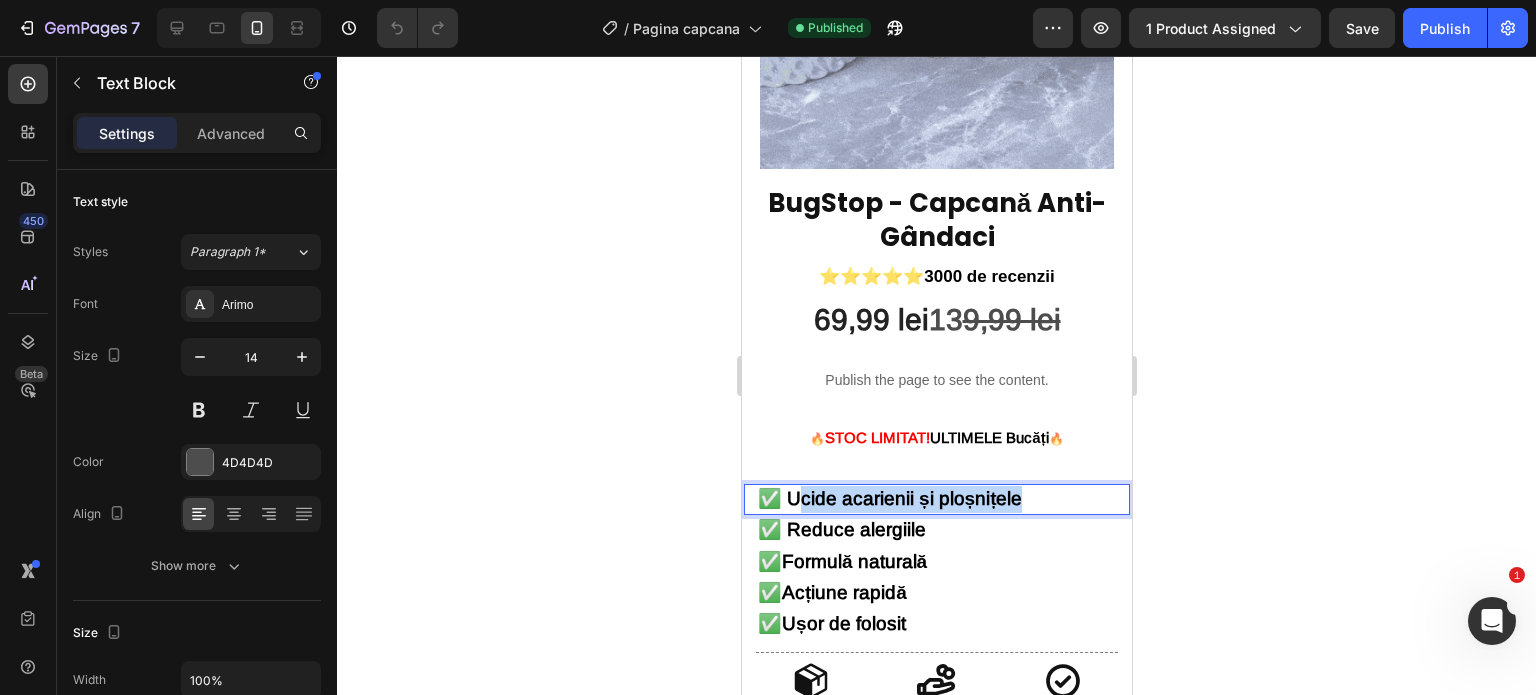 drag, startPoint x: 1017, startPoint y: 479, endPoint x: 797, endPoint y: 483, distance: 220.03636 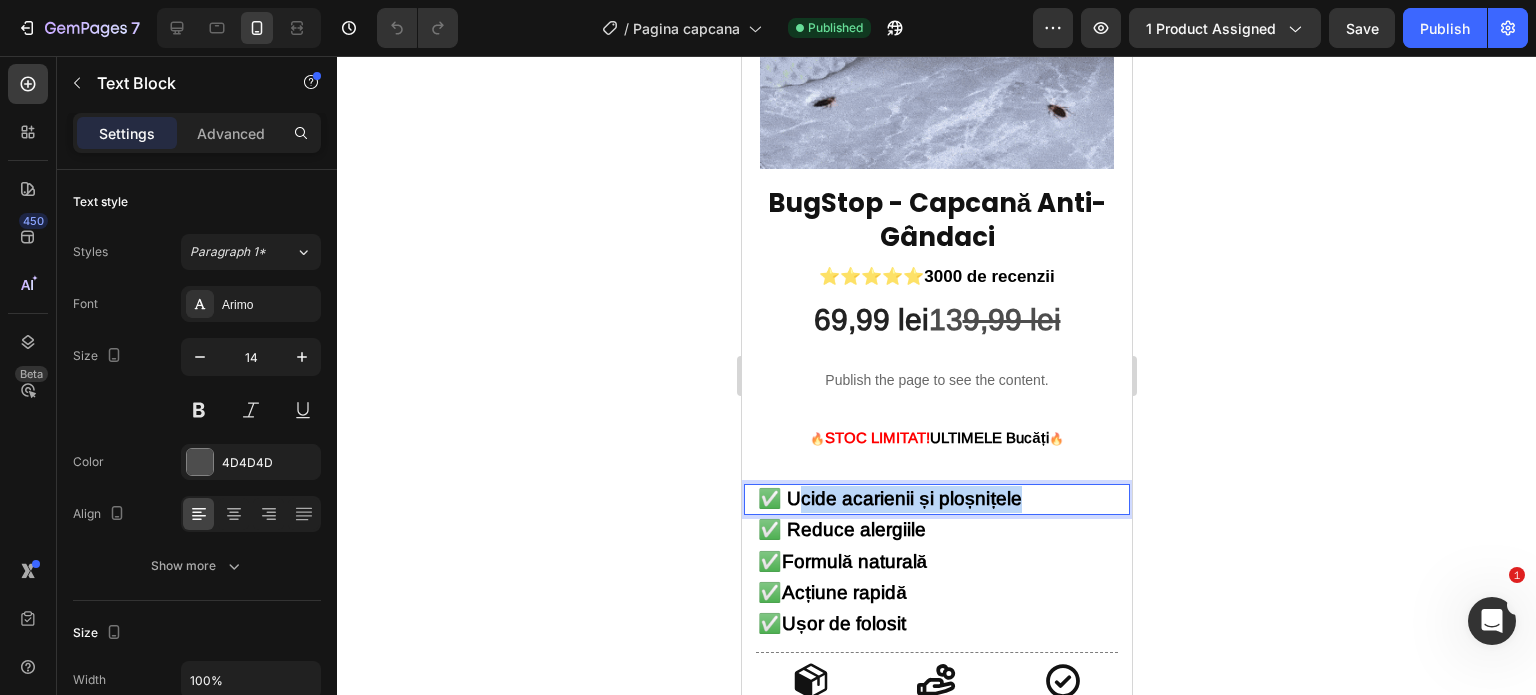 click on "✅ Ucide acarienii și ploșnițele" at bounding box center [936, 499] 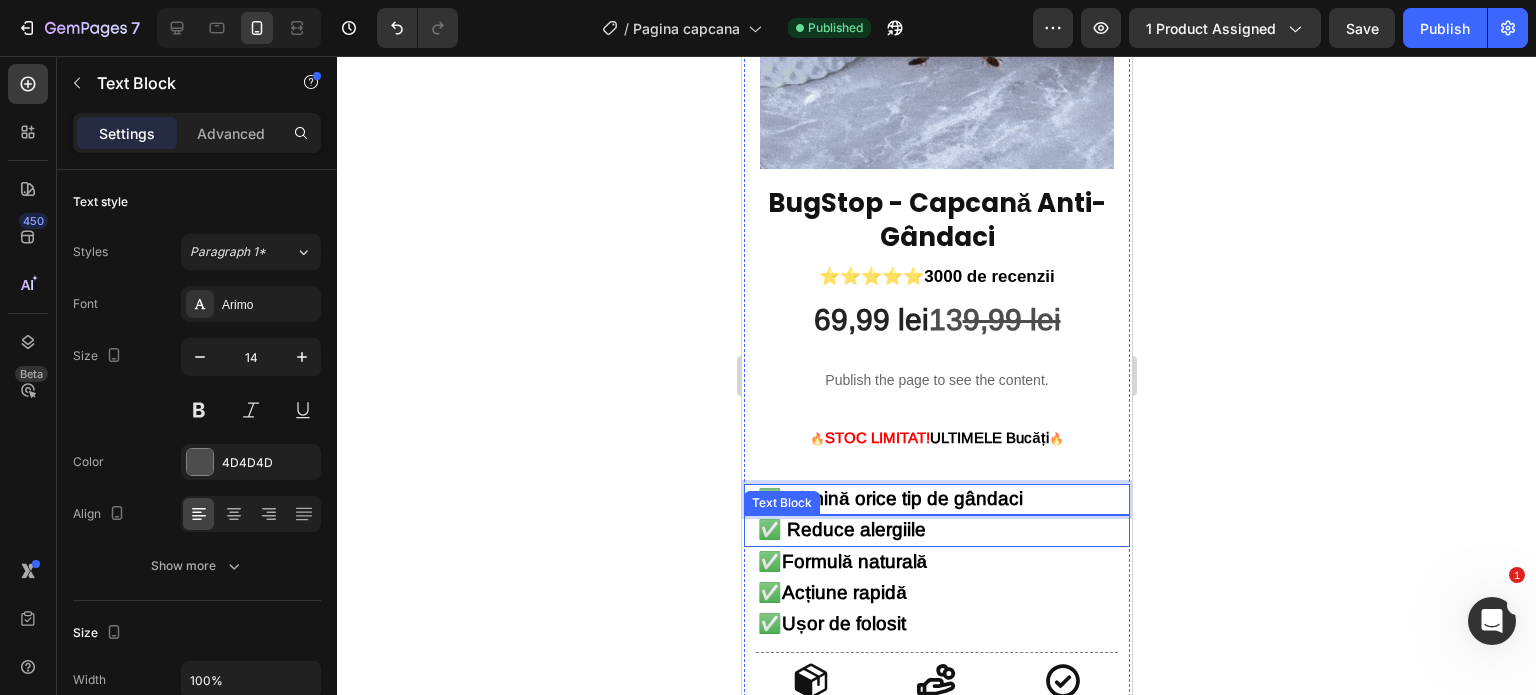 click on "✅ Reduce alergiile" at bounding box center (841, 529) 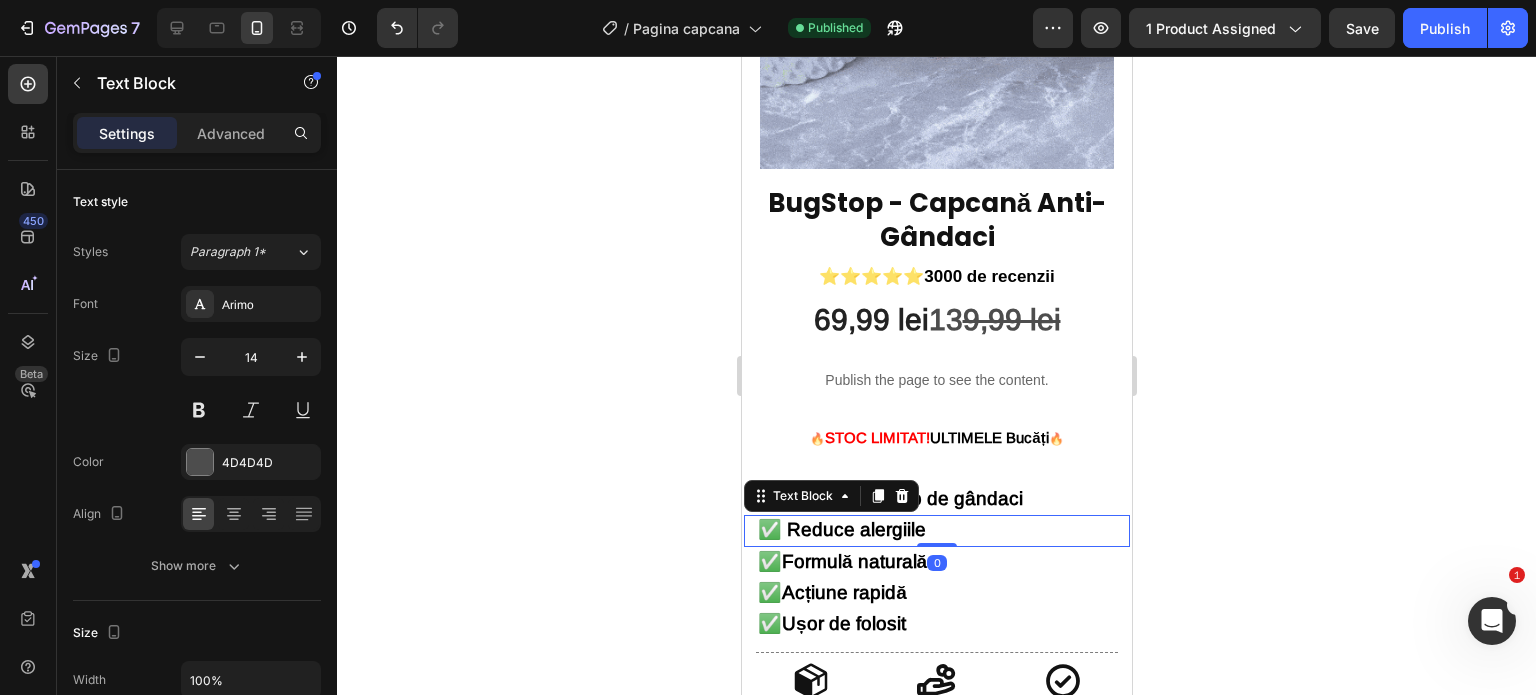 click on "✅ Reduce alergiile" at bounding box center (936, 530) 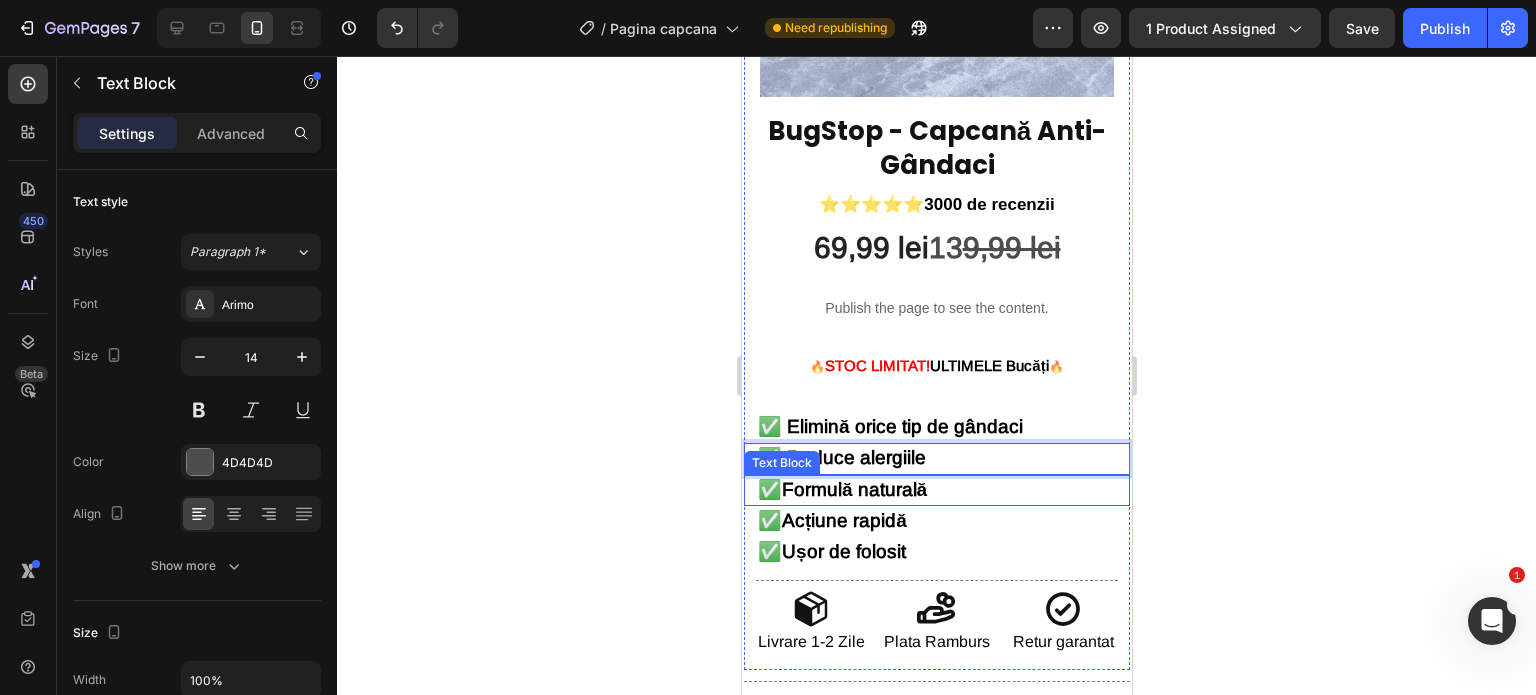 scroll, scrollTop: 400, scrollLeft: 0, axis: vertical 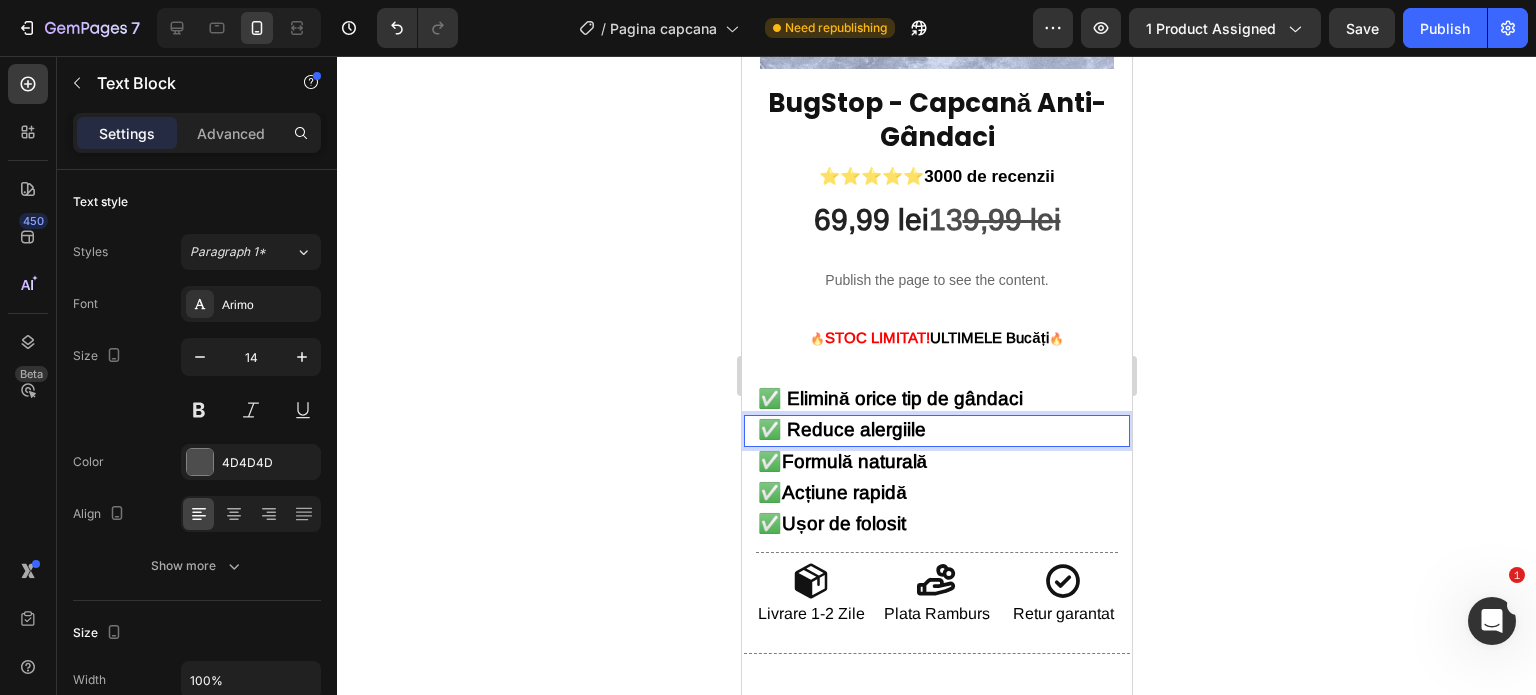 click on "✅ Reduce alergiile" at bounding box center [936, 430] 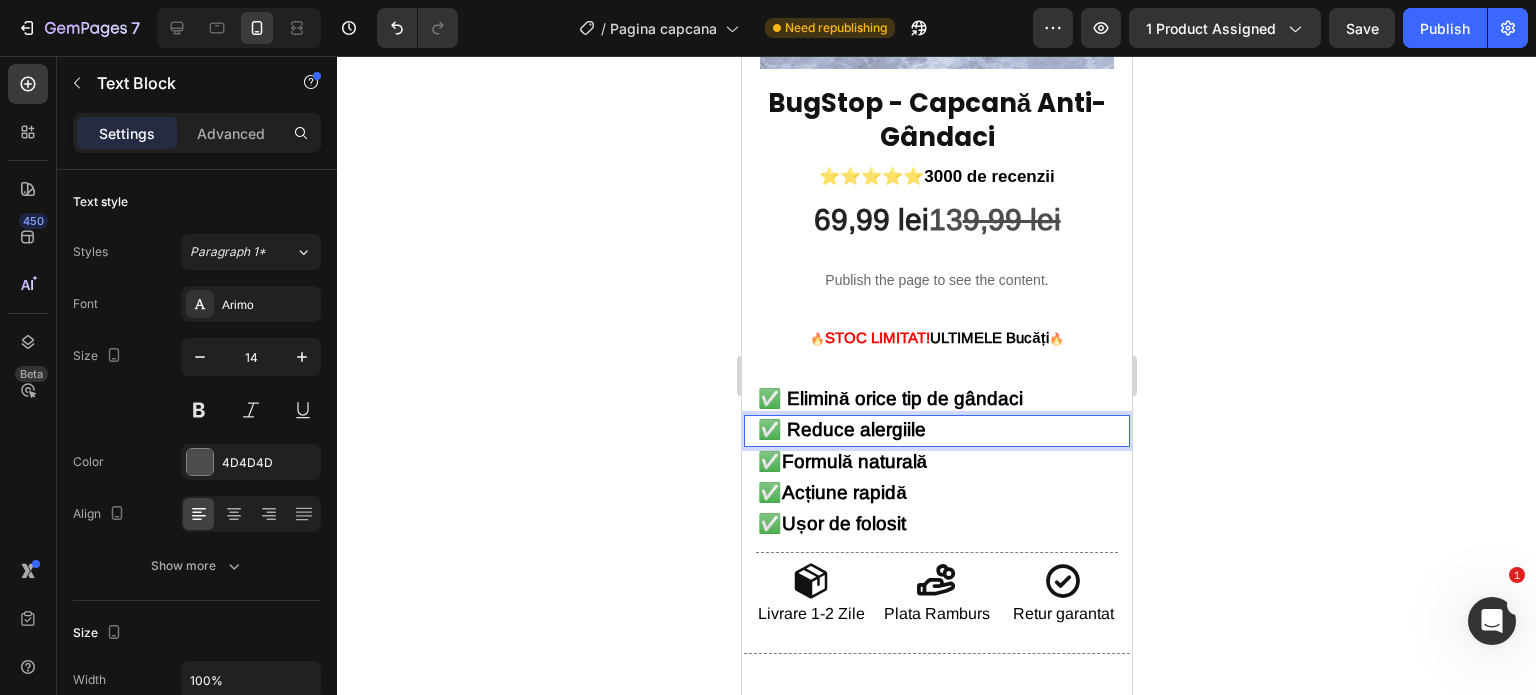click on "✅ Reduce alergiile" at bounding box center (936, 430) 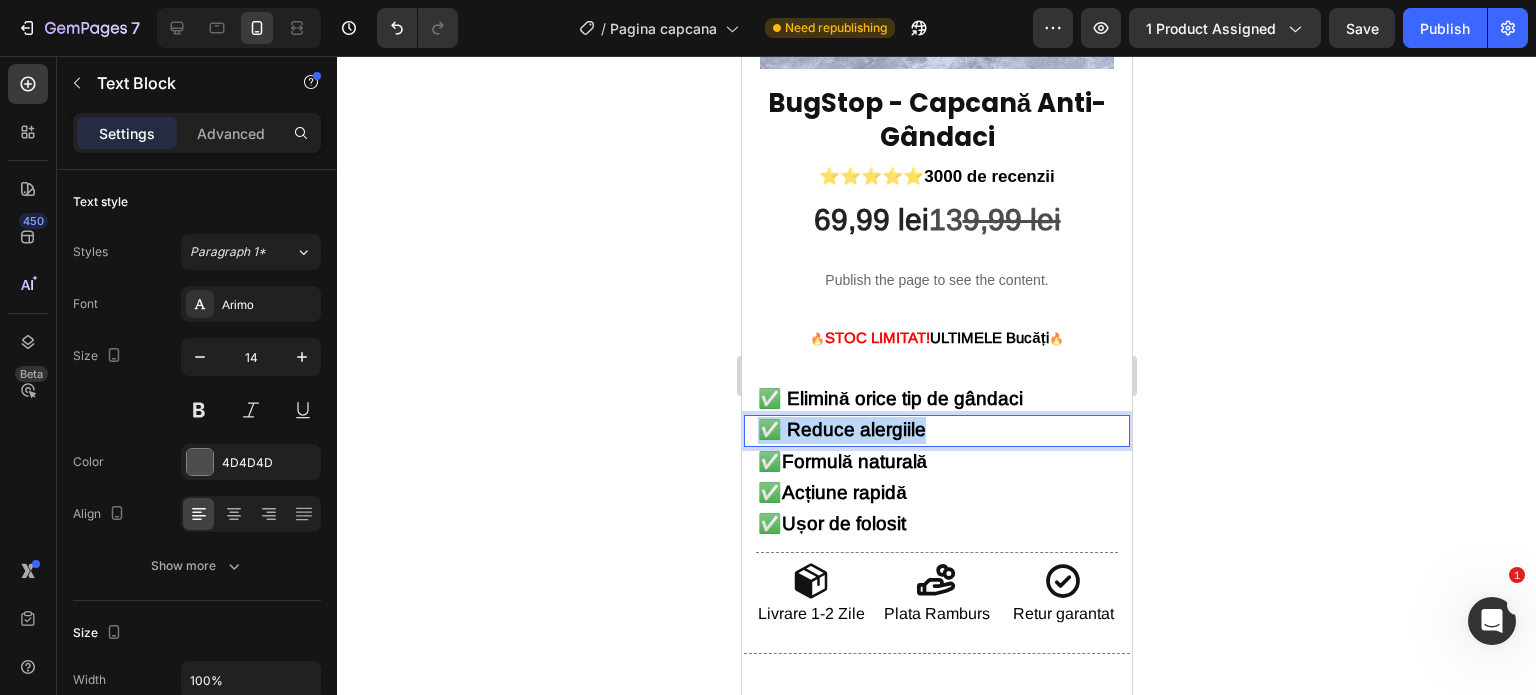 click on "✅ Reduce alergiile" at bounding box center [936, 430] 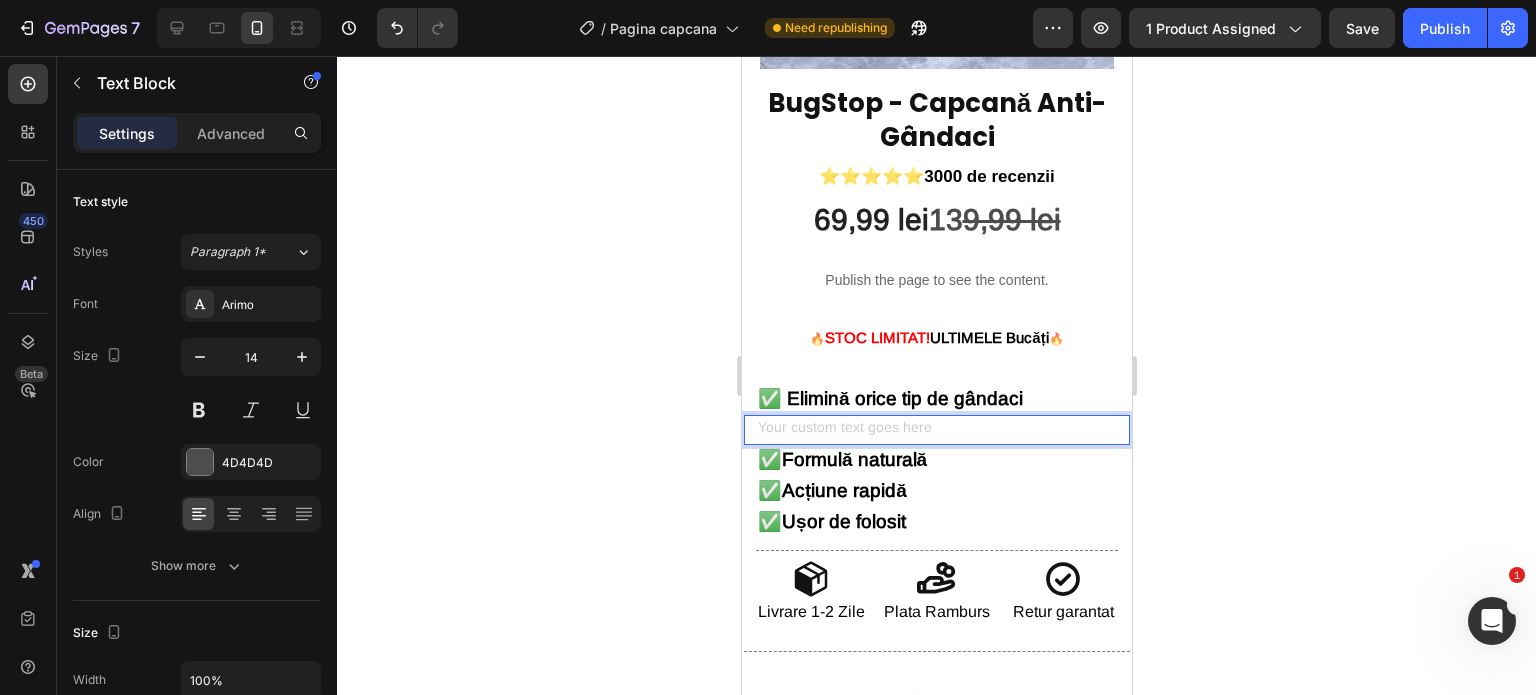 click 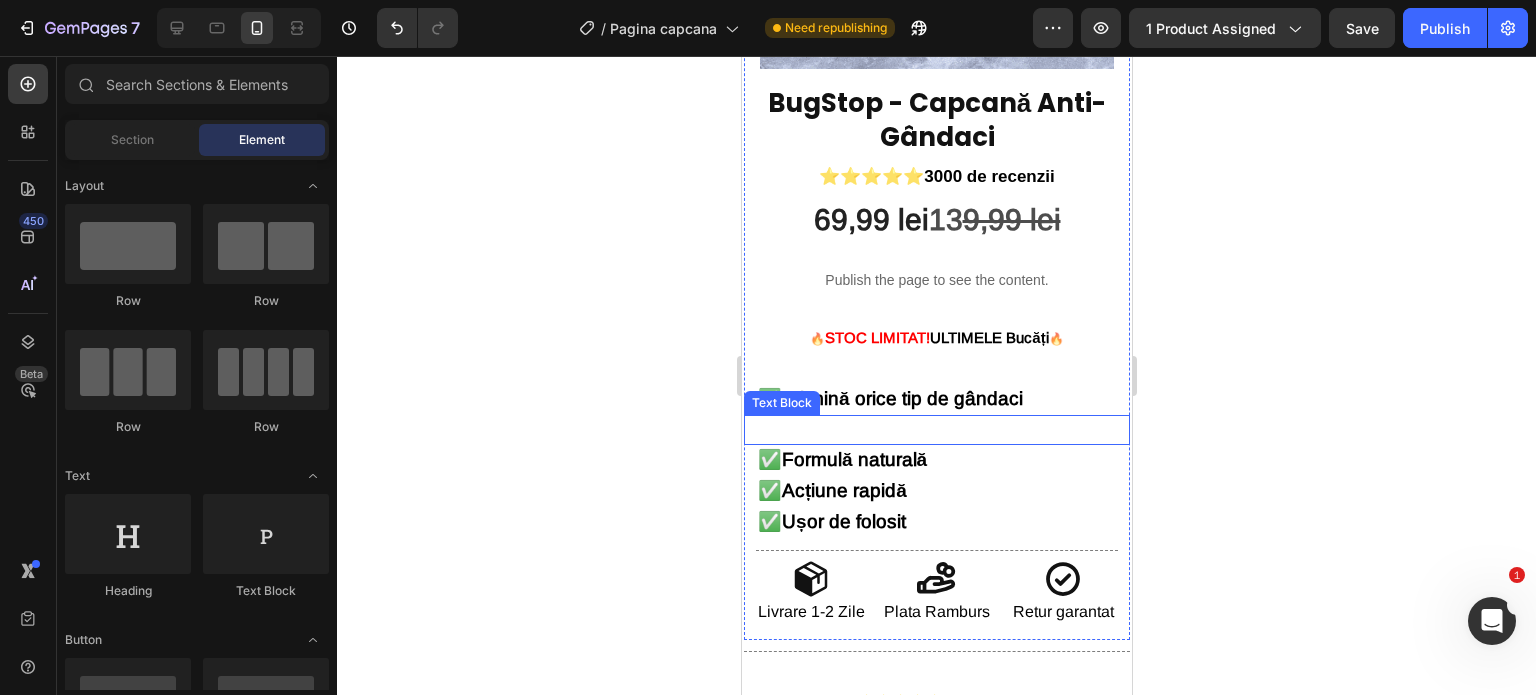 click at bounding box center [936, 429] 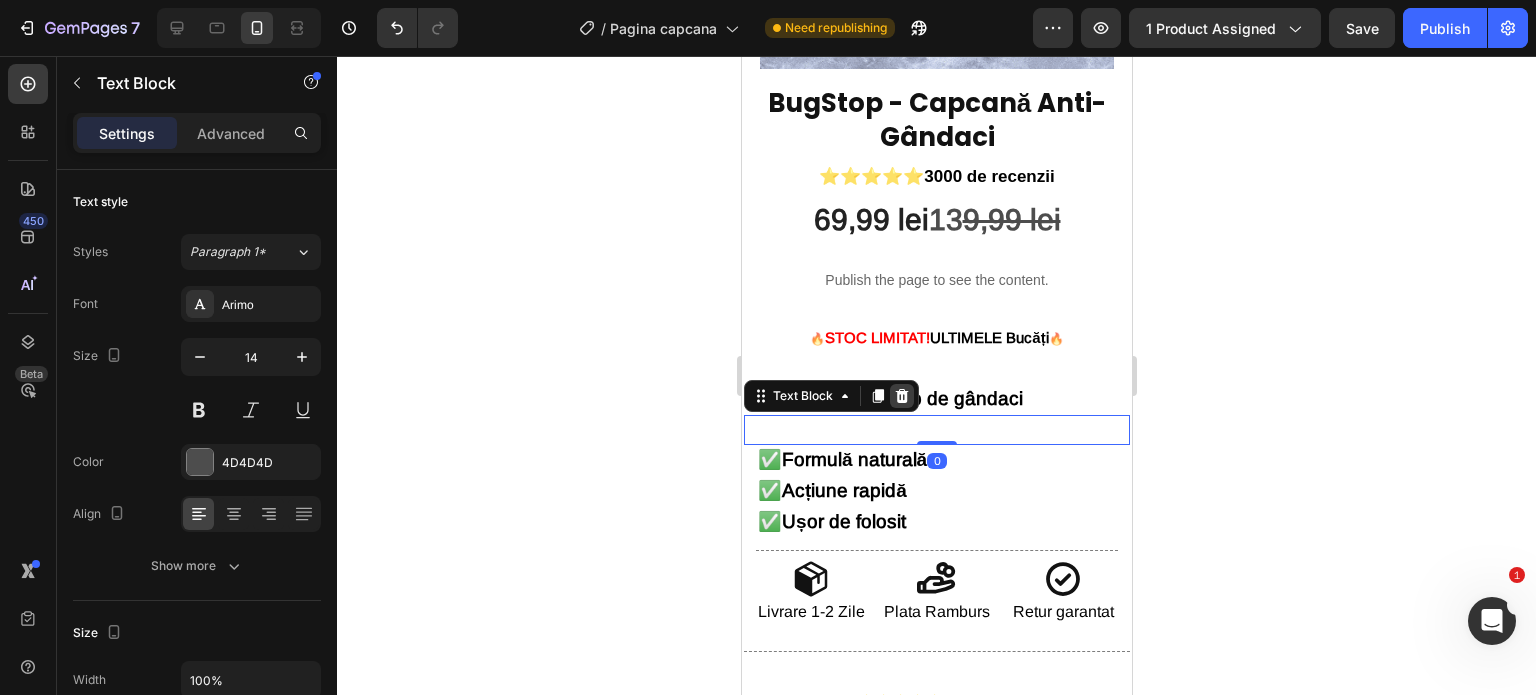 click 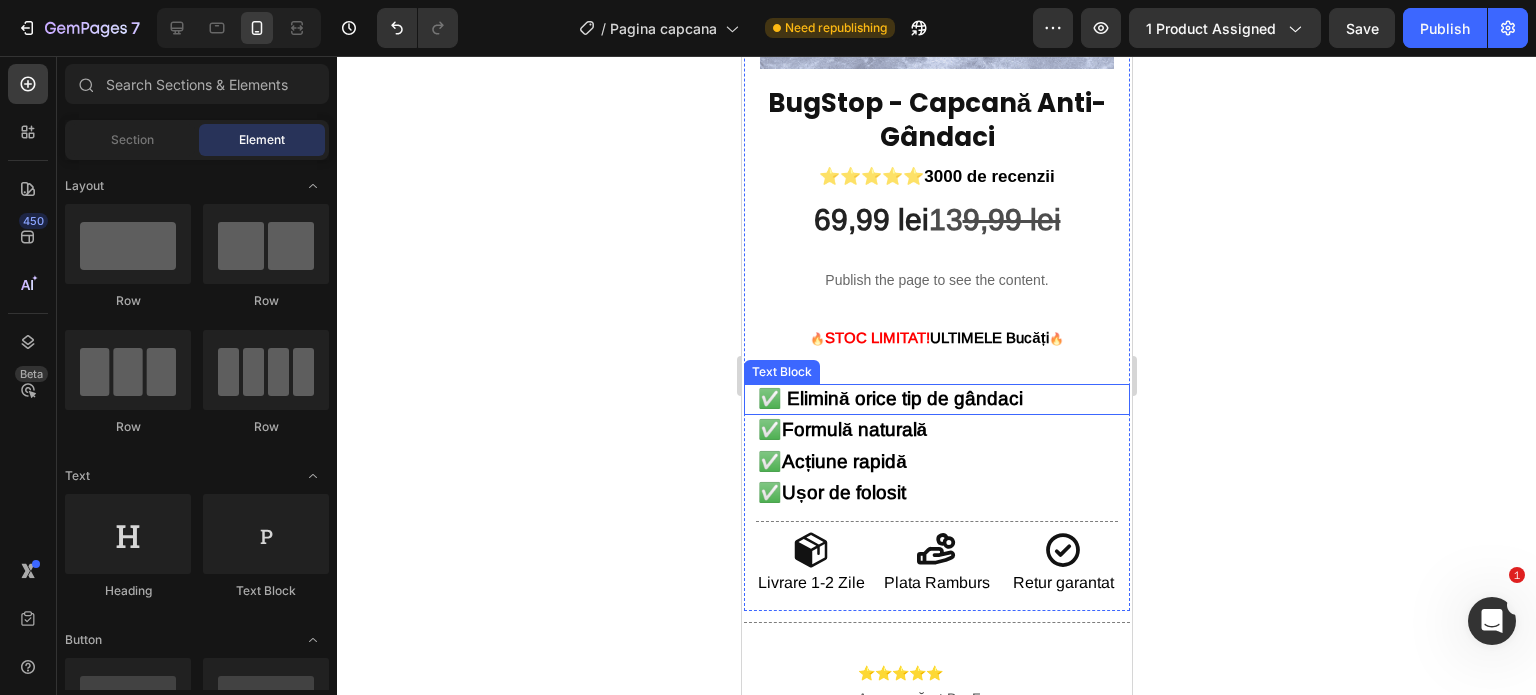 click 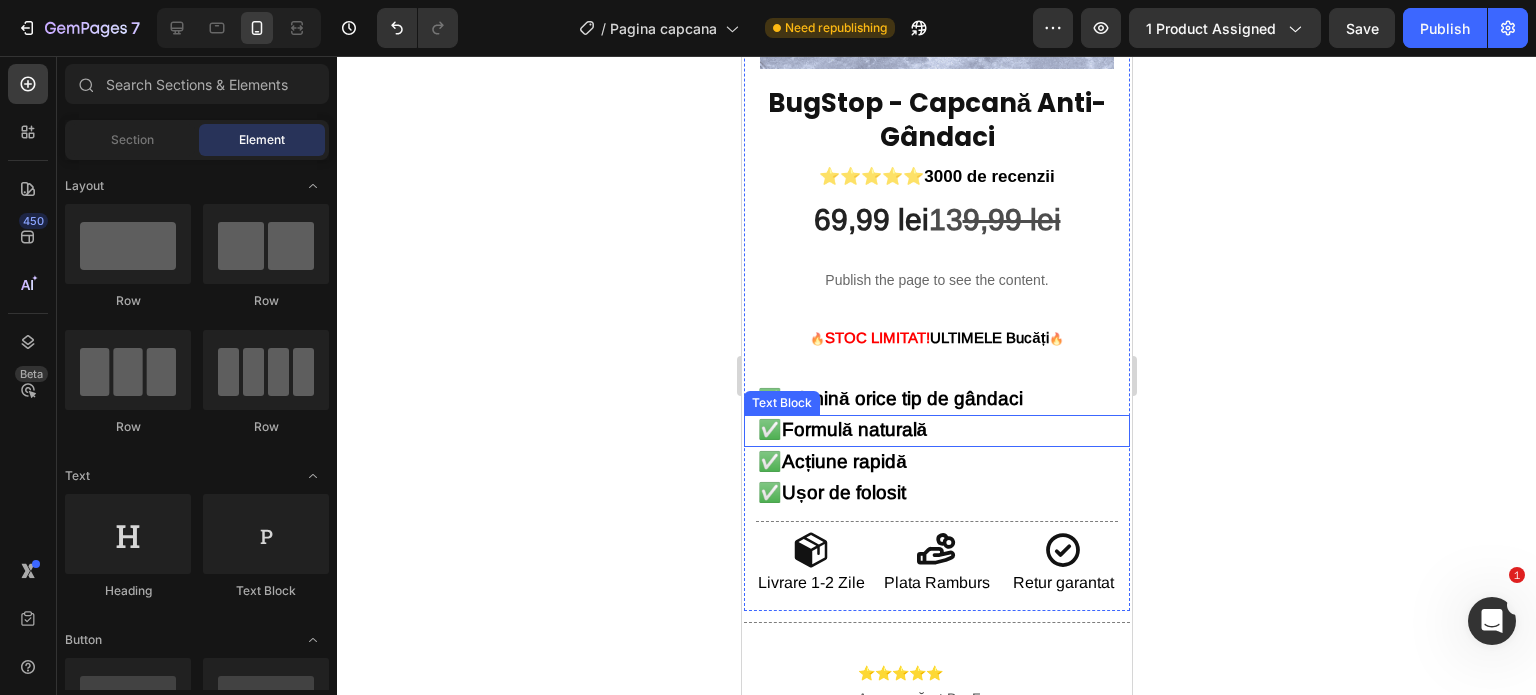 click on "Formulă naturală" at bounding box center (853, 429) 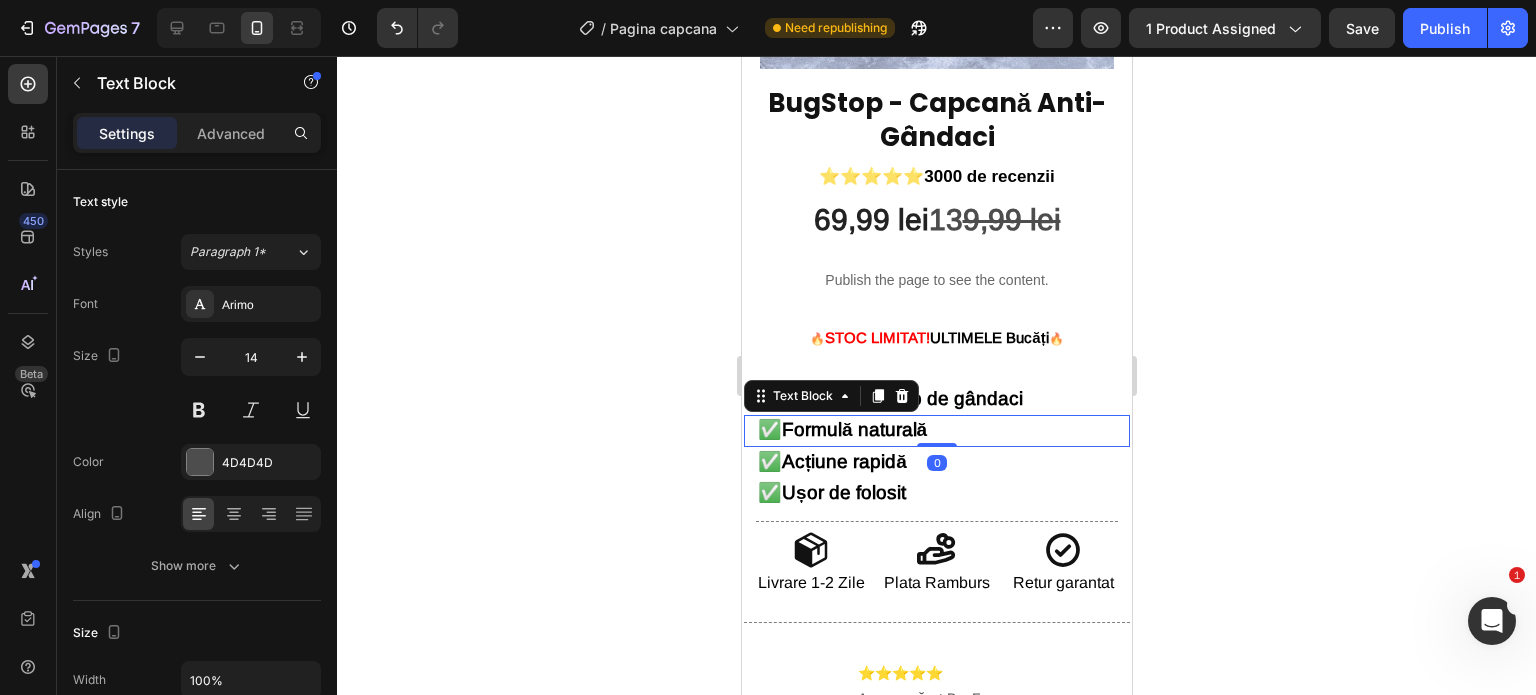 click 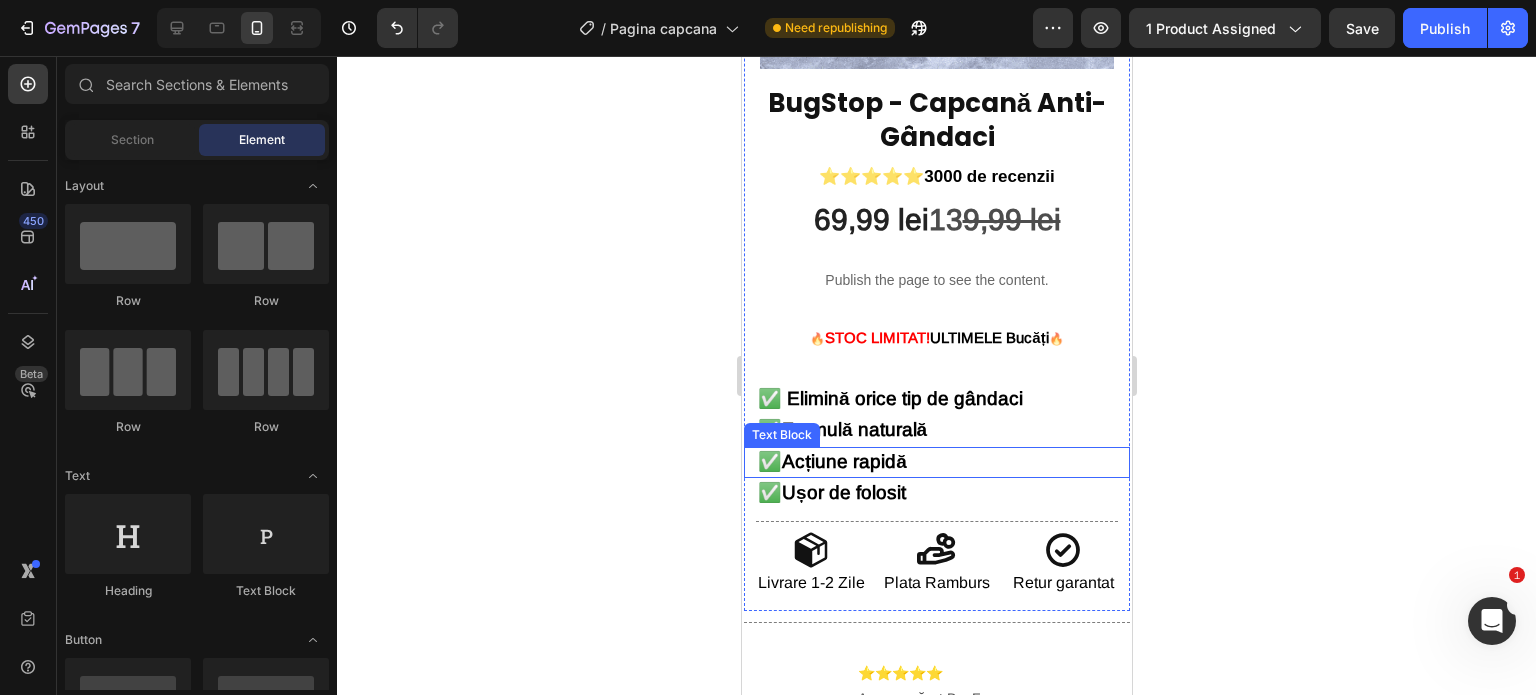 click on "Formulă naturală" at bounding box center (853, 429) 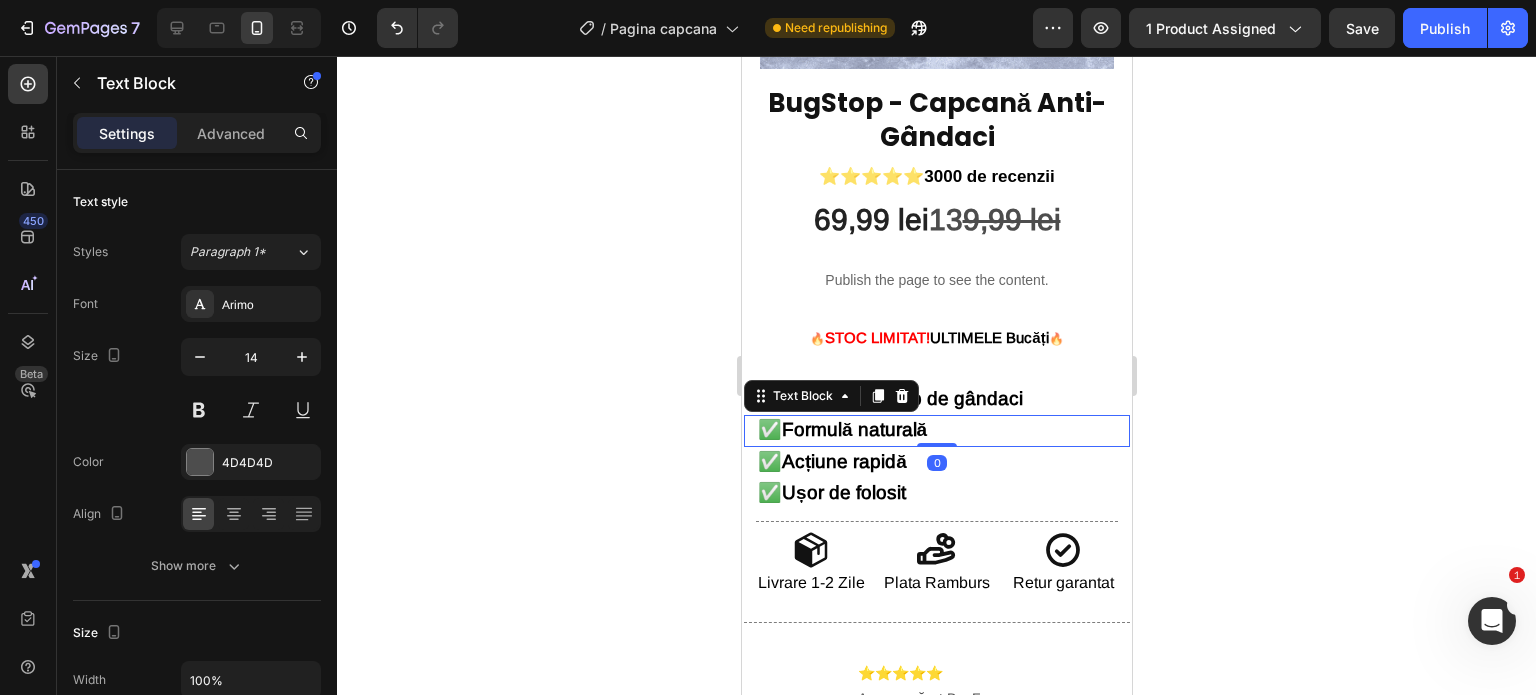 click on "Formulă naturală" at bounding box center (853, 429) 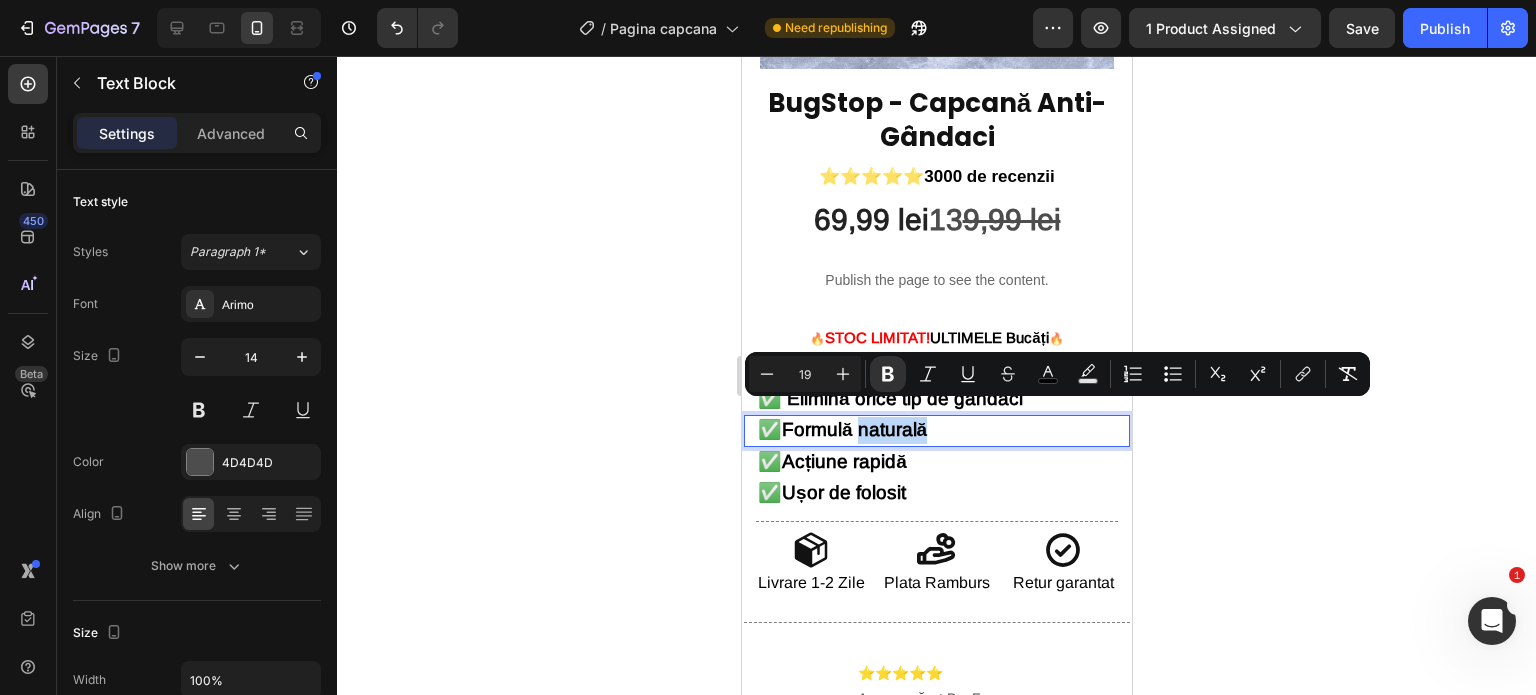 click on "✅  Formulă naturală" at bounding box center [936, 430] 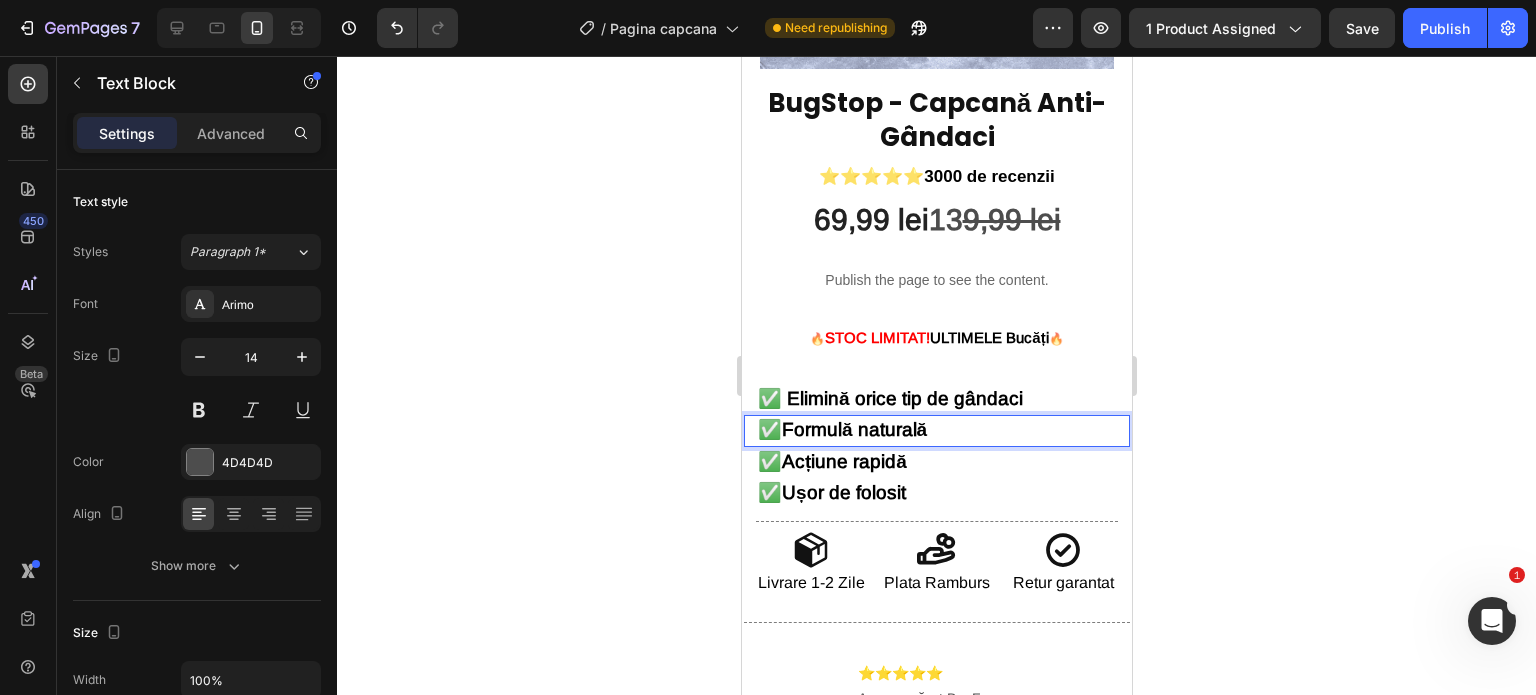 click on "Formulă naturală" at bounding box center [853, 429] 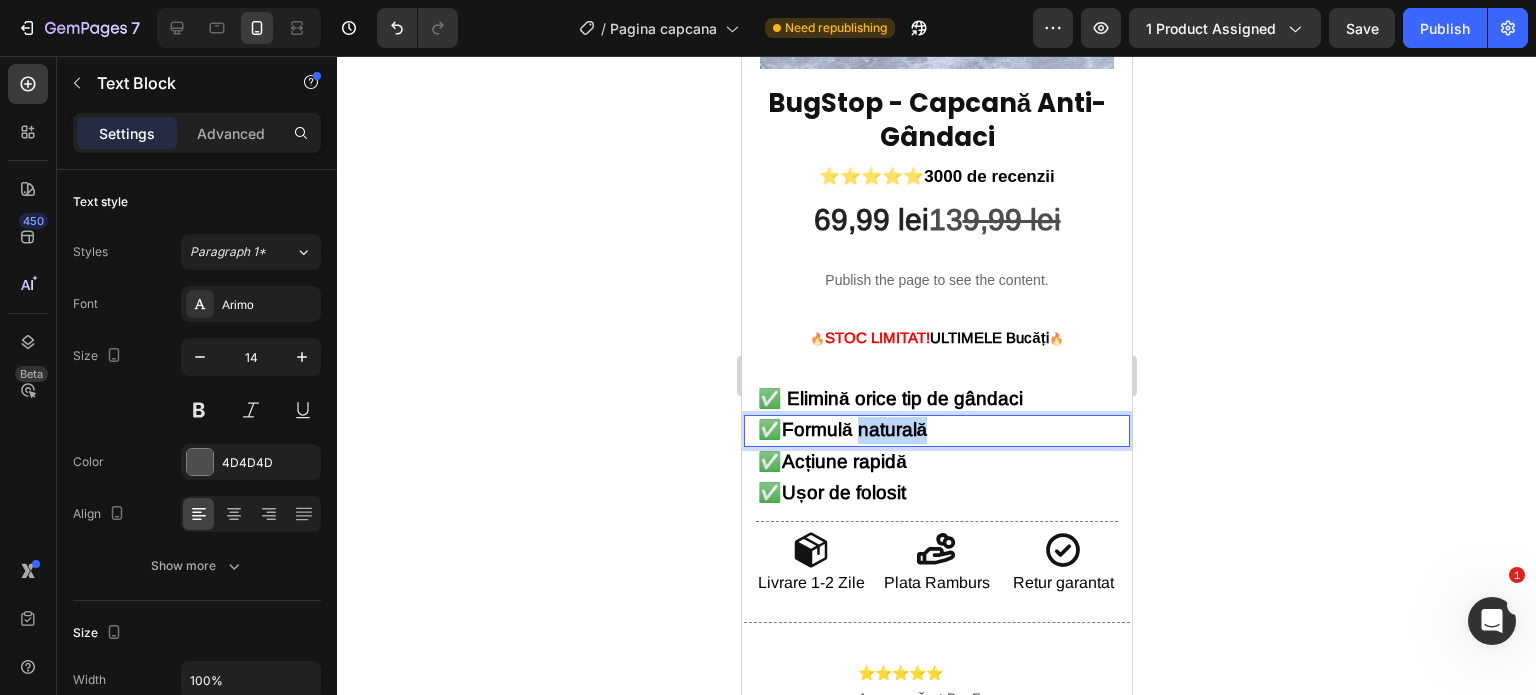 click on "Formulă naturală" at bounding box center [853, 429] 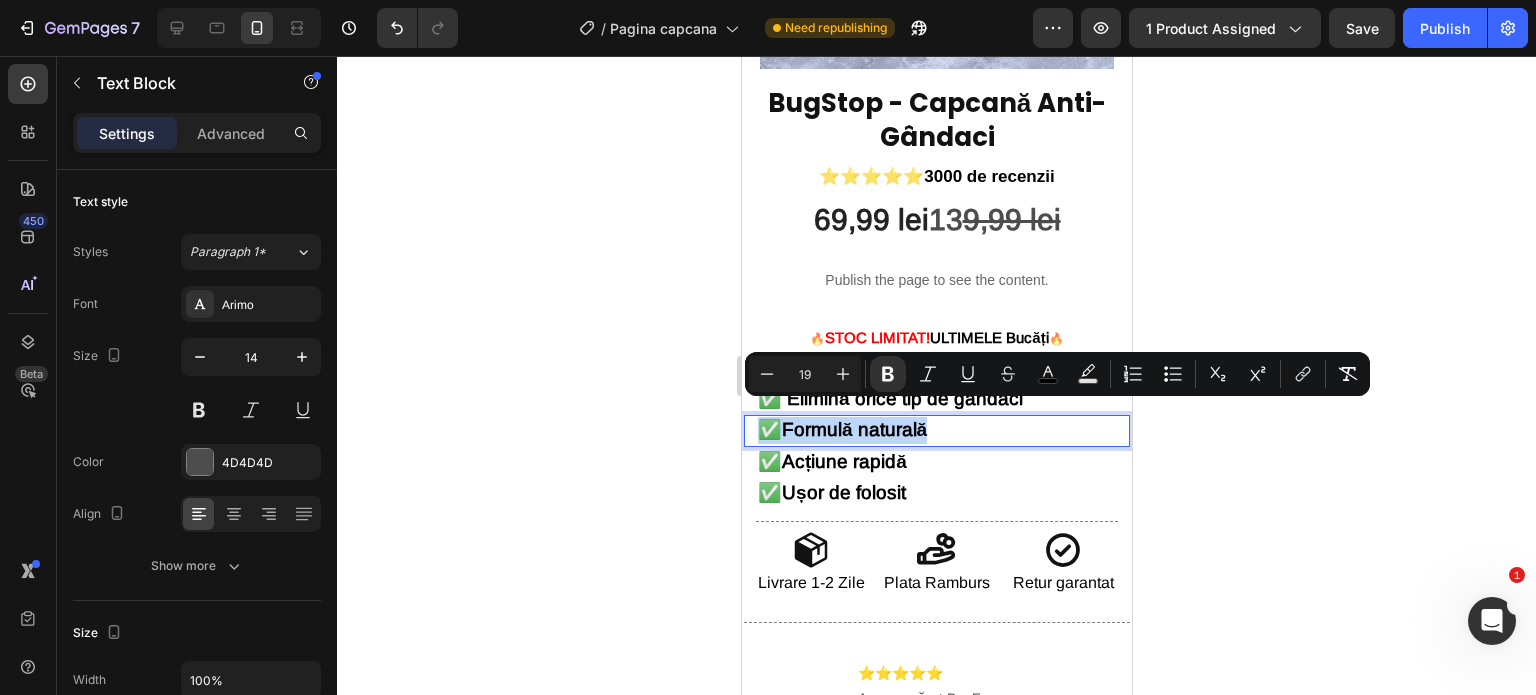 click on "Formulă naturală" at bounding box center (853, 429) 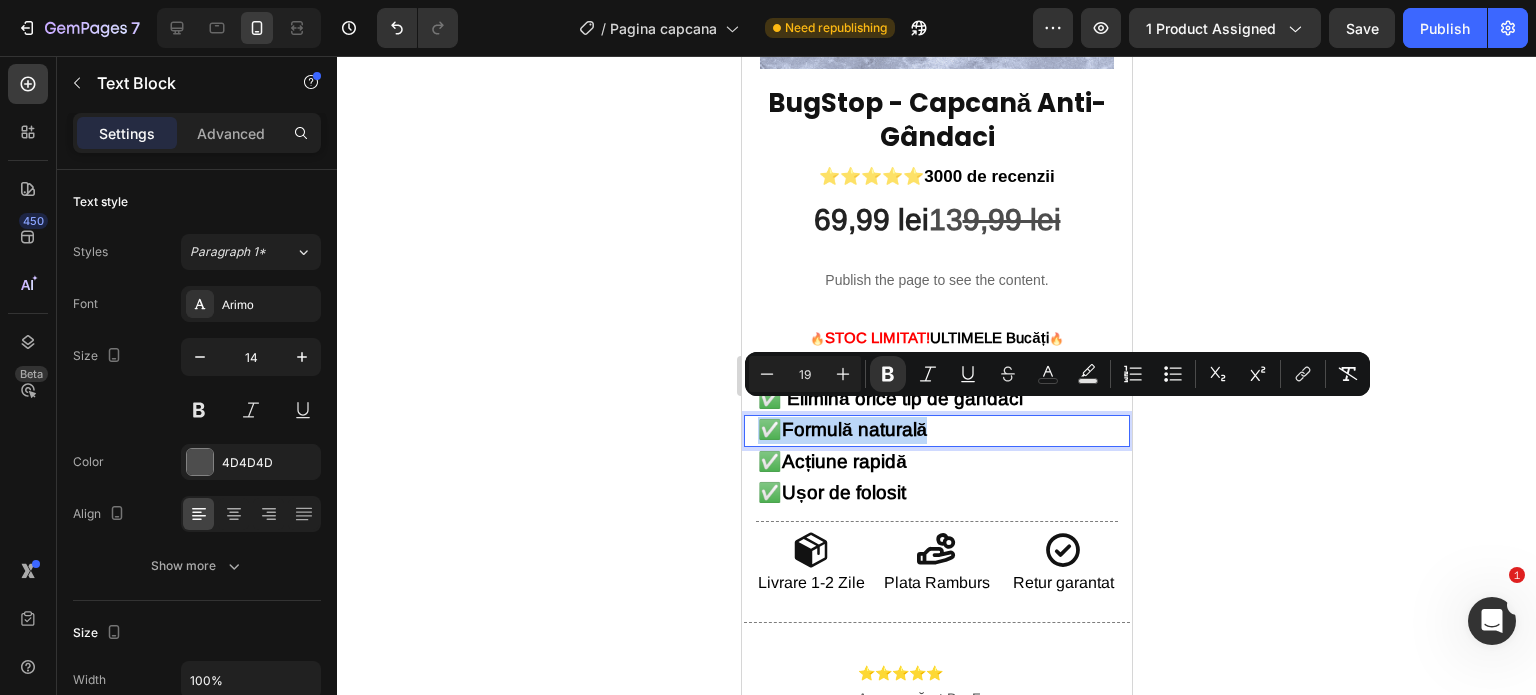 click on "Formulă naturală" at bounding box center (853, 429) 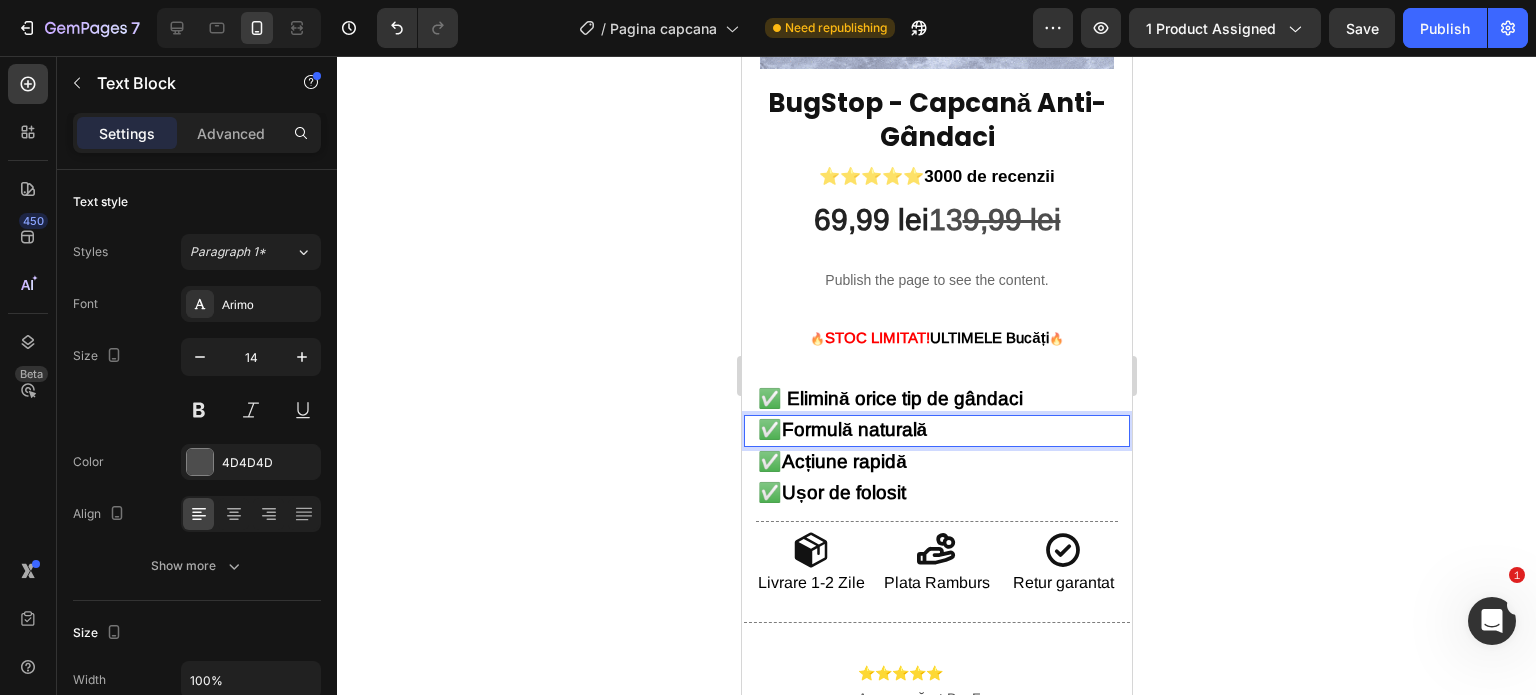 click on "✅  Formulă naturală" at bounding box center [936, 430] 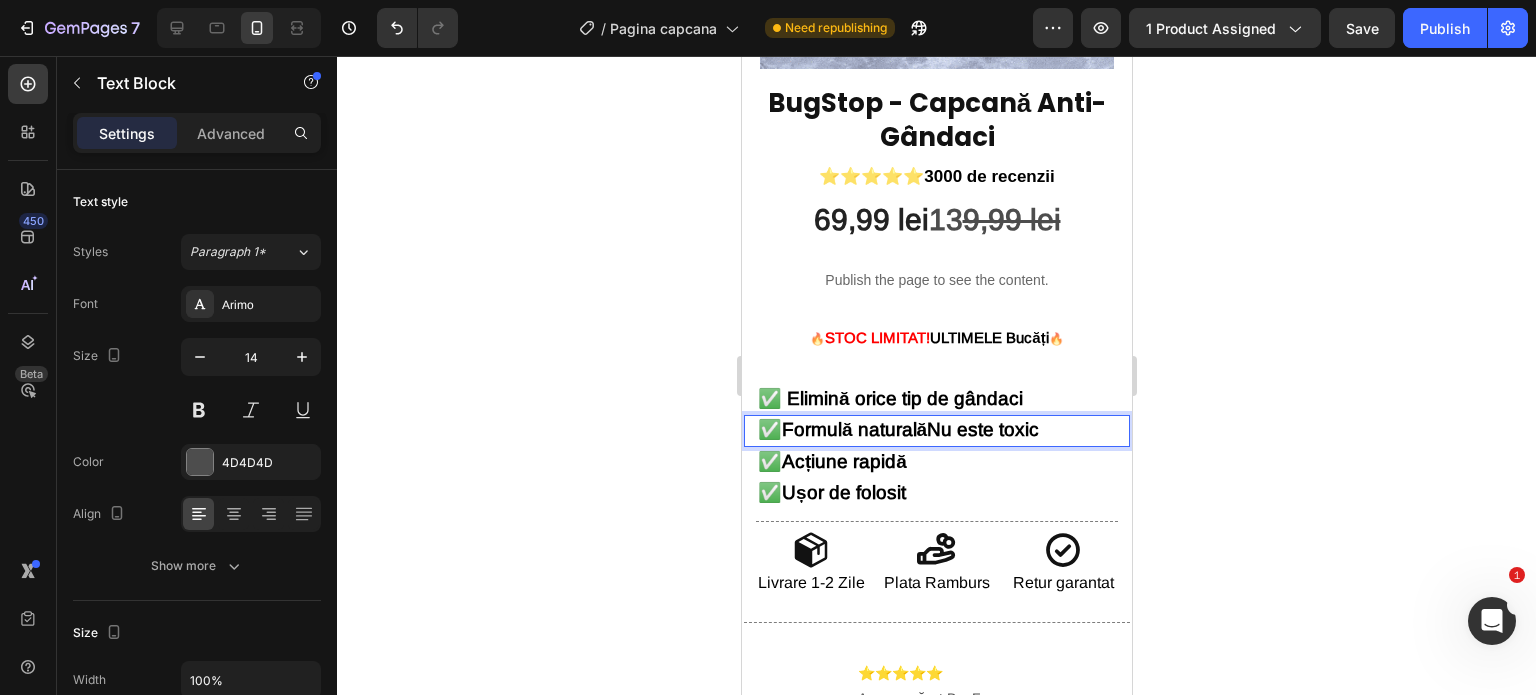 click on "Formulă naturalăNu este toxic" at bounding box center [909, 429] 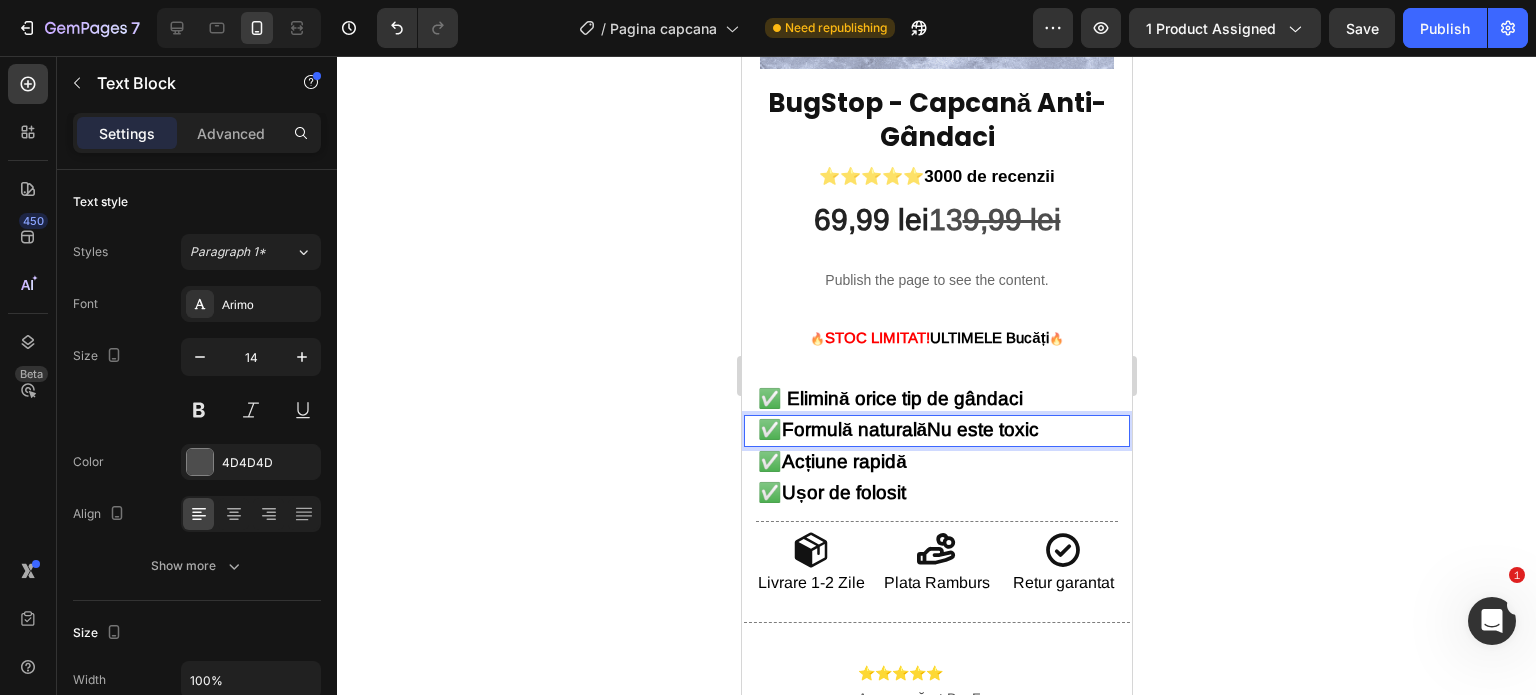 click on "Formulă naturalăNu este toxic" at bounding box center [909, 429] 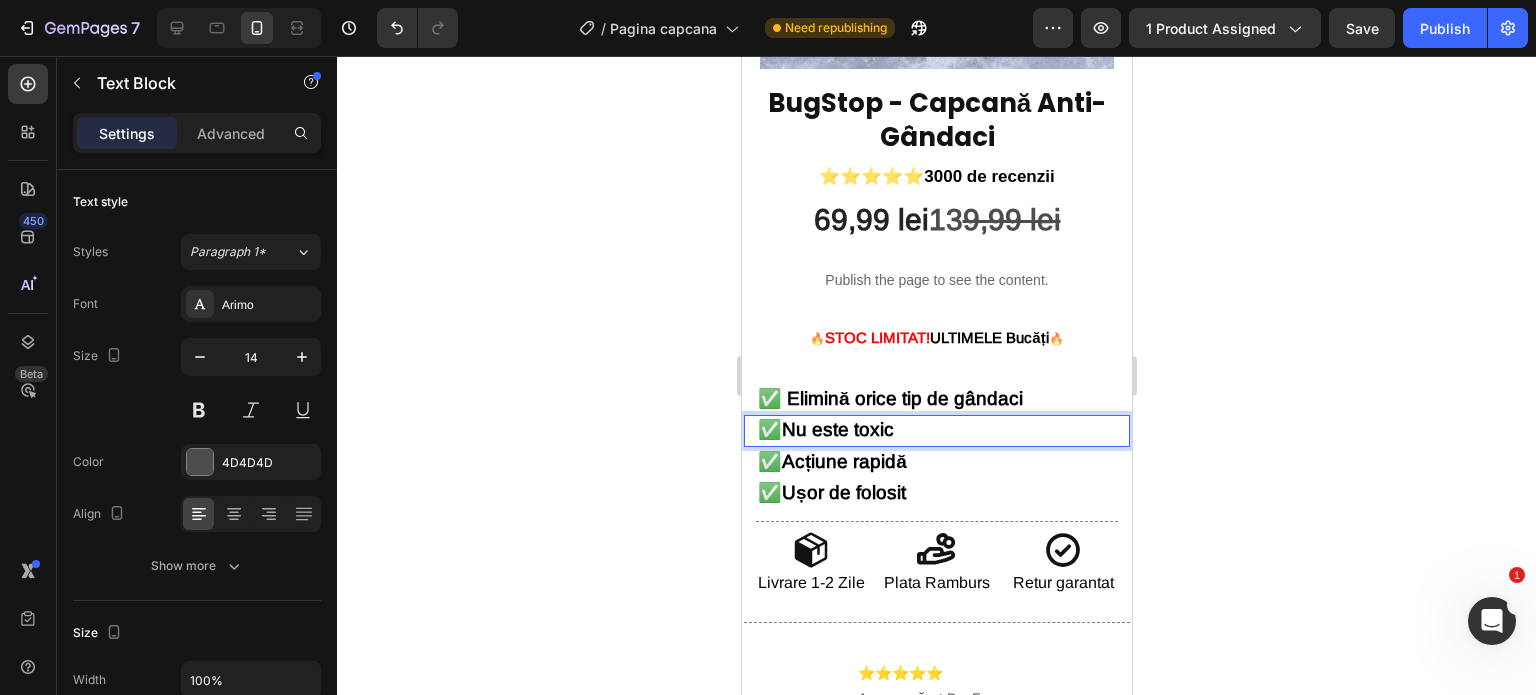 click 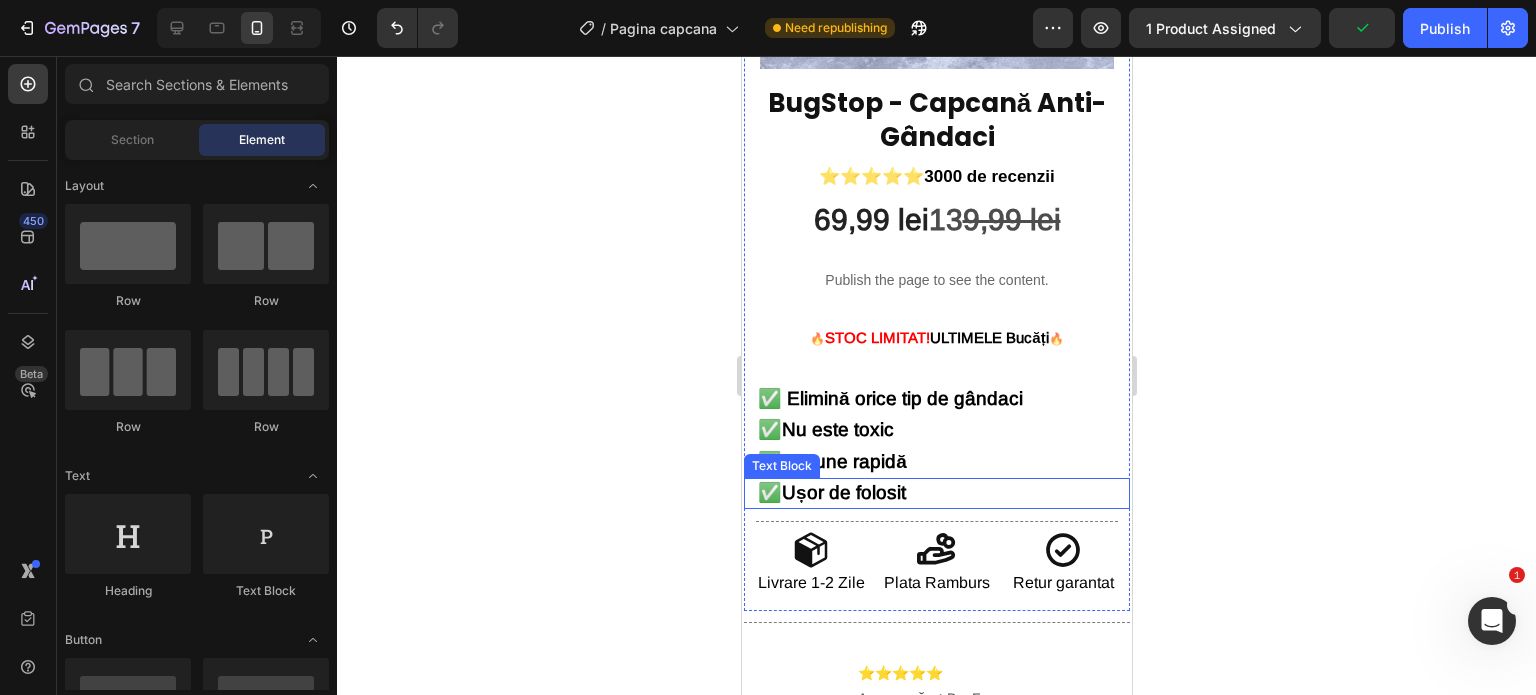 click on "Ușor de folosit" at bounding box center (843, 492) 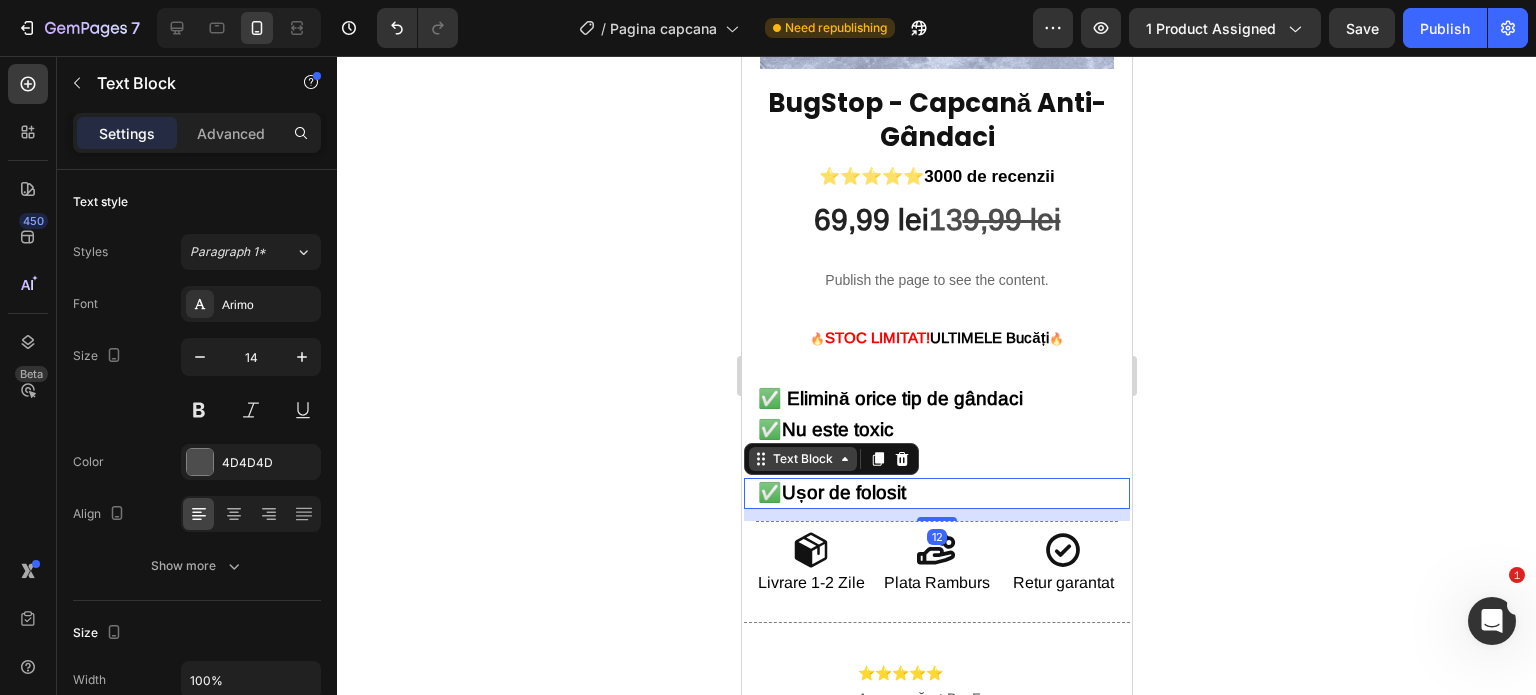 click 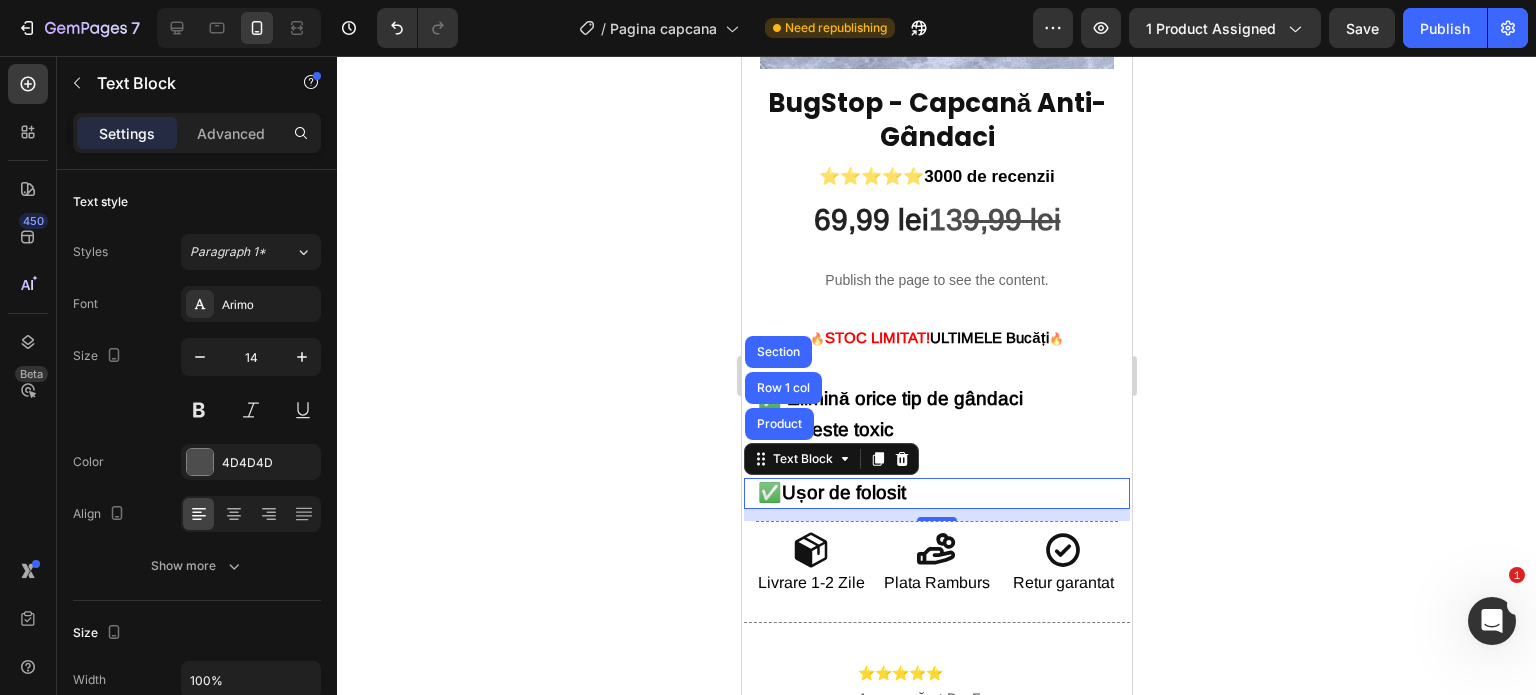 click 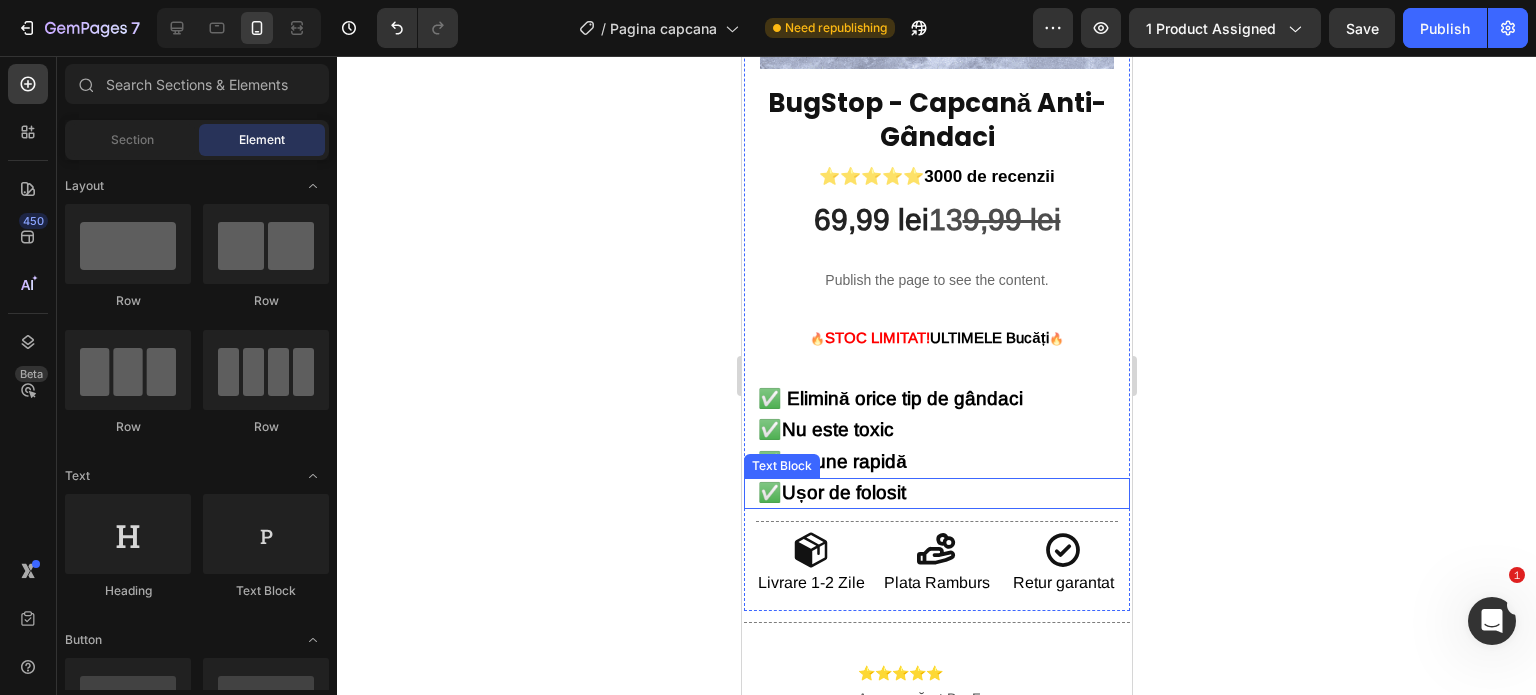 click on "Ușor de folosit" at bounding box center (843, 492) 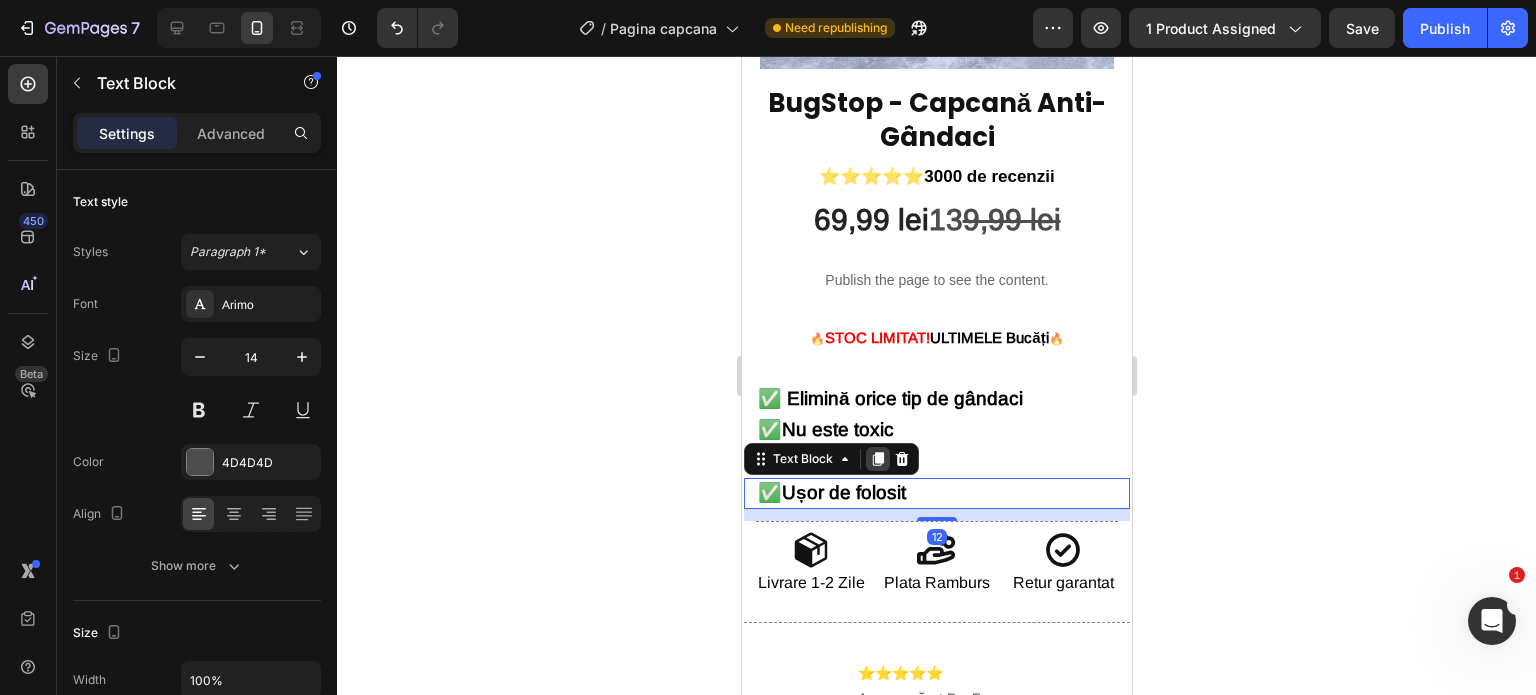 click 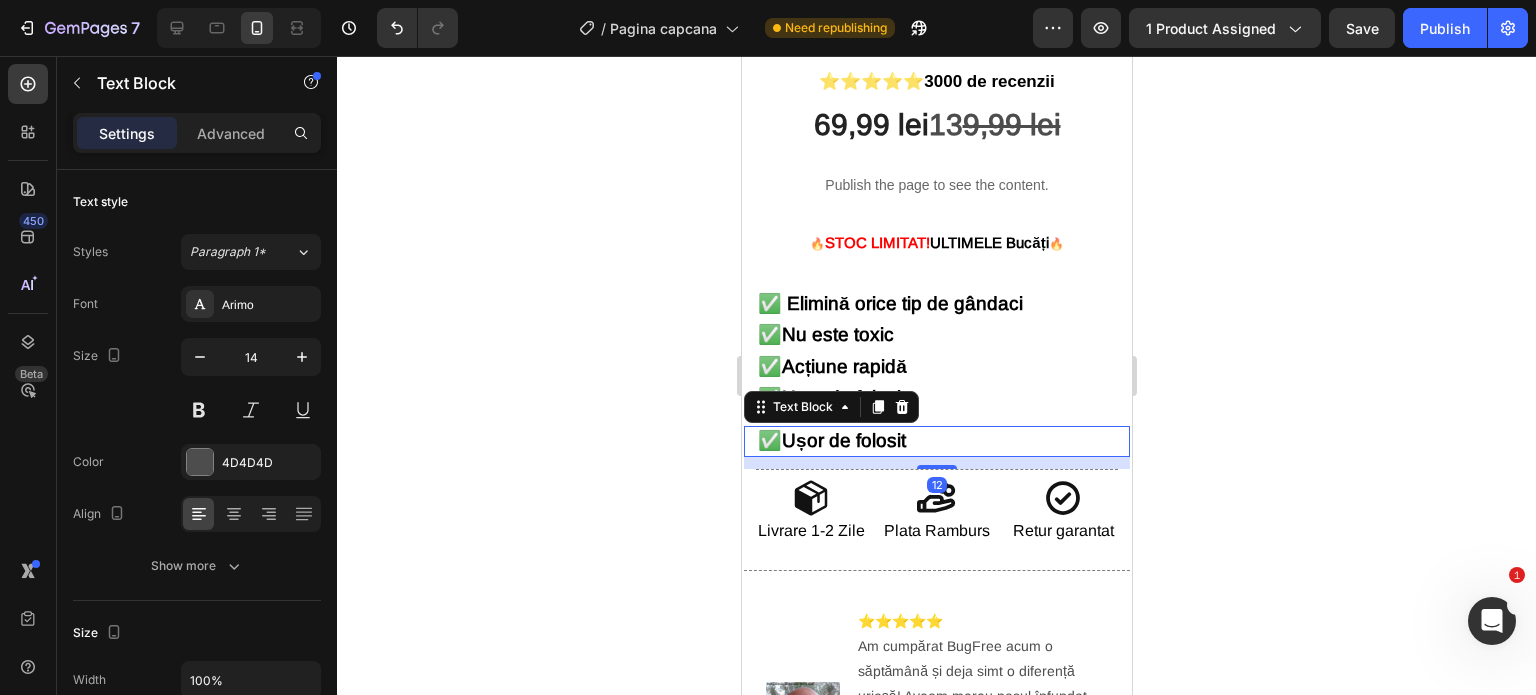 scroll, scrollTop: 500, scrollLeft: 0, axis: vertical 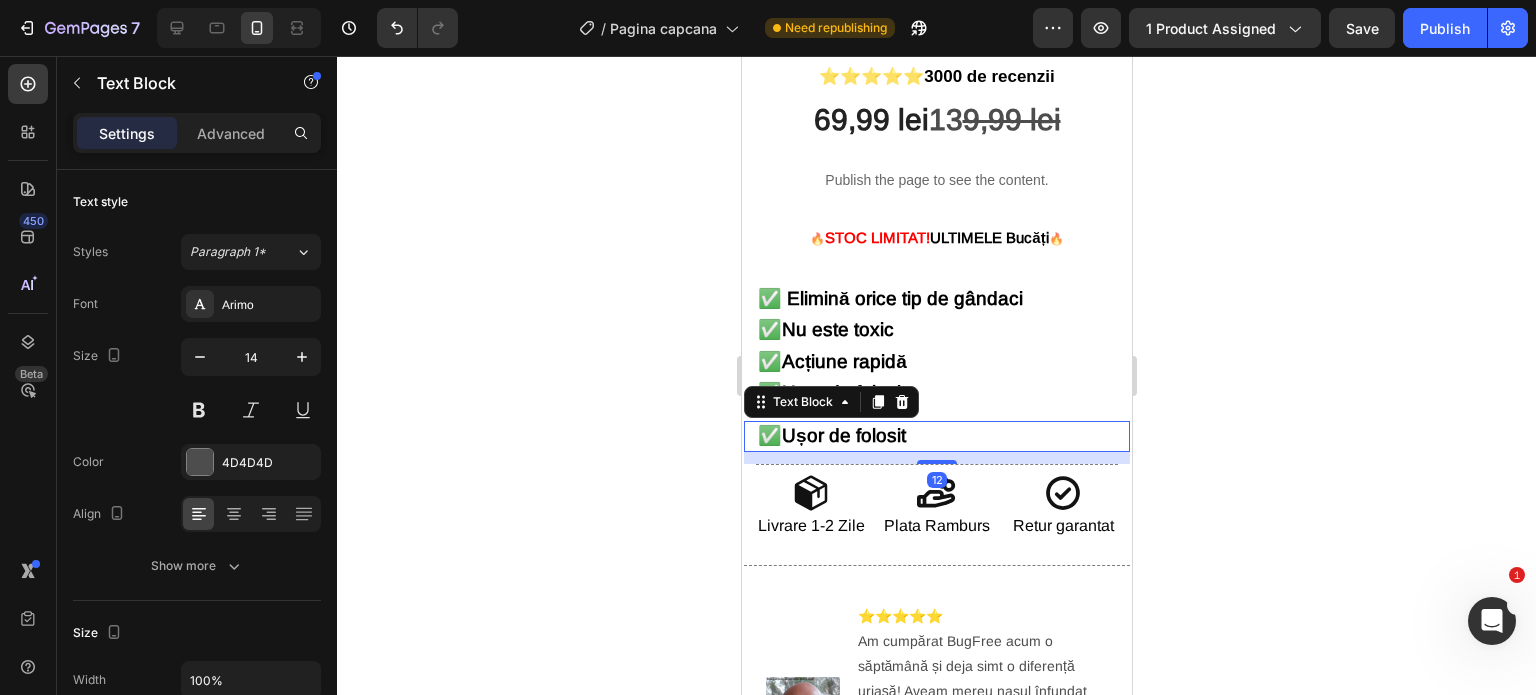 click on "Ușor de folosit" at bounding box center (843, 435) 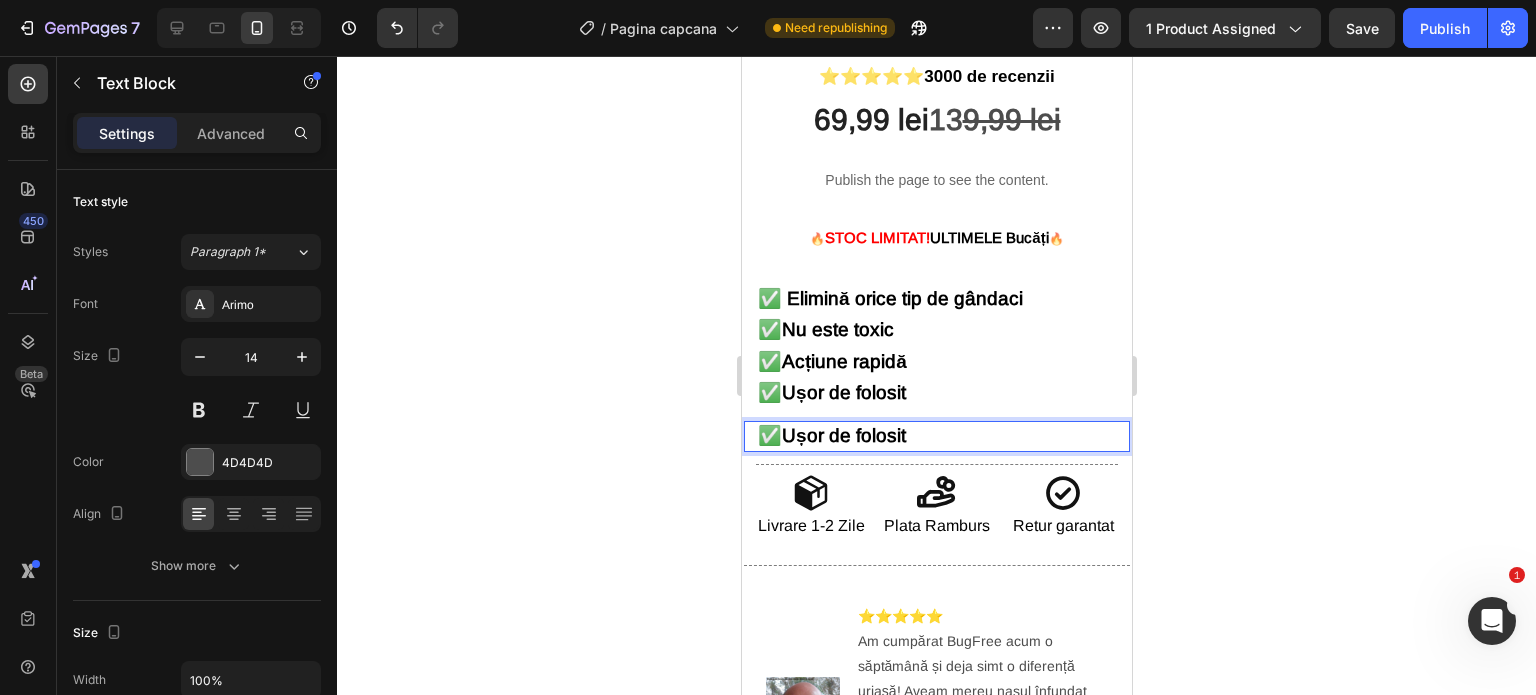 click on "Ușor de folosit" at bounding box center (843, 435) 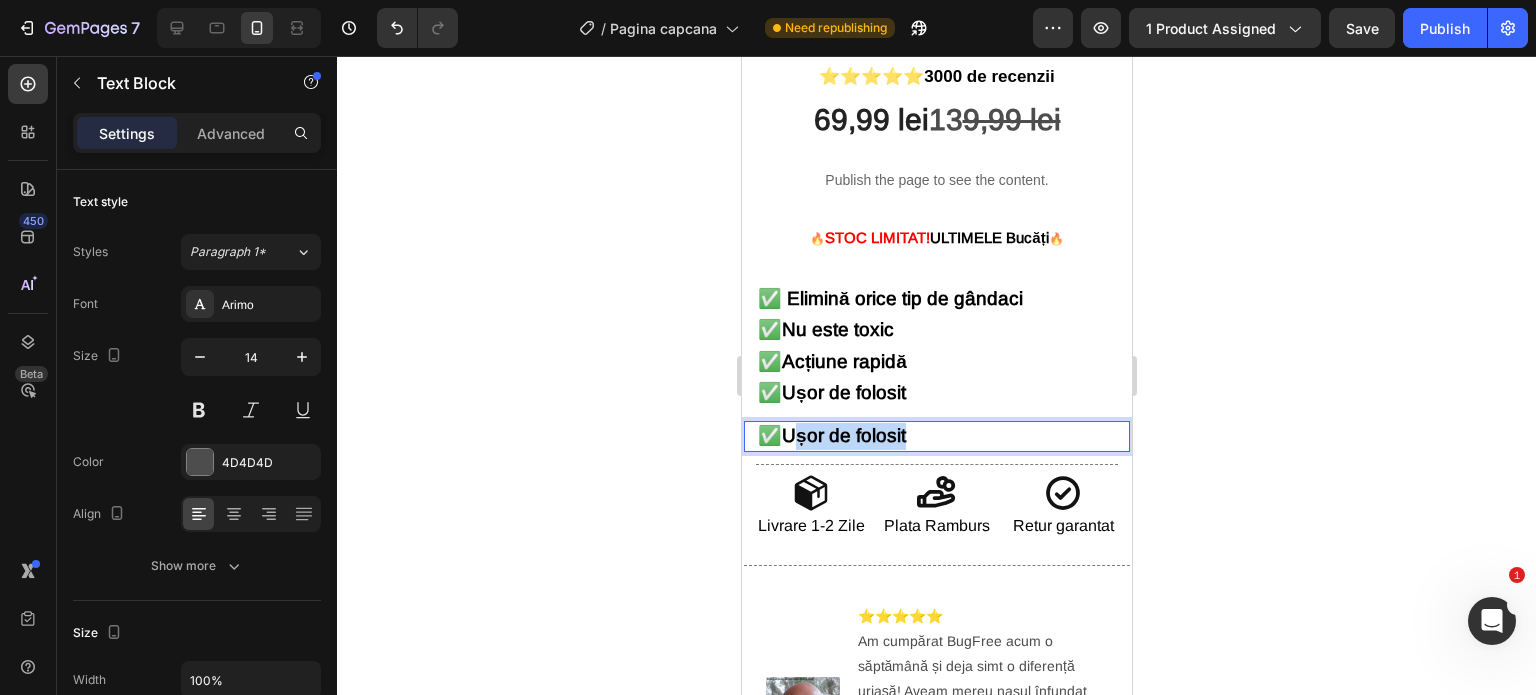 drag, startPoint x: 926, startPoint y: 422, endPoint x: 797, endPoint y: 425, distance: 129.03488 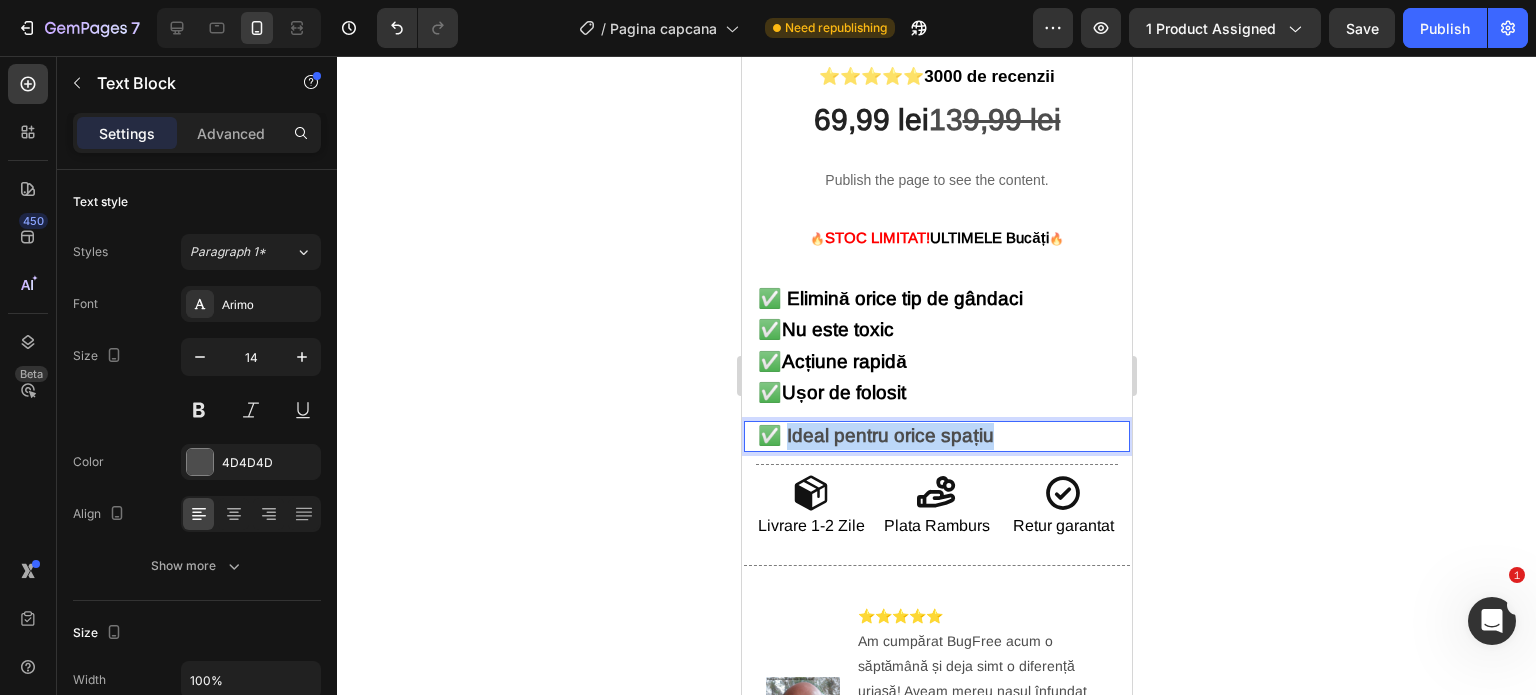 drag, startPoint x: 997, startPoint y: 423, endPoint x: 789, endPoint y: 432, distance: 208.19463 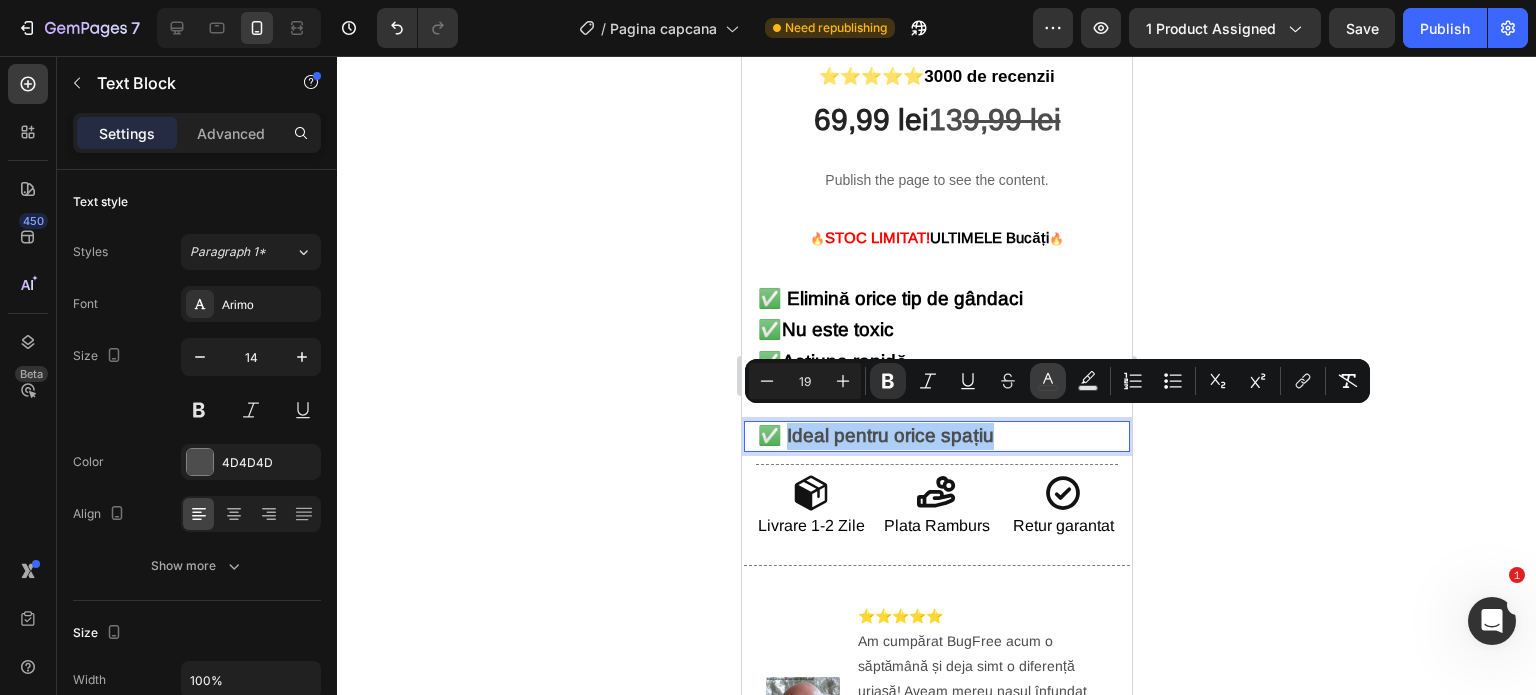 click 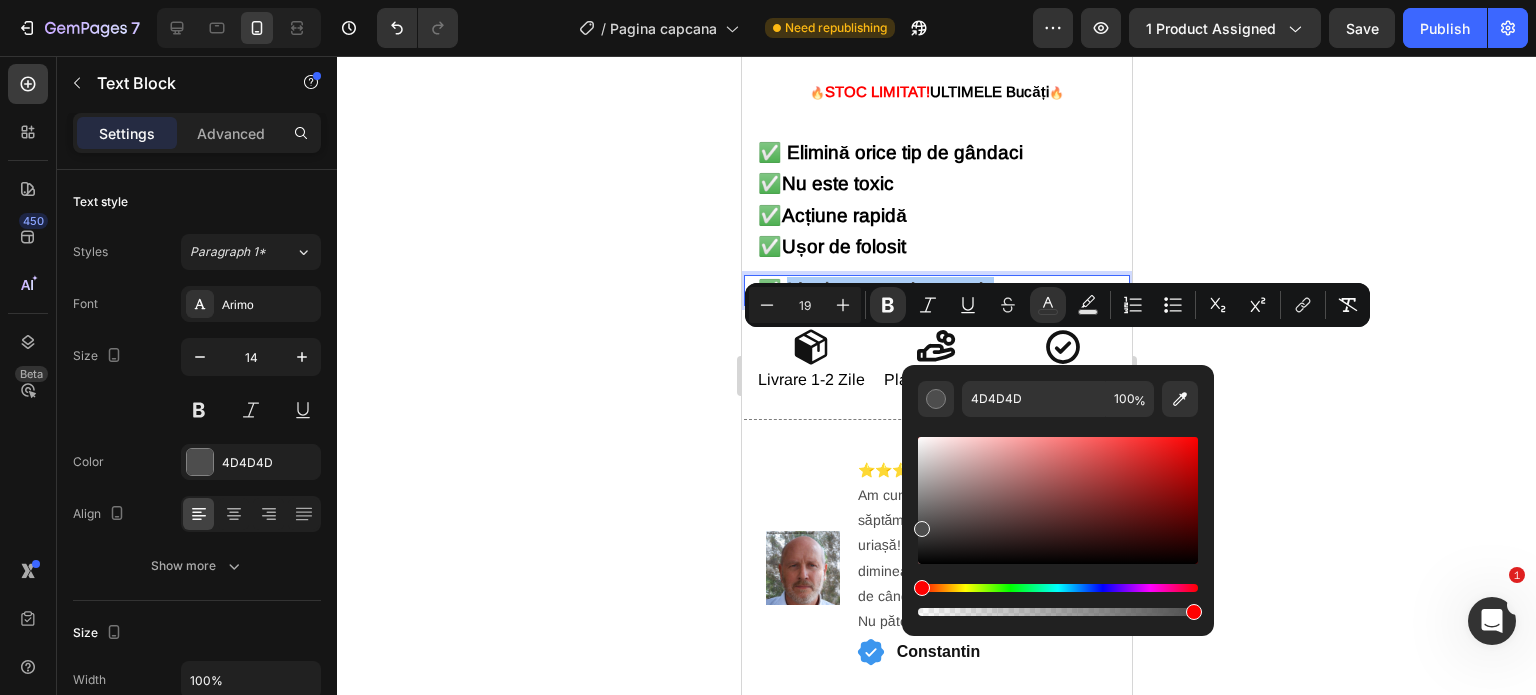 scroll, scrollTop: 700, scrollLeft: 0, axis: vertical 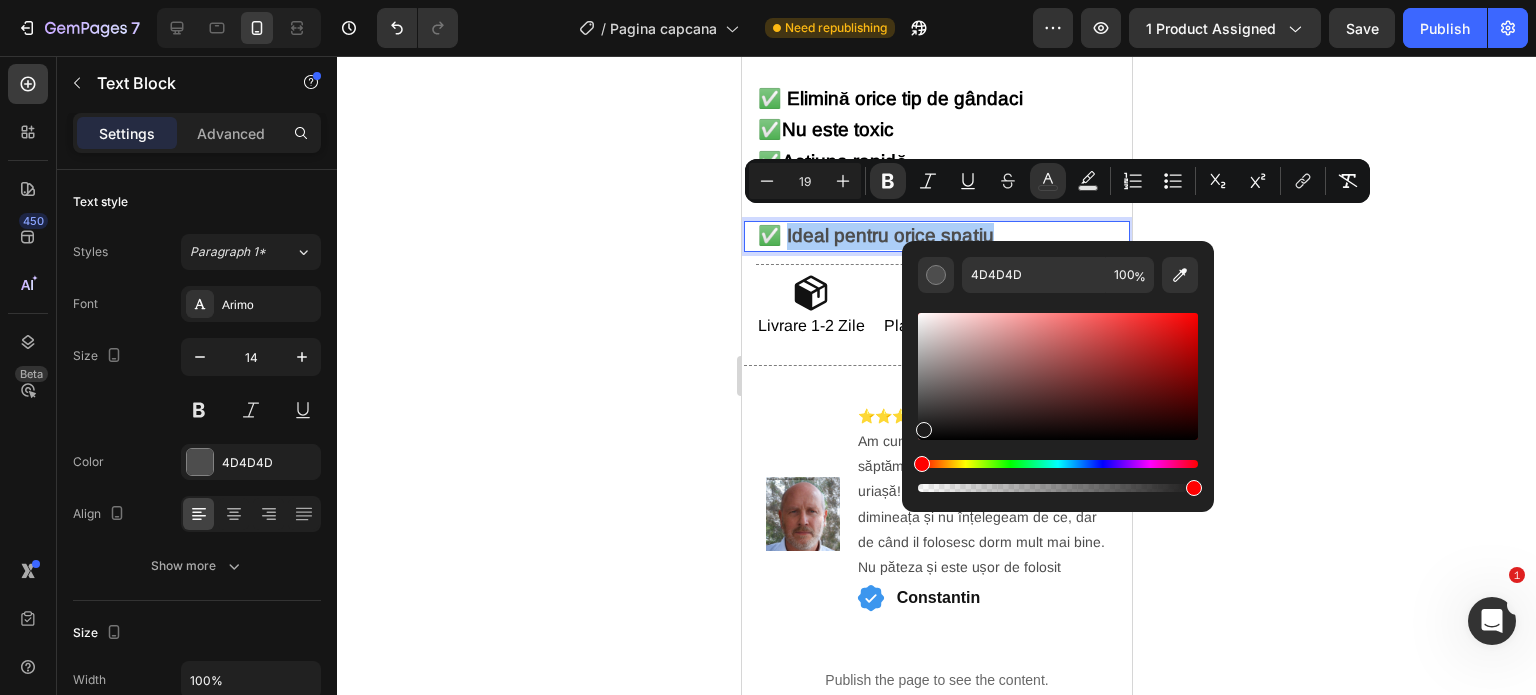 drag, startPoint x: 924, startPoint y: 409, endPoint x: 923, endPoint y: 444, distance: 35.014282 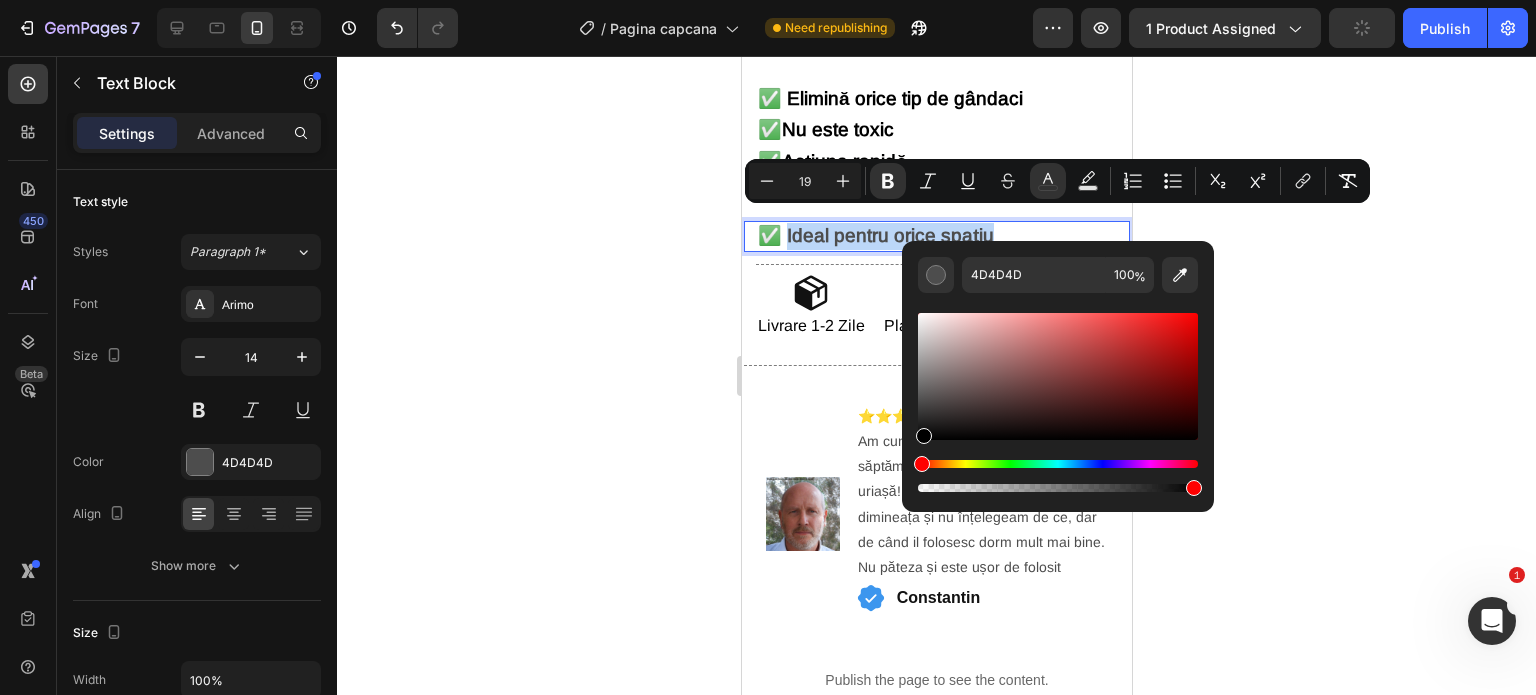 type on "000000" 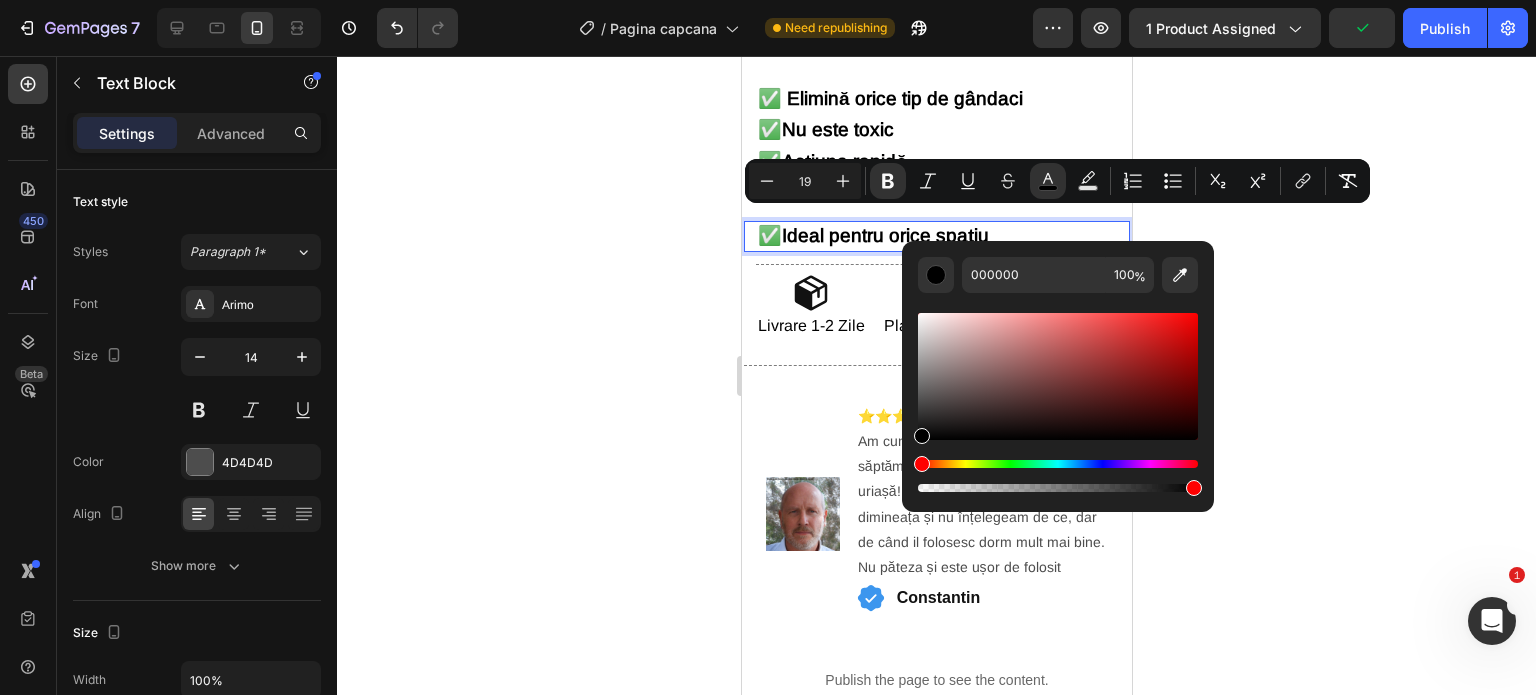 click 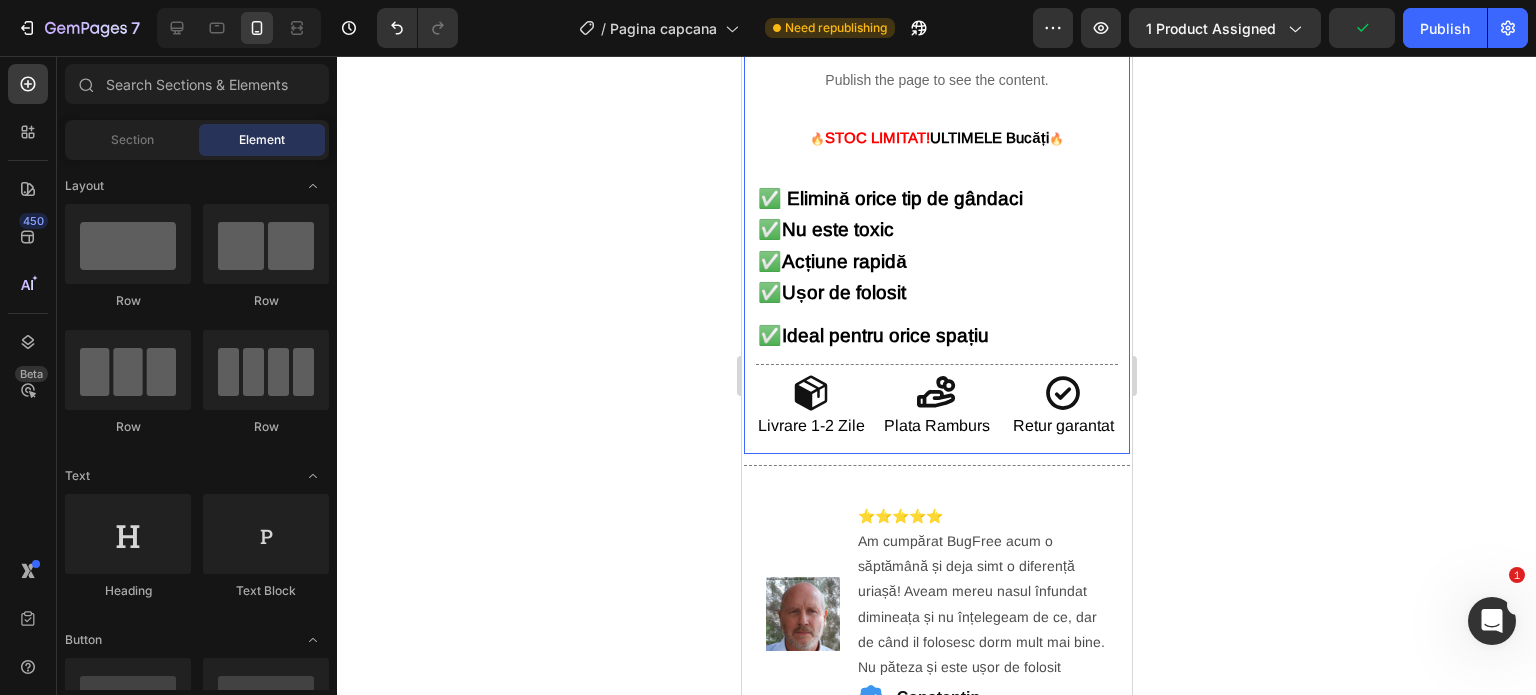 scroll, scrollTop: 600, scrollLeft: 0, axis: vertical 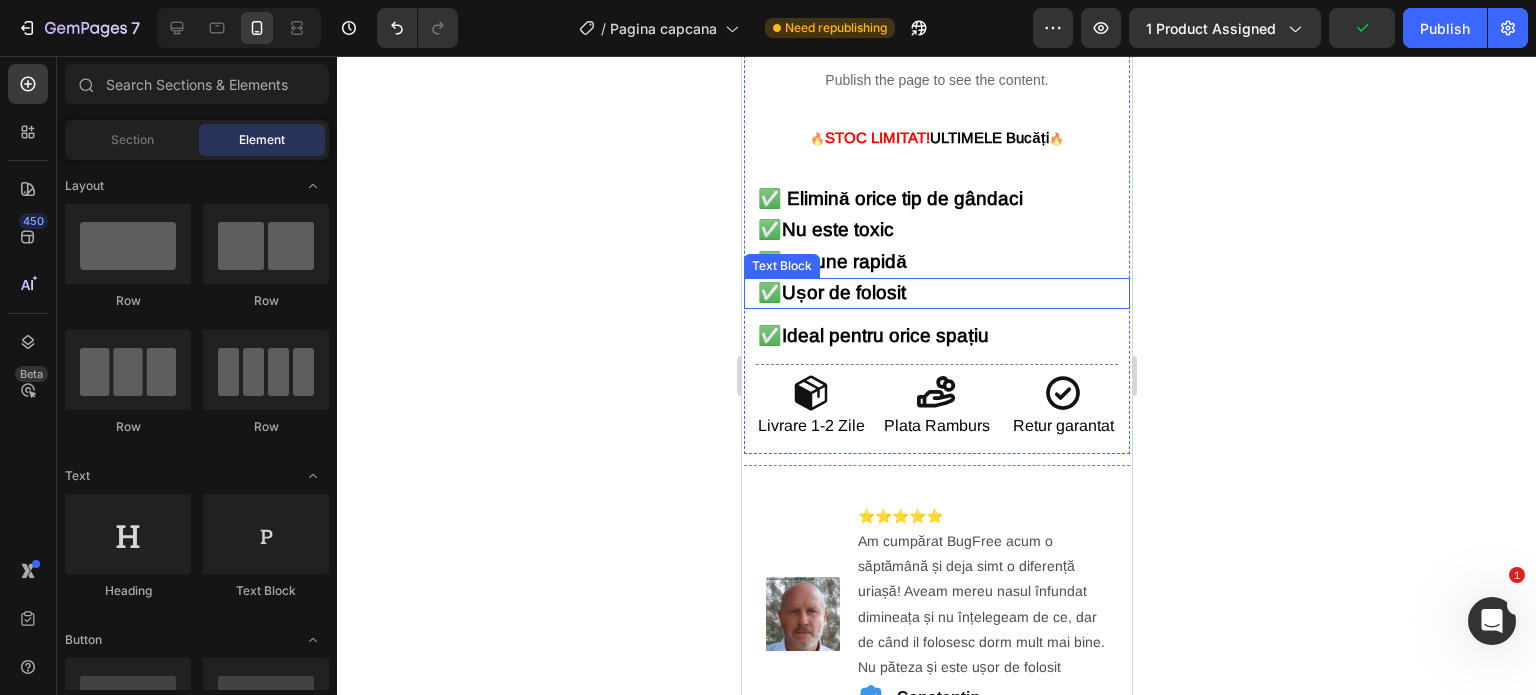 click on "Ușor de folosit" at bounding box center (843, 292) 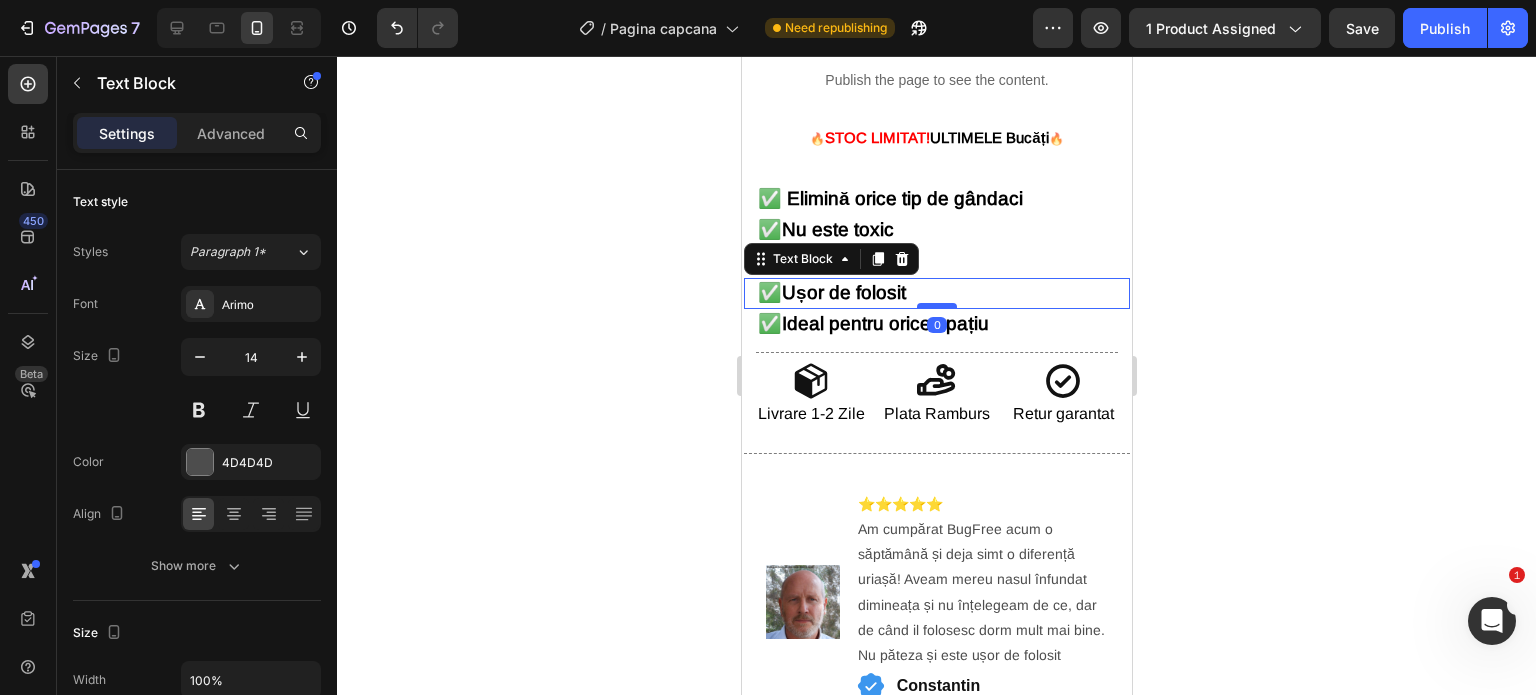 drag, startPoint x: 933, startPoint y: 306, endPoint x: 937, endPoint y: 291, distance: 15.524175 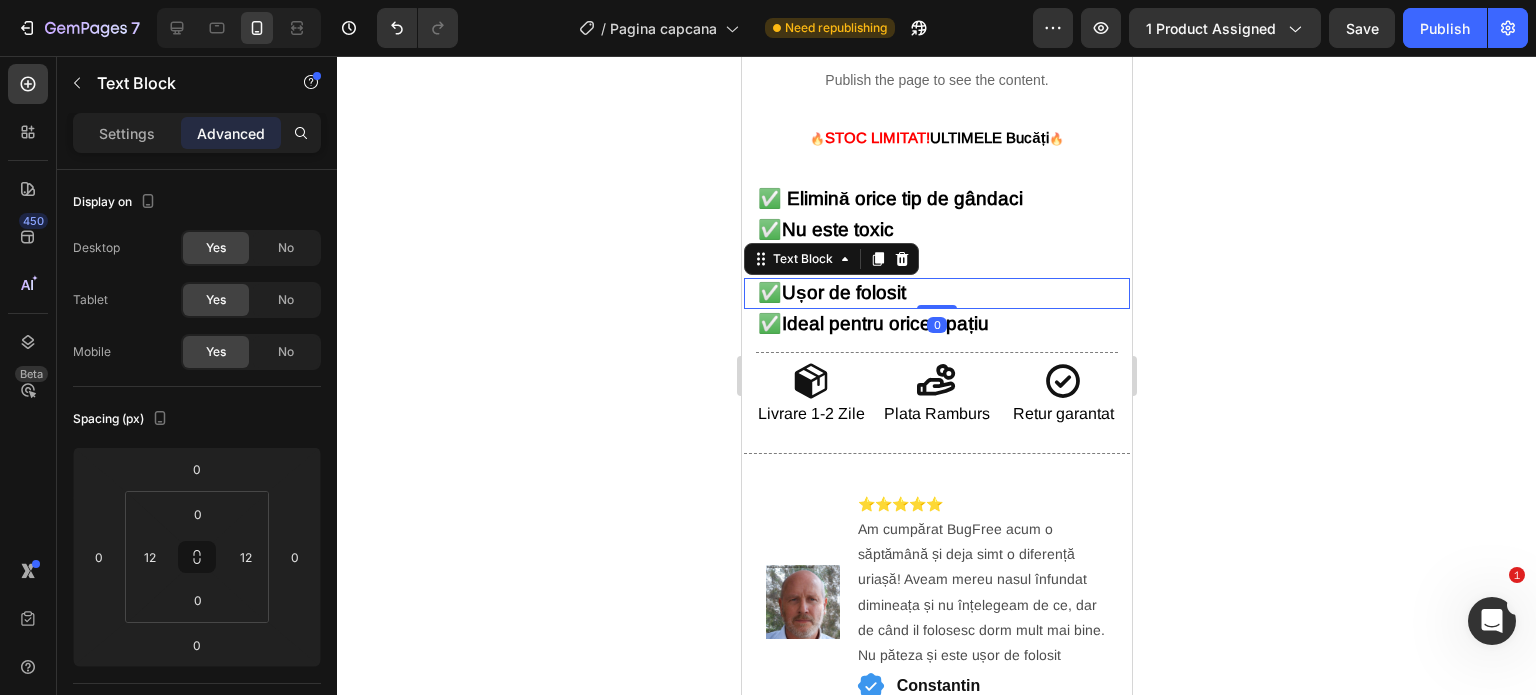 click 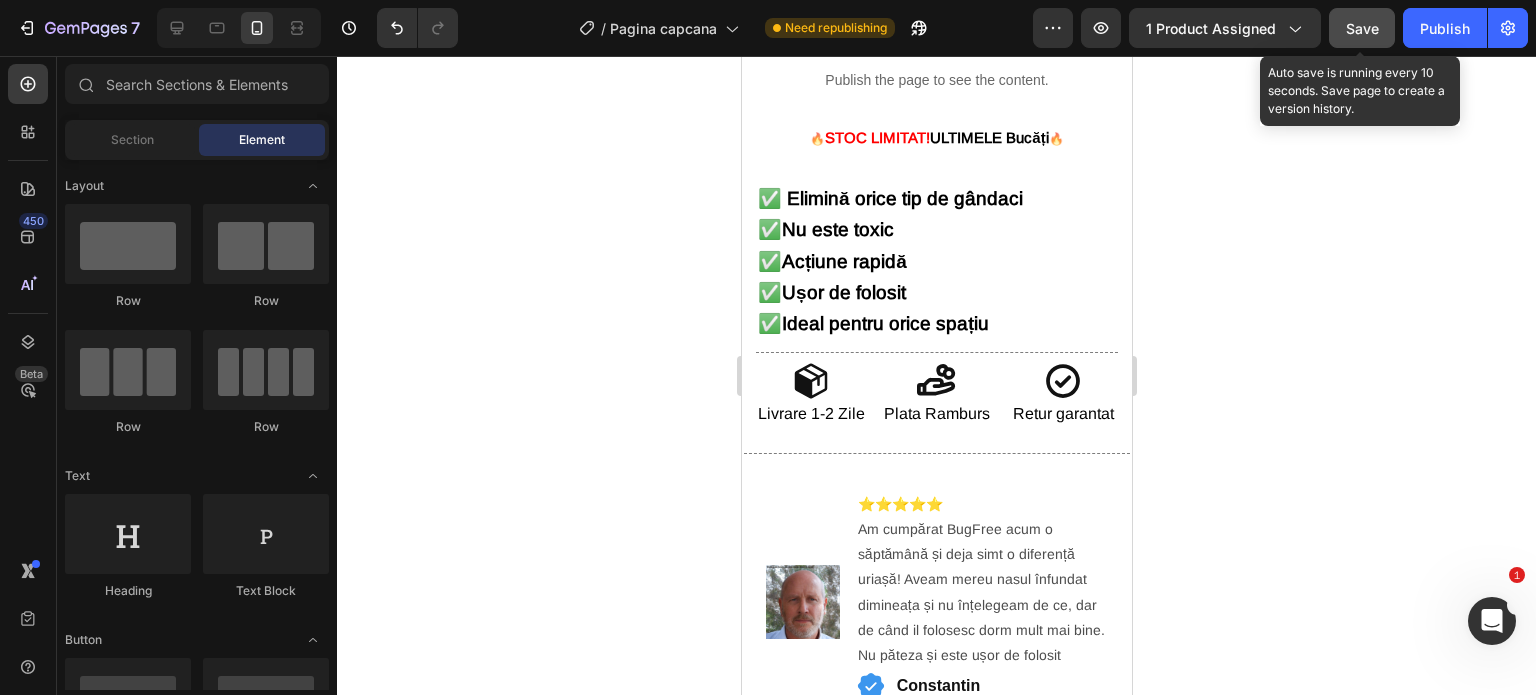 click on "Save" 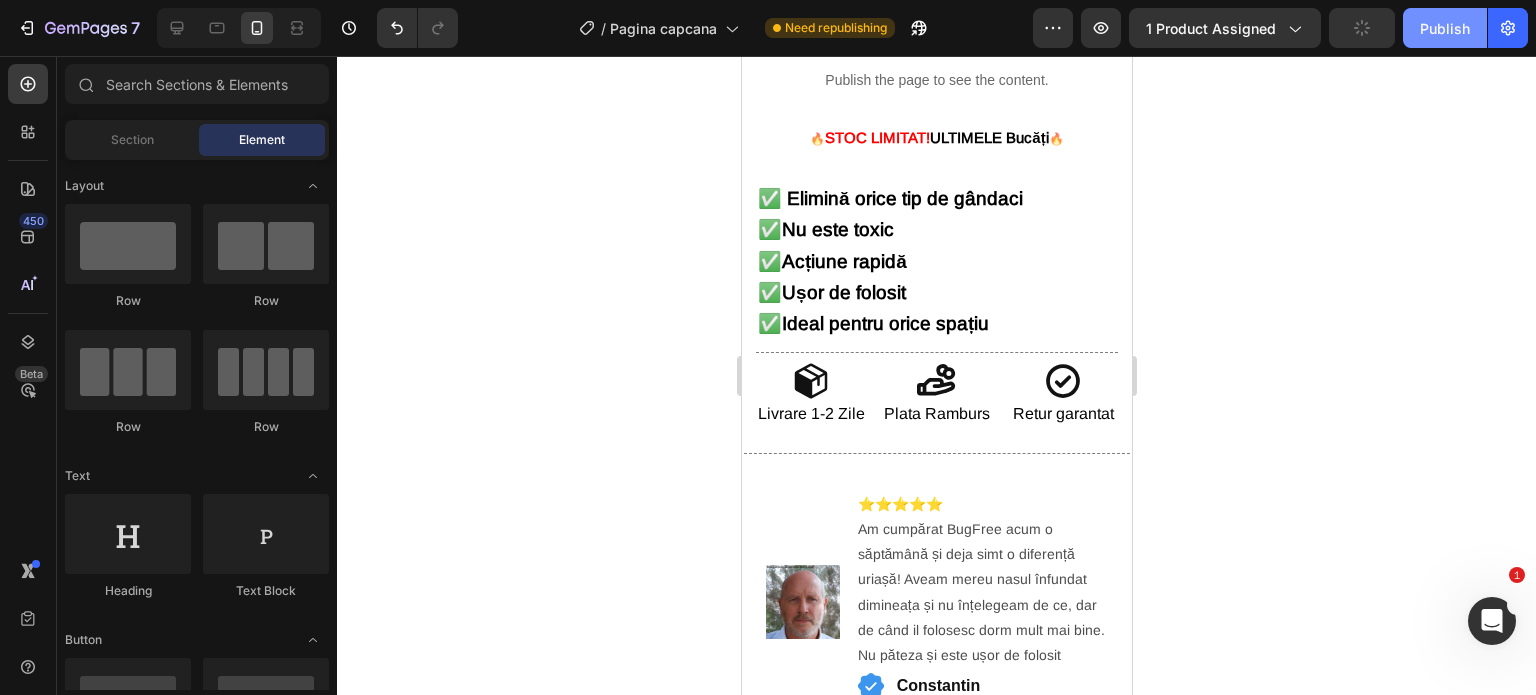 click on "Publish" at bounding box center (1445, 28) 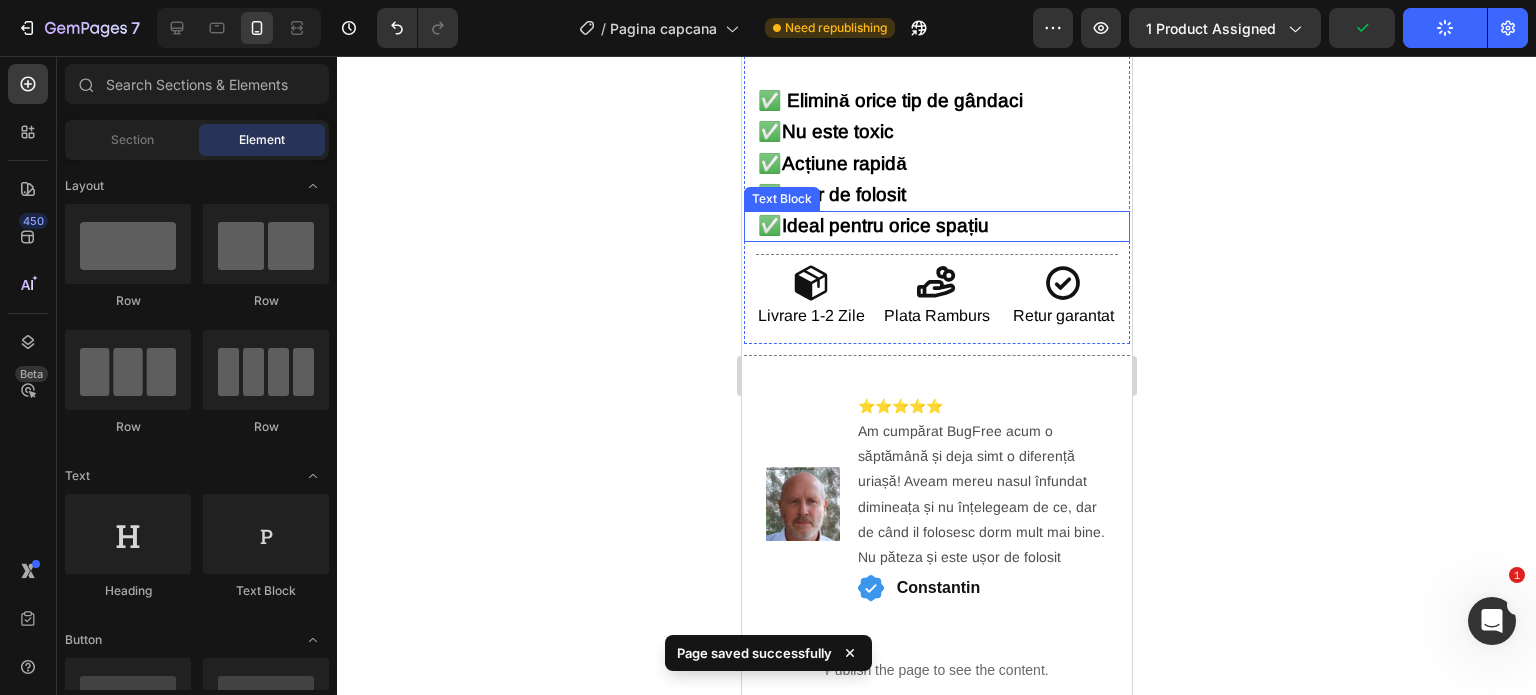 scroll, scrollTop: 700, scrollLeft: 0, axis: vertical 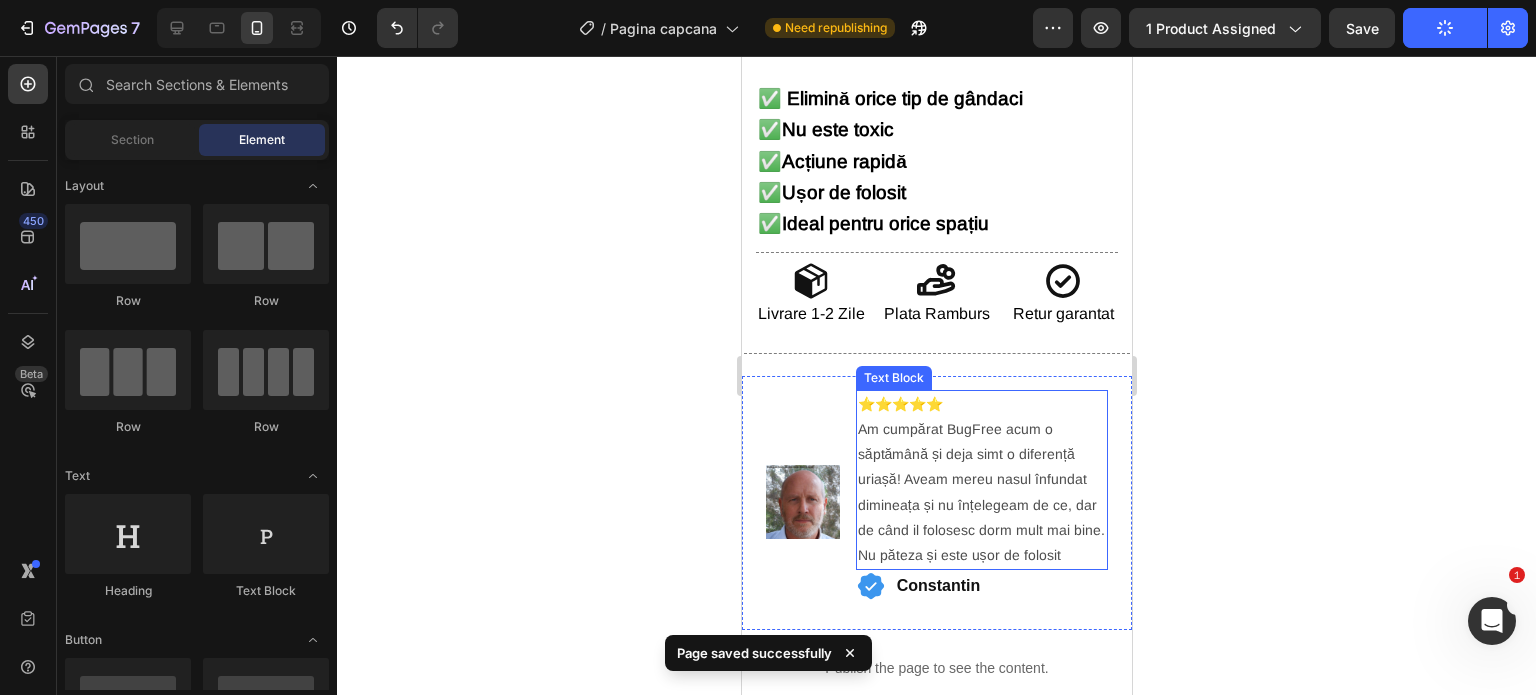 click on "⭐⭐⭐⭐⭐  Am cumpărat BugFree acum o" at bounding box center [981, 417] 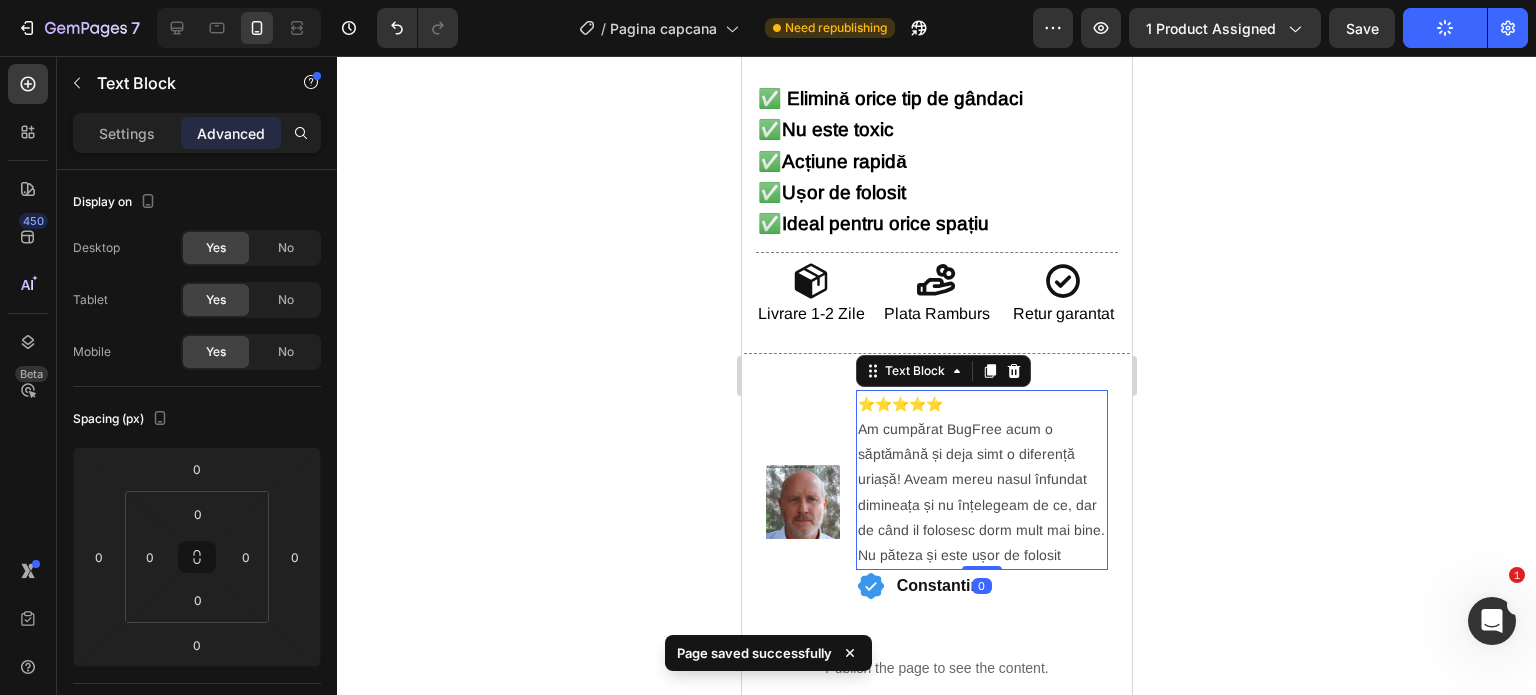 click on "⭐⭐⭐⭐⭐  Am cumpărat BugFree acum o" at bounding box center (981, 417) 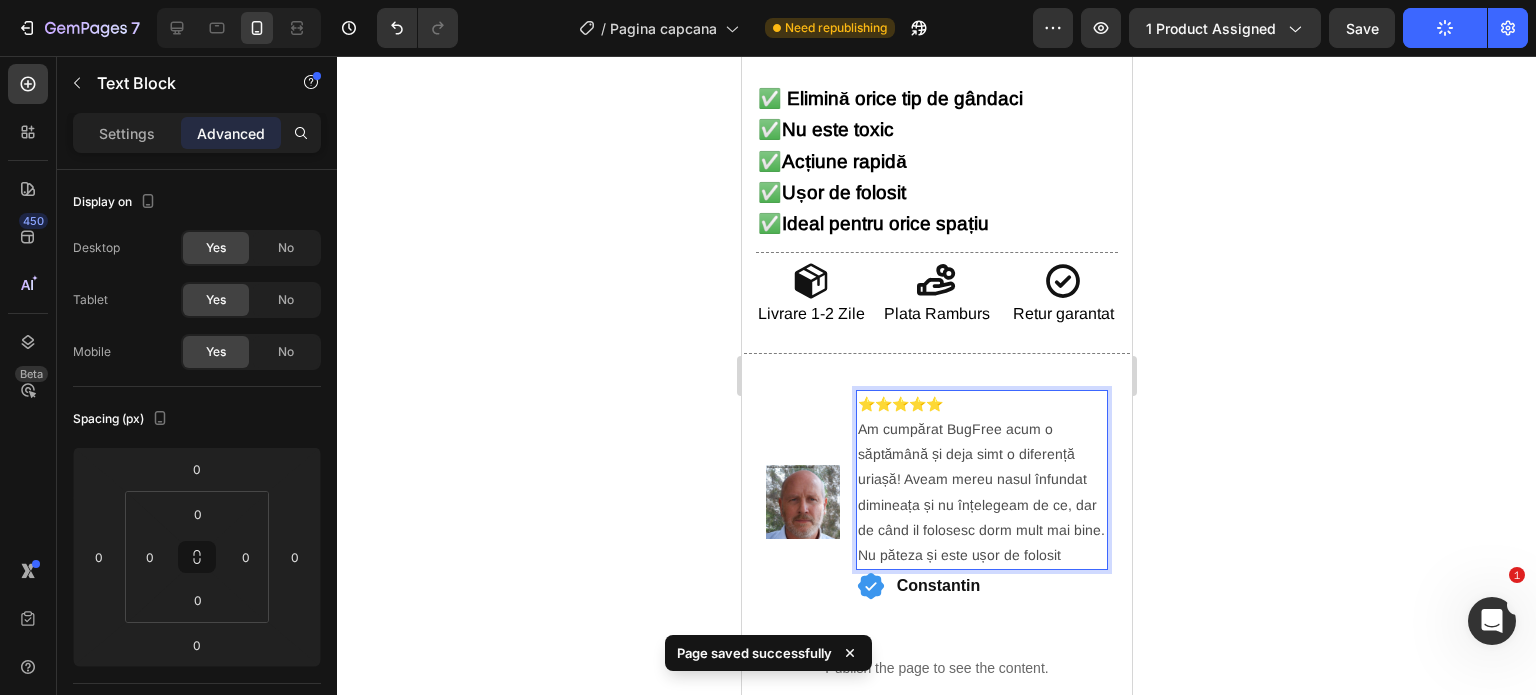 click on "⭐⭐⭐⭐⭐  Am cumpărat BugFree acum o" at bounding box center [981, 417] 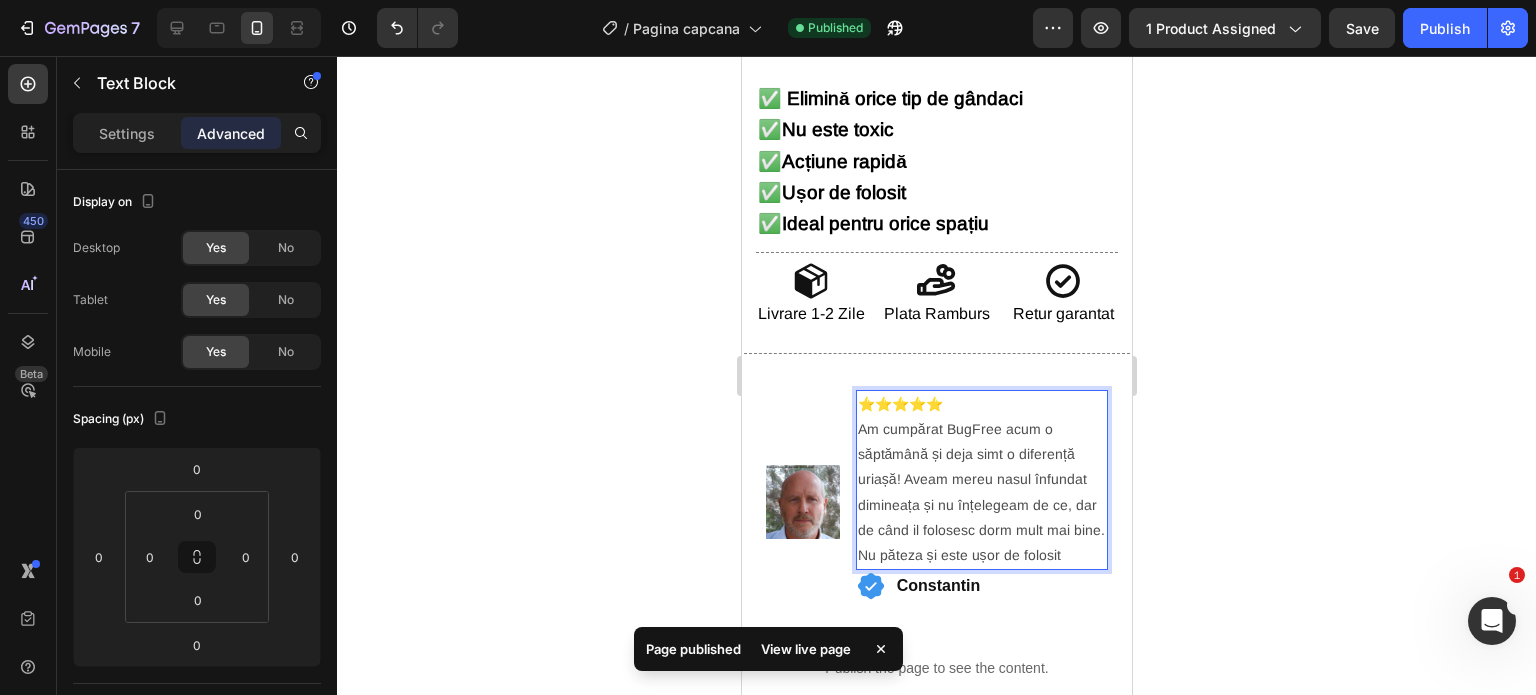 click on "săptămână și deja simt o diferență uriașă! Aveam mereu nasul înfundat dimineața și nu înțelegeam de ce, dar de când il folosesc dorm mult mai bine. Nu păteza și este ușor de folosit" at bounding box center [981, 505] 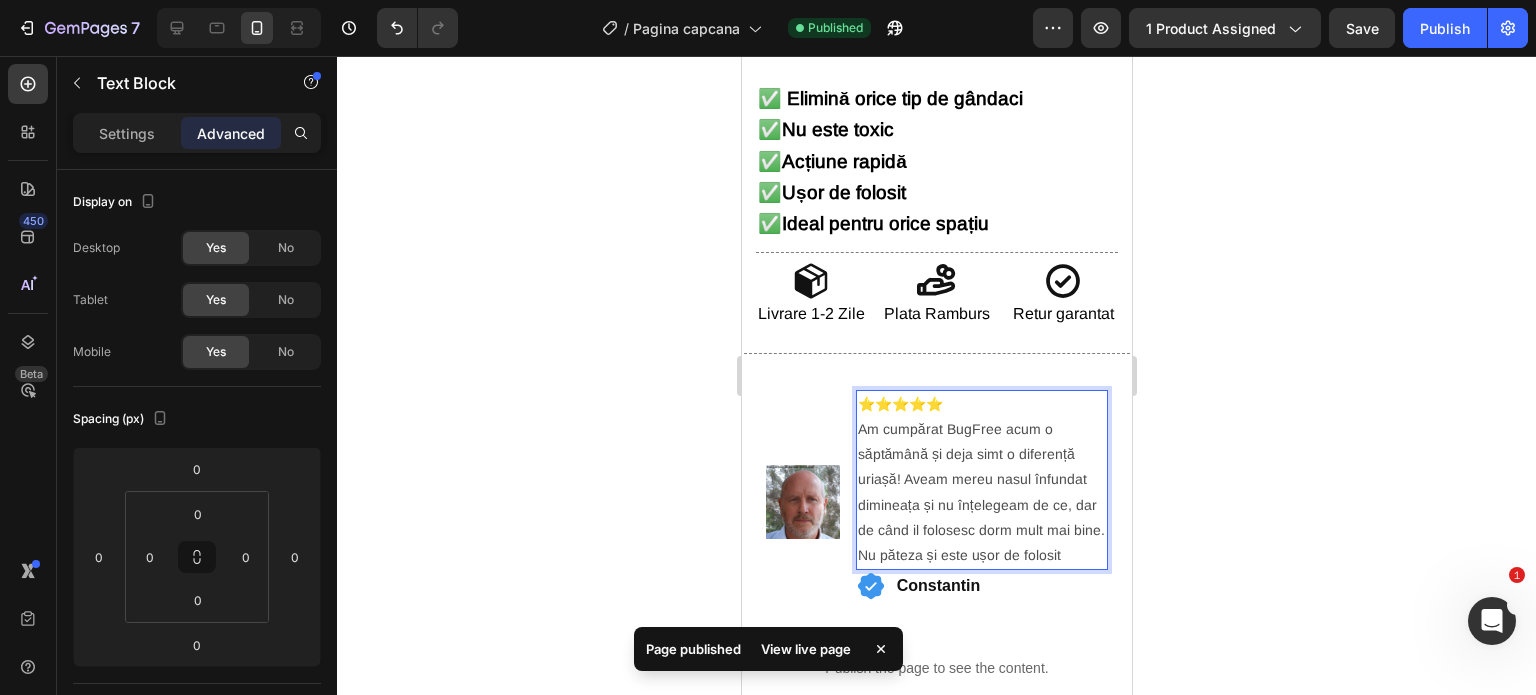 click on "⭐⭐⭐⭐⭐  Am cumpărat BugFree acum o" at bounding box center [981, 417] 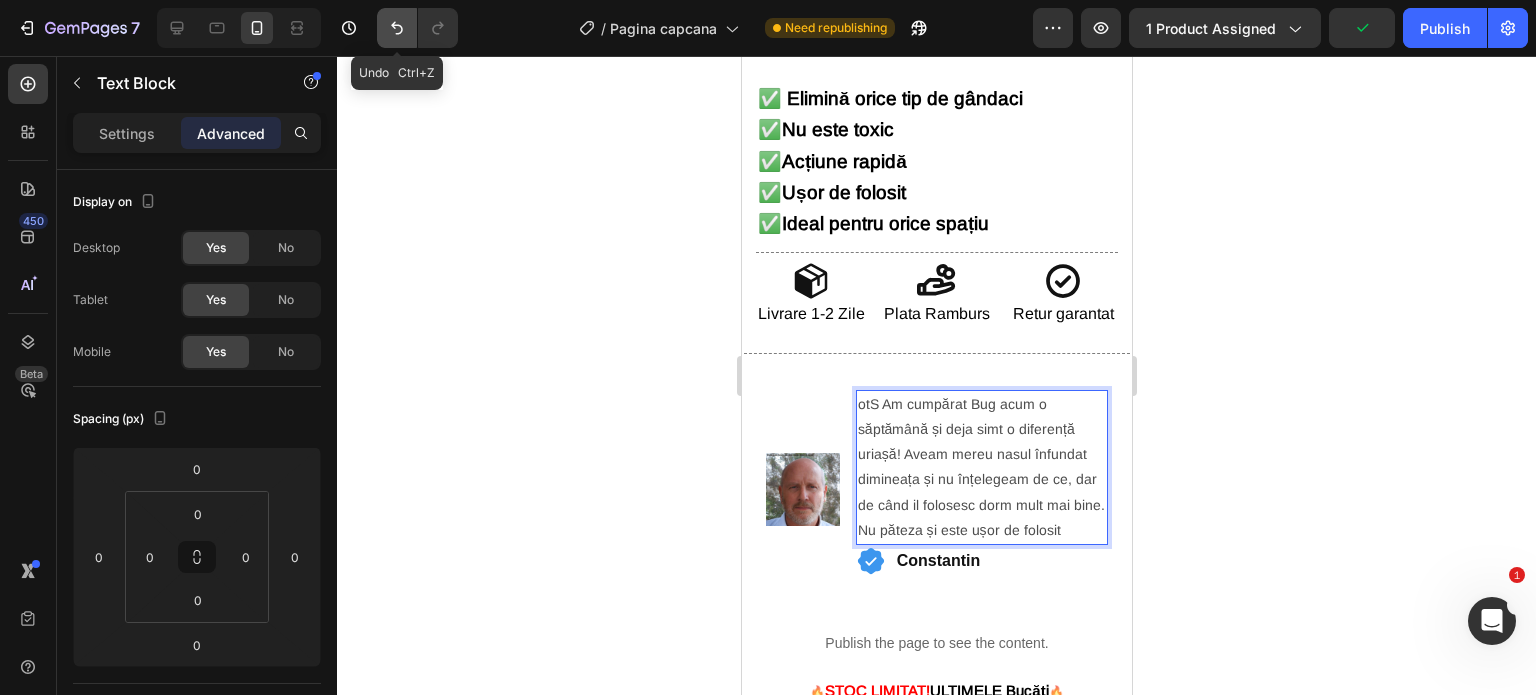 click 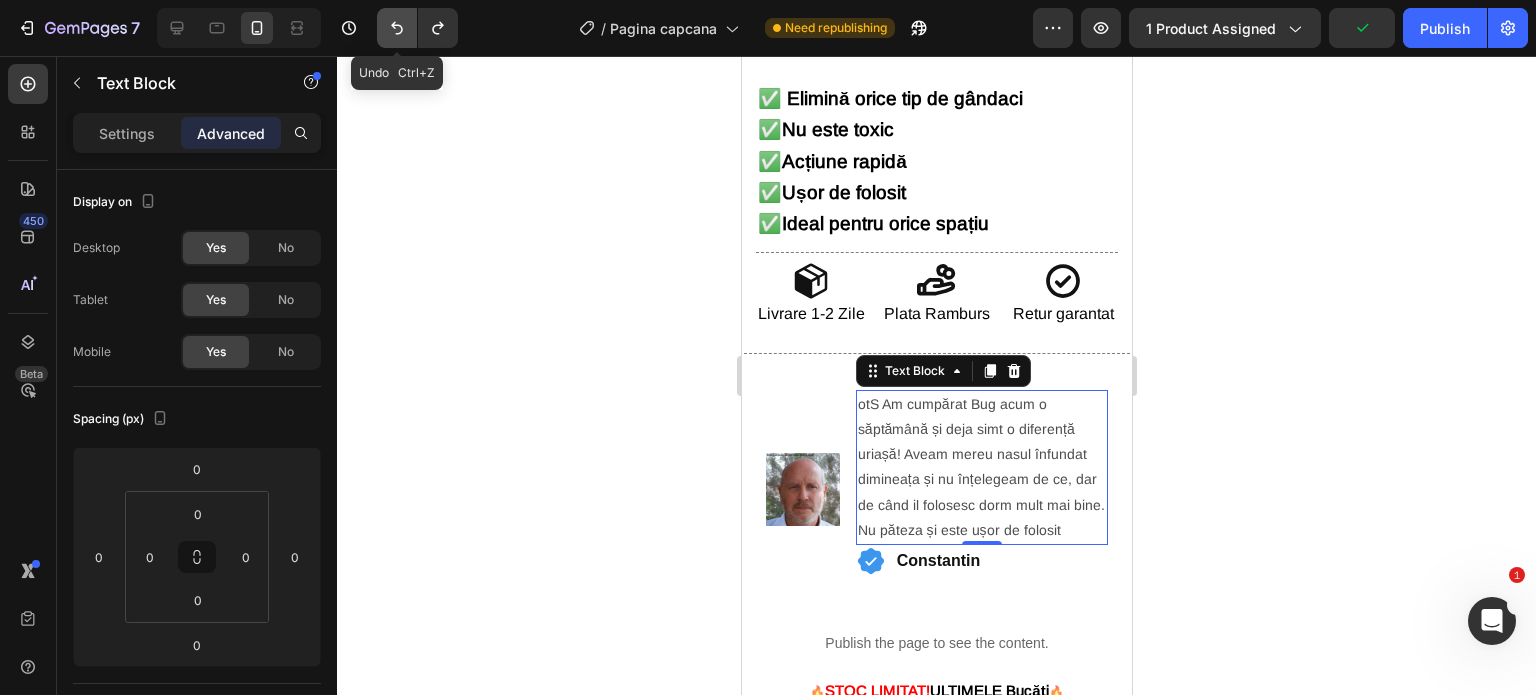 click 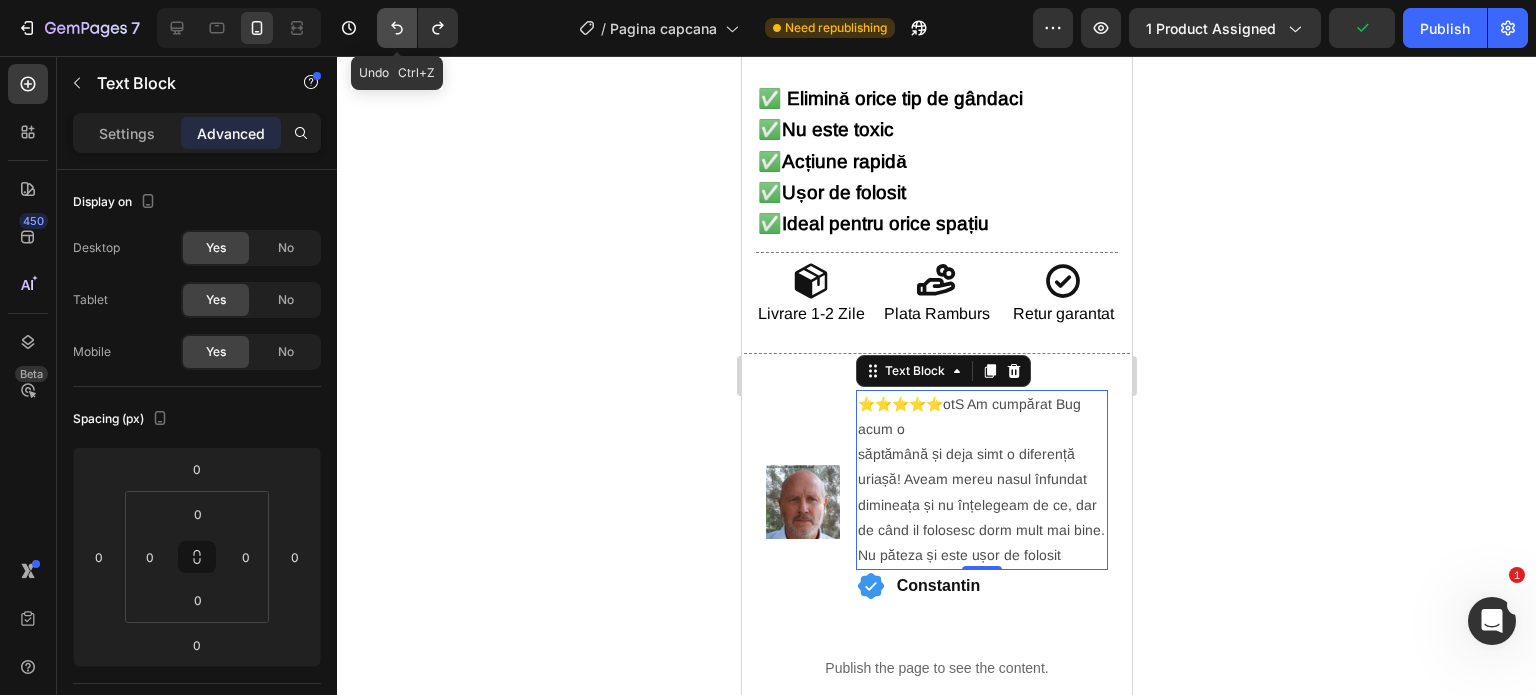 click 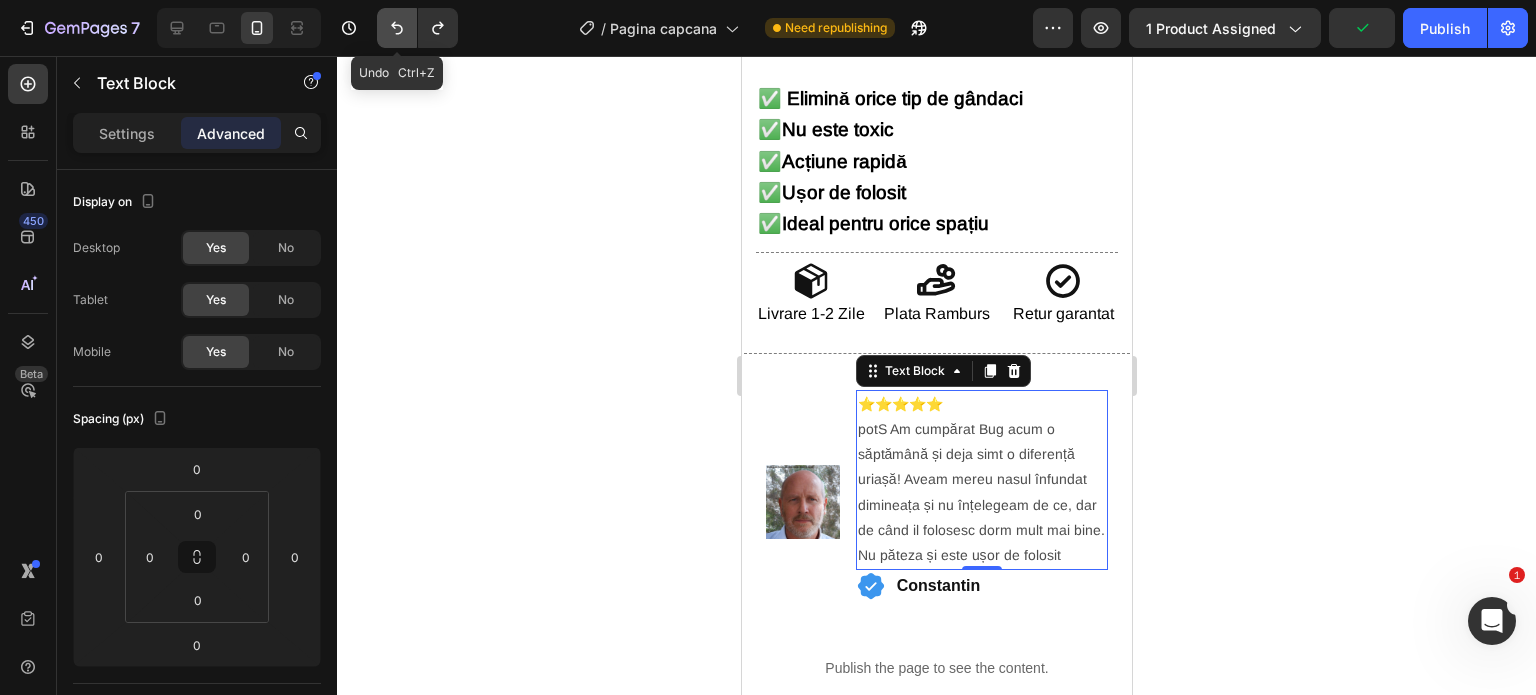 click 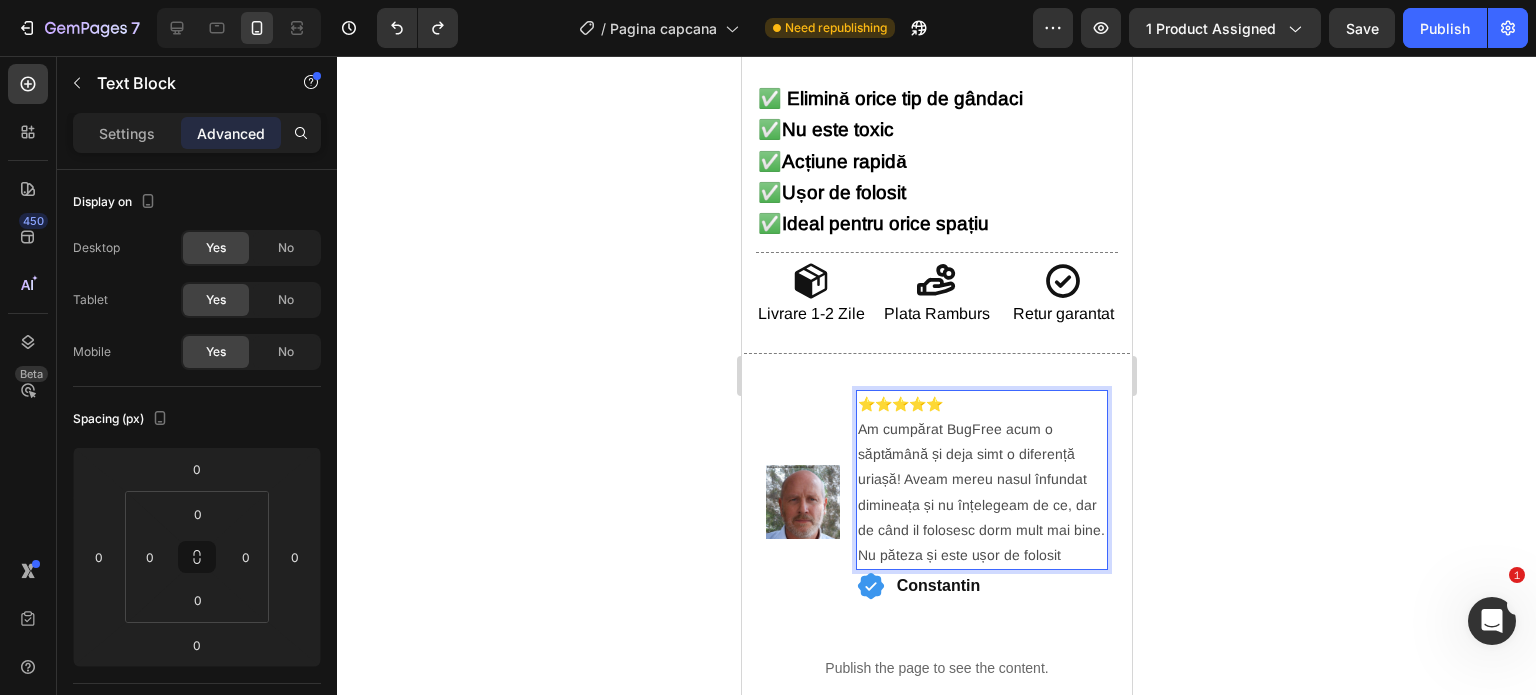 click on "⭐⭐⭐⭐⭐  Am cumpărat BugFree acum o" at bounding box center (981, 417) 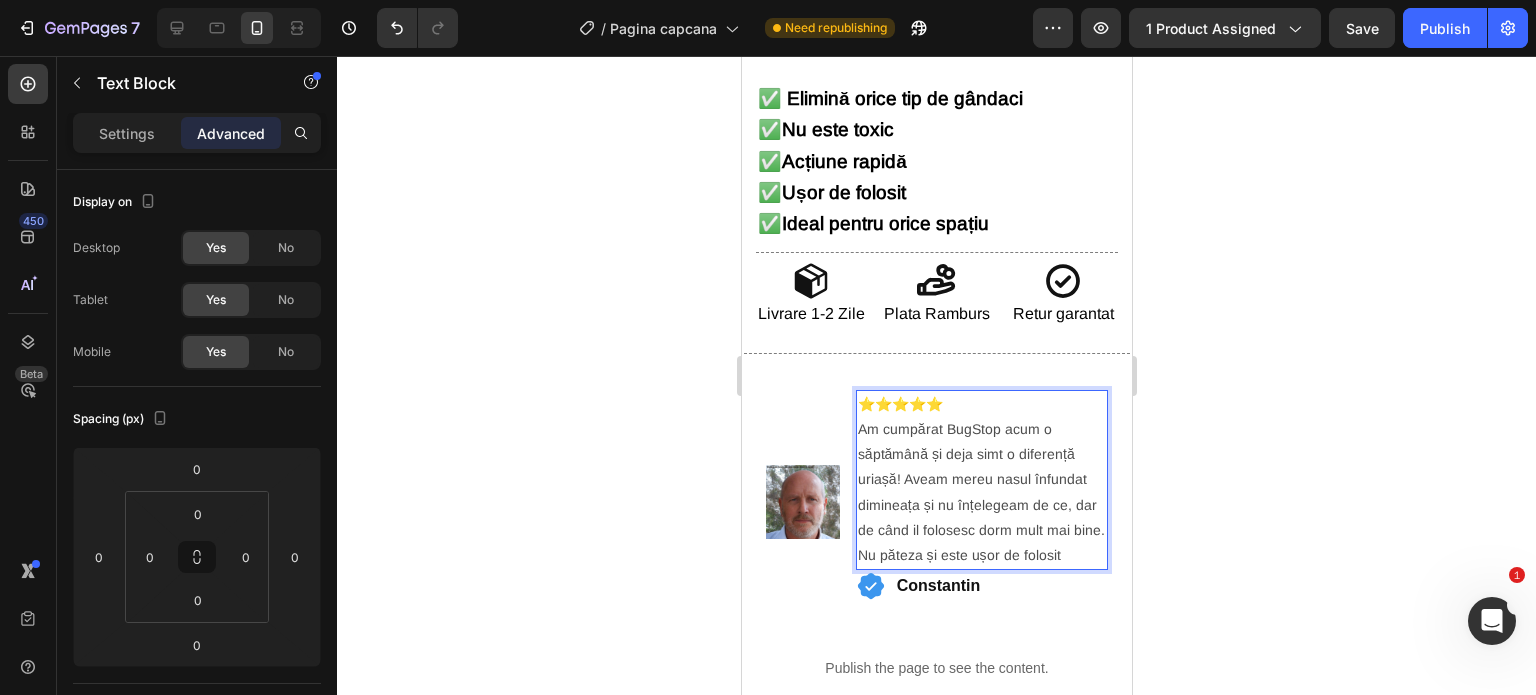 click on "săptămână și deja simt o diferență uriașă! Aveam mereu nasul înfundat dimineața și nu înțelegeam de ce, dar de când il folosesc dorm mult mai bine. Nu păteza și este ușor de folosit" at bounding box center [981, 505] 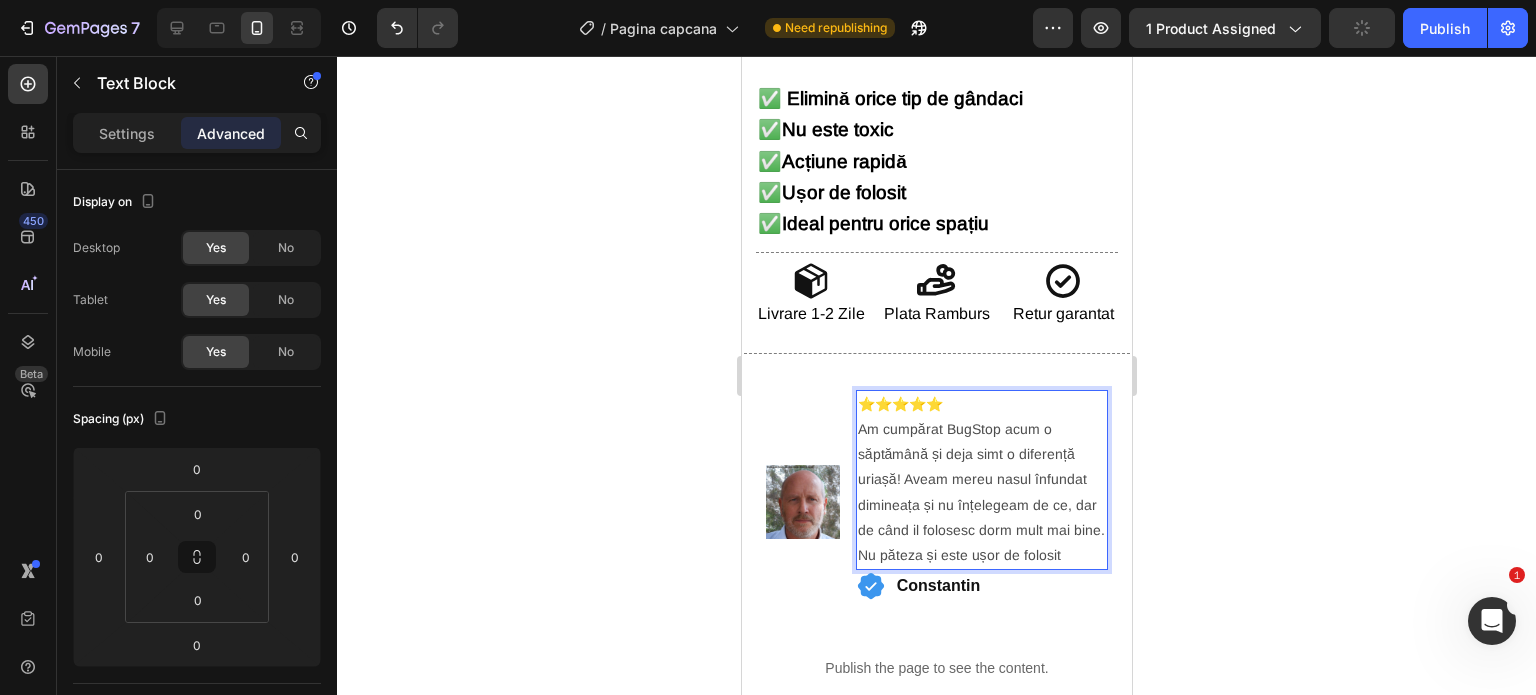 click on "săptămână și deja simt o diferență uriașă! Aveam mereu nasul înfundat dimineața și nu înțelegeam de ce, dar de când il folosesc dorm mult mai bine. Nu păteza și este ușor de folosit" at bounding box center (981, 505) 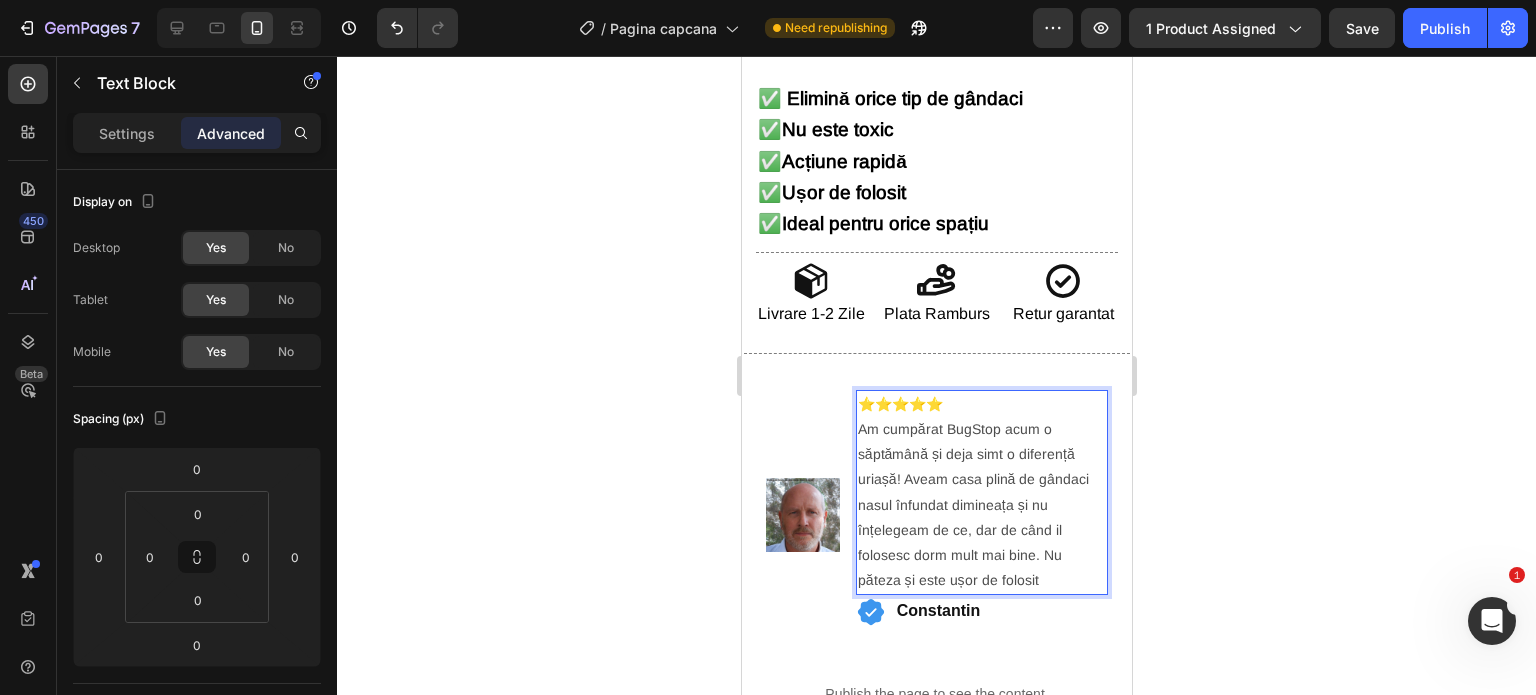 click on "săptămână și deja simt o diferență uriașă! Aveam casa plină de gândaci nasul înfundat dimineața și nu înțelegeam de ce, dar de când il folosesc dorm mult mai bine. Nu păteza și este ușor de folosit" at bounding box center [981, 517] 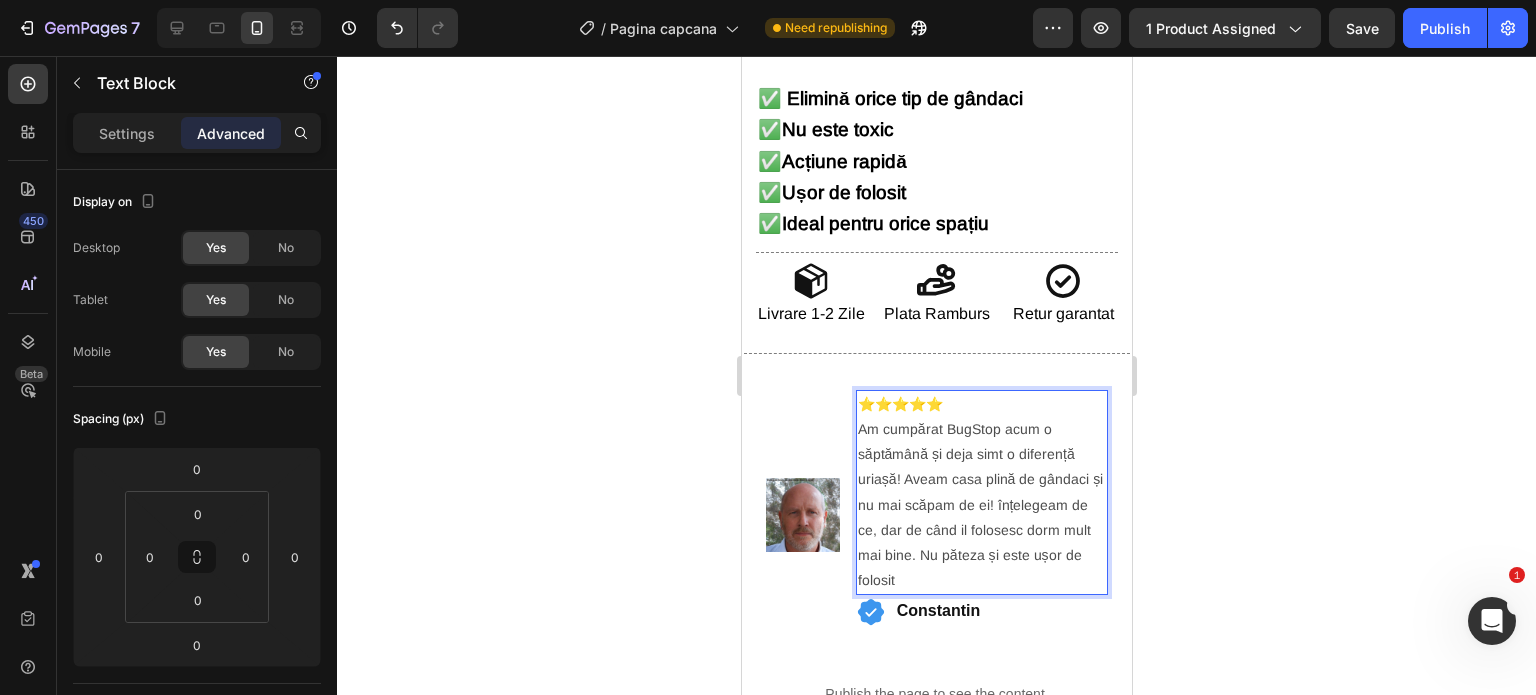 click on "săptămână și deja simt o diferență uriașă! Aveam casa plină de gândaci și nu mai scăpam de ei! înțelegeam de ce, dar de când il folosesc dorm mult mai bine. Nu păteza și este ușor de folosit" at bounding box center [981, 517] 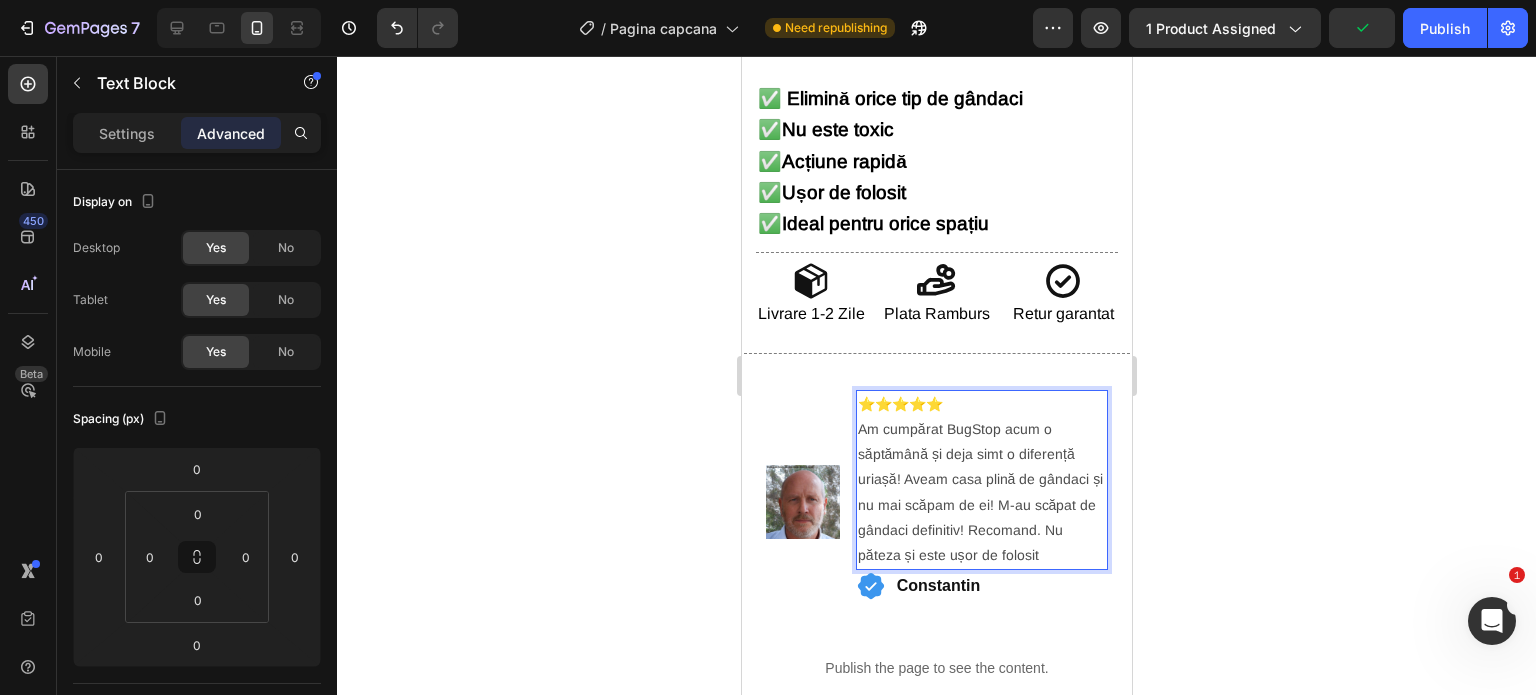 click on "săptămână și deja simt o diferență uriașă! Aveam casa plină de gândaci și nu mai scăpam de ei! M-au scăpat de gândaci definitiv! Recomand. Nu păteza și este ușor de folosit" at bounding box center (981, 505) 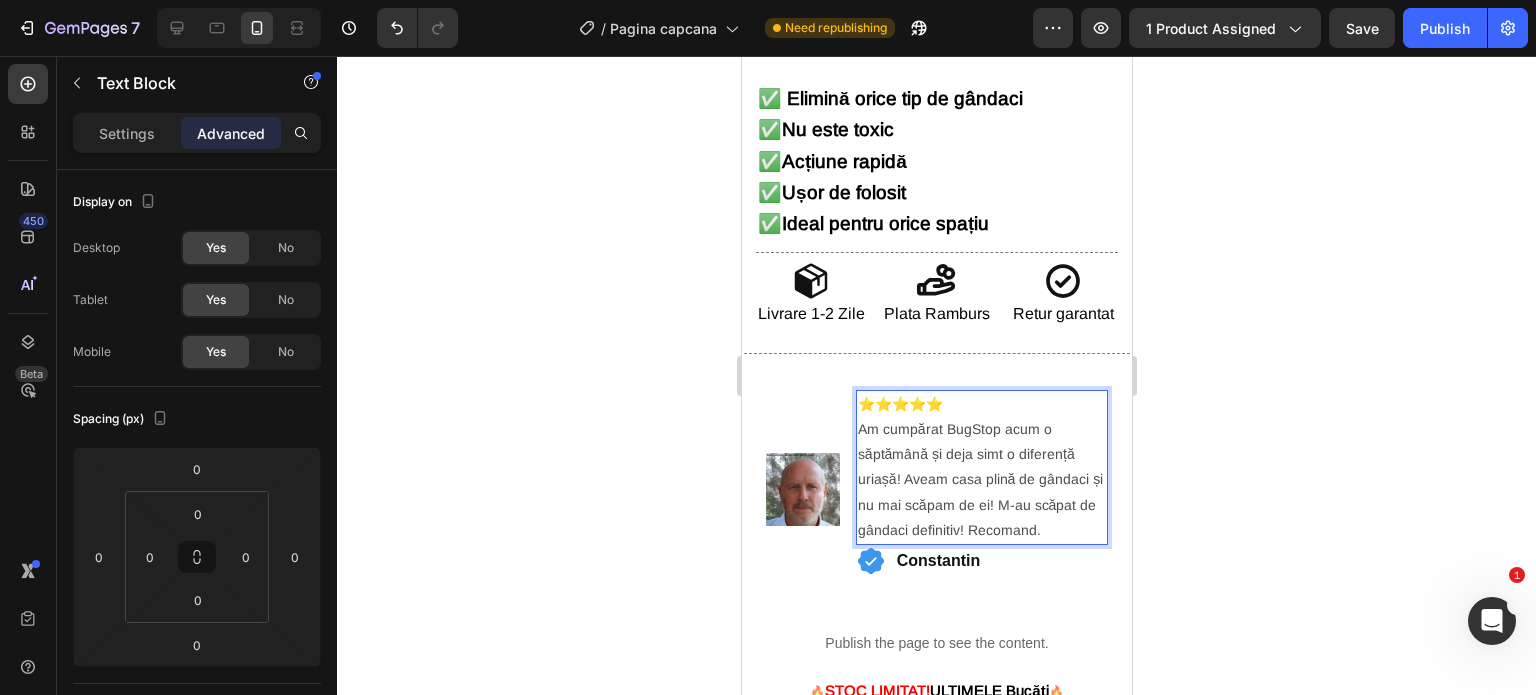 click 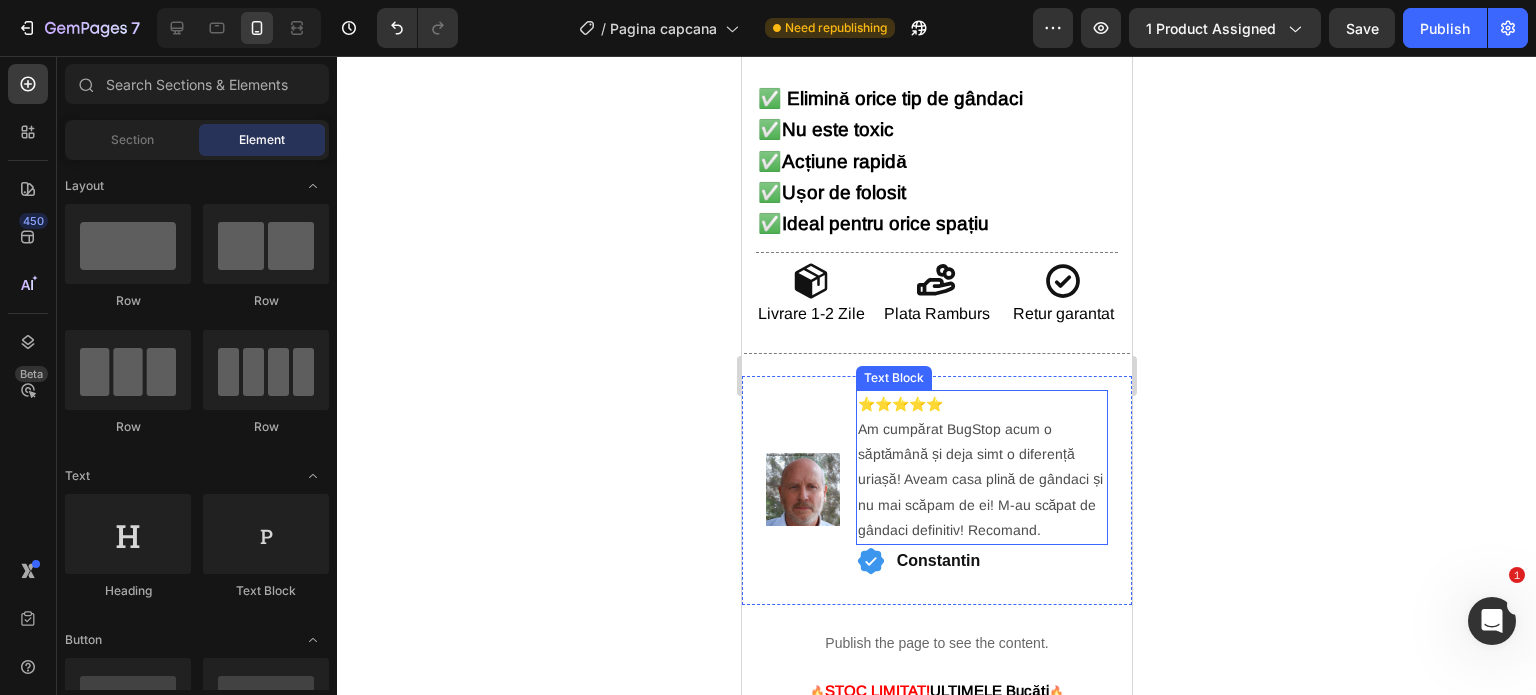 click on "⭐⭐⭐⭐⭐  Am cumpărat BugStop acum o" at bounding box center (981, 417) 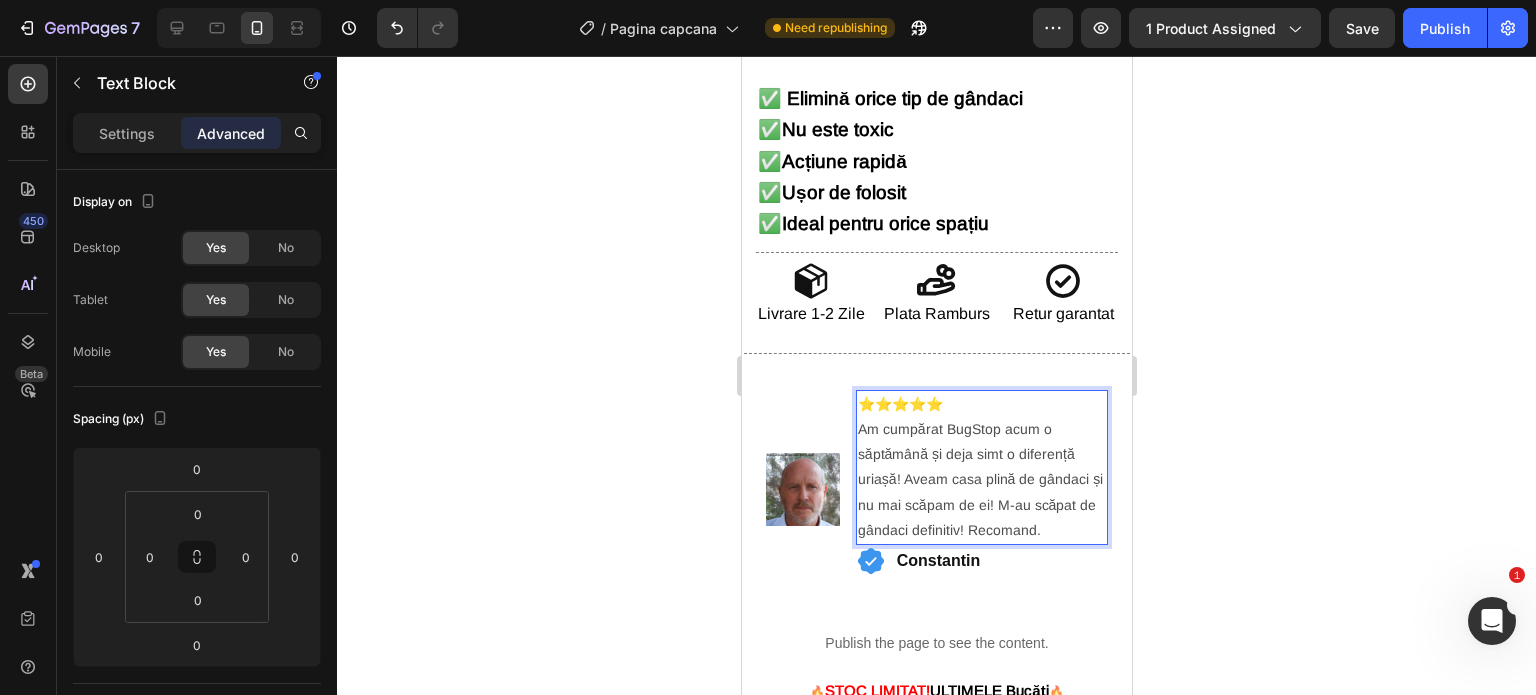 click on "⭐⭐⭐⭐⭐  Am cumpărat BugStop acum o" at bounding box center [981, 417] 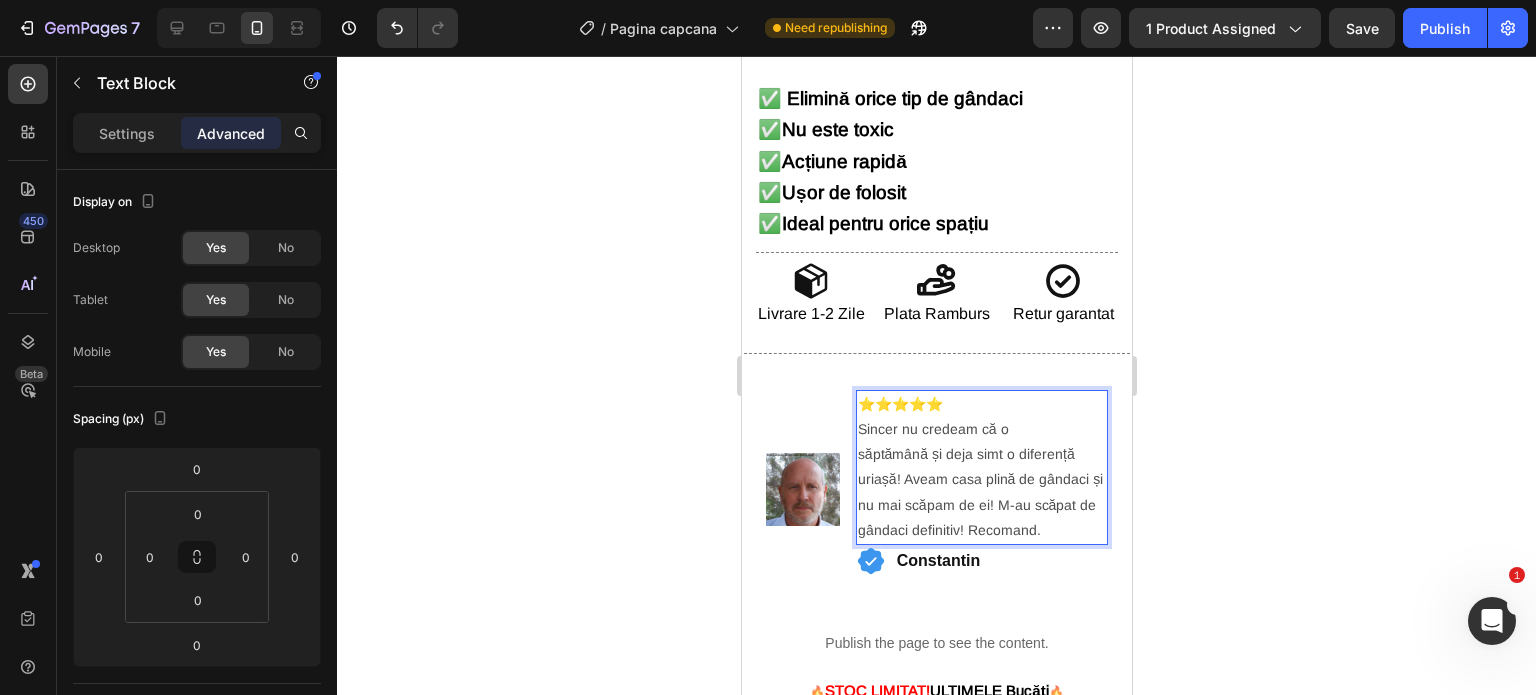 click on "⭐⭐⭐⭐⭐  Sincer nu credeam că o" at bounding box center [981, 417] 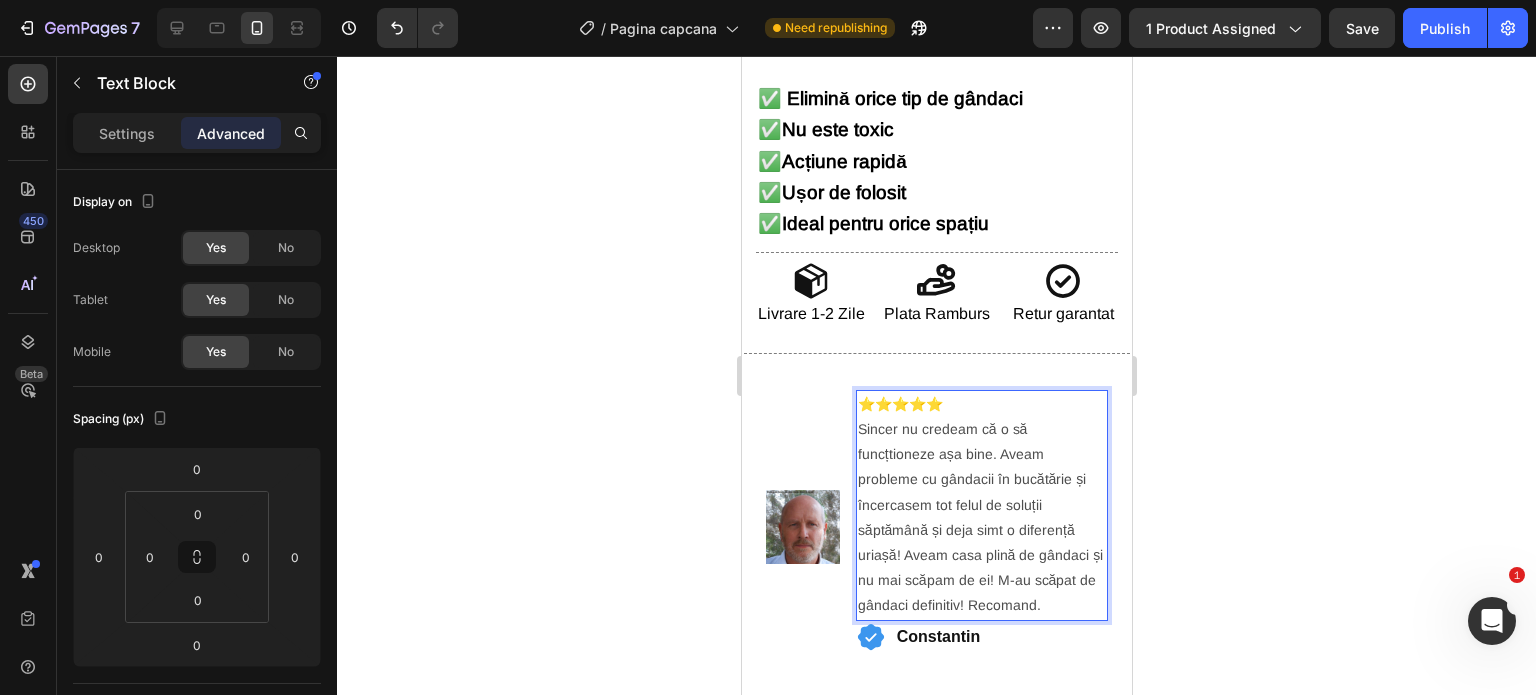click on "săptămână și deja simt o diferență uriașă! Aveam casa plină de gândaci și nu mai scăpam de ei! M-au scăpat de gândaci definitiv! Recomand." at bounding box center [981, 568] 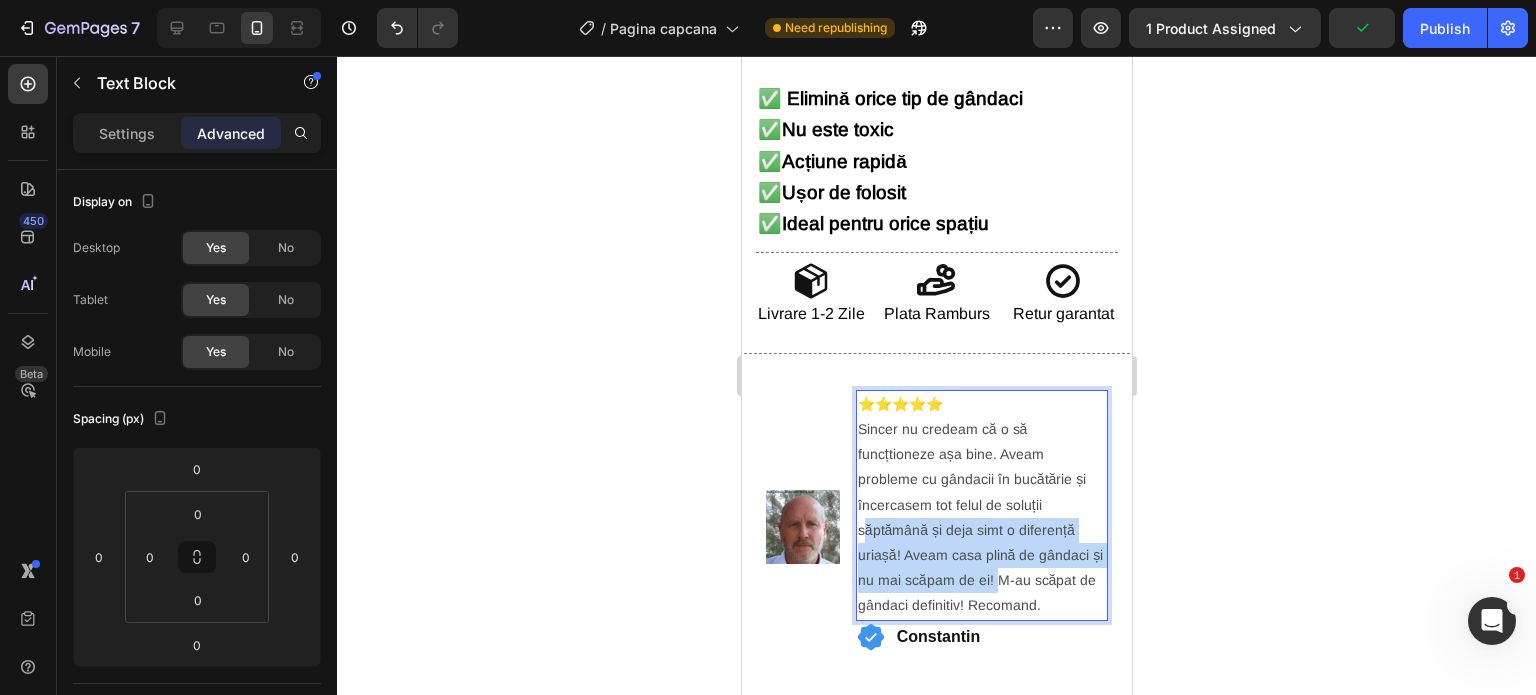 drag, startPoint x: 1008, startPoint y: 562, endPoint x: 863, endPoint y: 525, distance: 149.64626 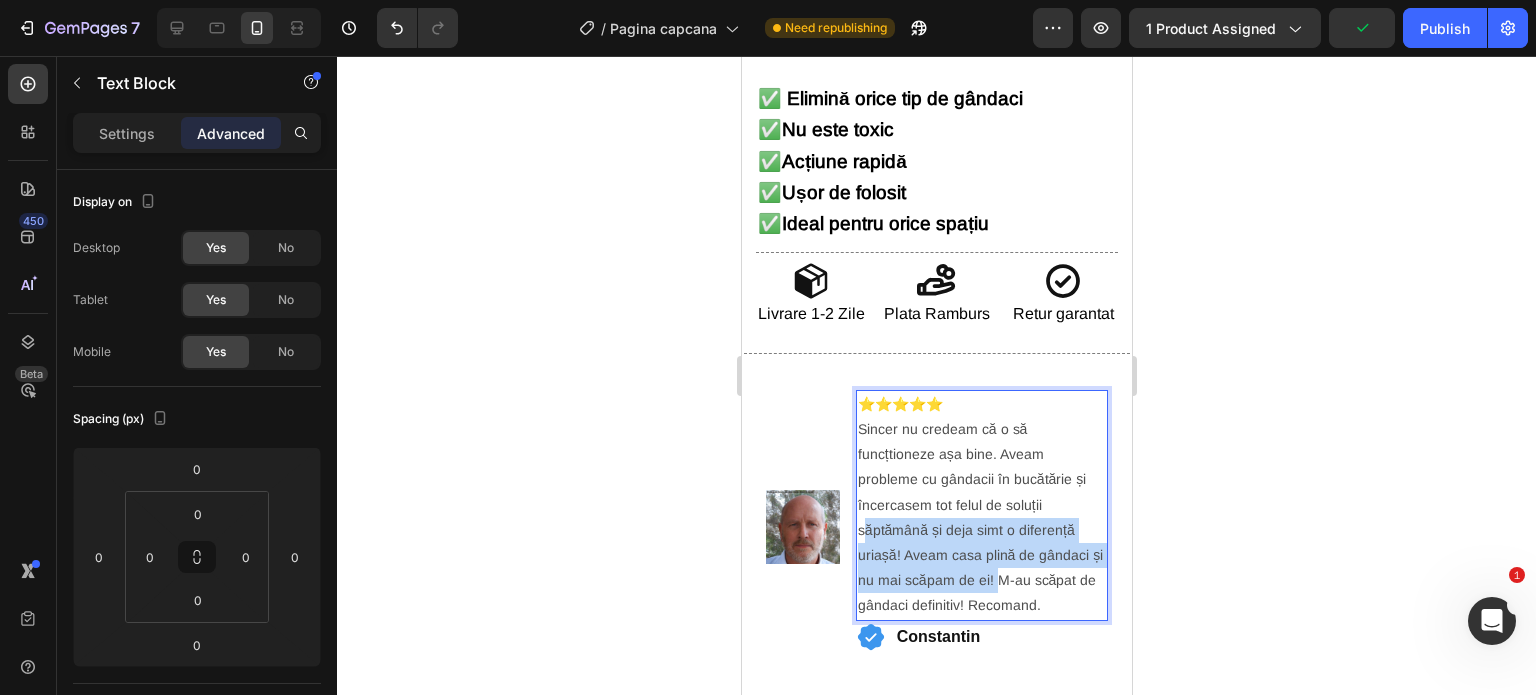 click on "săptămână și deja simt o diferență uriașă! Aveam casa plină de gândaci și nu mai scăpam de ei! M-au scăpat de gândaci definitiv! Recomand." at bounding box center (981, 568) 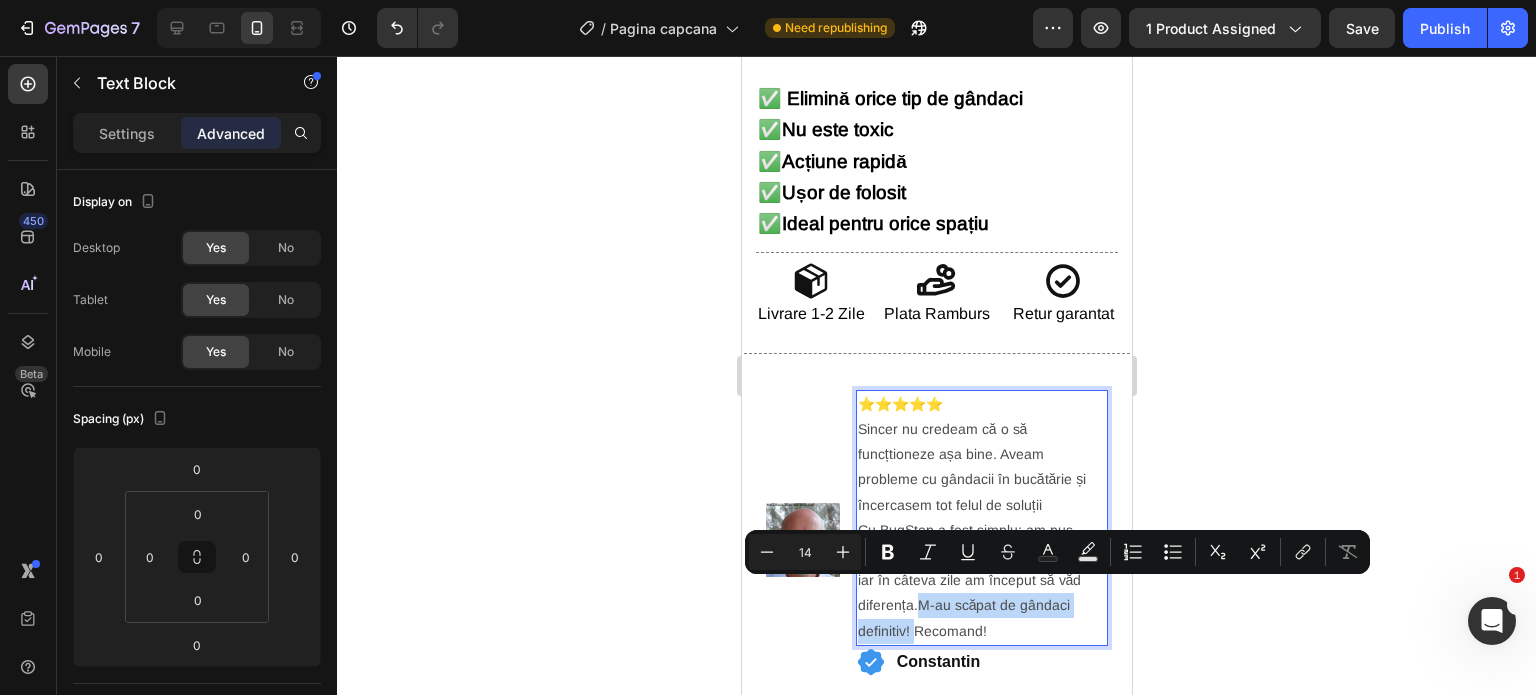 drag, startPoint x: 964, startPoint y: 616, endPoint x: 962, endPoint y: 592, distance: 24.083189 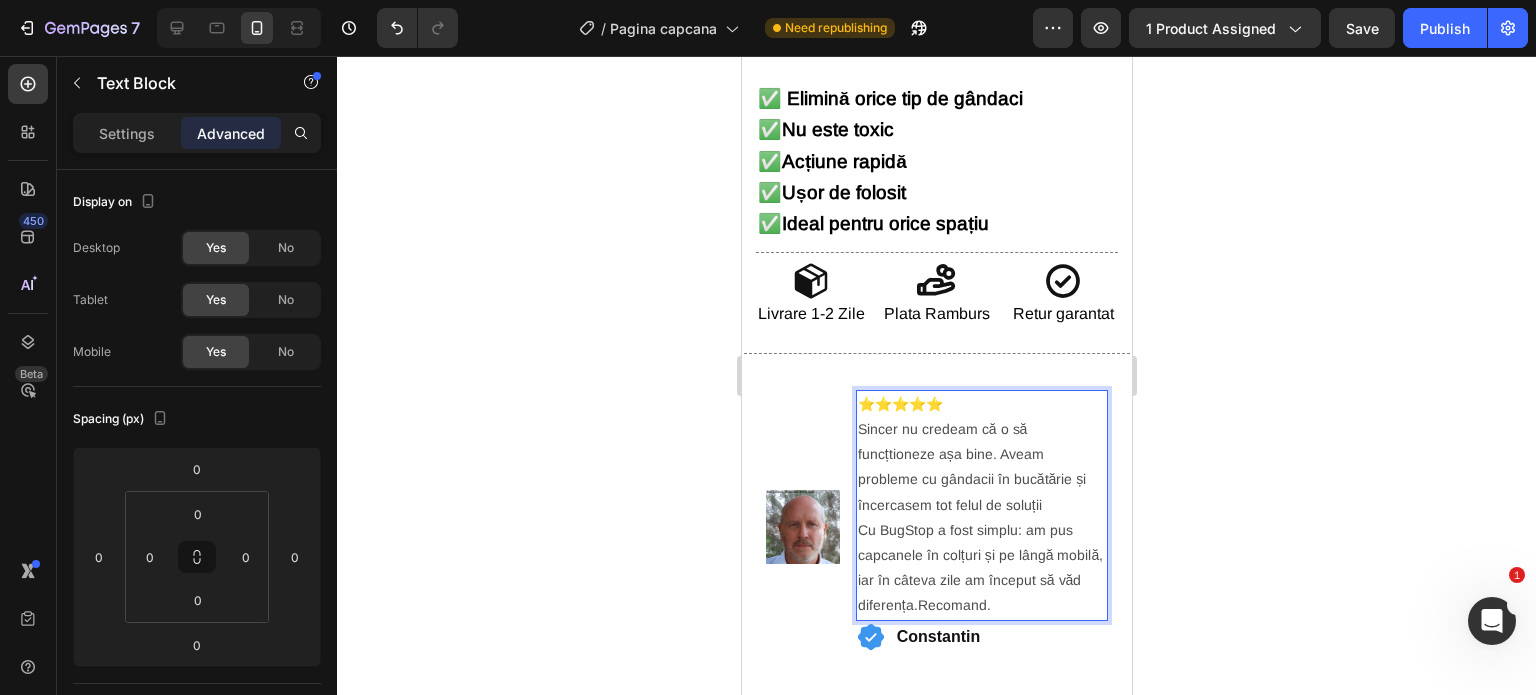 click on "Cu BugStop a fost simplu: am pus capcanele în colțuri și pe lângă mobilă, iar în câteva zile am început să văd diferența.Recomand." at bounding box center (981, 568) 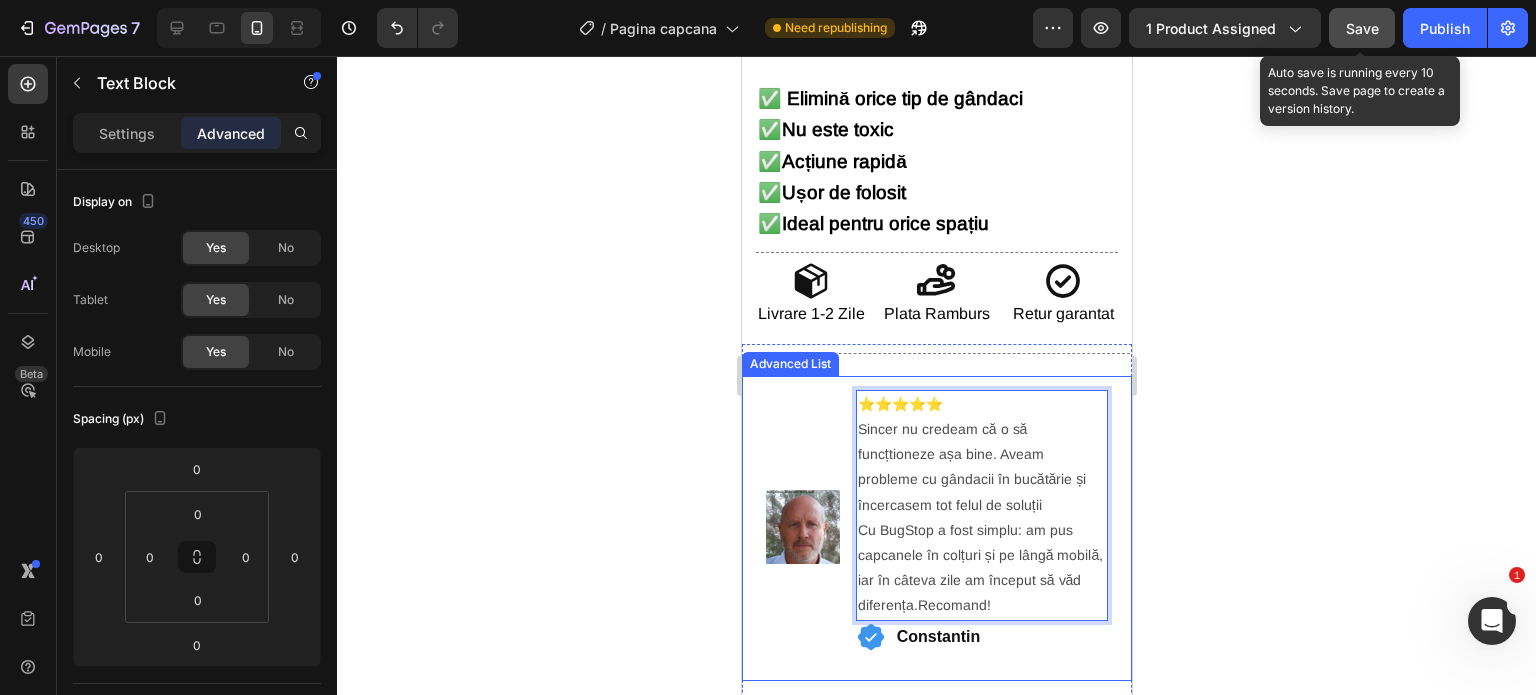 click on "Save" at bounding box center (1362, 28) 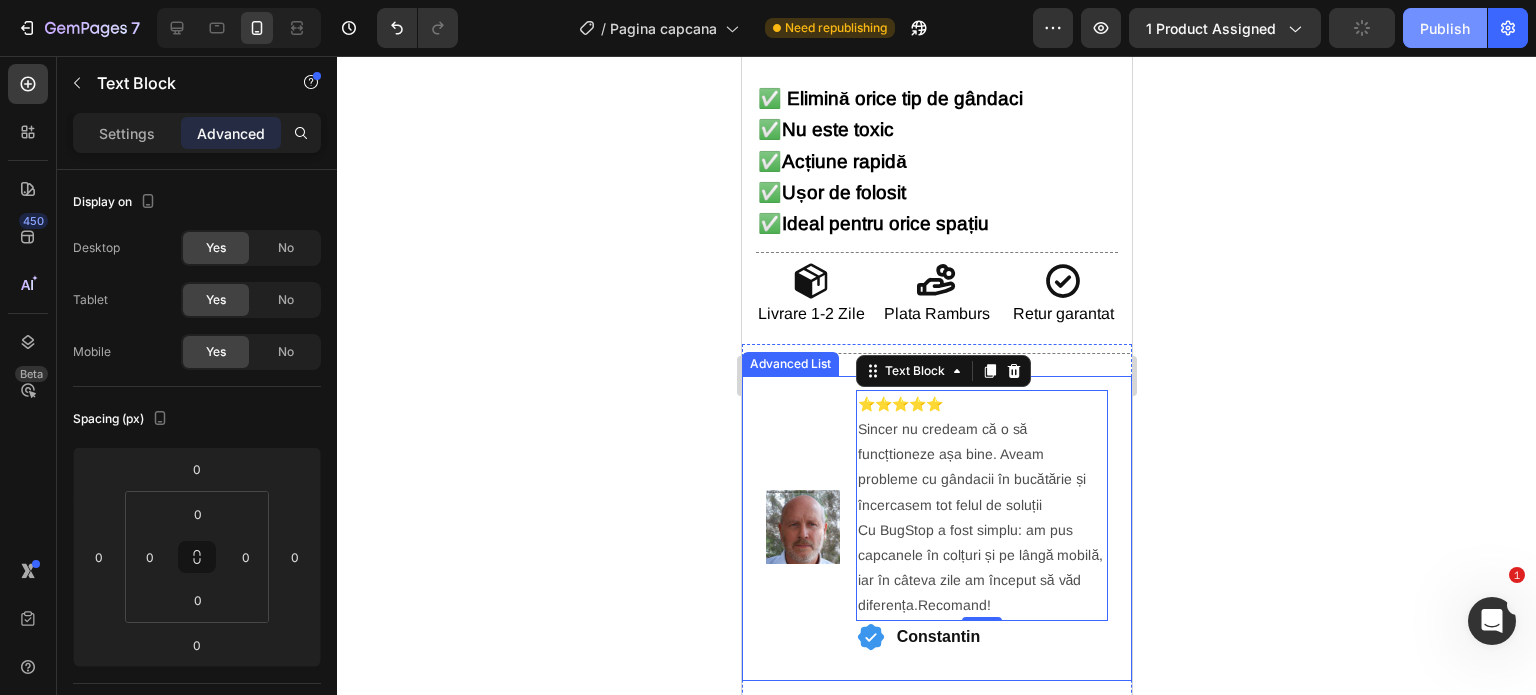 click on "Publish" at bounding box center [1445, 28] 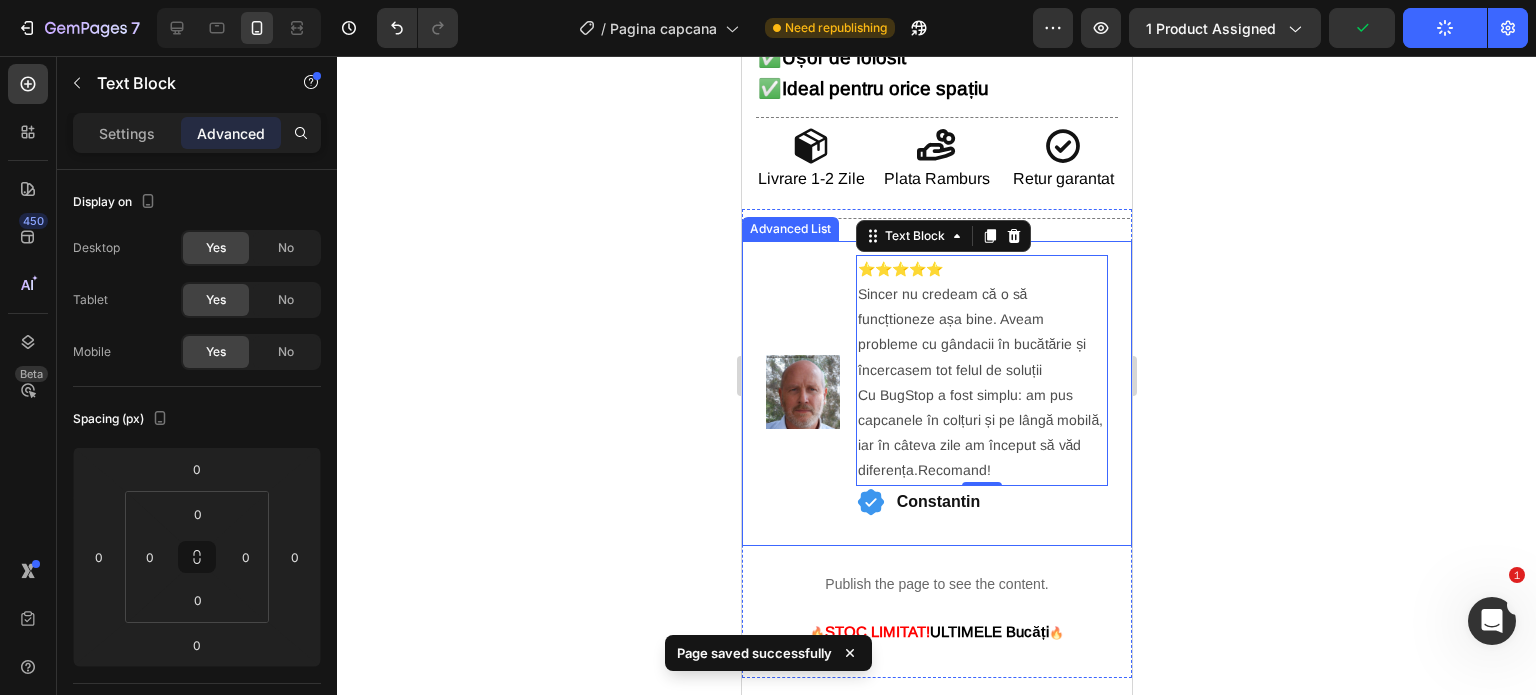 scroll, scrollTop: 900, scrollLeft: 0, axis: vertical 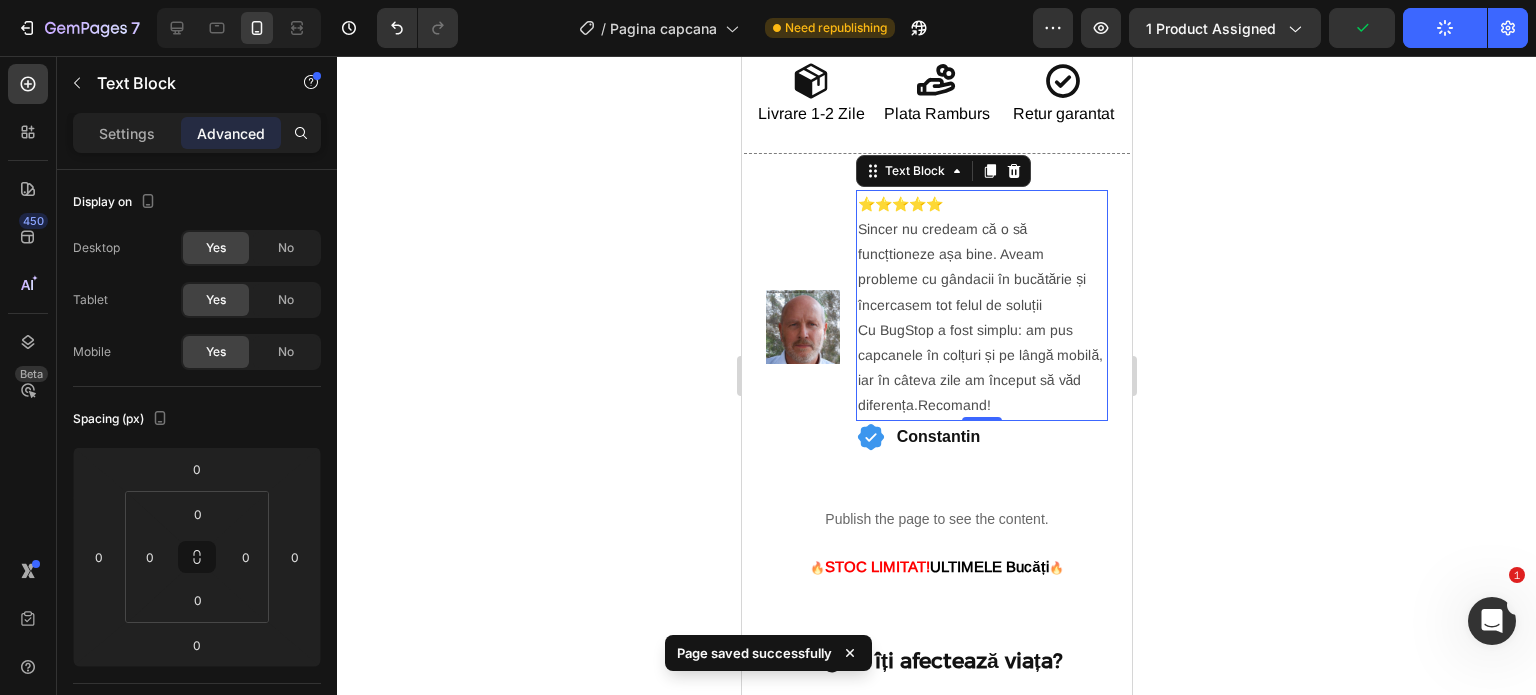 click 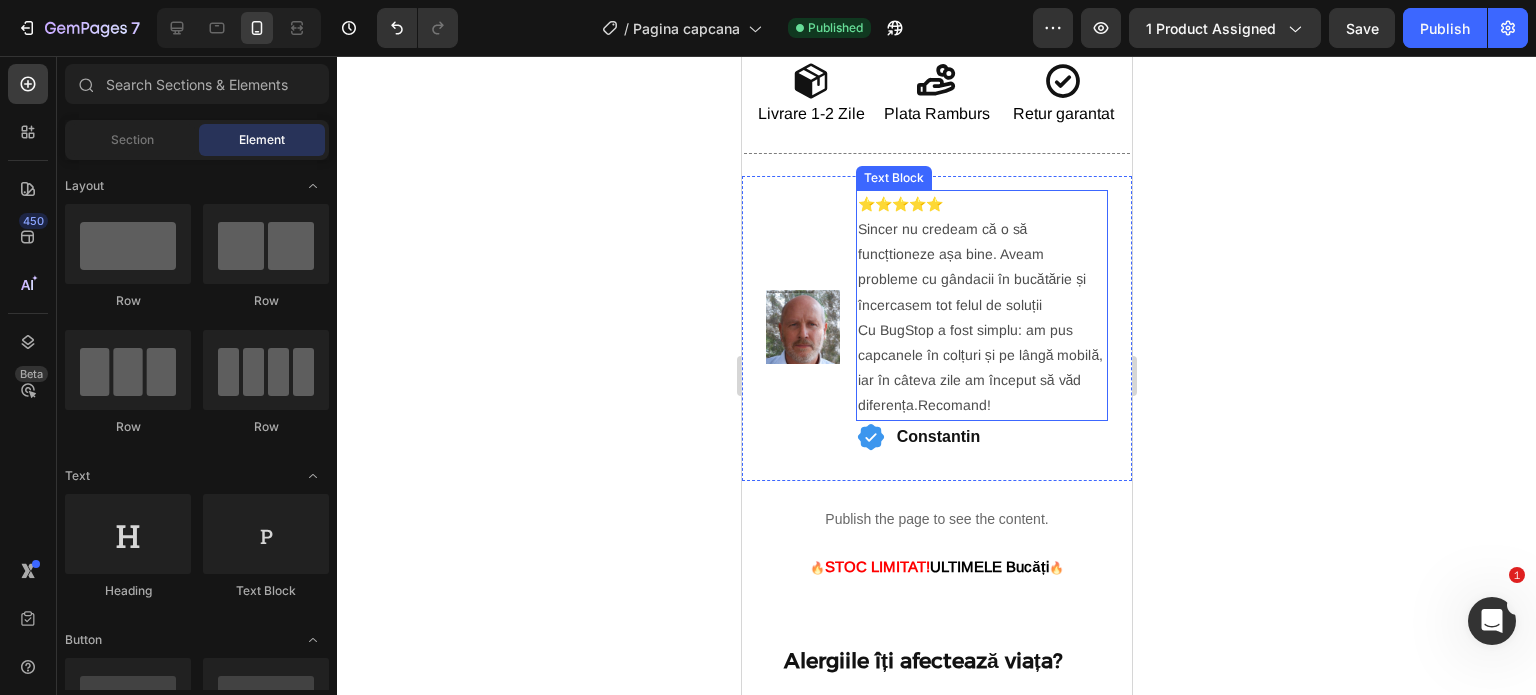 click on "⭐⭐⭐⭐⭐  Sincer nu credeam că o să funcțtioneze așa bine. Aveam probleme cu gândacii în bucătărie și încercasem tot felul de soluții" at bounding box center (981, 255) 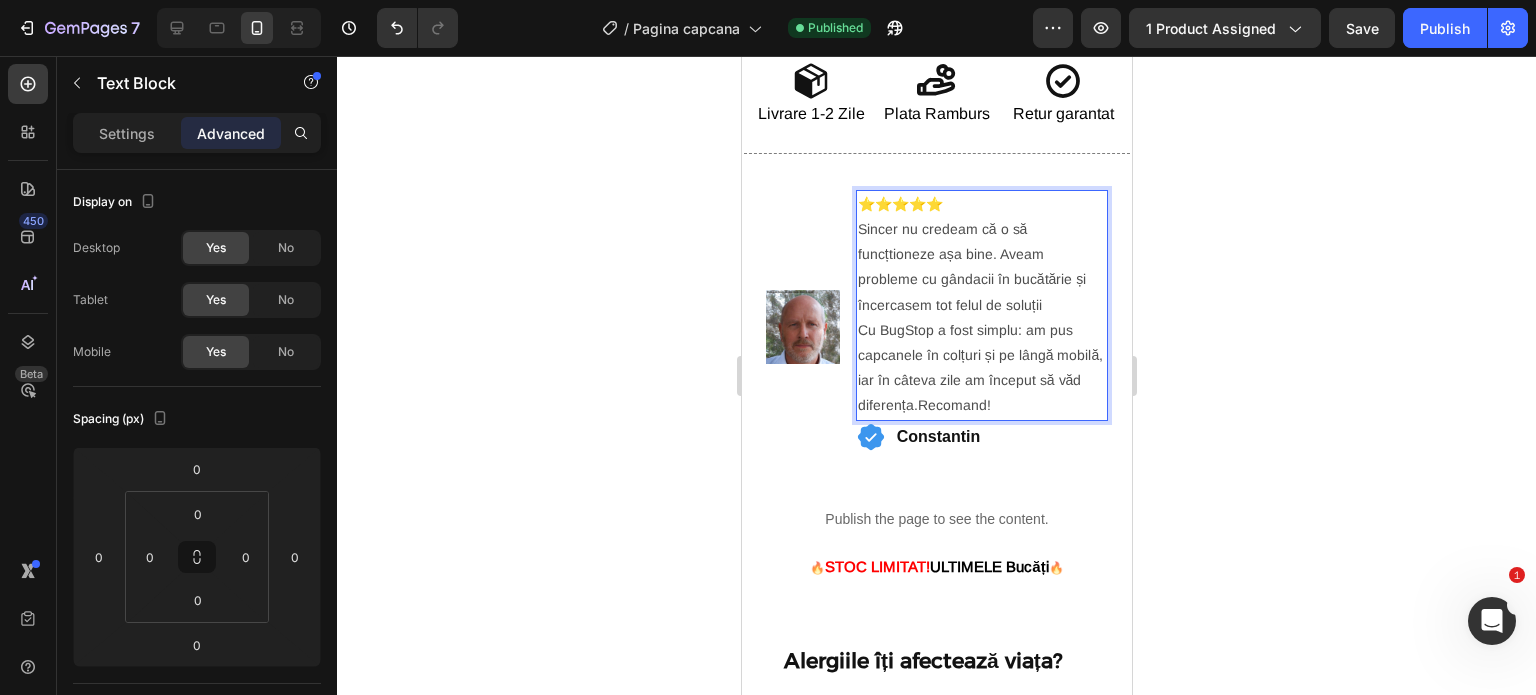 click on "⭐⭐⭐⭐⭐  Sincer nu credeam că o să funcțtioneze așa bine. Aveam probleme cu gândacii în bucătărie și încercasem tot felul de soluții" at bounding box center [981, 255] 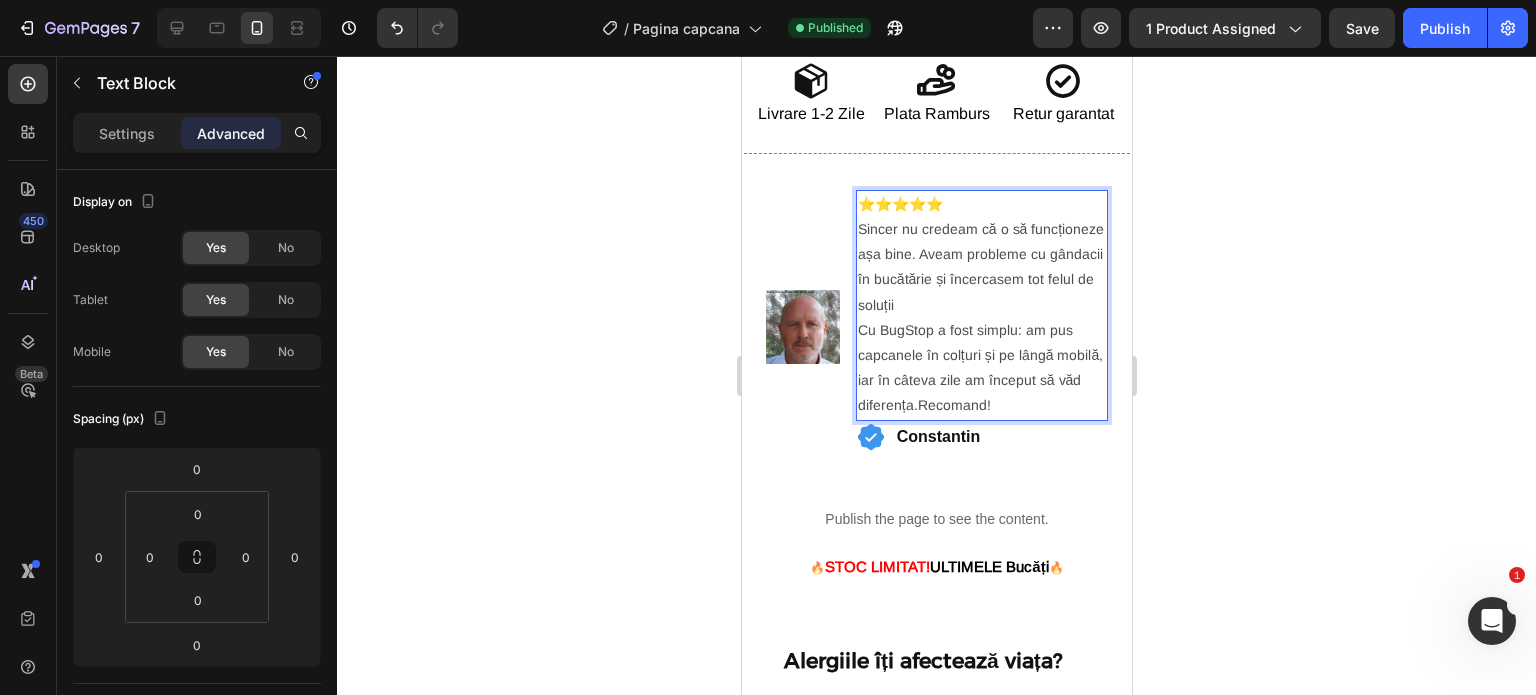 click on "⭐⭐⭐⭐⭐  Sincer nu credeam că o să funcționeze așa bine. Aveam probleme cu gândacii în bucătărie și încercasem tot felul de soluții" at bounding box center [981, 255] 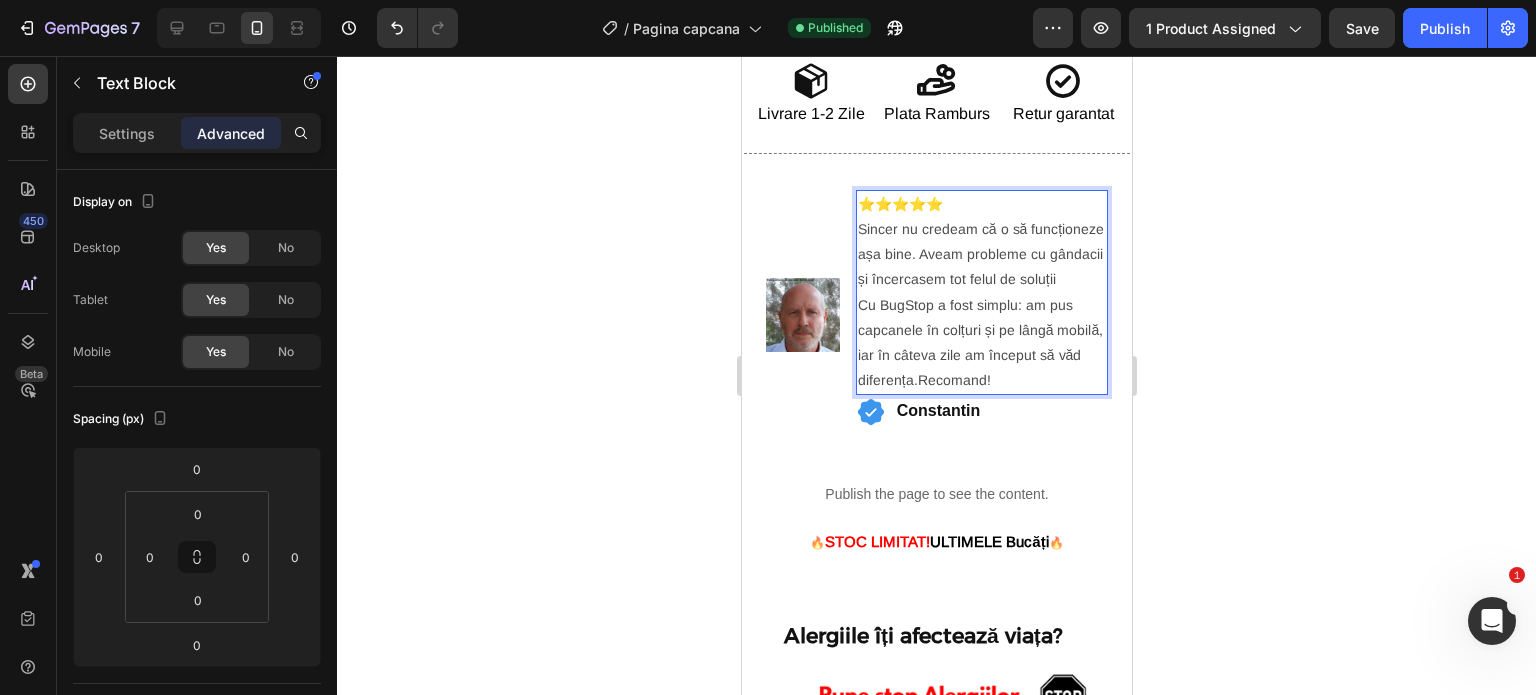 click on "⭐⭐⭐⭐⭐  Sincer nu credeam că o să funcționeze așa bine. Aveam probleme cu gândacii și încercasem tot felul de soluții" at bounding box center (981, 242) 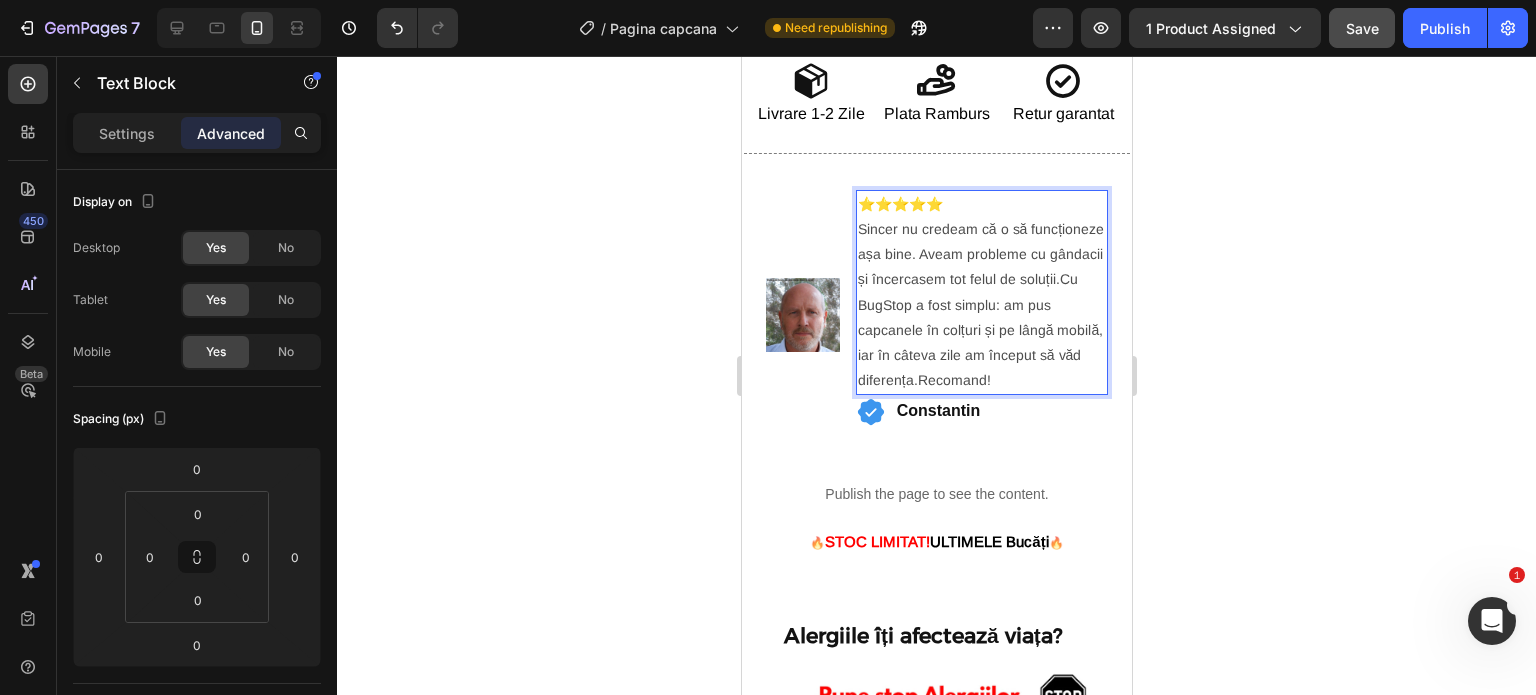 click on "Save" at bounding box center [1362, 28] 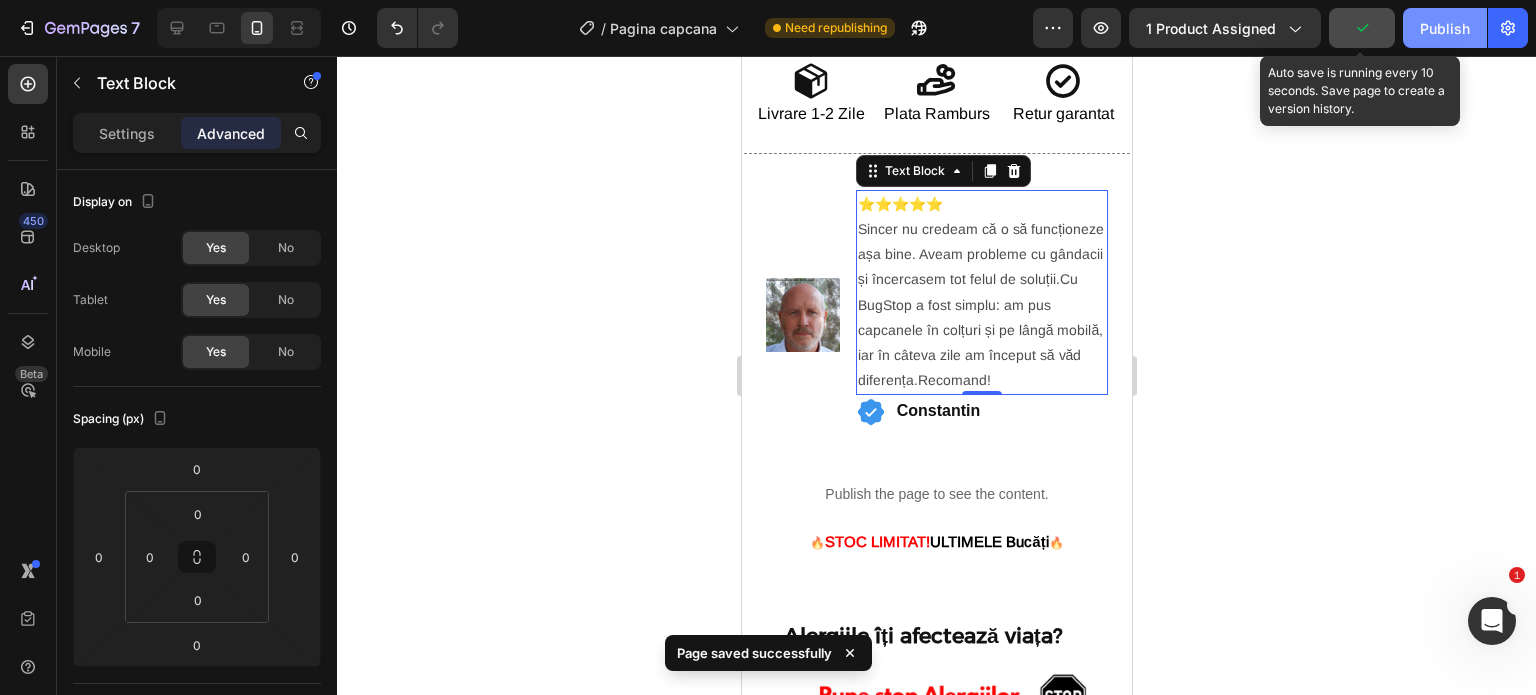 click on "Publish" at bounding box center (1445, 28) 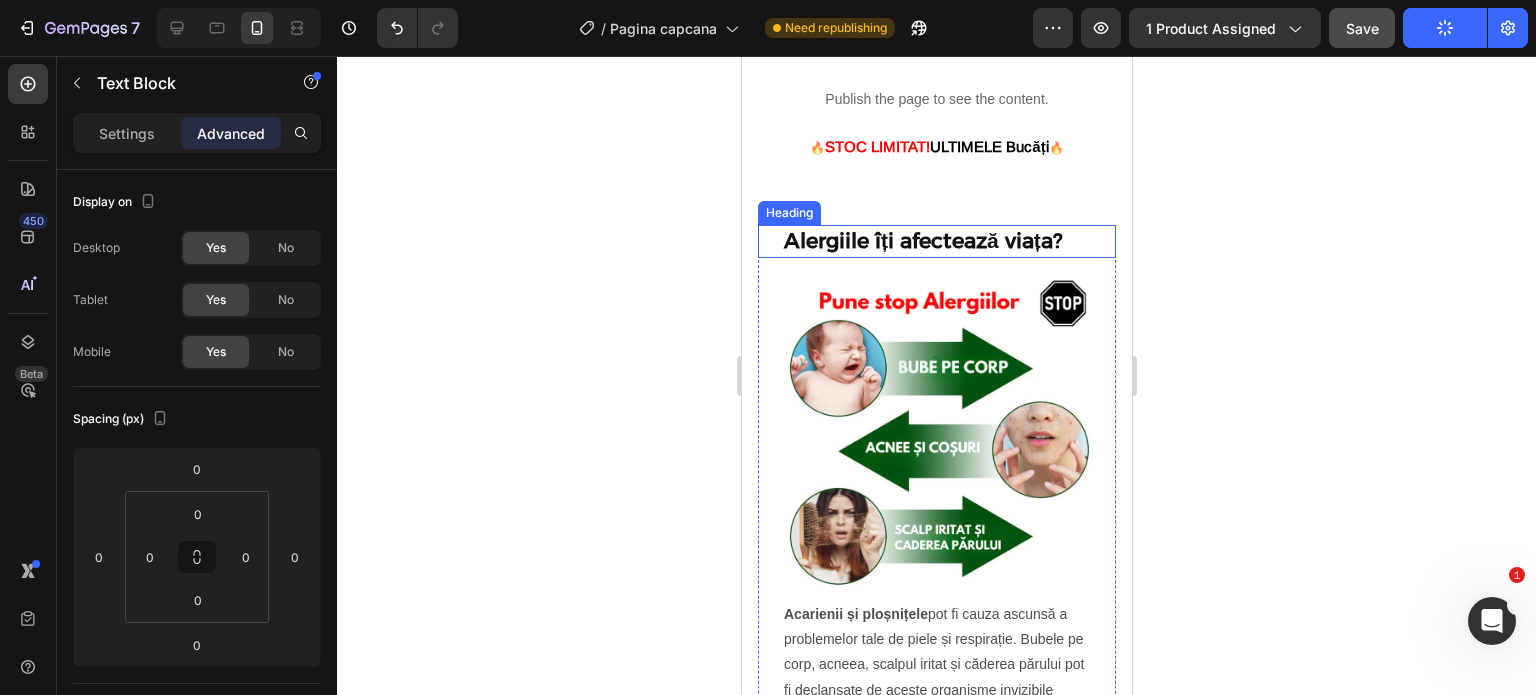 scroll, scrollTop: 1300, scrollLeft: 0, axis: vertical 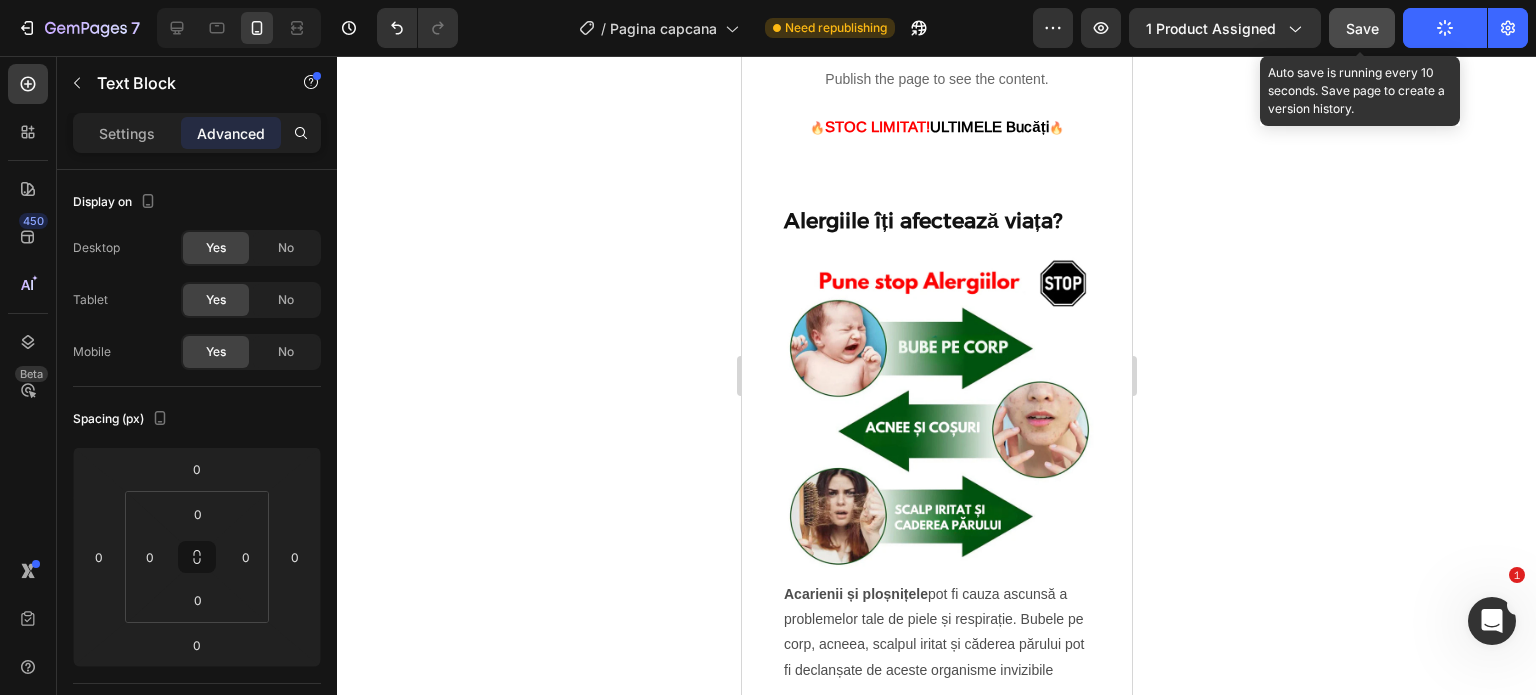 click on "Save" 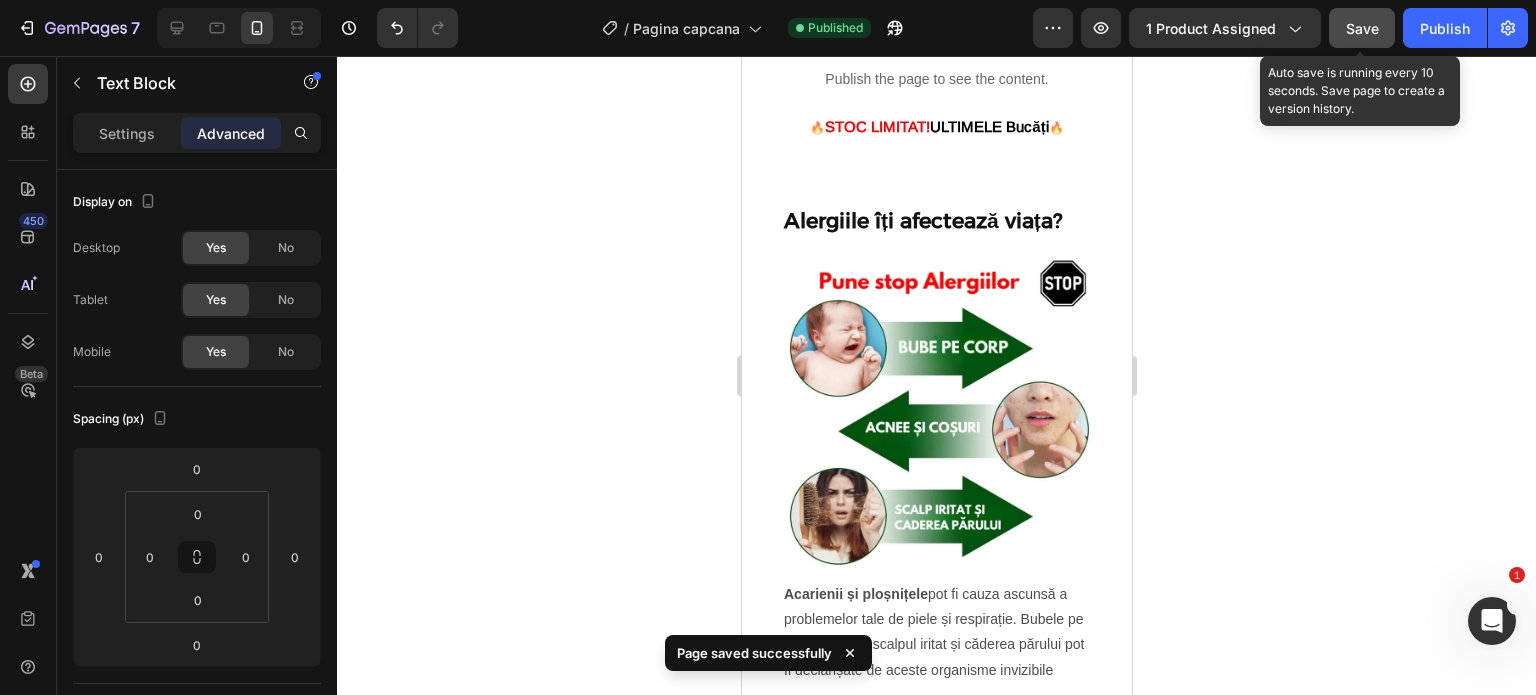 click on "Save" 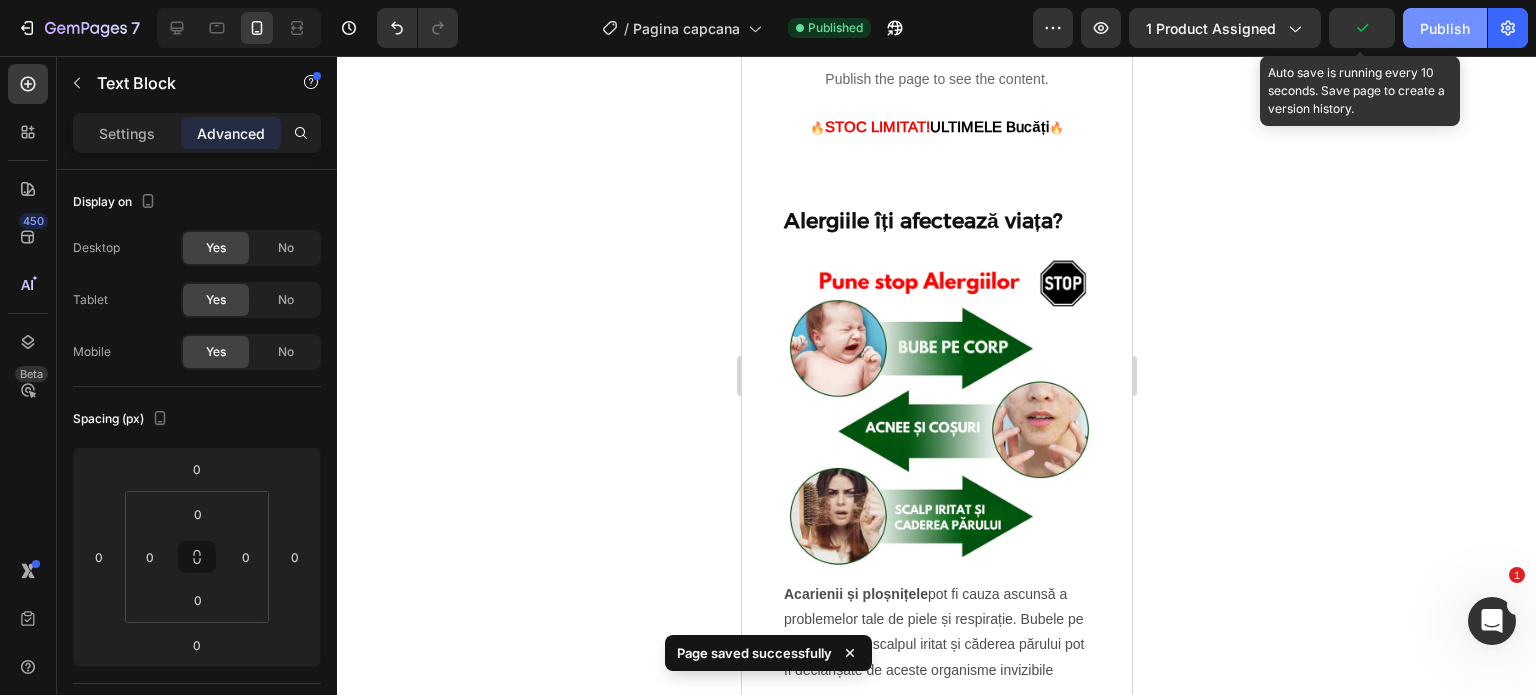 click on "Publish" at bounding box center (1445, 28) 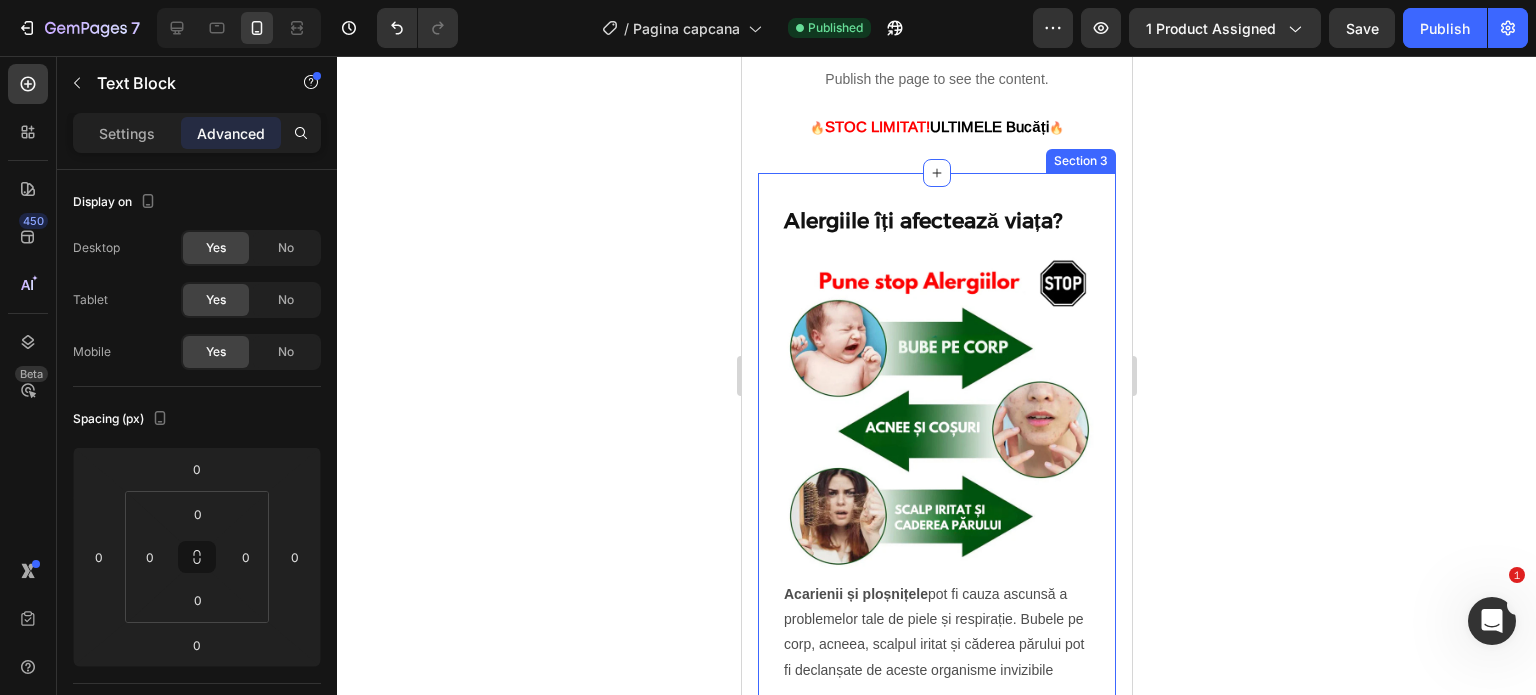 drag, startPoint x: 981, startPoint y: 201, endPoint x: 980, endPoint y: 235, distance: 34.0147 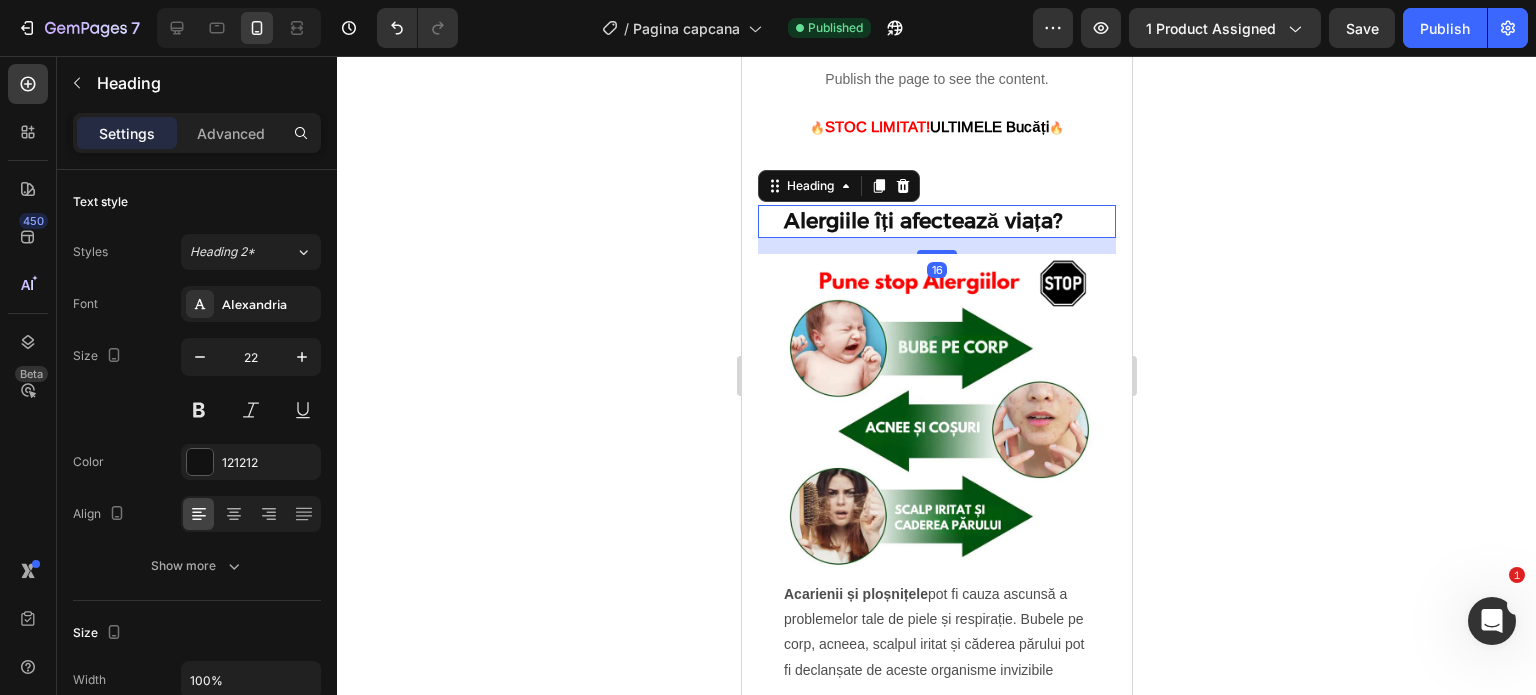 click on "Alergiile îți afectează viața?" at bounding box center (922, 220) 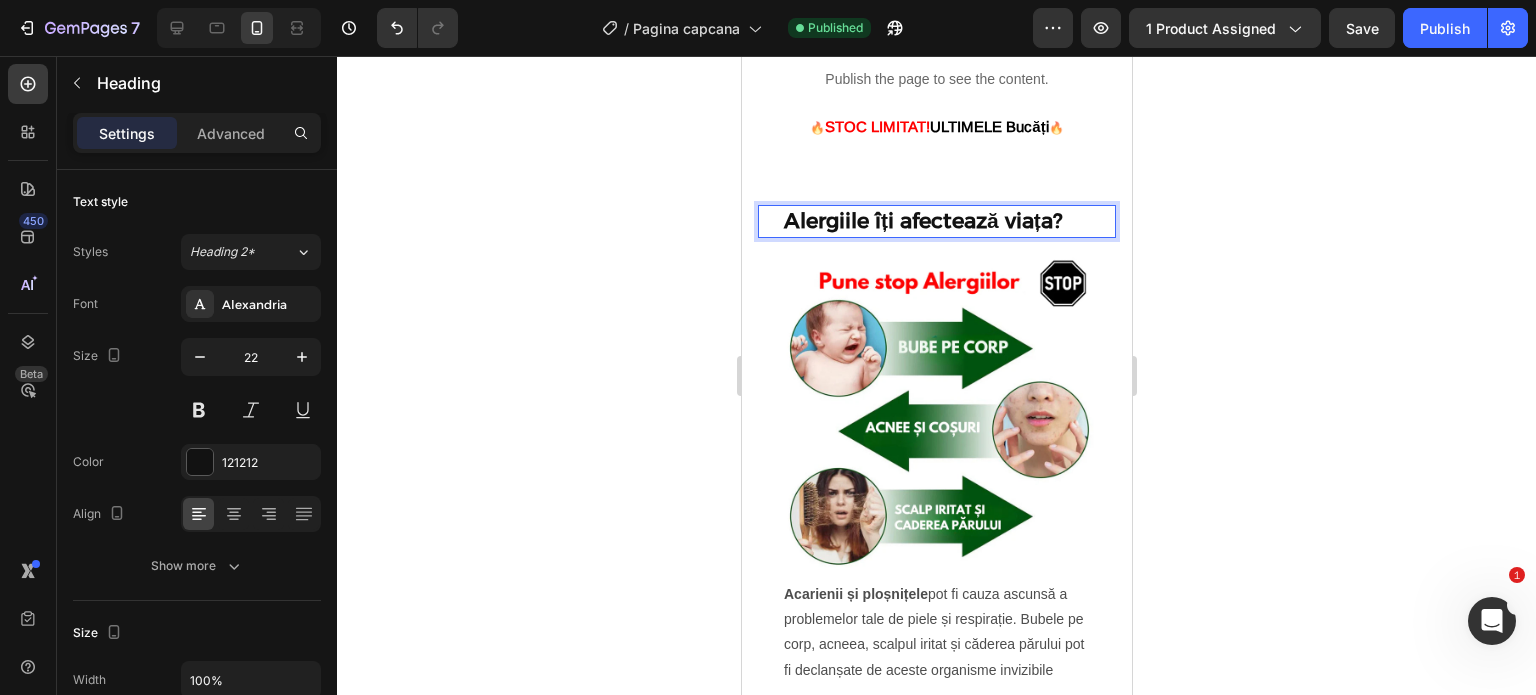 click on "Alergiile îți afectează viața?" at bounding box center (922, 220) 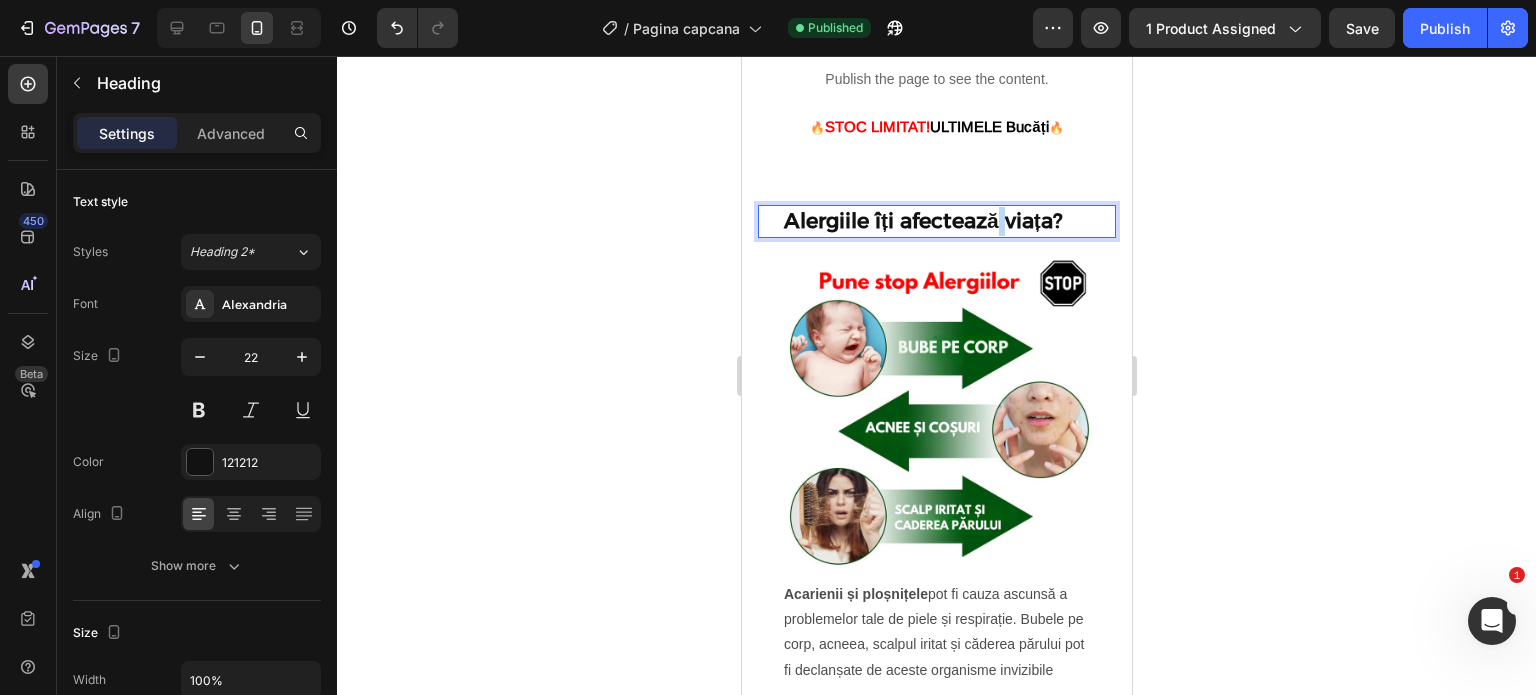 click on "Alergiile îți afectează viața?" at bounding box center [922, 220] 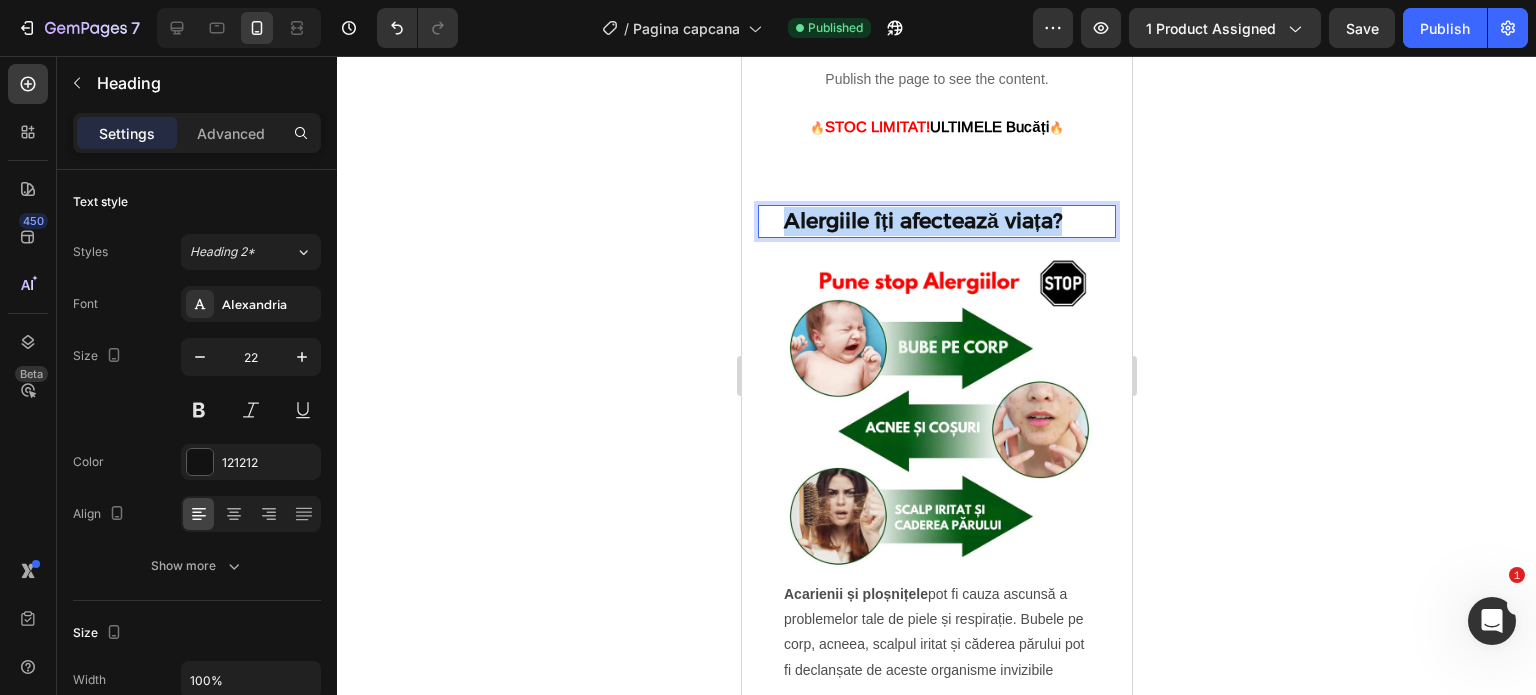 click on "Alergiile îți afectează viața?" at bounding box center (922, 220) 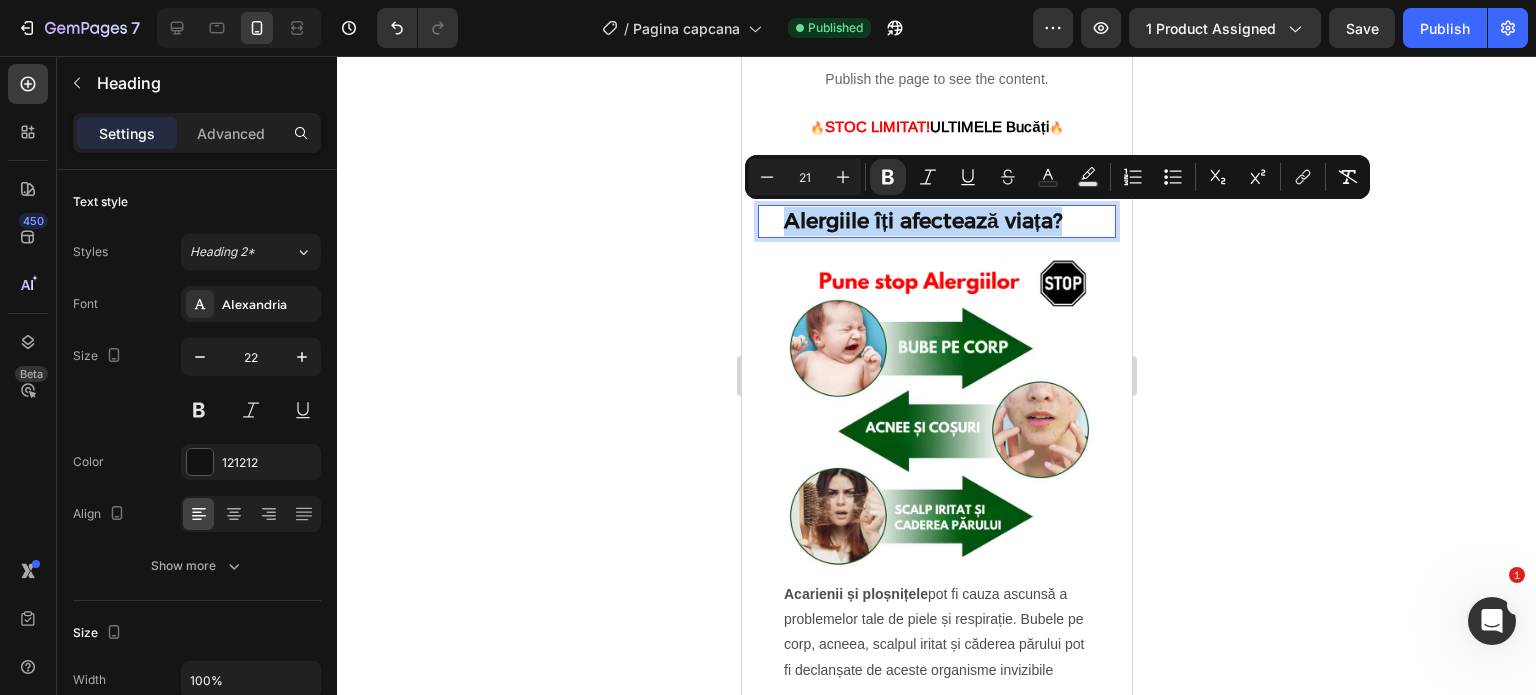 click on "Alergiile îți afectează viața?" at bounding box center (922, 220) 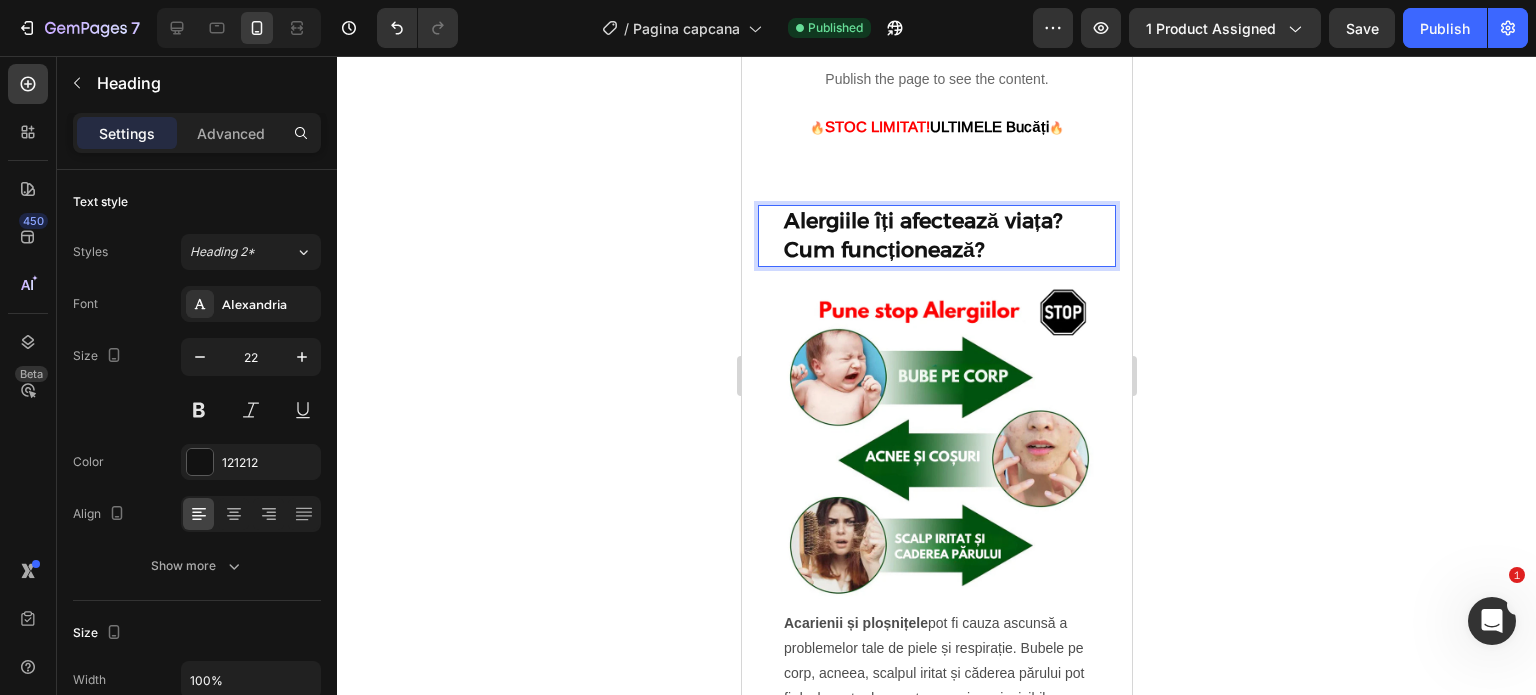 click on "Alergiile îți afectează viața?Cum funcționează?" at bounding box center (936, 235) 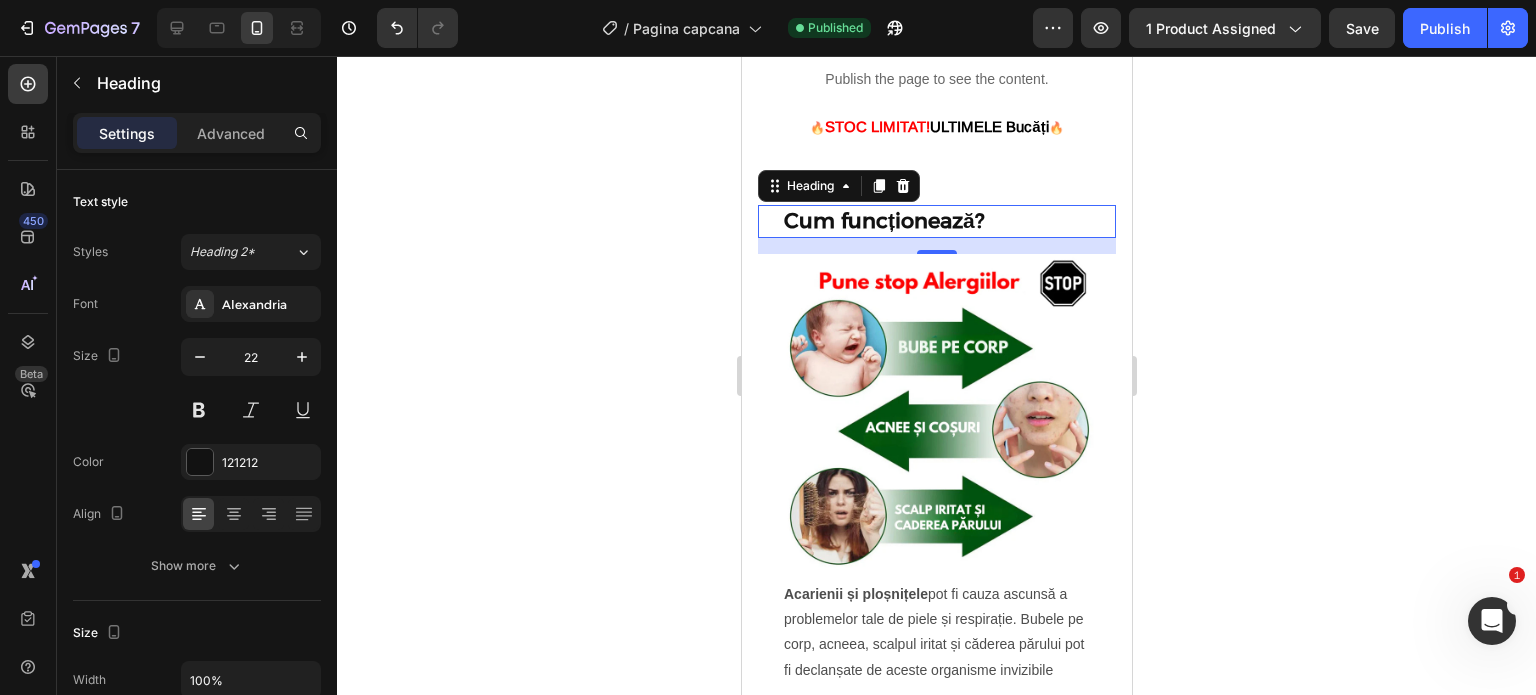 drag, startPoint x: 1396, startPoint y: 311, endPoint x: 1454, endPoint y: 307, distance: 58.137768 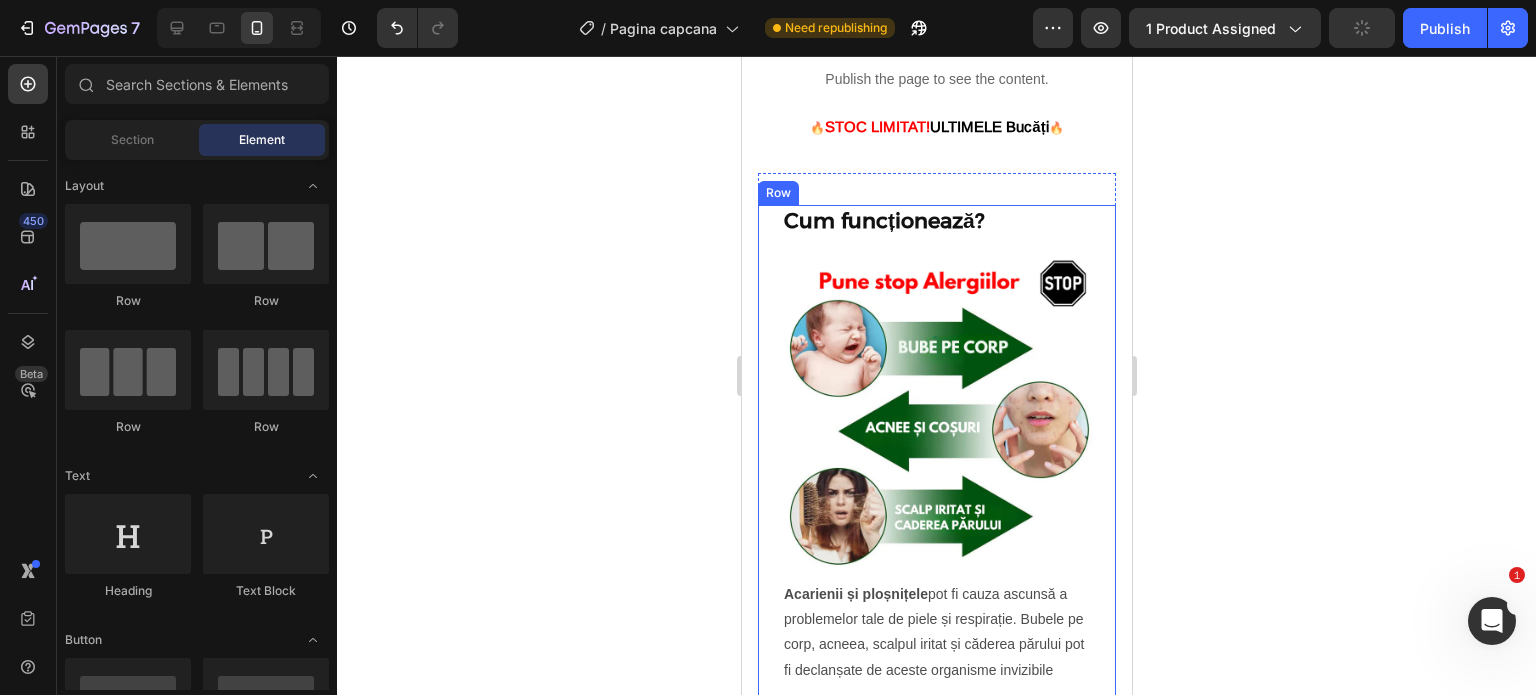 click on "Cum funcționează?" at bounding box center [883, 220] 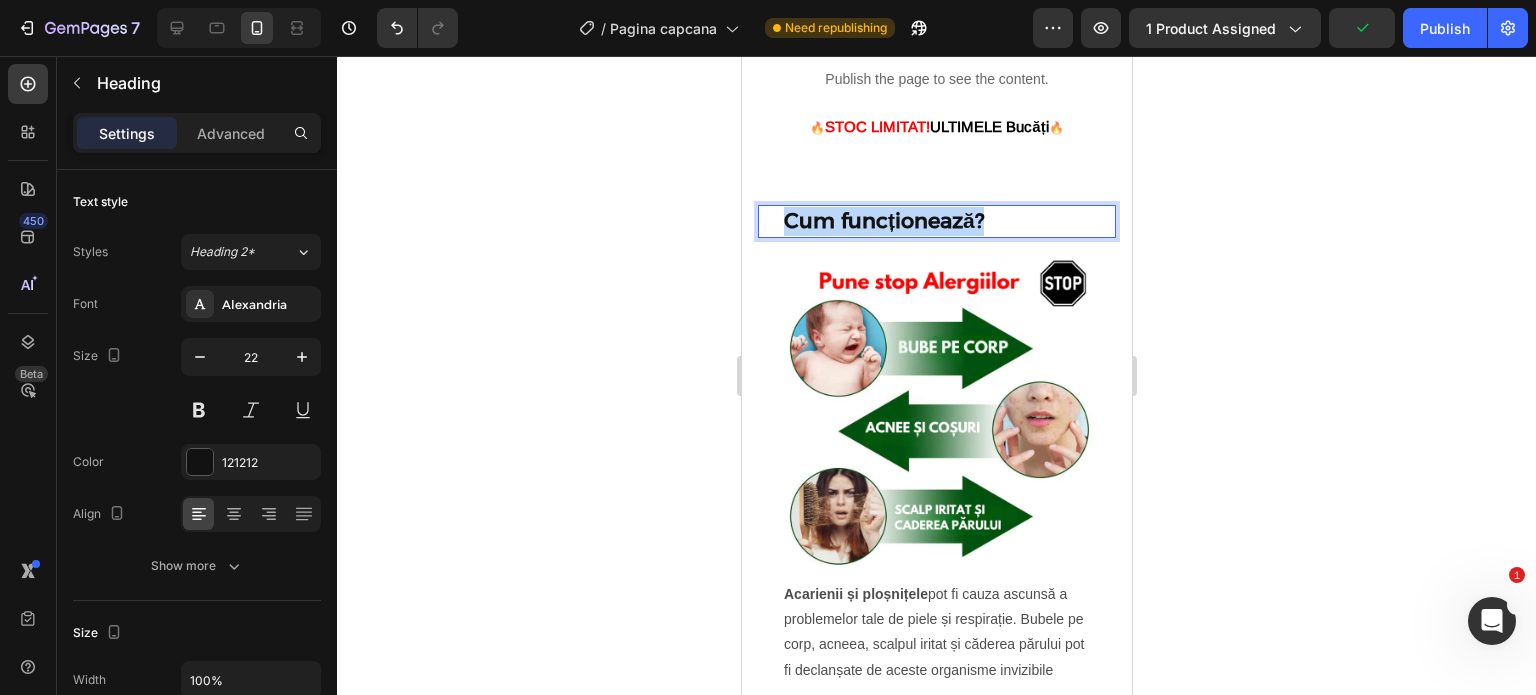 click on "Cum funcționează?" at bounding box center (883, 220) 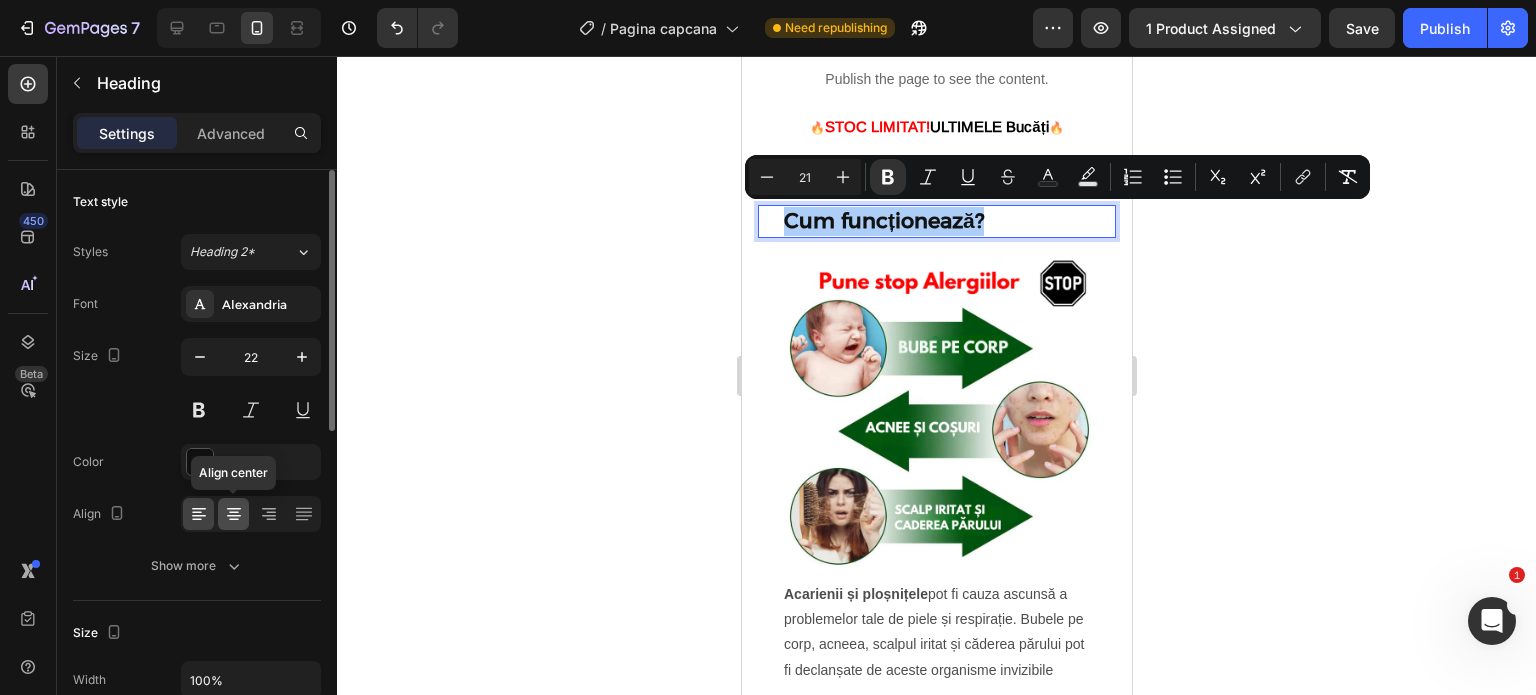 click 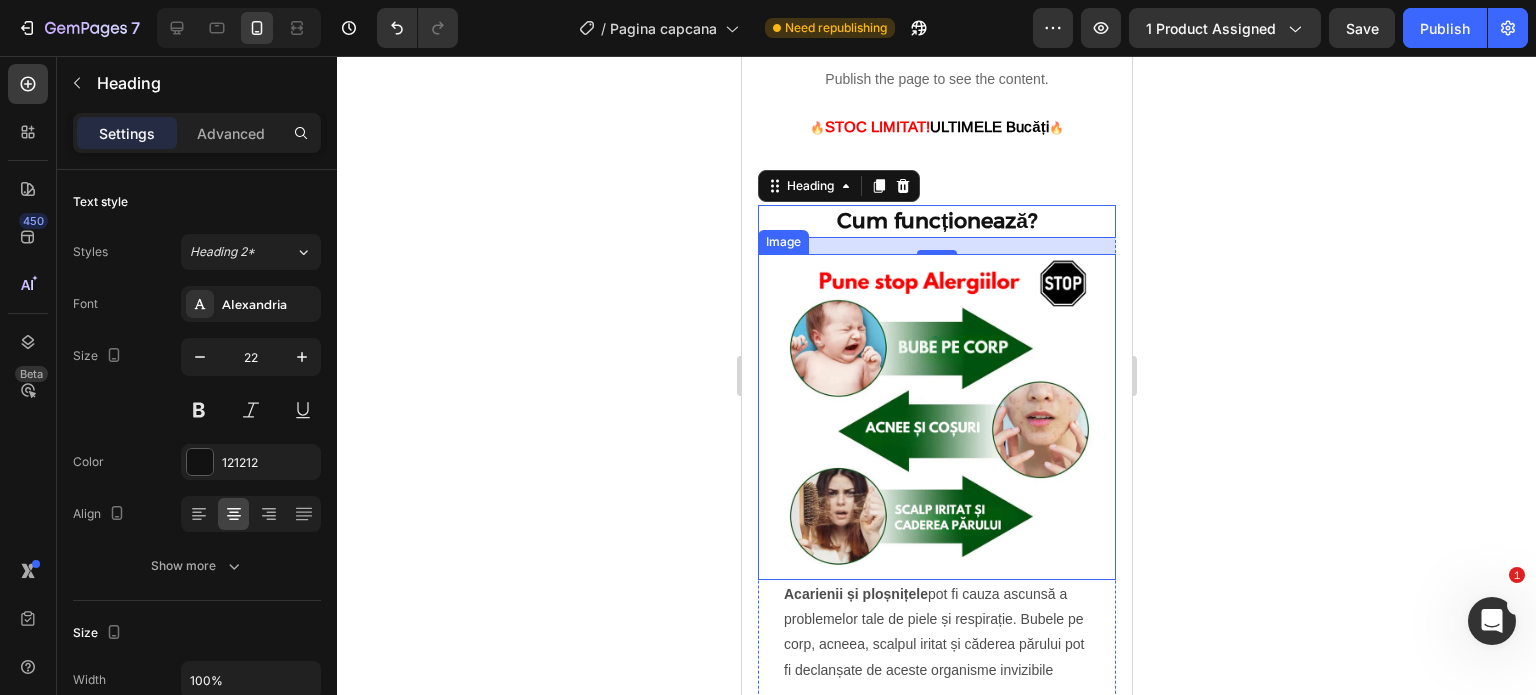 click 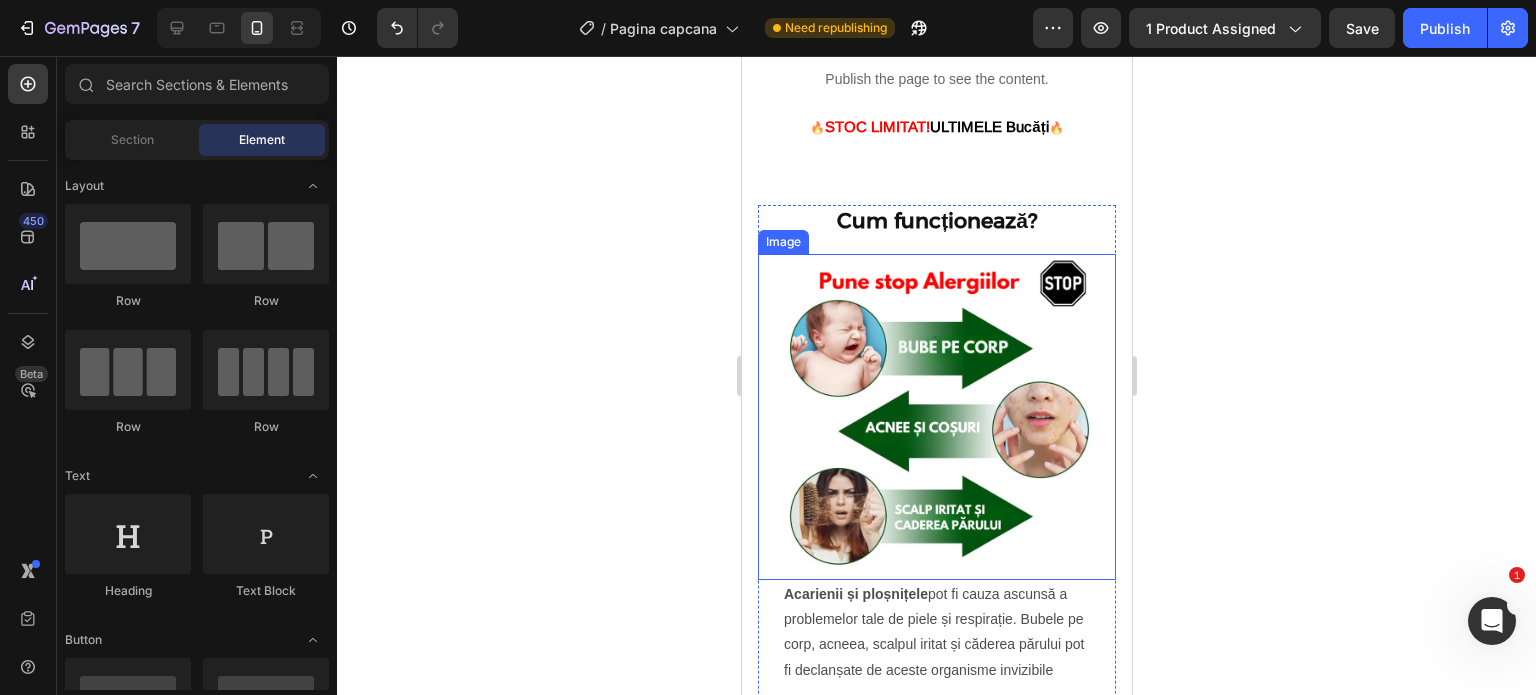 click at bounding box center [936, 417] 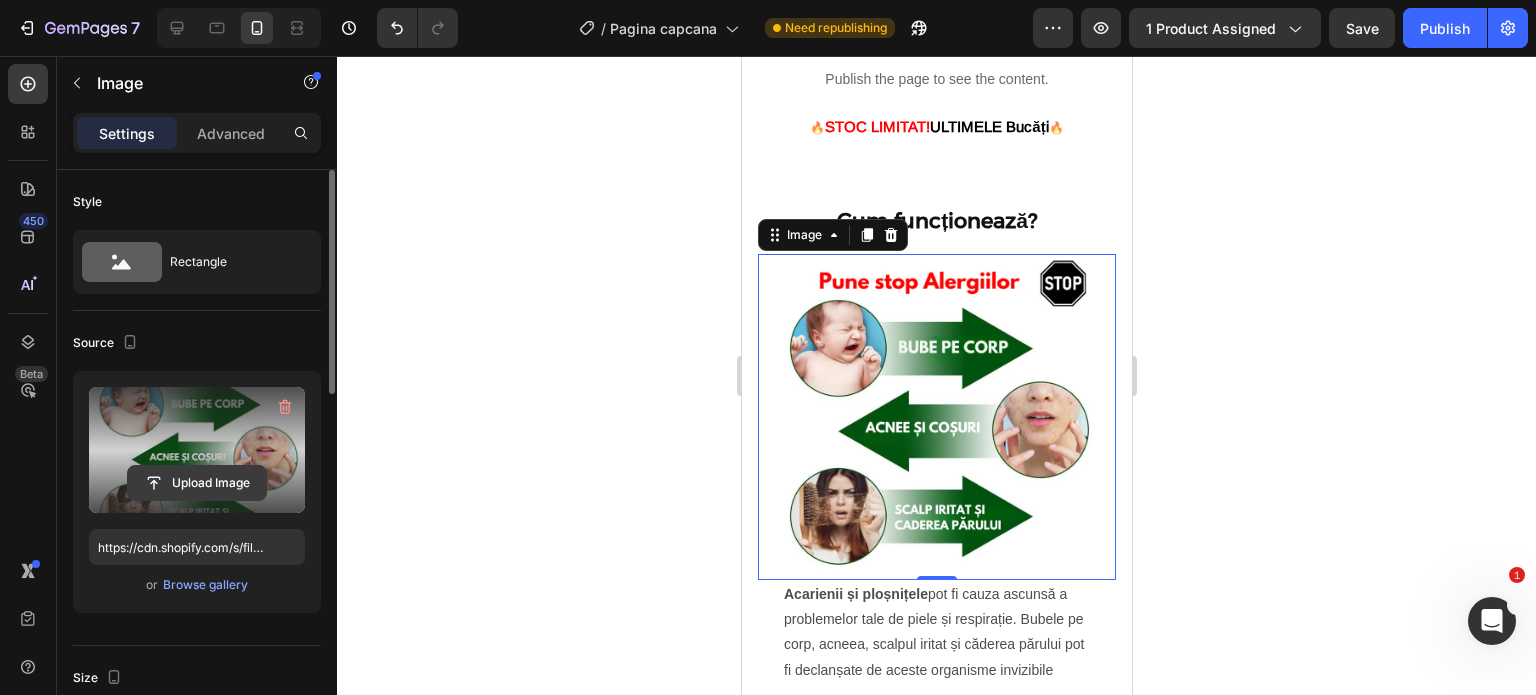 click 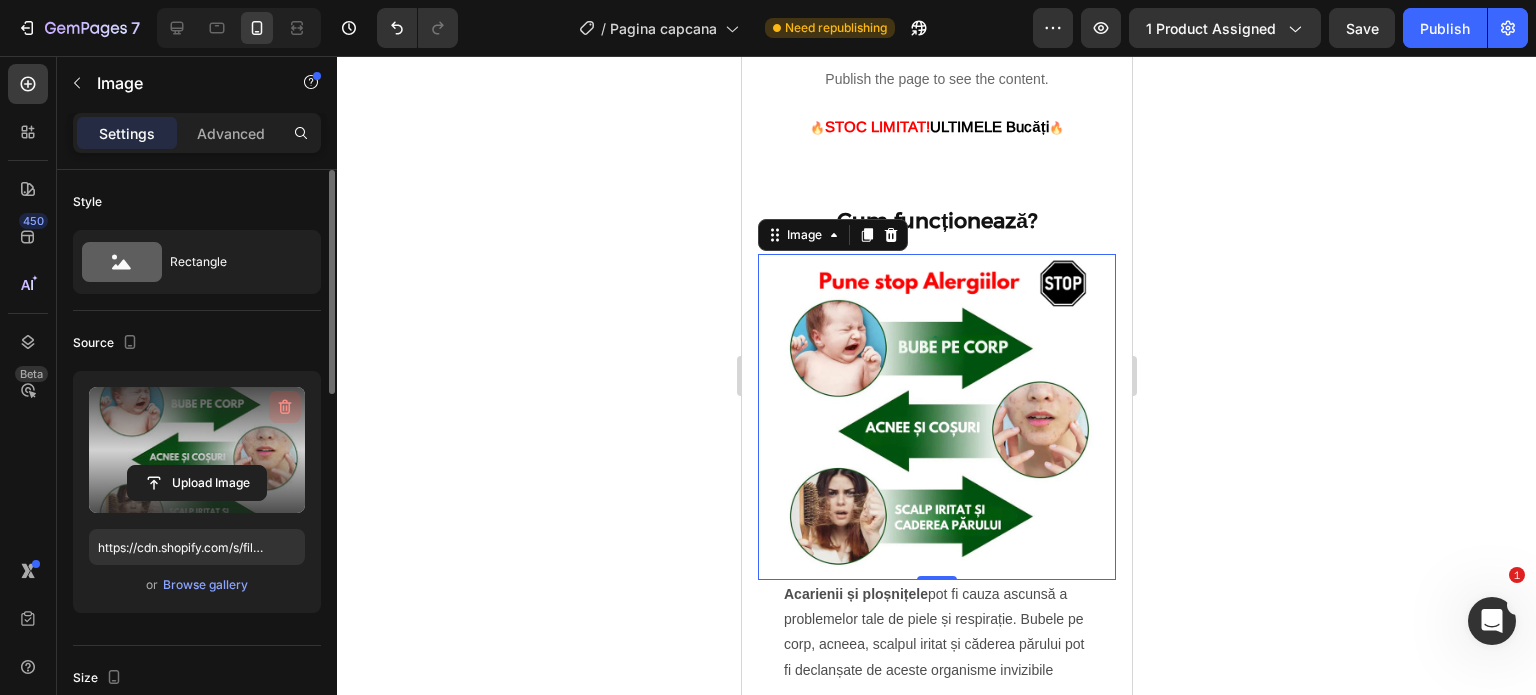 click 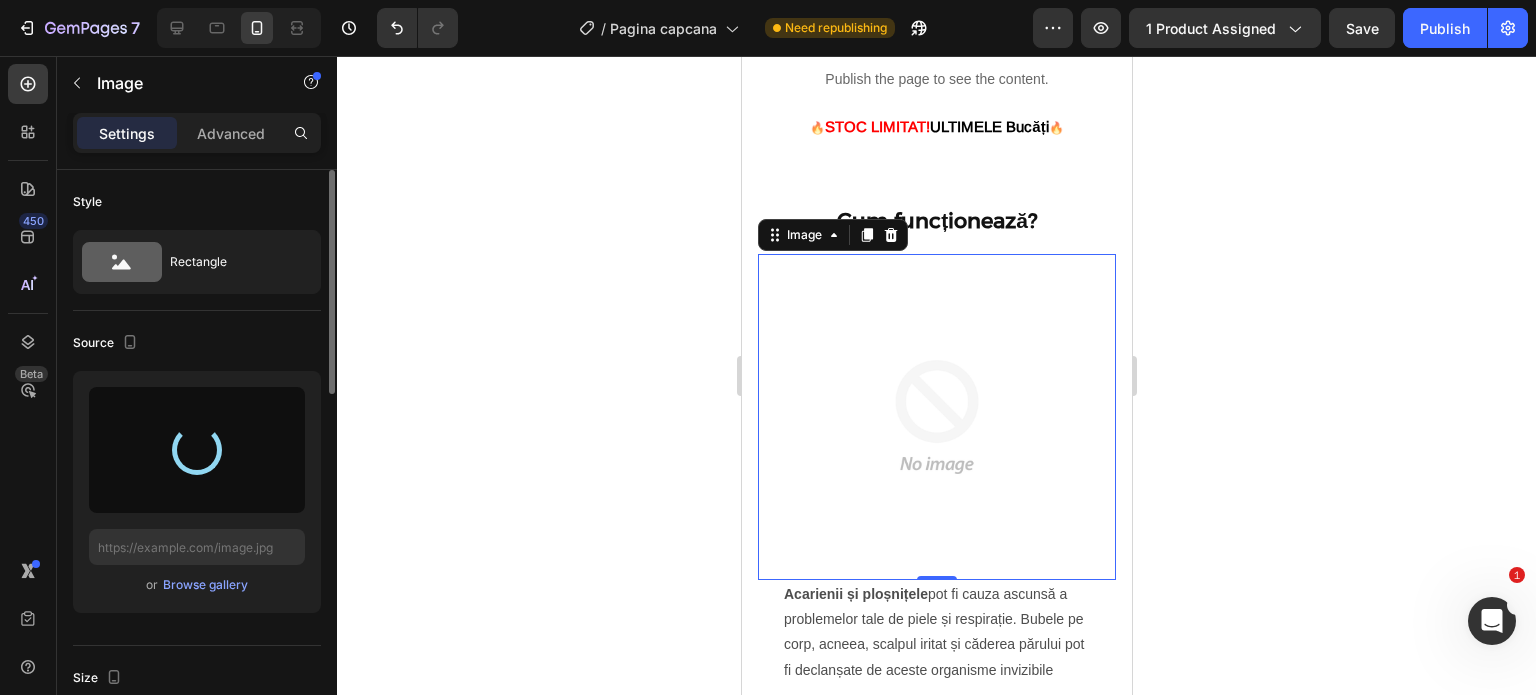 type on "https://cdn.shopify.com/s/files/1/0850/2804/5065/files/gempages_531052668097921999-db602e42-cac0-4b5d-a4b3-09b0be6163b5.jpg" 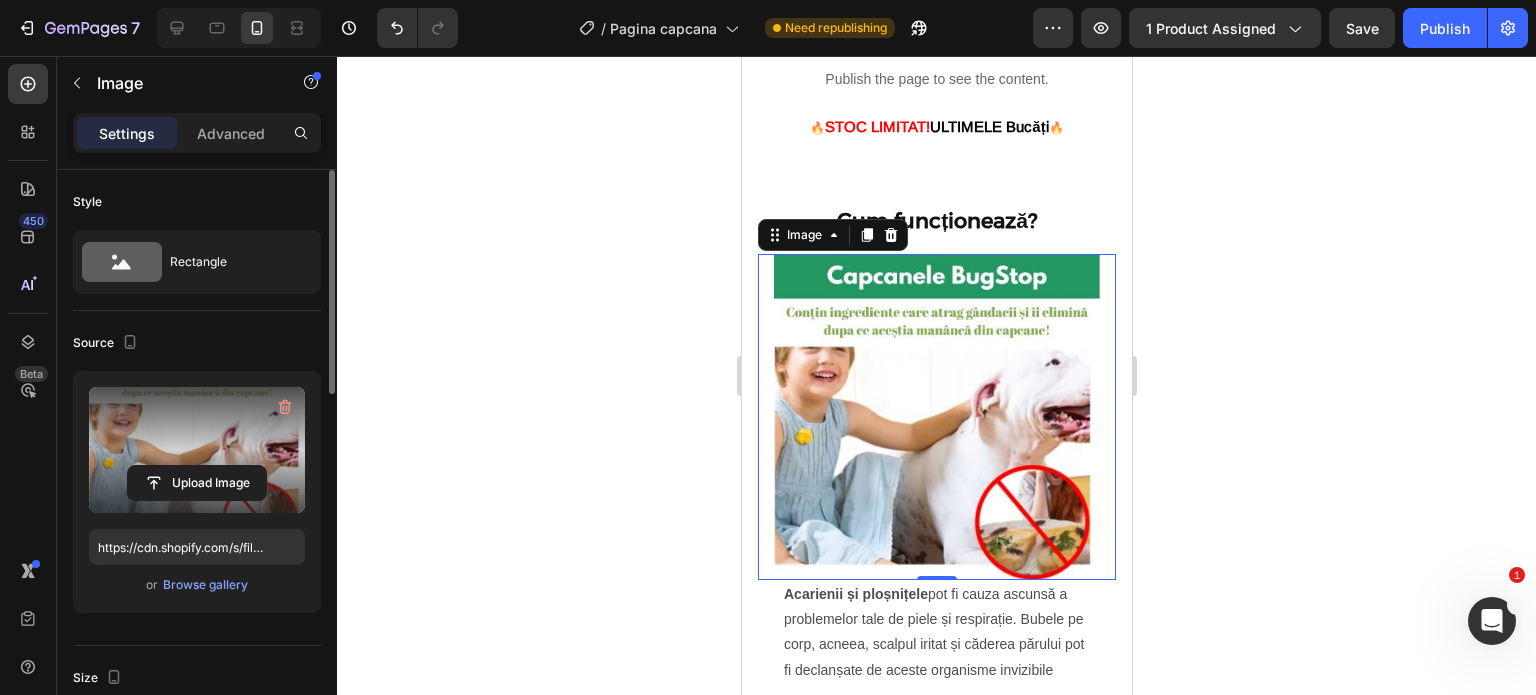 click 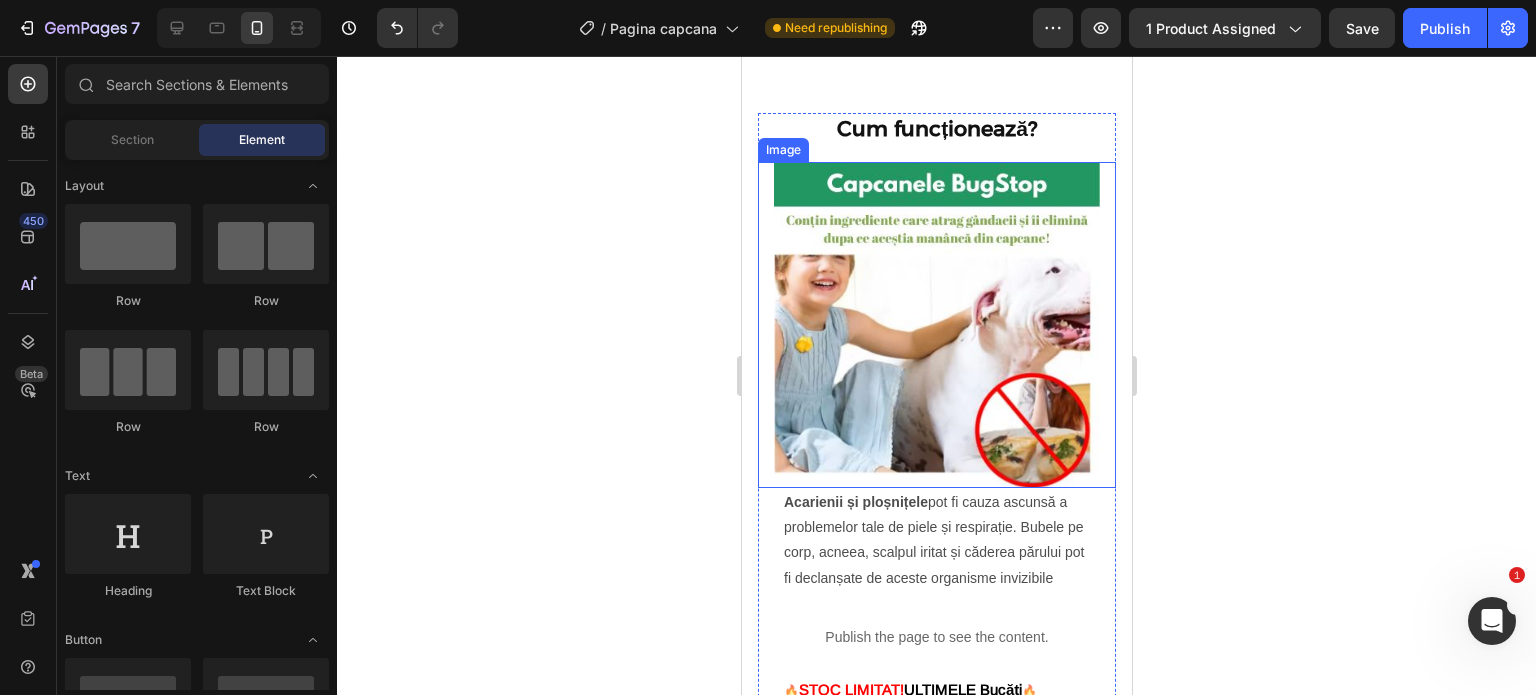 scroll, scrollTop: 1400, scrollLeft: 0, axis: vertical 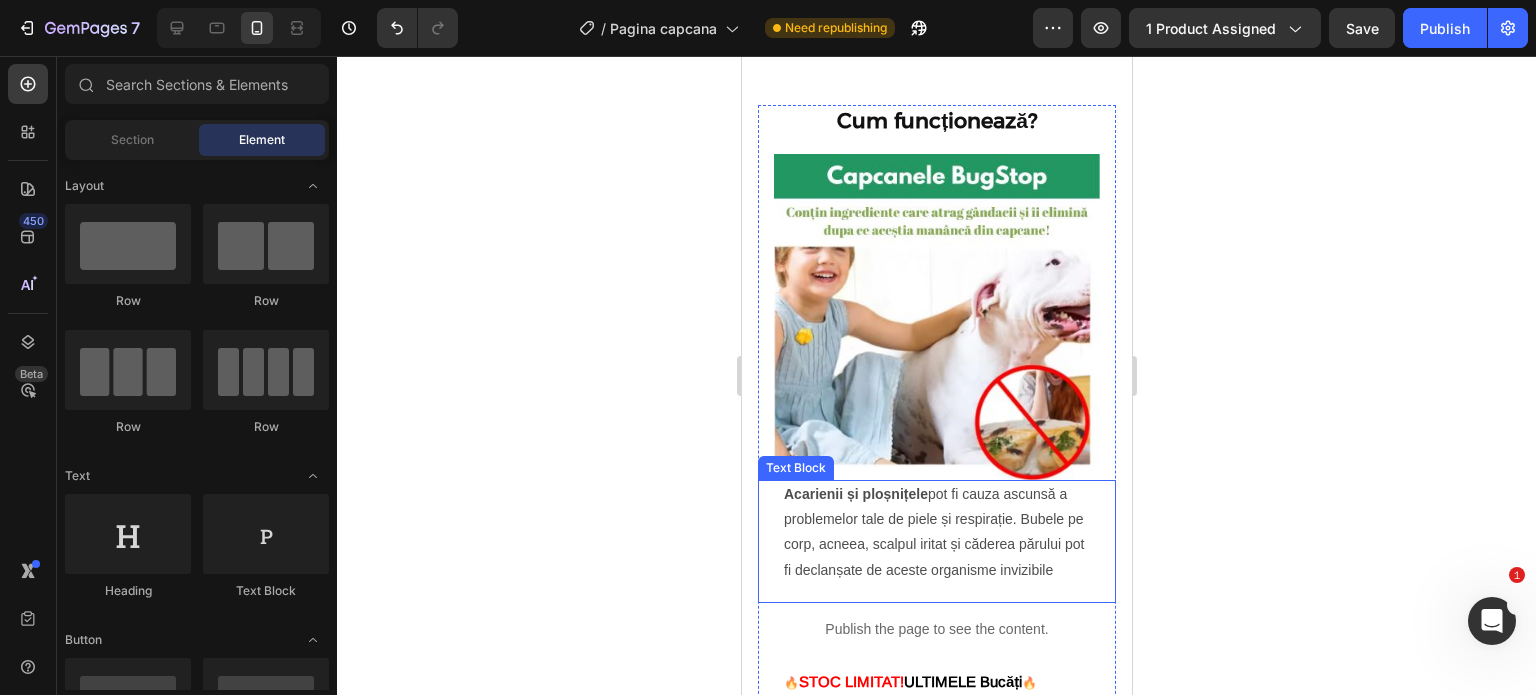 click on "Acarienii și ploșnițele" at bounding box center [855, 494] 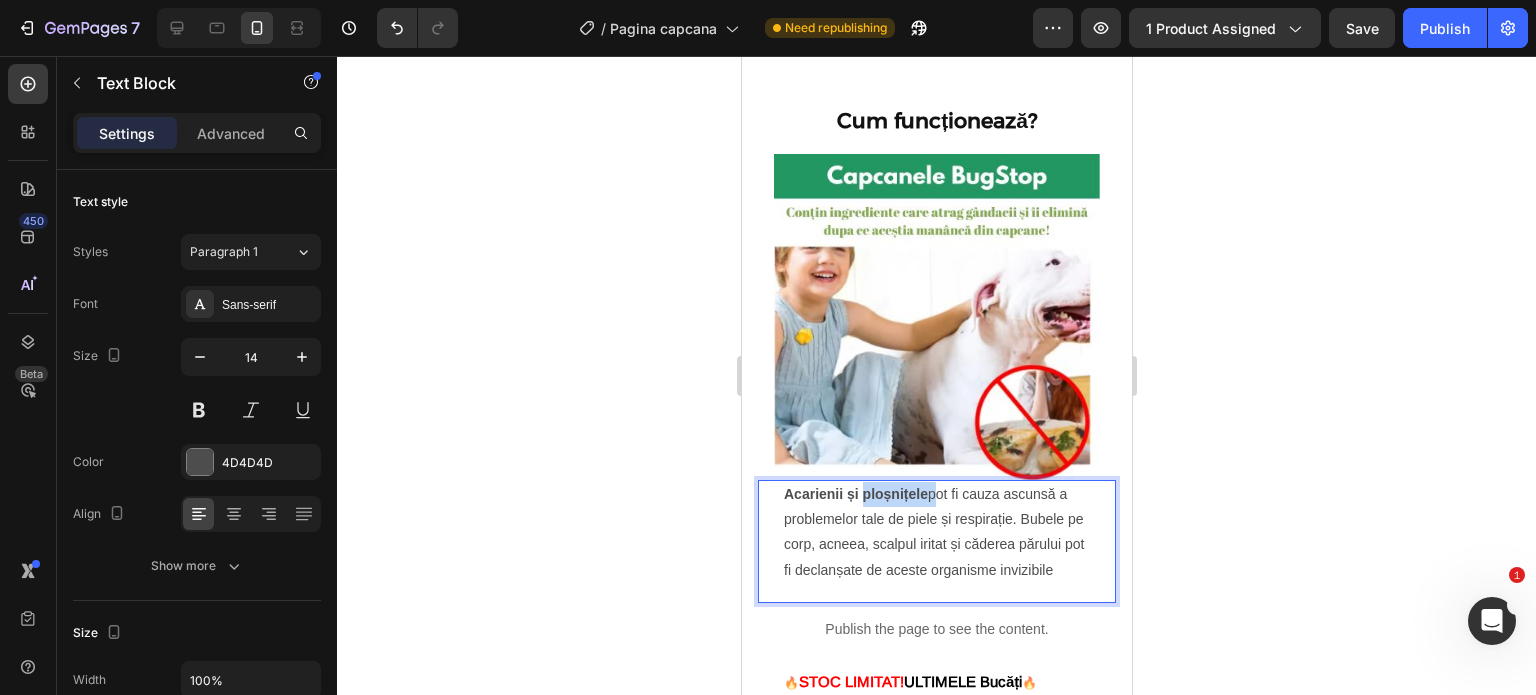 click on "Acarienii și ploșnițele" at bounding box center (855, 494) 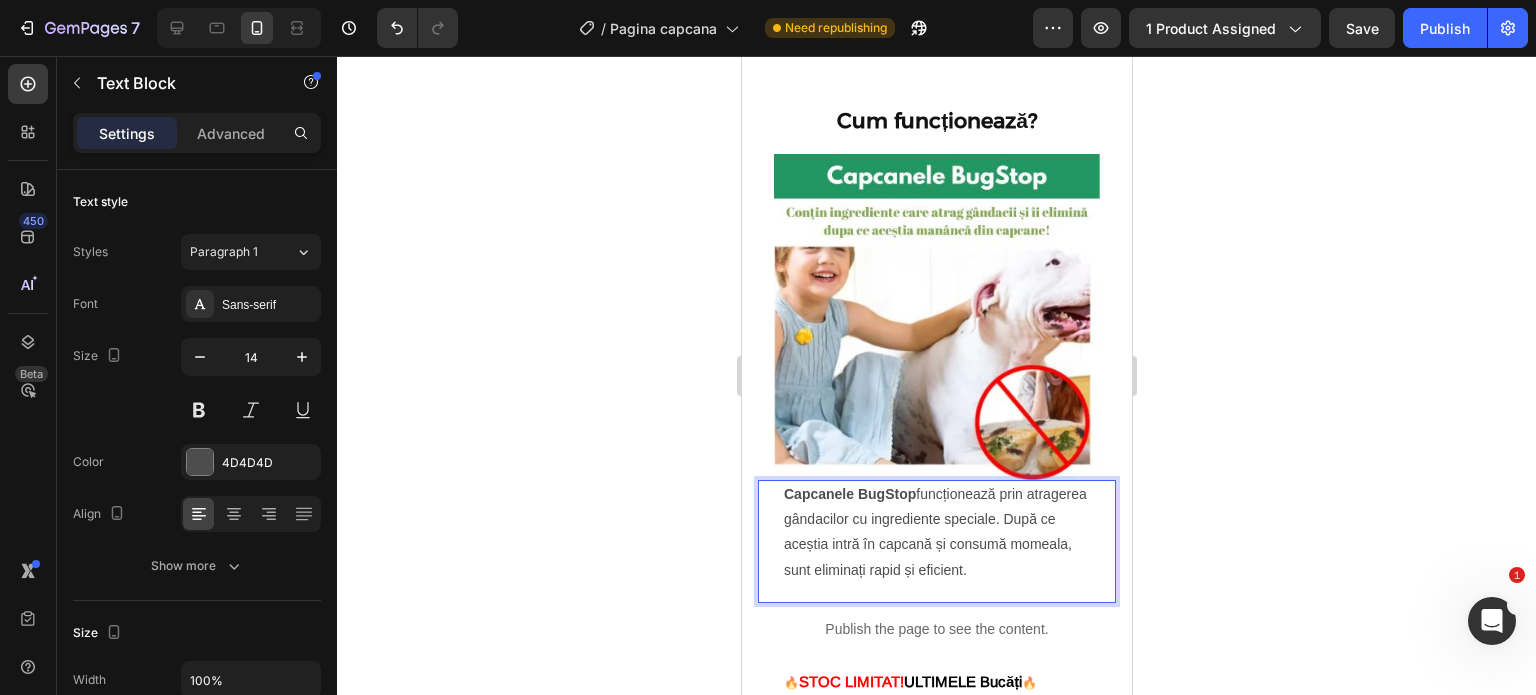click on "Capcanele BugStop  funcționează prin atragerea gândacilor cu ingrediente speciale. După ce aceștia intră în capcană și consumă momeala, sunt eliminați rapid și eficient." at bounding box center [936, 532] 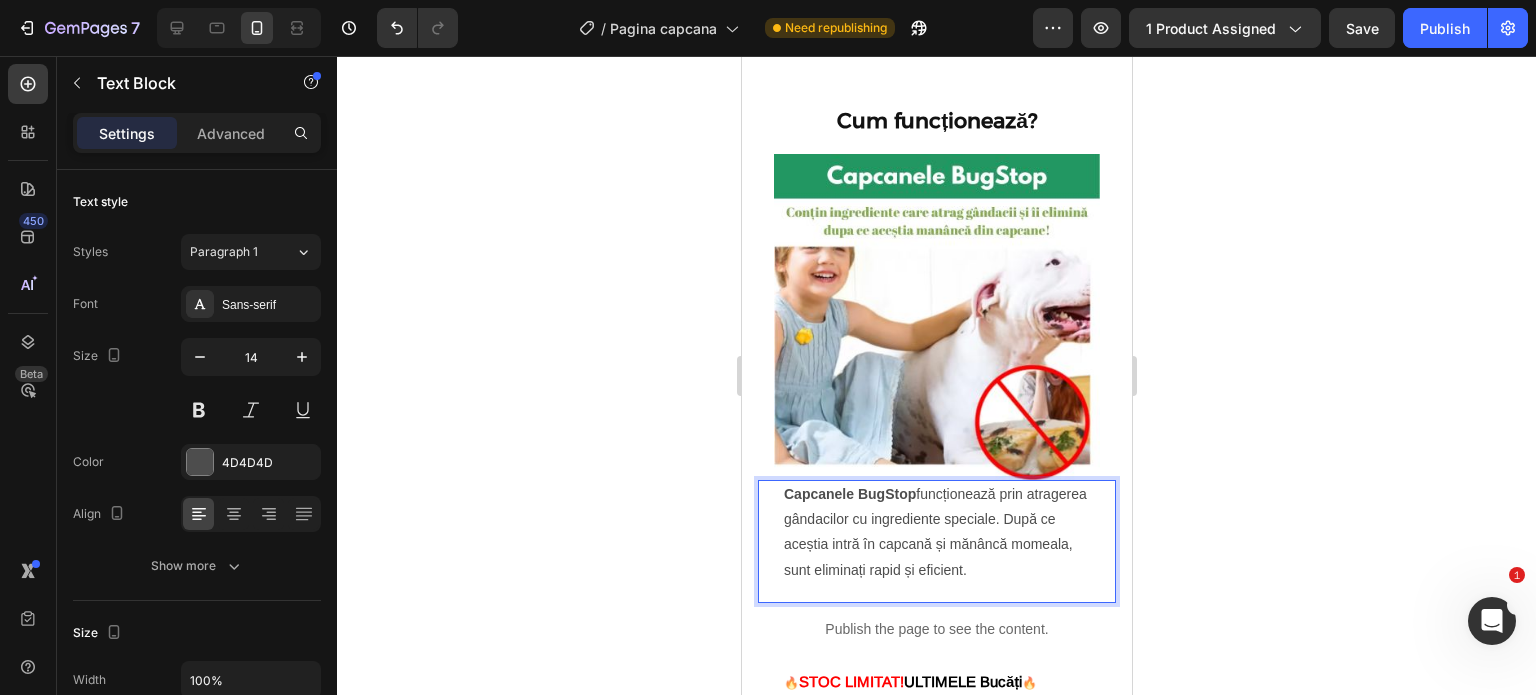 click 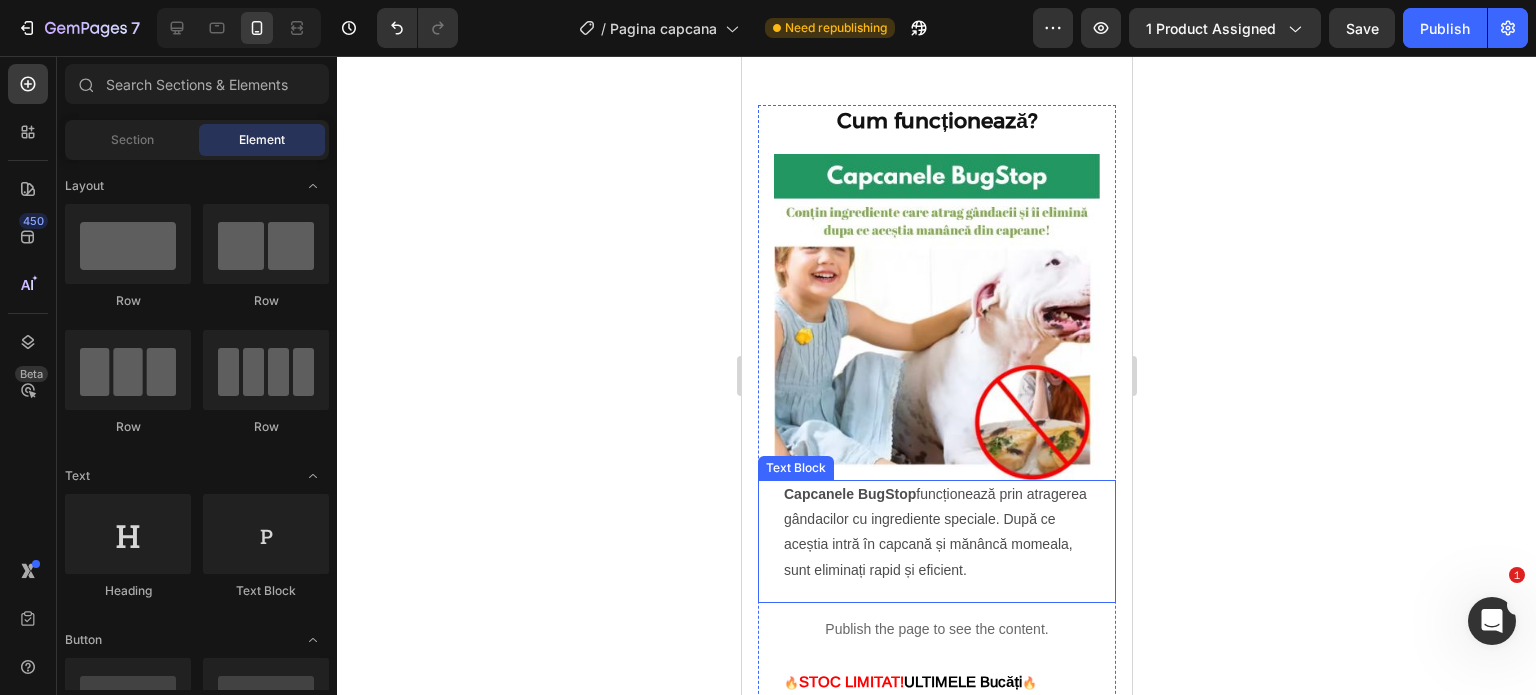 click on "Capcanele BugStop  funcționează prin atragerea gândacilor cu ingrediente speciale. După ce aceștia intră în capcană și mănâncă momeala, sunt eliminați rapid și eficient." at bounding box center (936, 532) 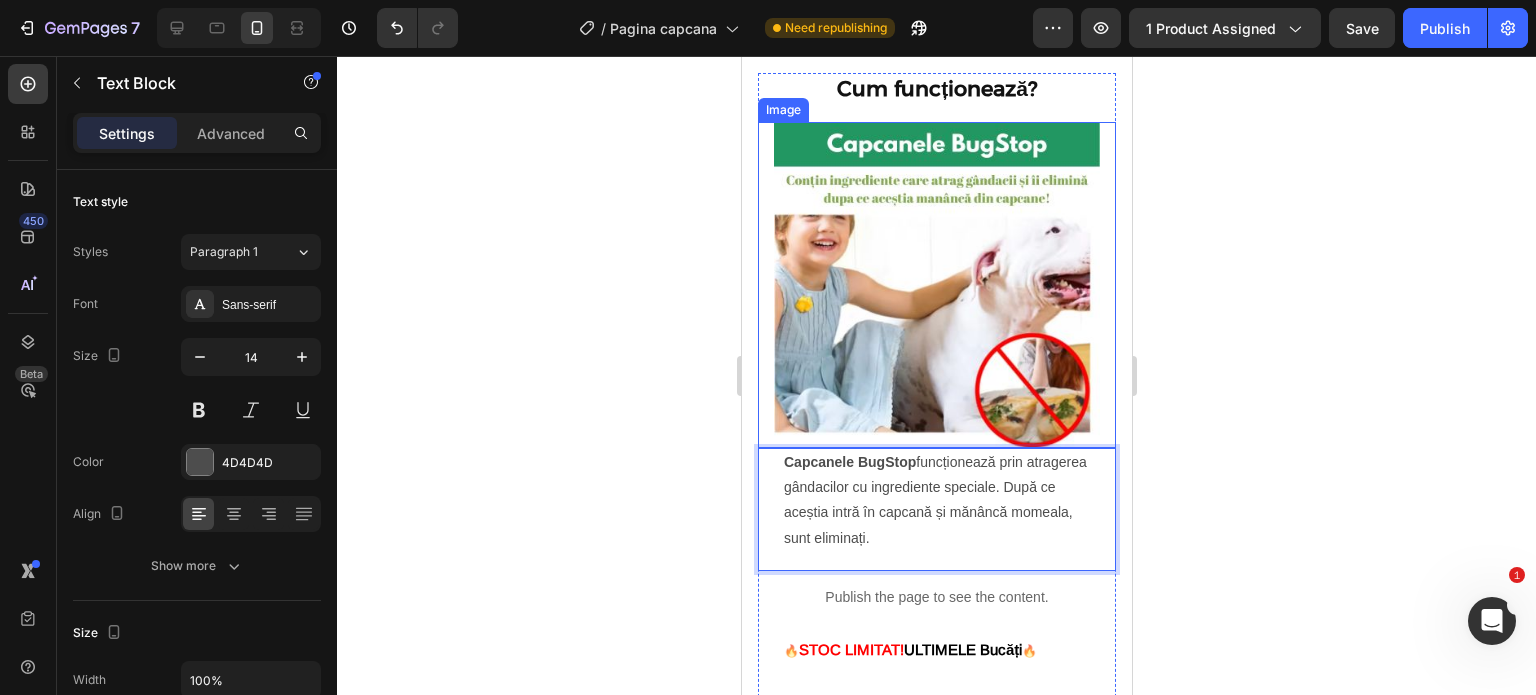 scroll, scrollTop: 1600, scrollLeft: 0, axis: vertical 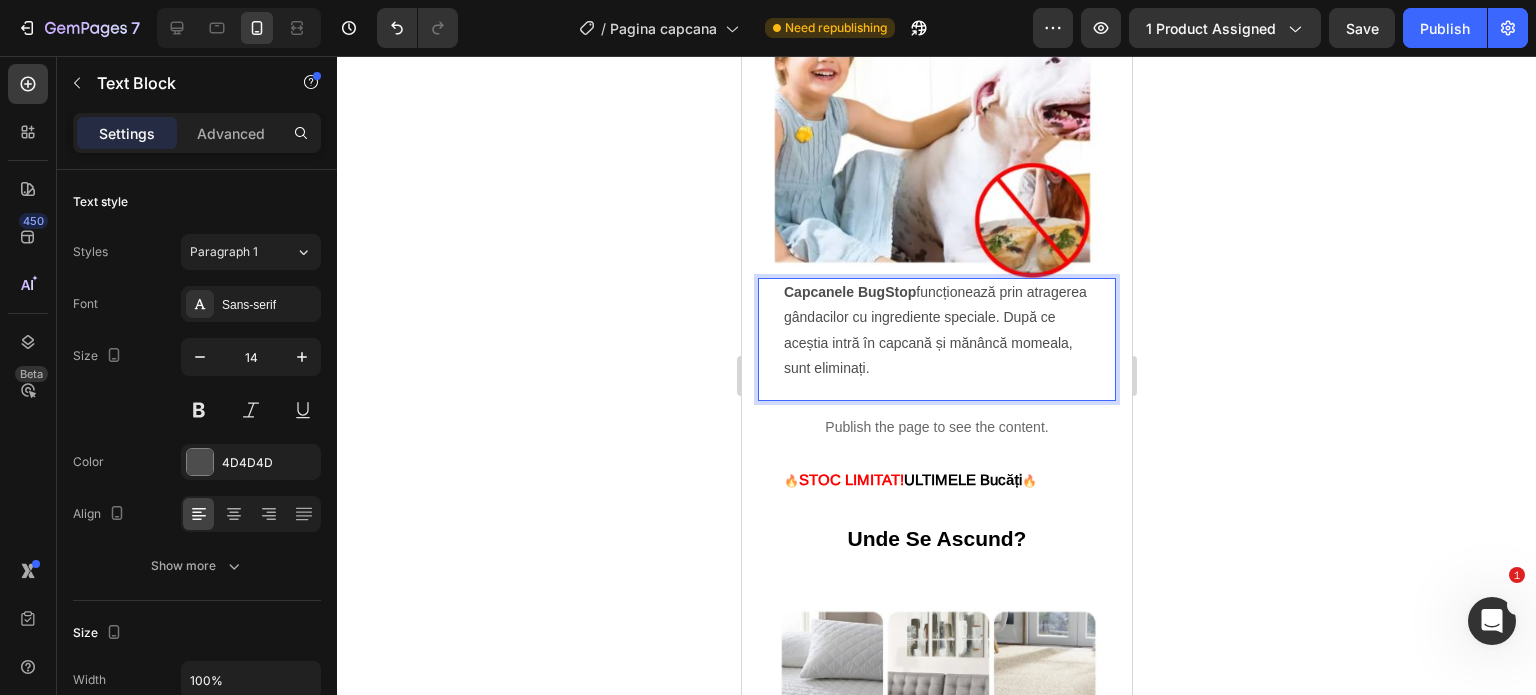 drag, startPoint x: 1308, startPoint y: 407, endPoint x: 1297, endPoint y: 412, distance: 12.083046 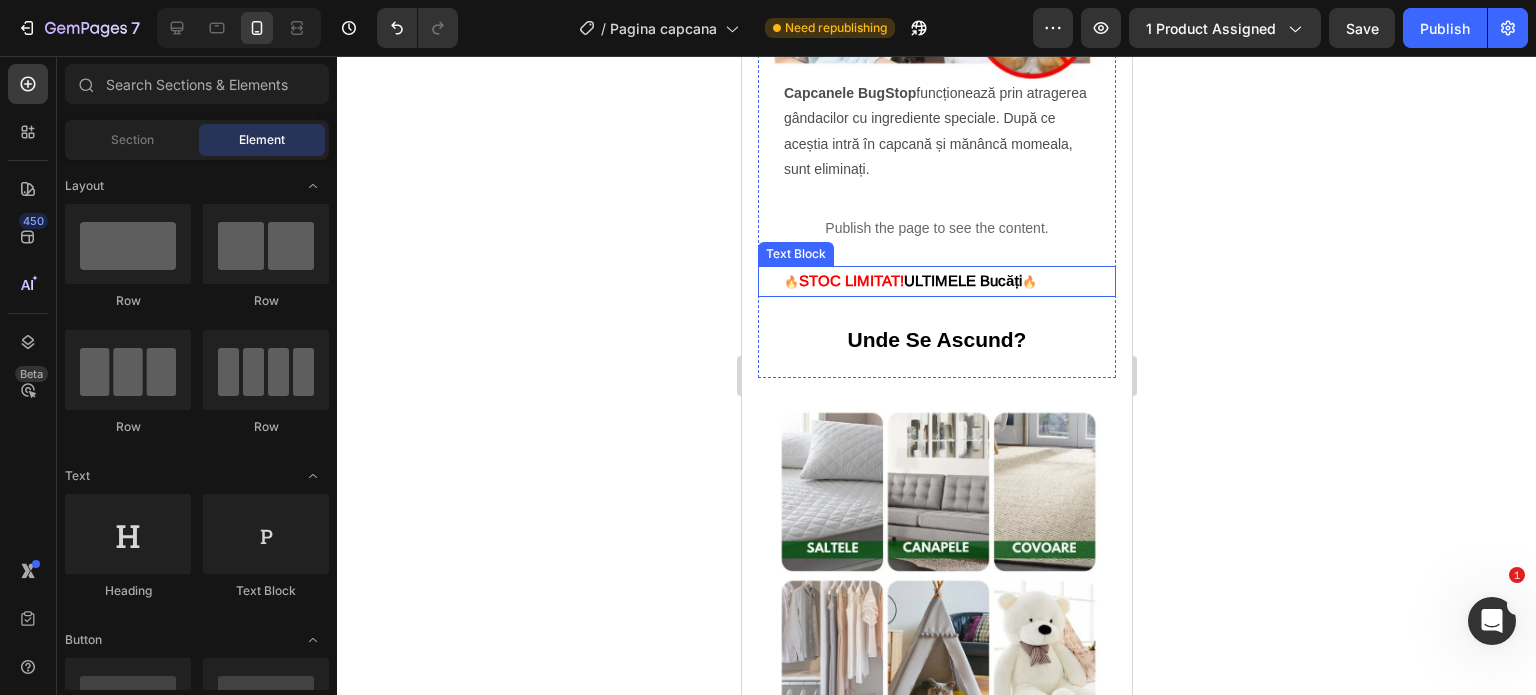 scroll, scrollTop: 1800, scrollLeft: 0, axis: vertical 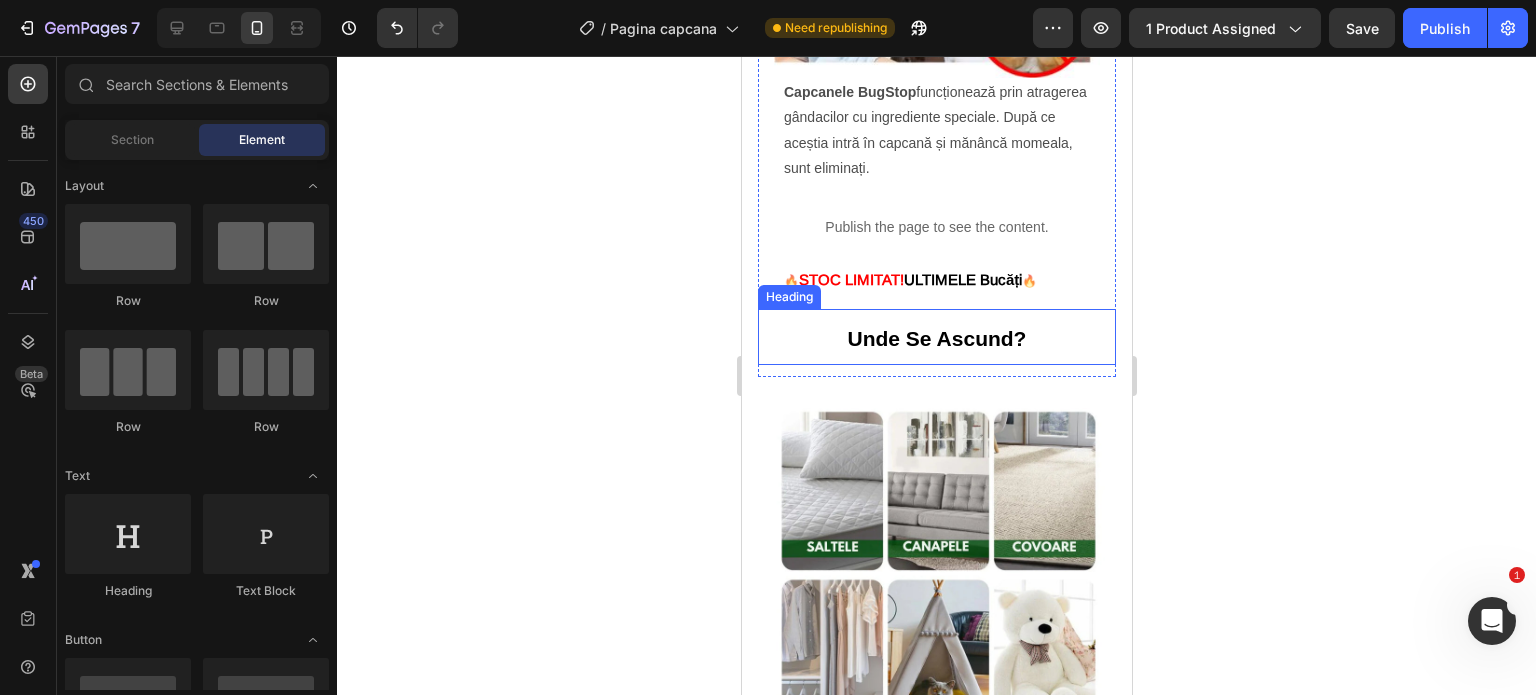 click at bounding box center (936, 572) 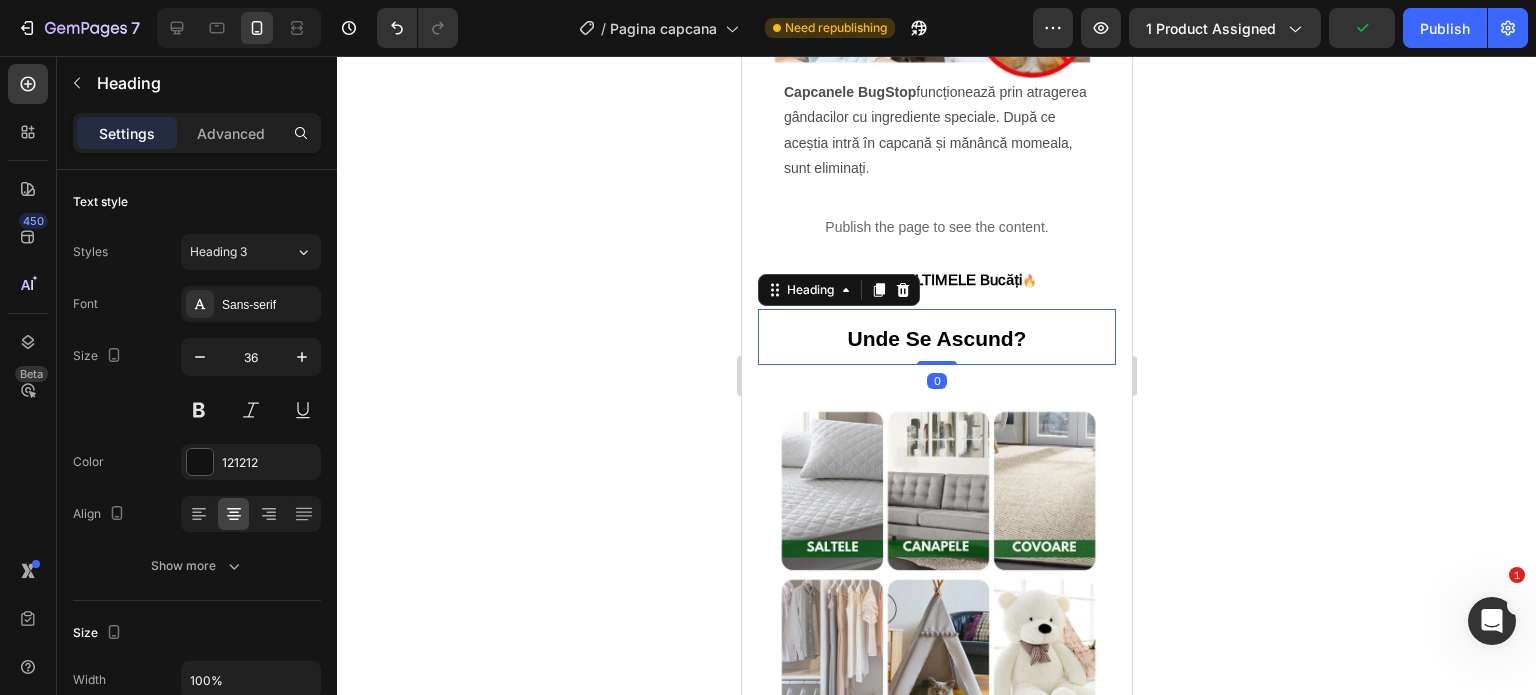 click on "Unde Se Ascund?" at bounding box center [936, 338] 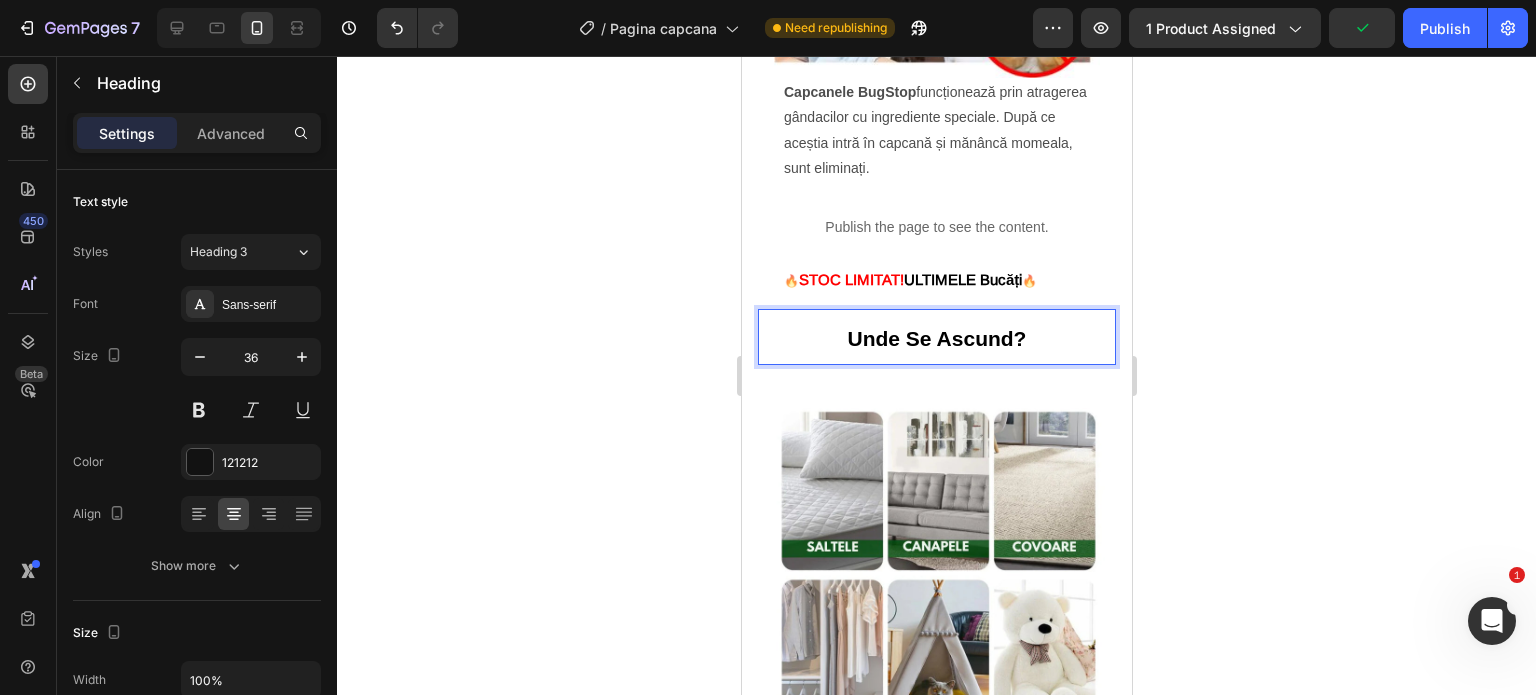 click on "Unde Se Ascund?" at bounding box center (936, 338) 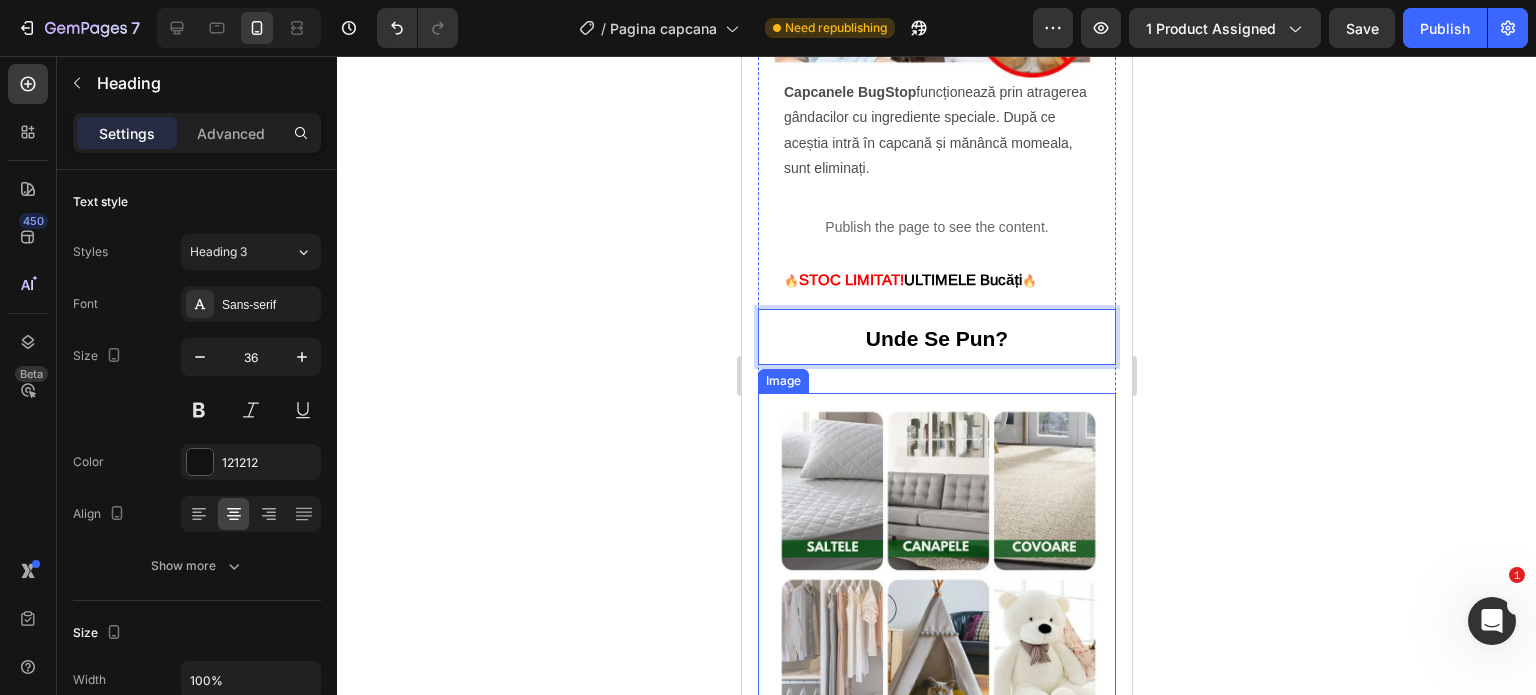 scroll, scrollTop: 2000, scrollLeft: 0, axis: vertical 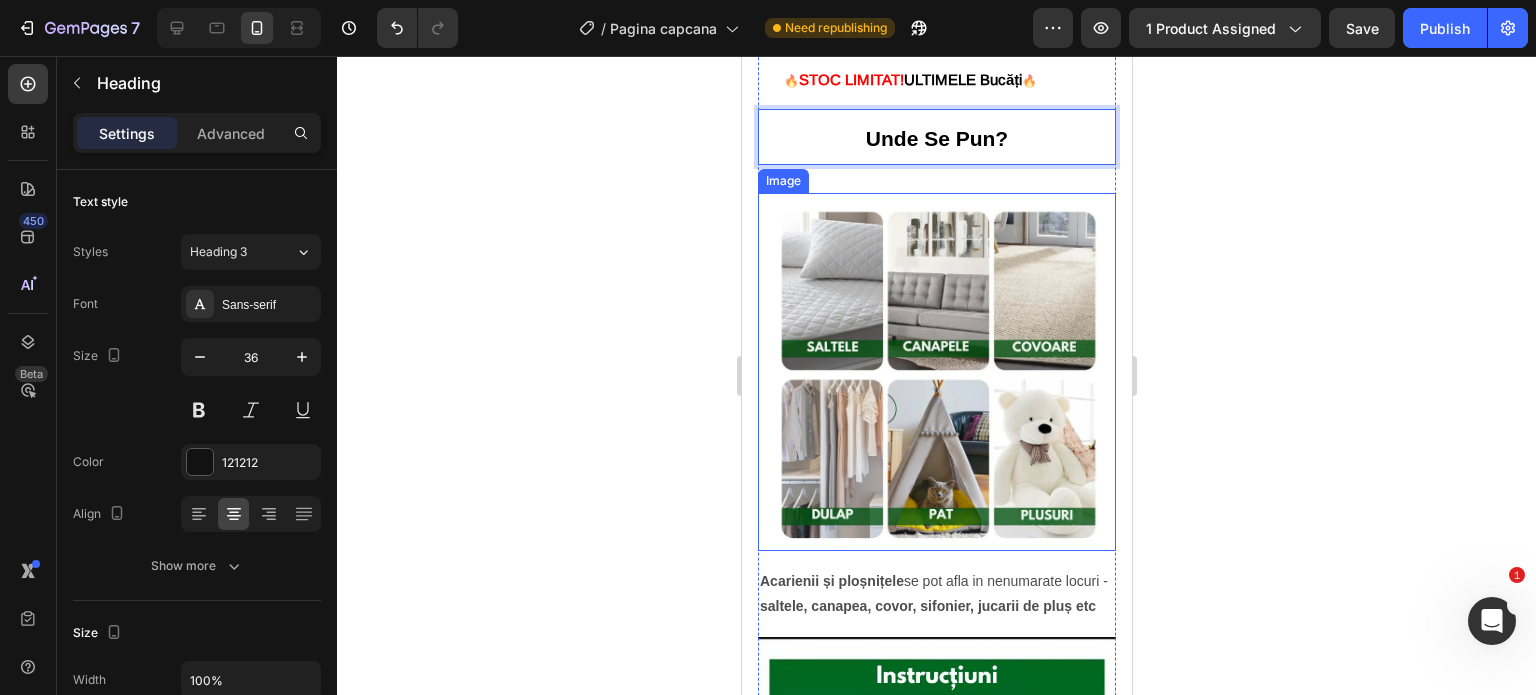 click at bounding box center (936, 372) 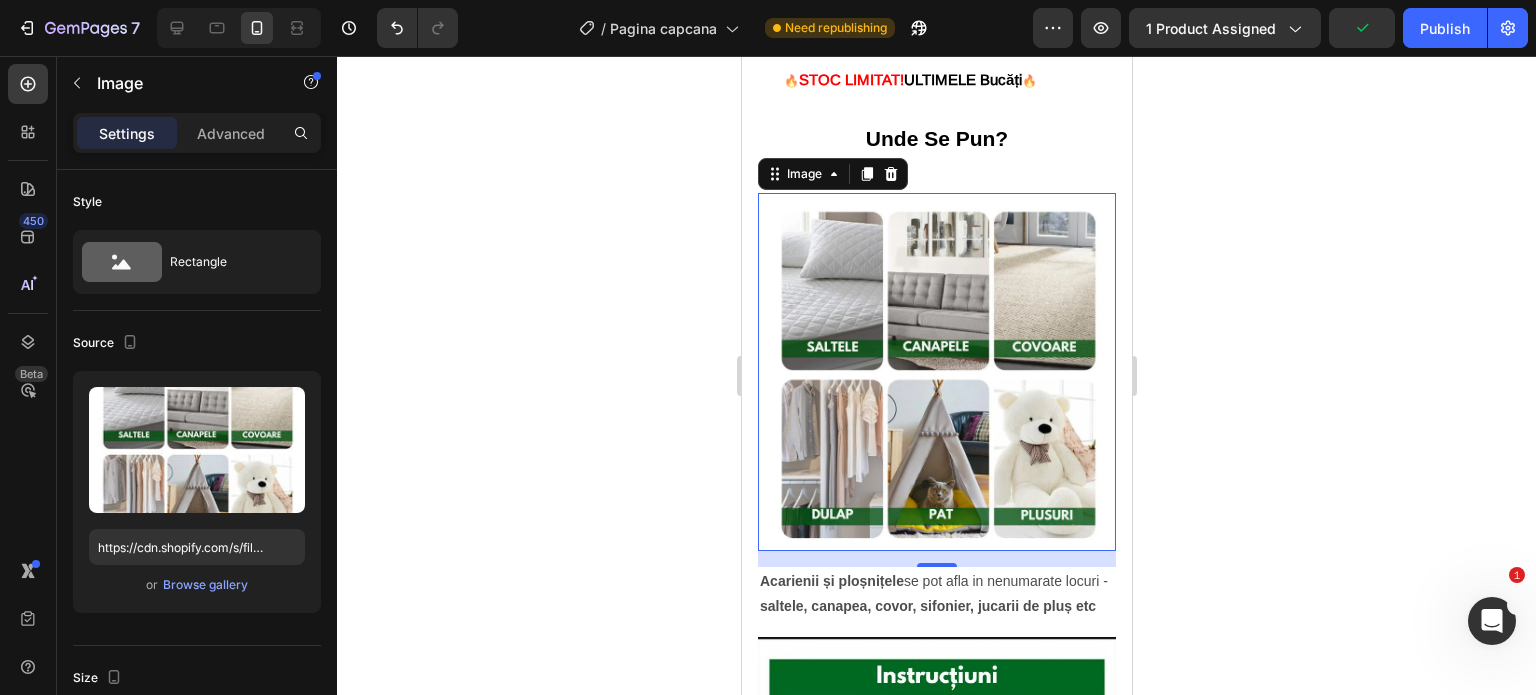 drag, startPoint x: 287, startPoint y: 411, endPoint x: 391, endPoint y: 446, distance: 109.73149 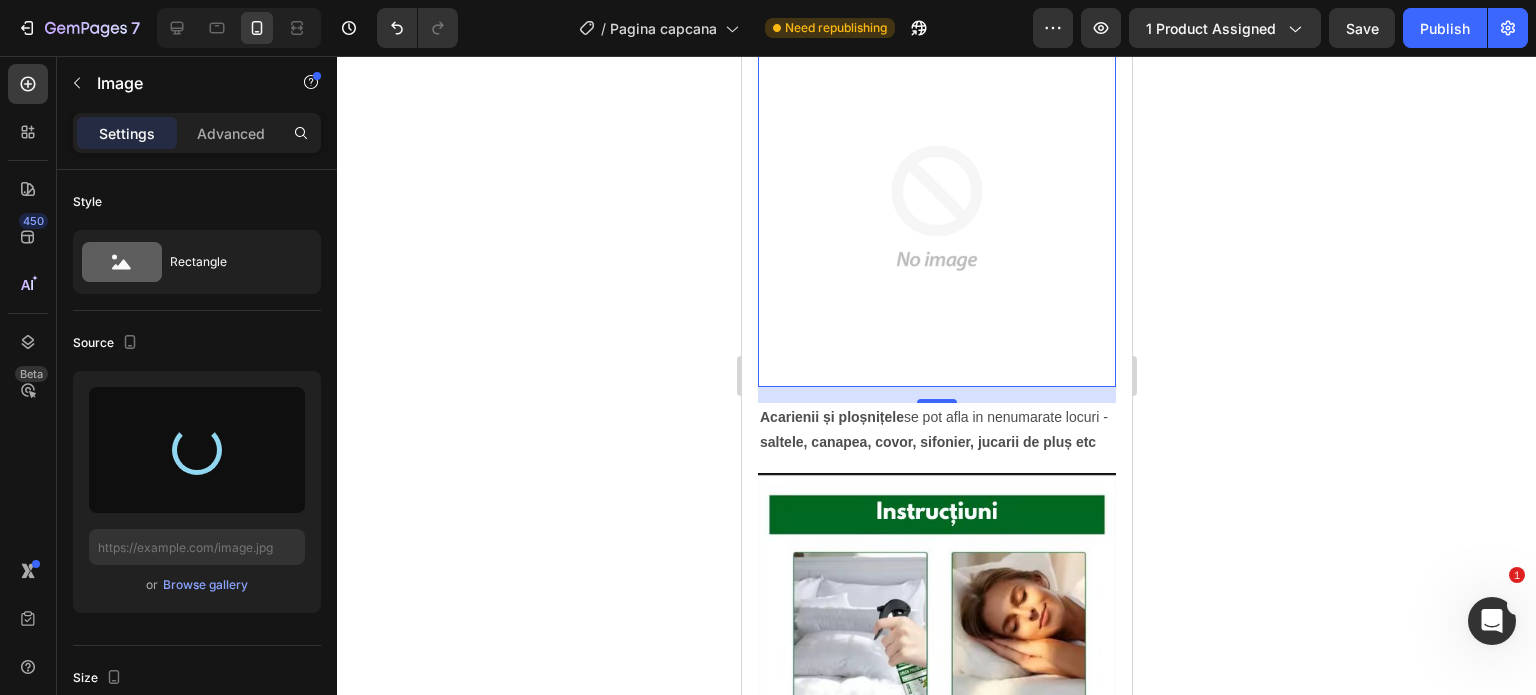 scroll, scrollTop: 2200, scrollLeft: 0, axis: vertical 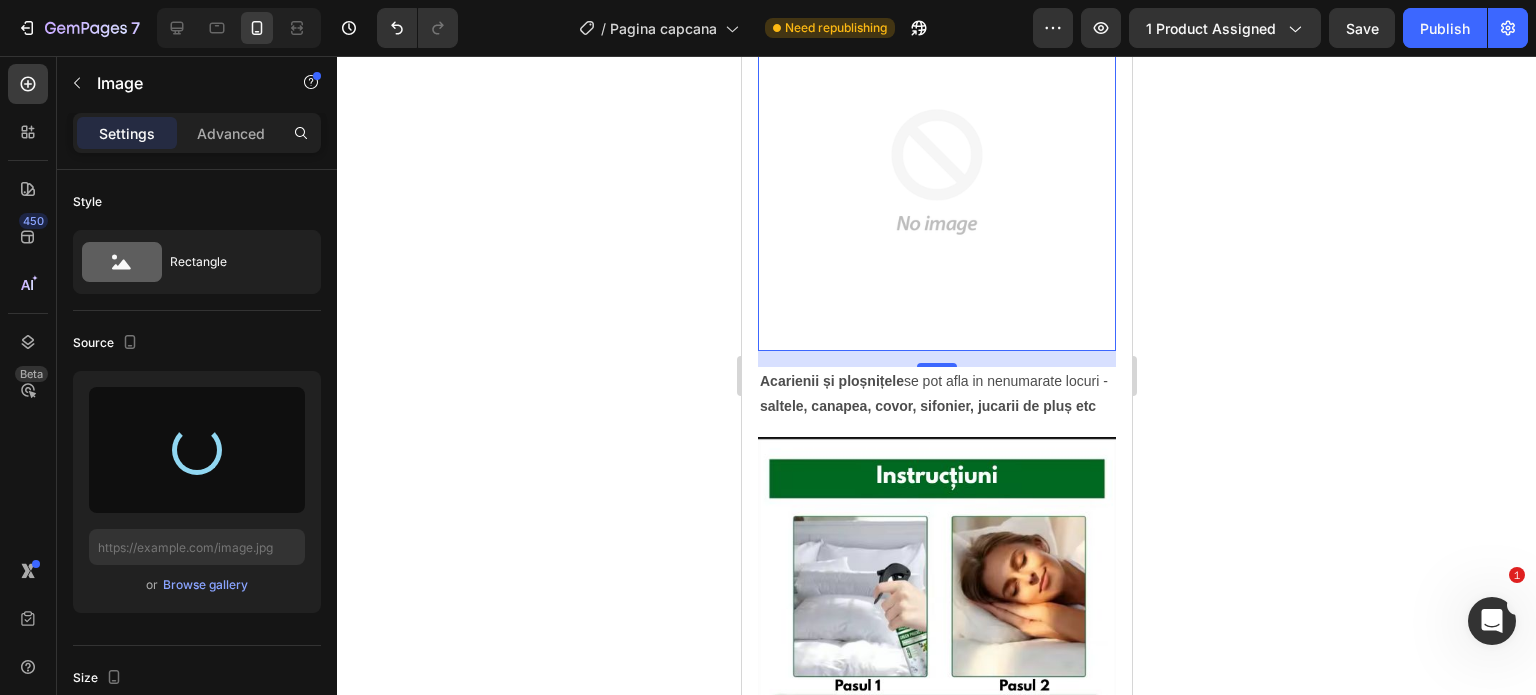 type on "https://cdn.shopify.com/s/files/1/0850/2804/5065/files/gempages_531052668097921999-b0a6de21-4dcf-4632-86fc-80dfd5b42420.jpg" 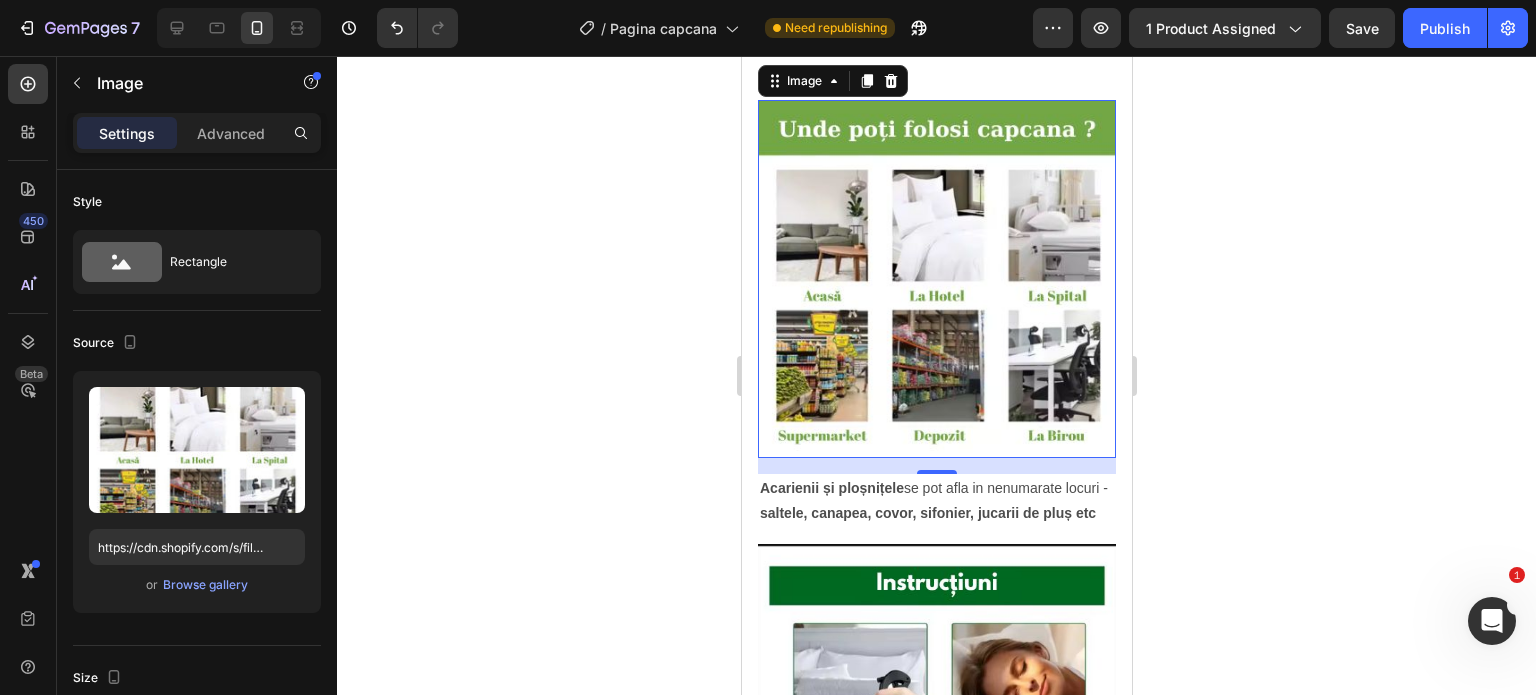 scroll, scrollTop: 2100, scrollLeft: 0, axis: vertical 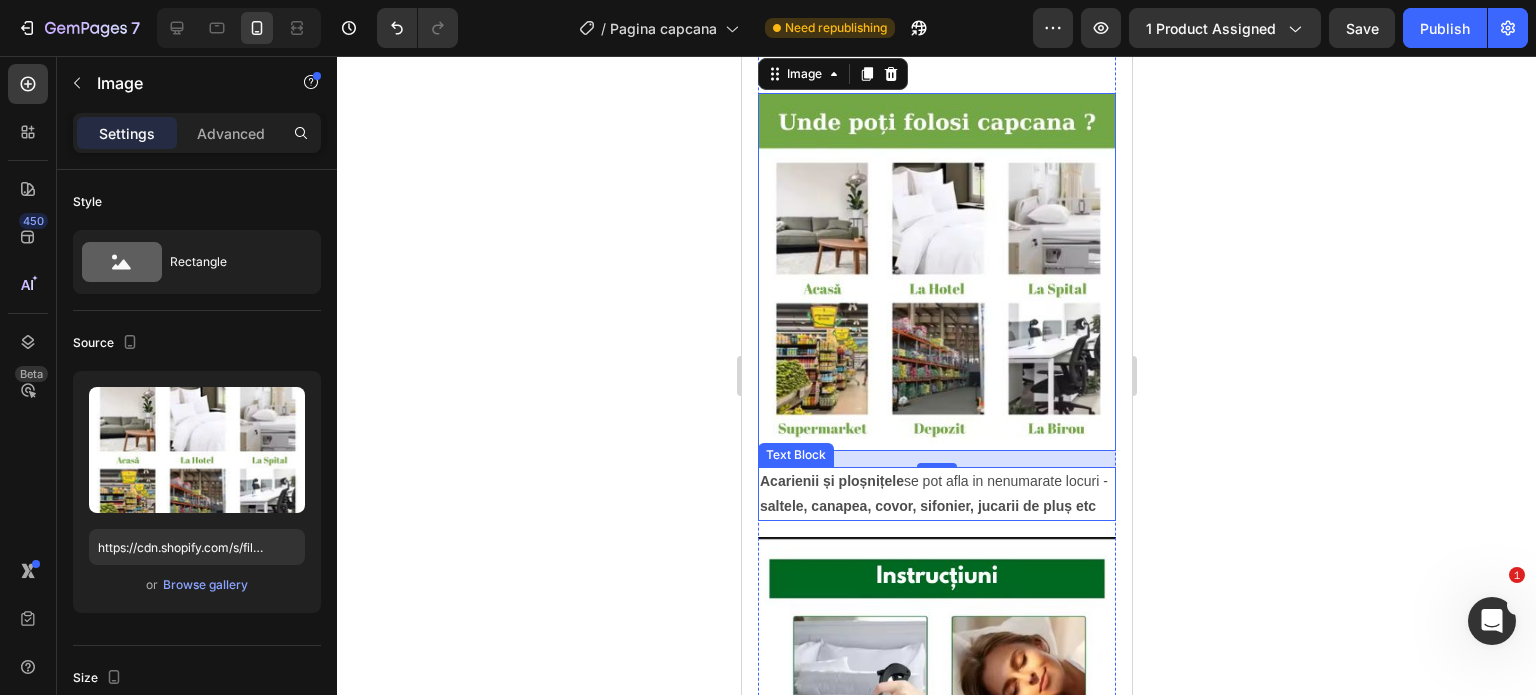 click on "Acarienii și ploșnițele  se pot afla in nenumarate locuri -  saltele, canapea, covor, sifonier, jucarii de pluș etc" at bounding box center (936, 494) 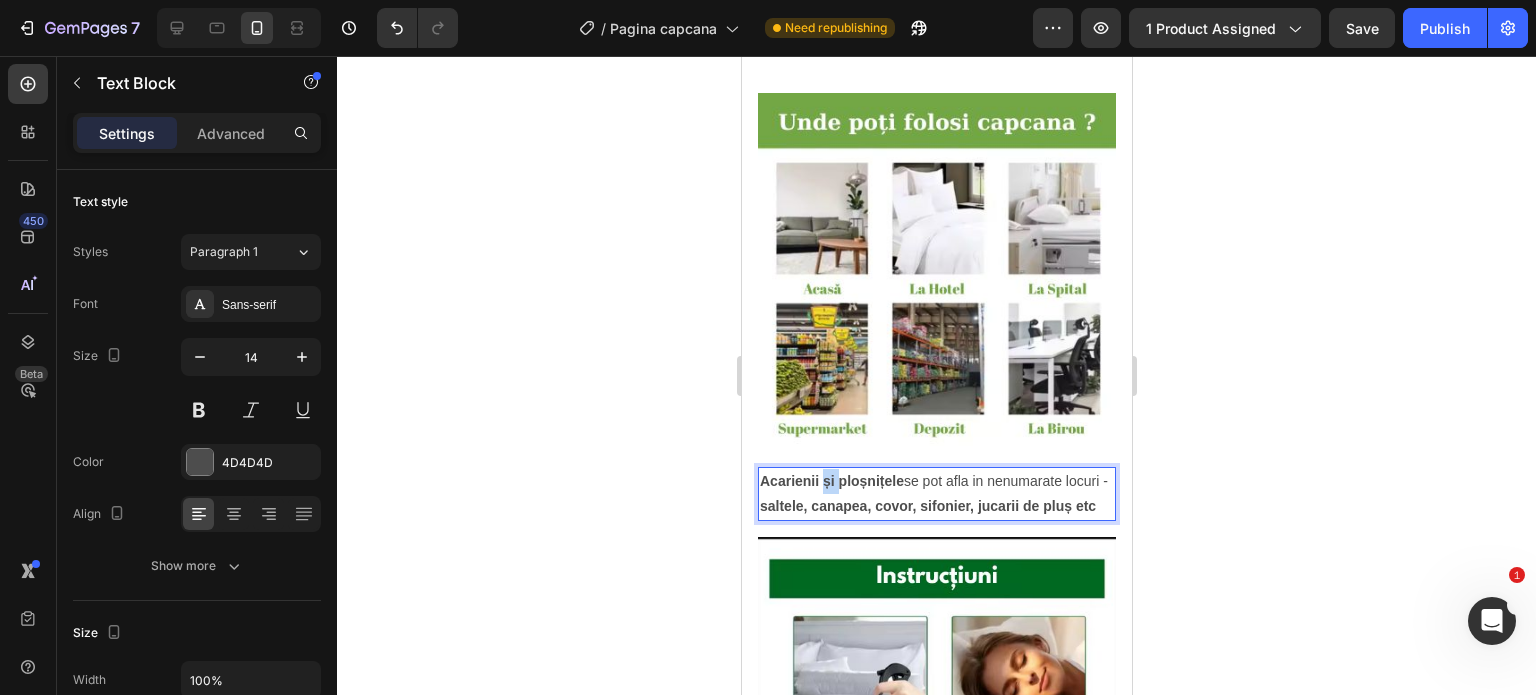 click on "Acarienii și ploșnițele  se pot afla in nenumarate locuri -  saltele, canapea, covor, sifonier, jucarii de pluș etc" at bounding box center [936, 494] 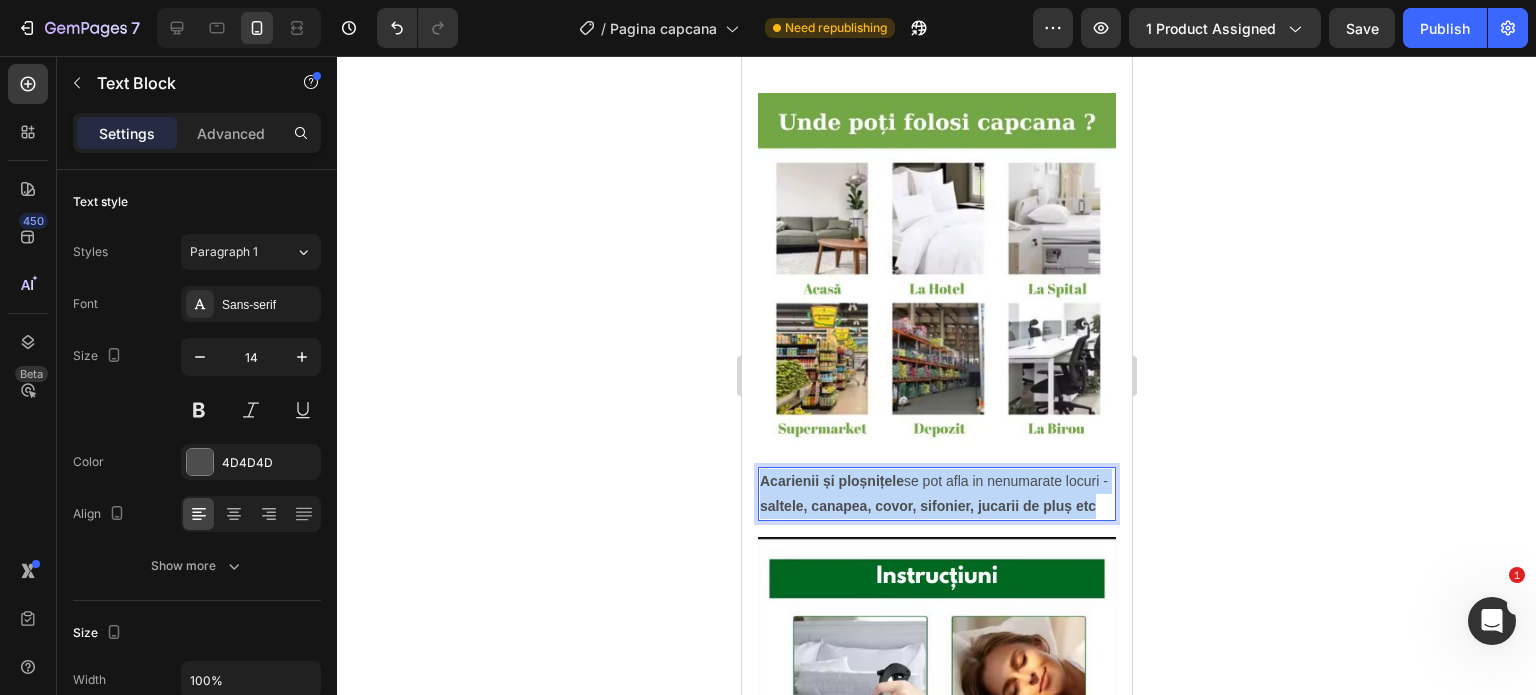 click on "Acarienii și ploșnițele  se pot afla in nenumarate locuri -  saltele, canapea, covor, sifonier, jucarii de pluș etc" at bounding box center [936, 494] 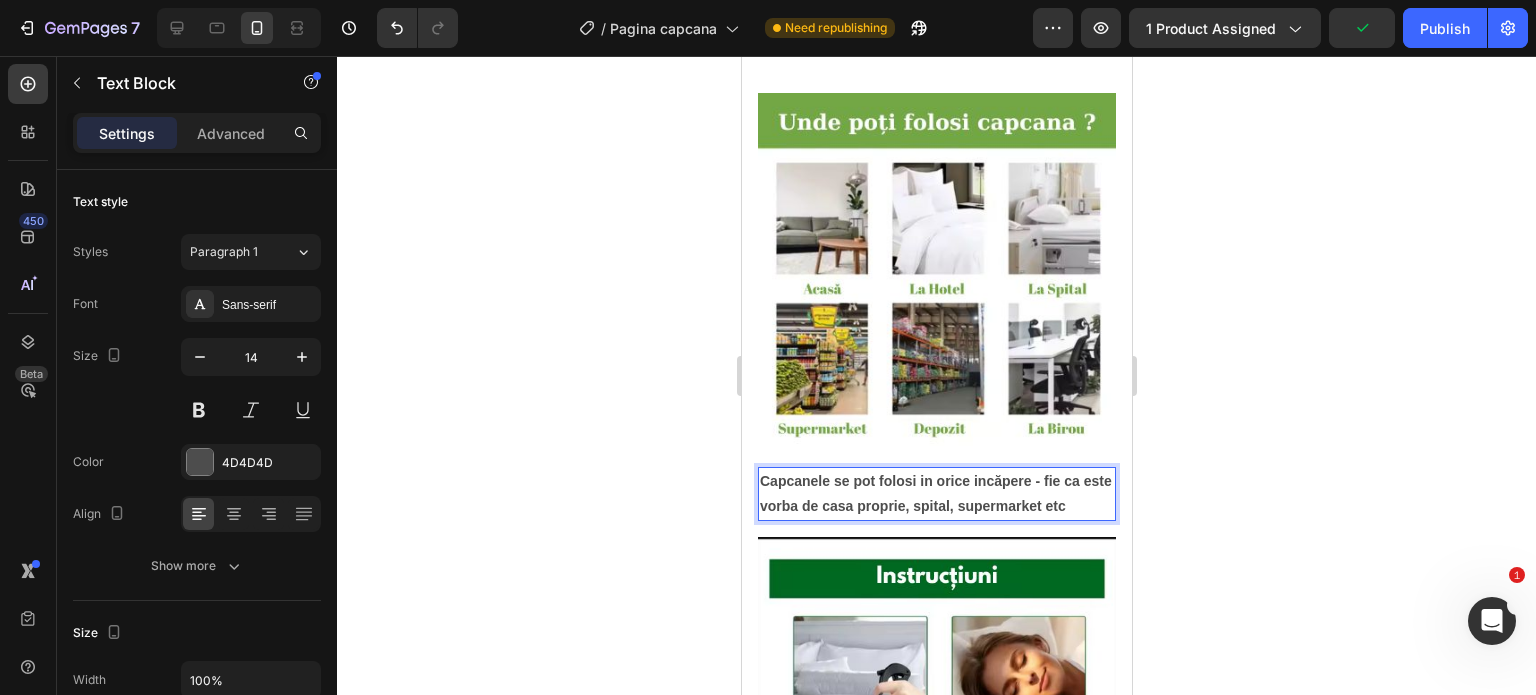 click on "Capcanele se pot folosi in orice incăpere - fie ca este vorba de casa proprie, spital, supermarket etc" at bounding box center [935, 493] 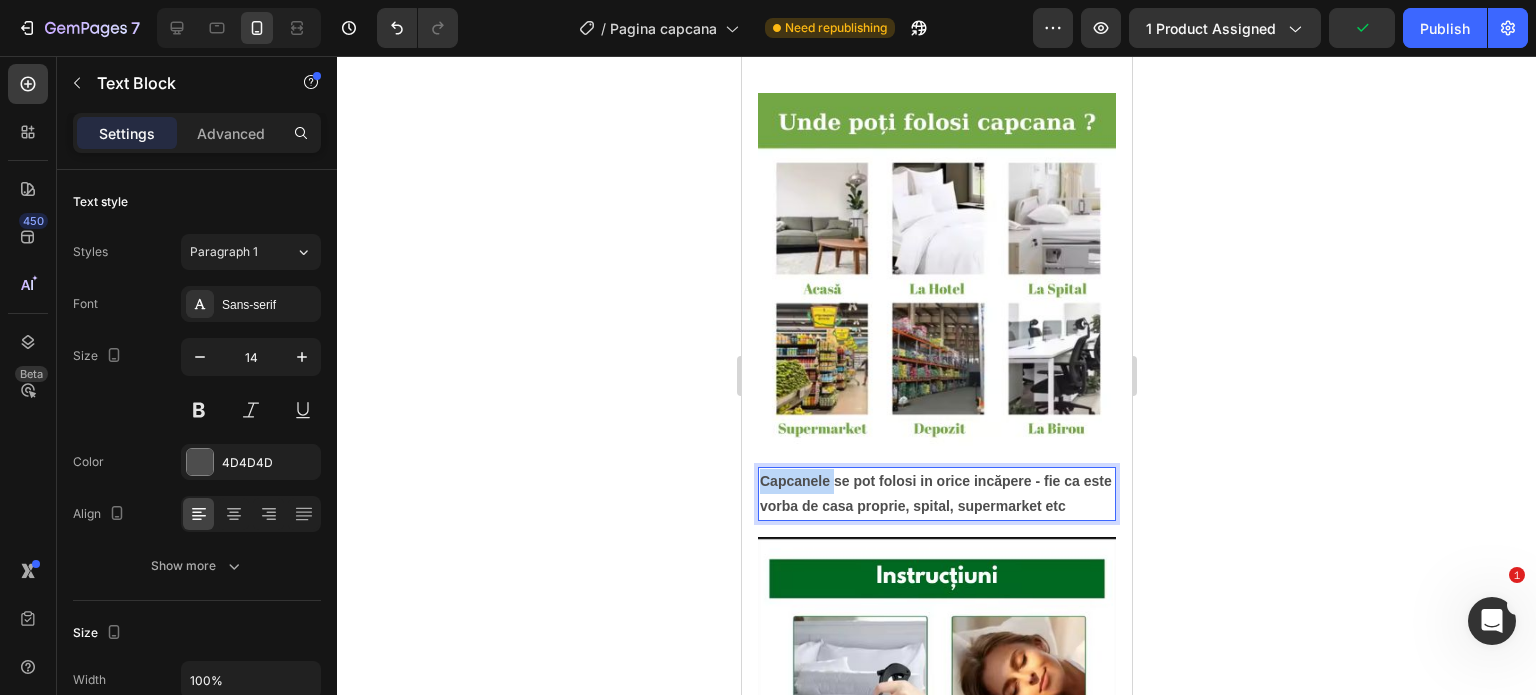 click on "Capcanele se pot folosi in orice incăpere - fie ca este vorba de casa proprie, spital, supermarket etc" at bounding box center (935, 493) 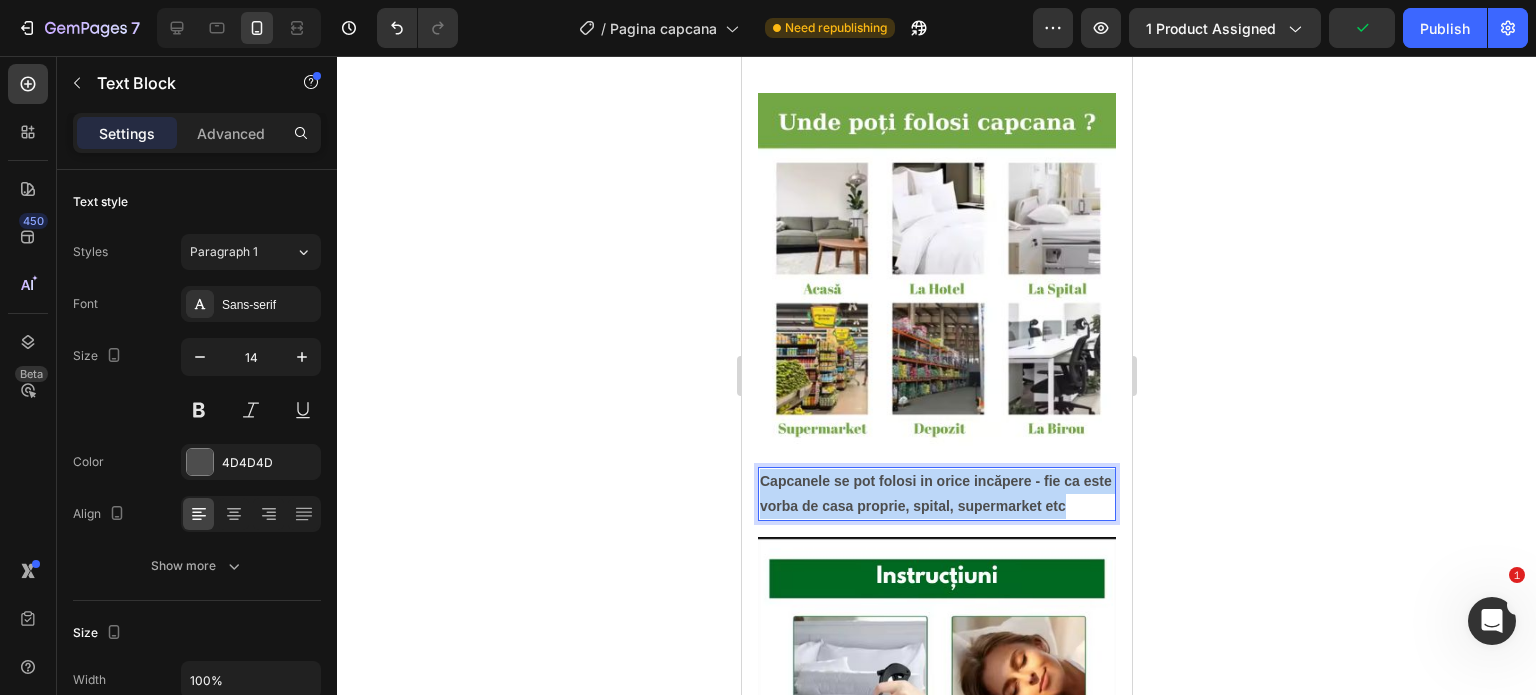 click on "Capcanele se pot folosi in orice incăpere - fie ca este vorba de casa proprie, spital, supermarket etc" at bounding box center (935, 493) 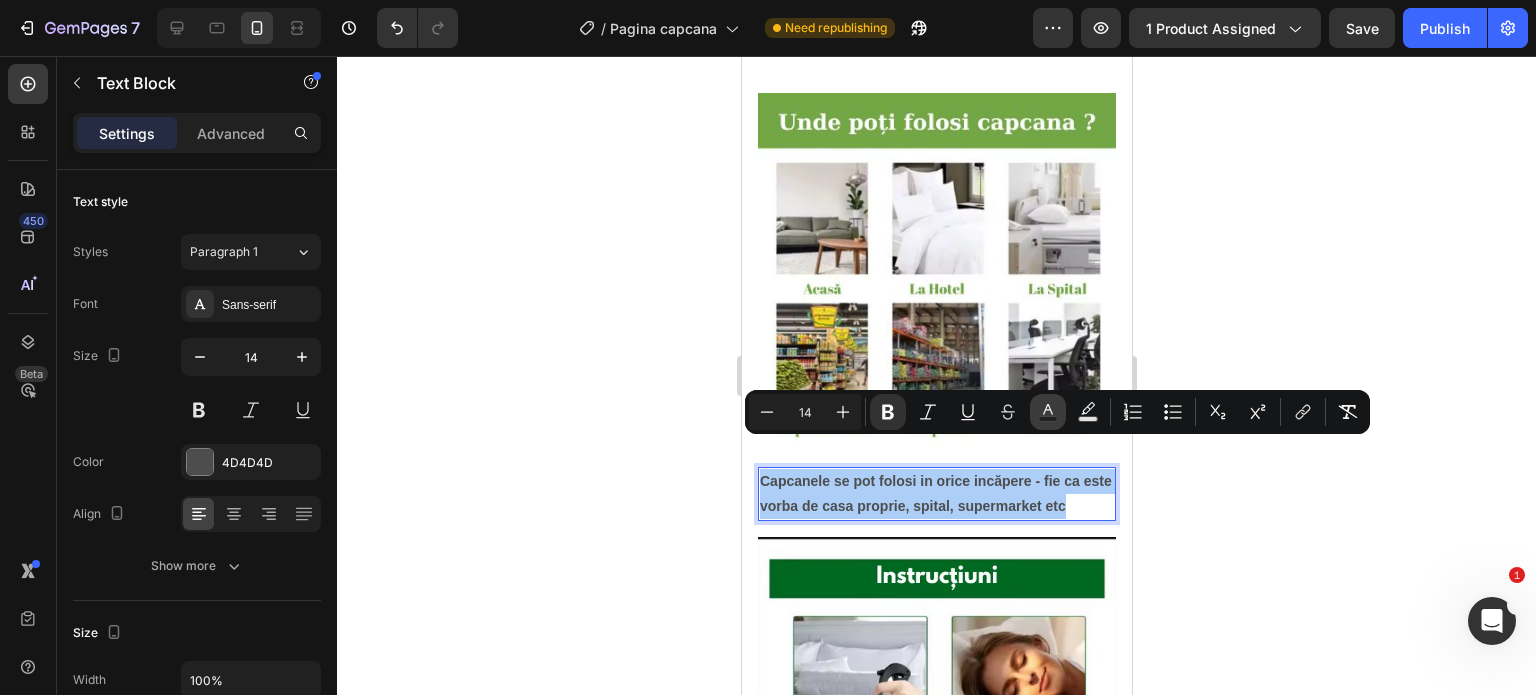 click 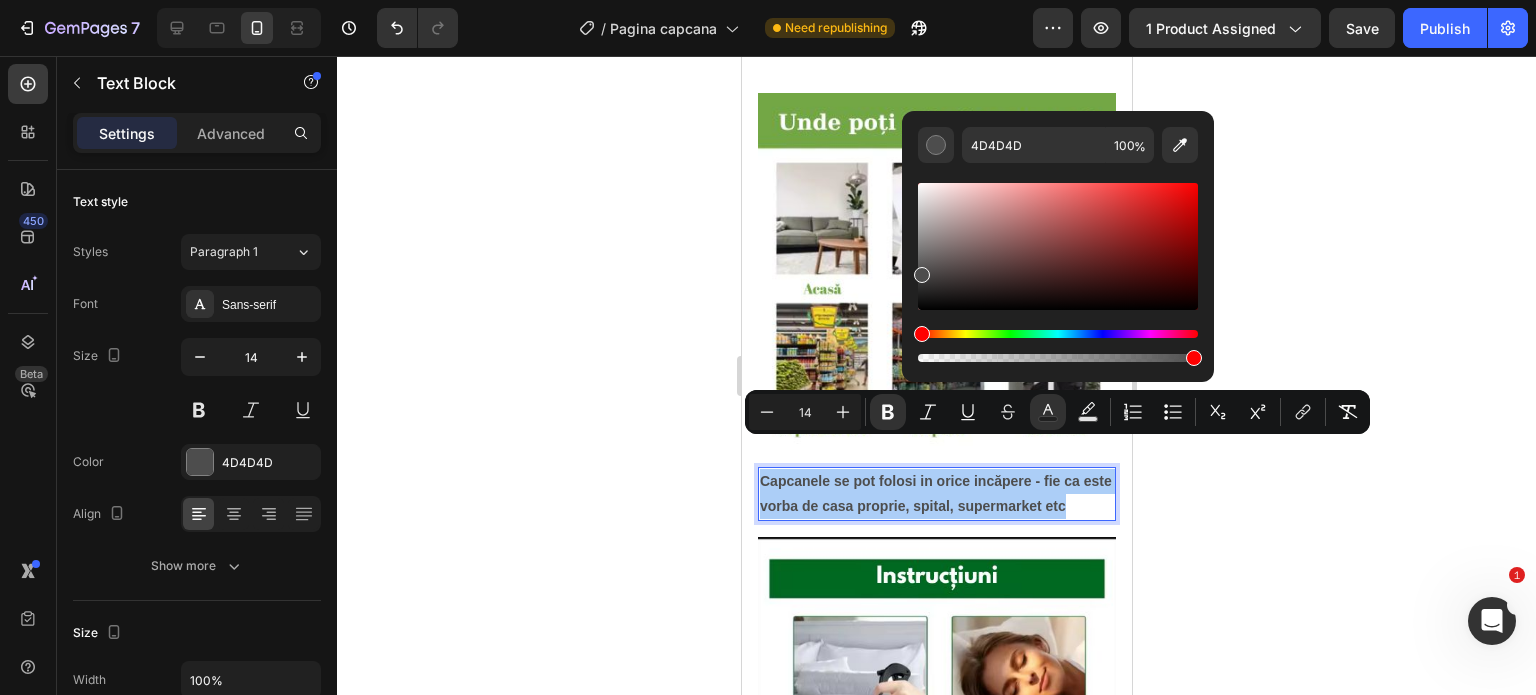 click 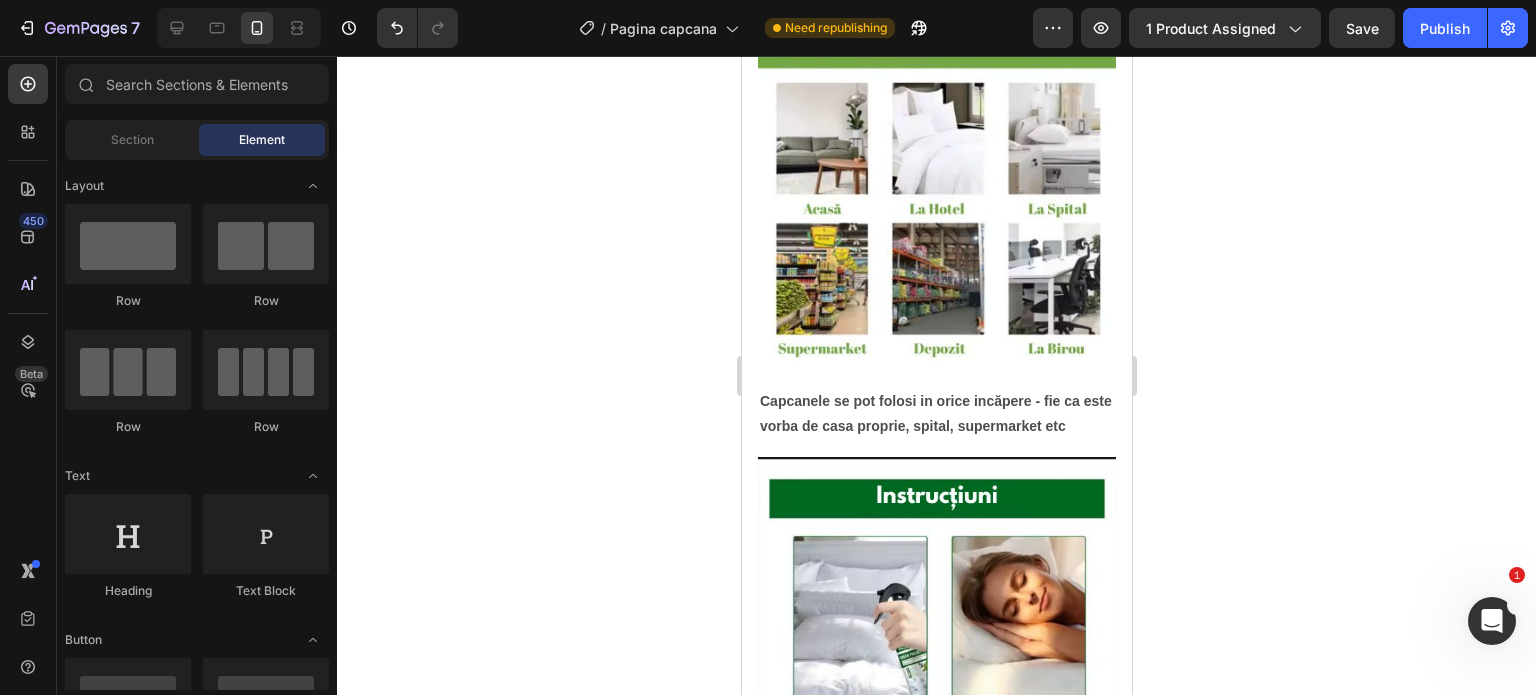 scroll, scrollTop: 2200, scrollLeft: 0, axis: vertical 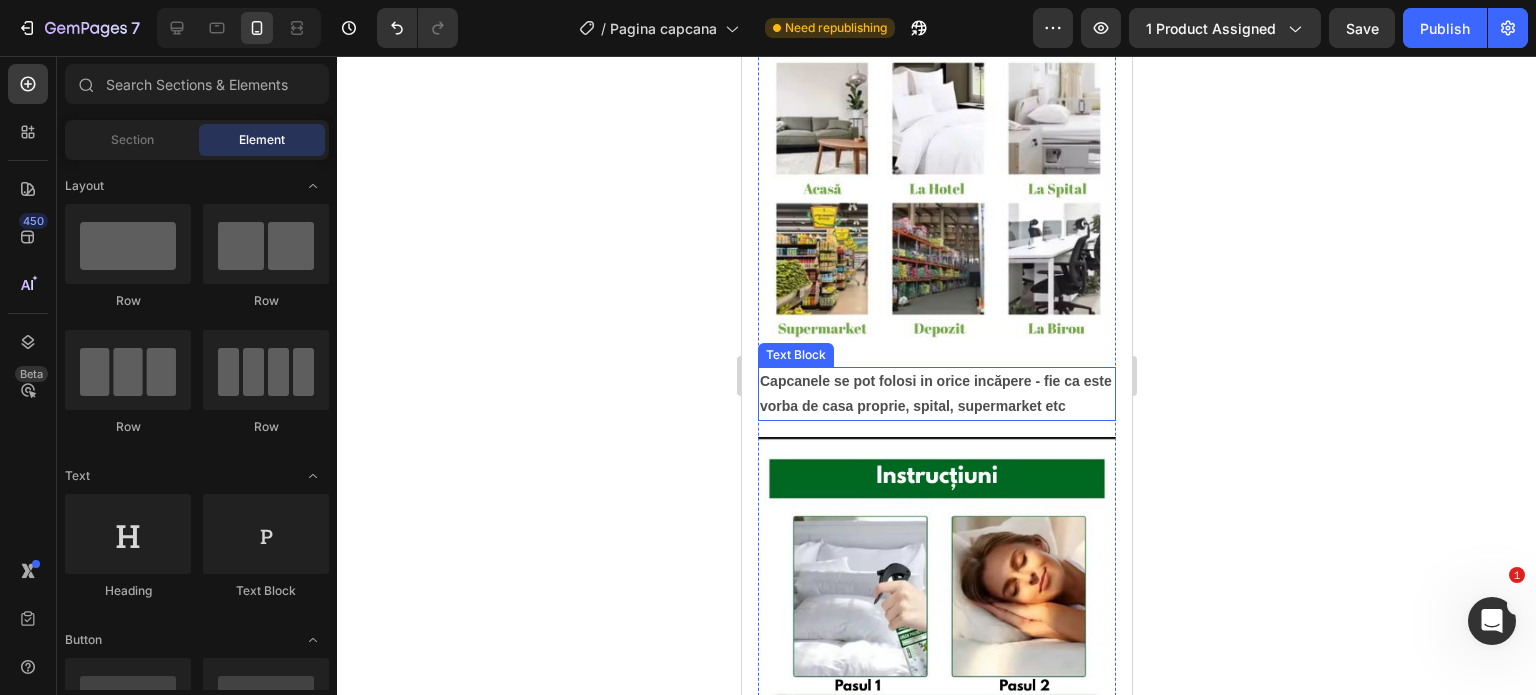 click on "Capcanele se pot folosi in orice incăpere - fie ca este vorba de casa proprie, spital, supermarket etc" at bounding box center (935, 393) 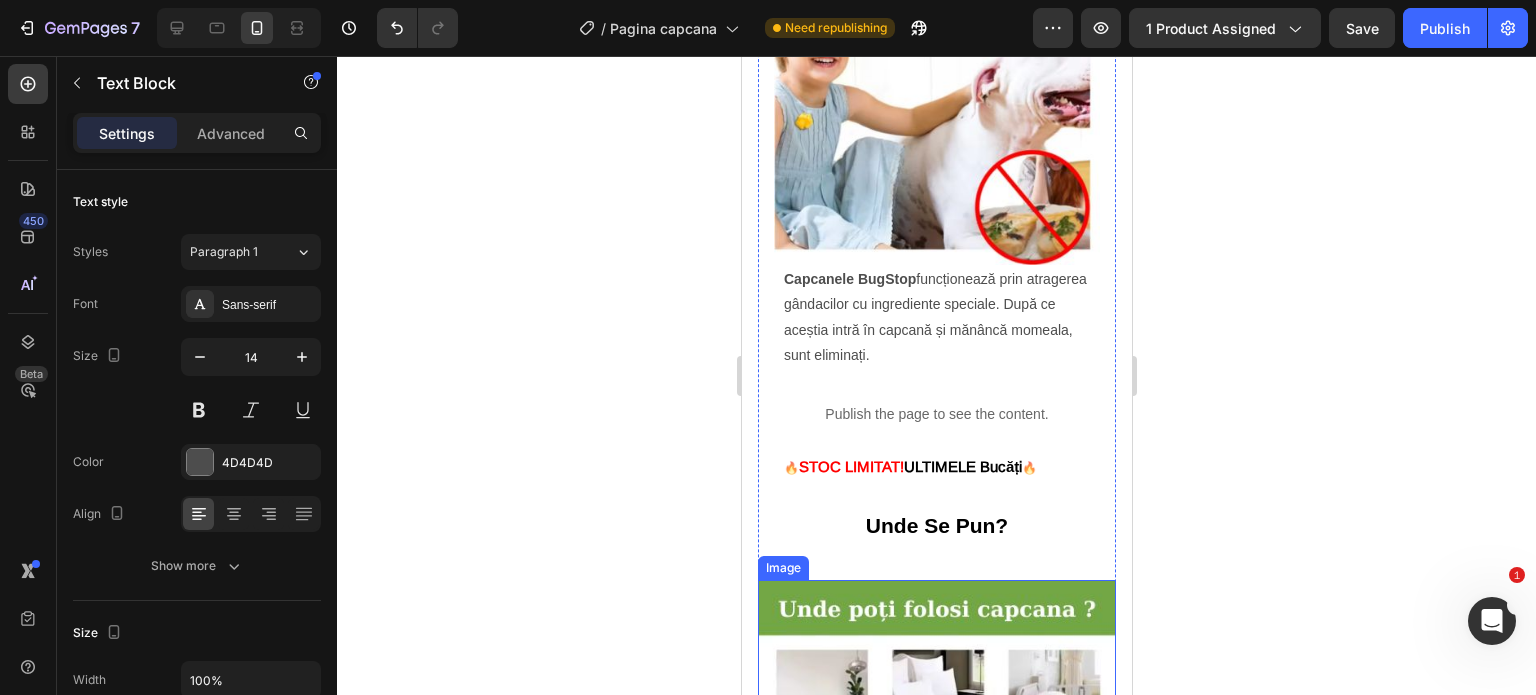 scroll, scrollTop: 1600, scrollLeft: 0, axis: vertical 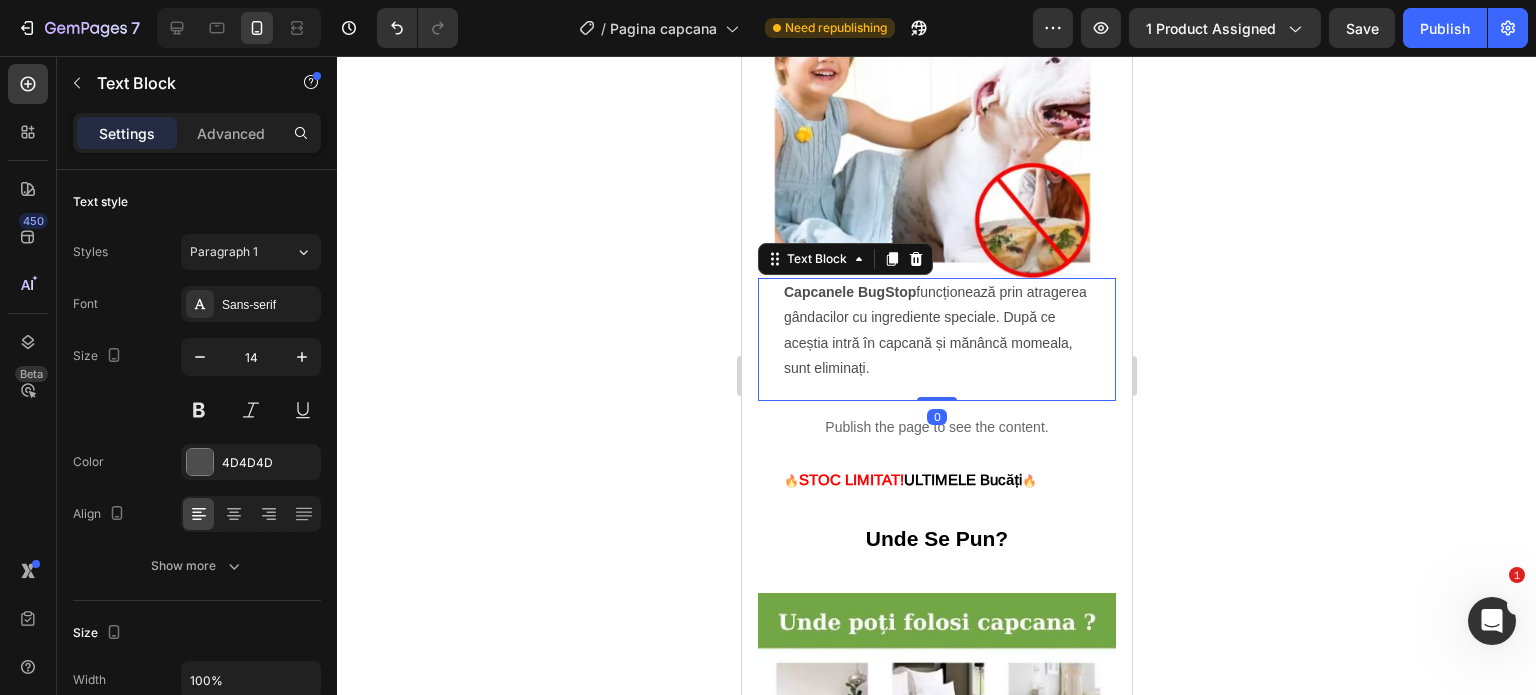 click on "Capcanele BugStop  funcționează prin atragerea gândacilor cu ingrediente speciale. După ce aceștia intră în capcană și mănâncă momeala, sunt eliminați." at bounding box center (936, 330) 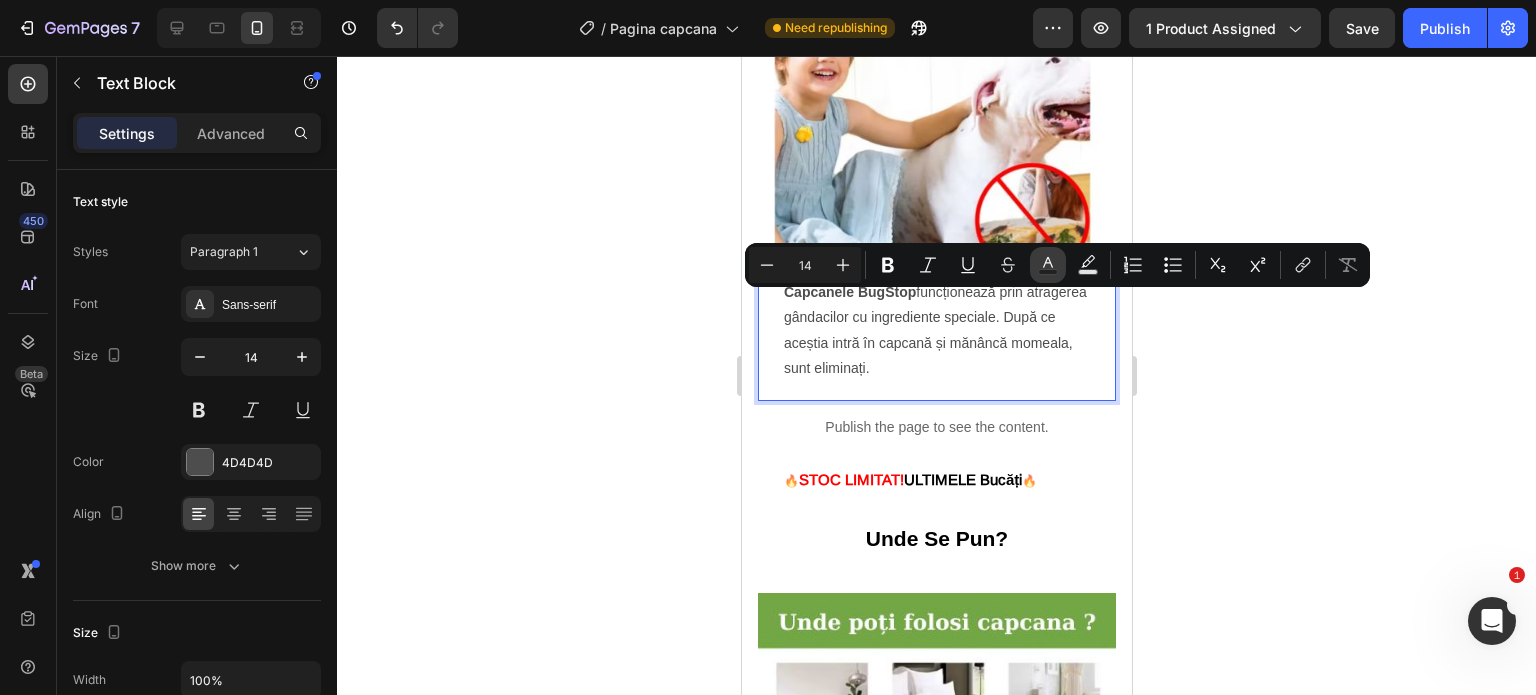 click 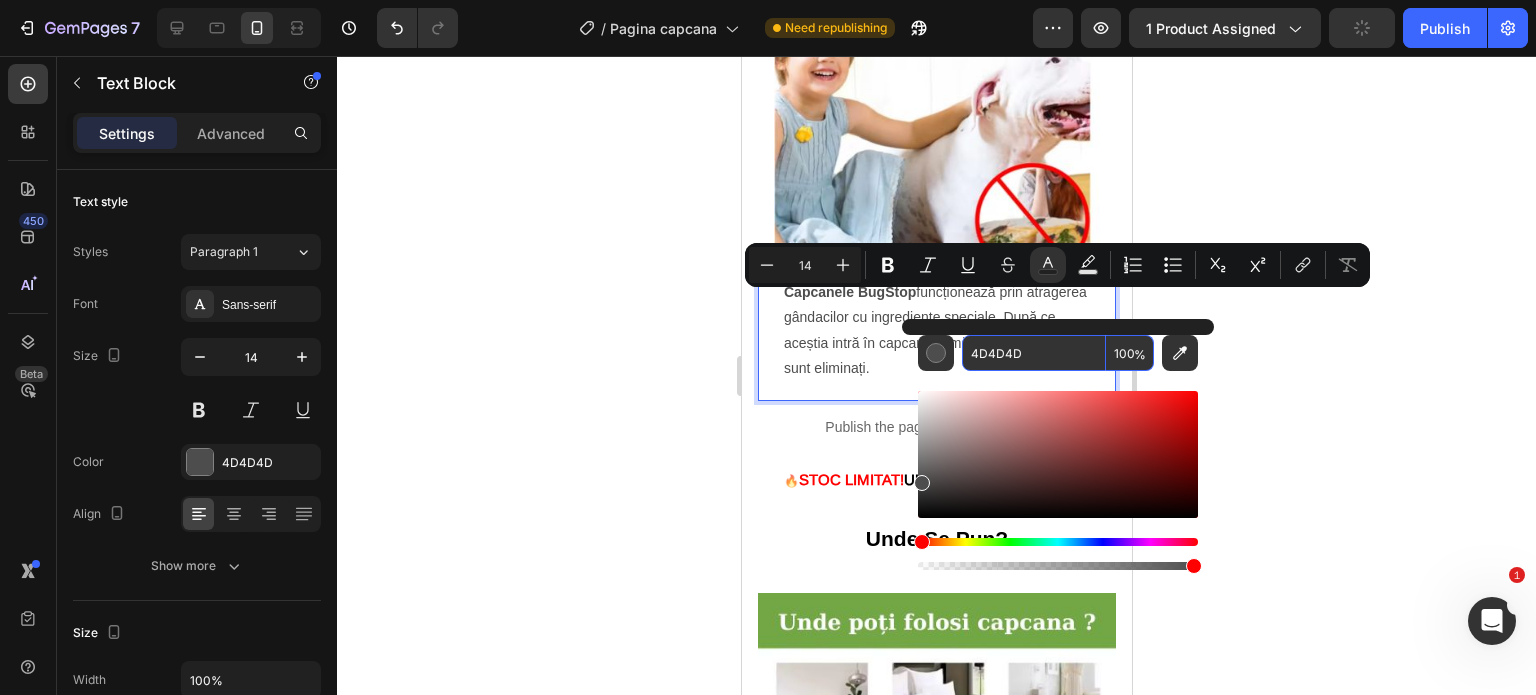 click on "4D4D4D" at bounding box center [1034, 353] 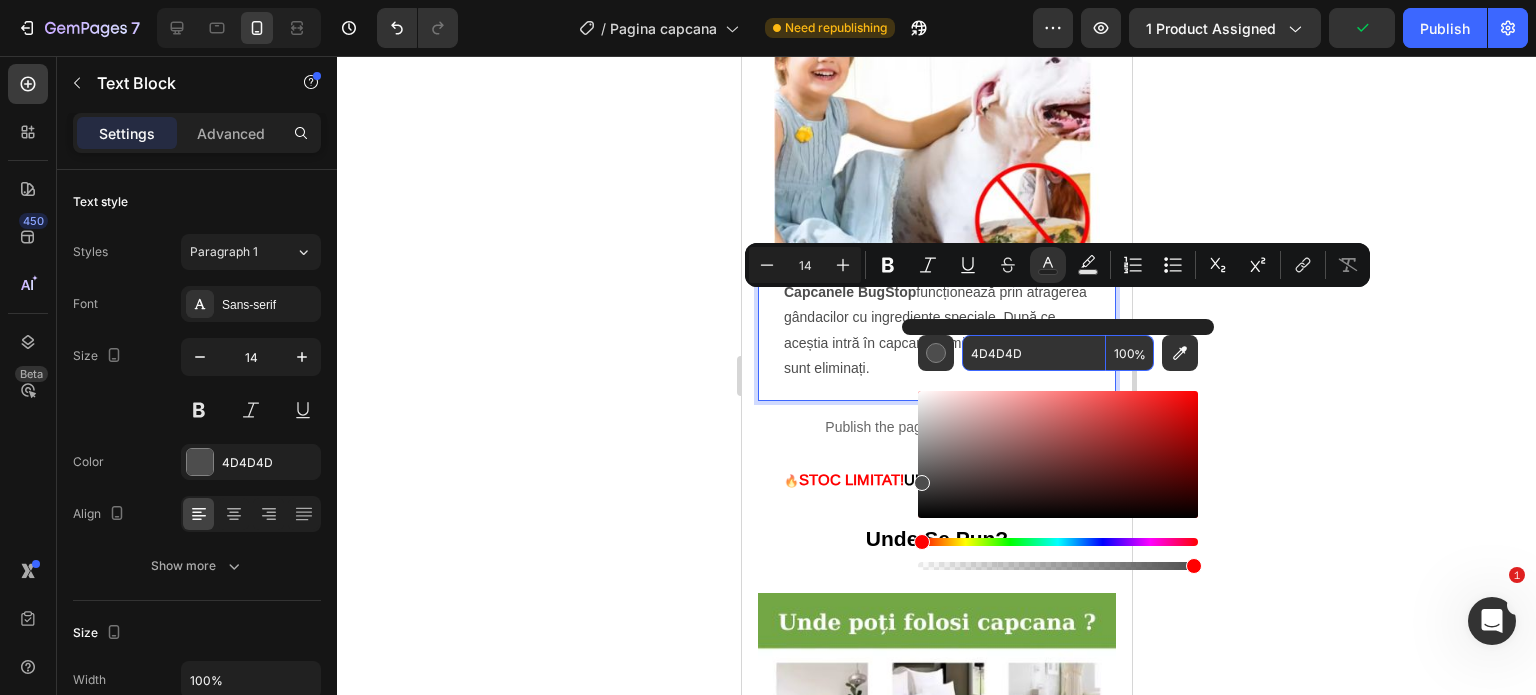 click on "4D4D4D" at bounding box center [1034, 353] 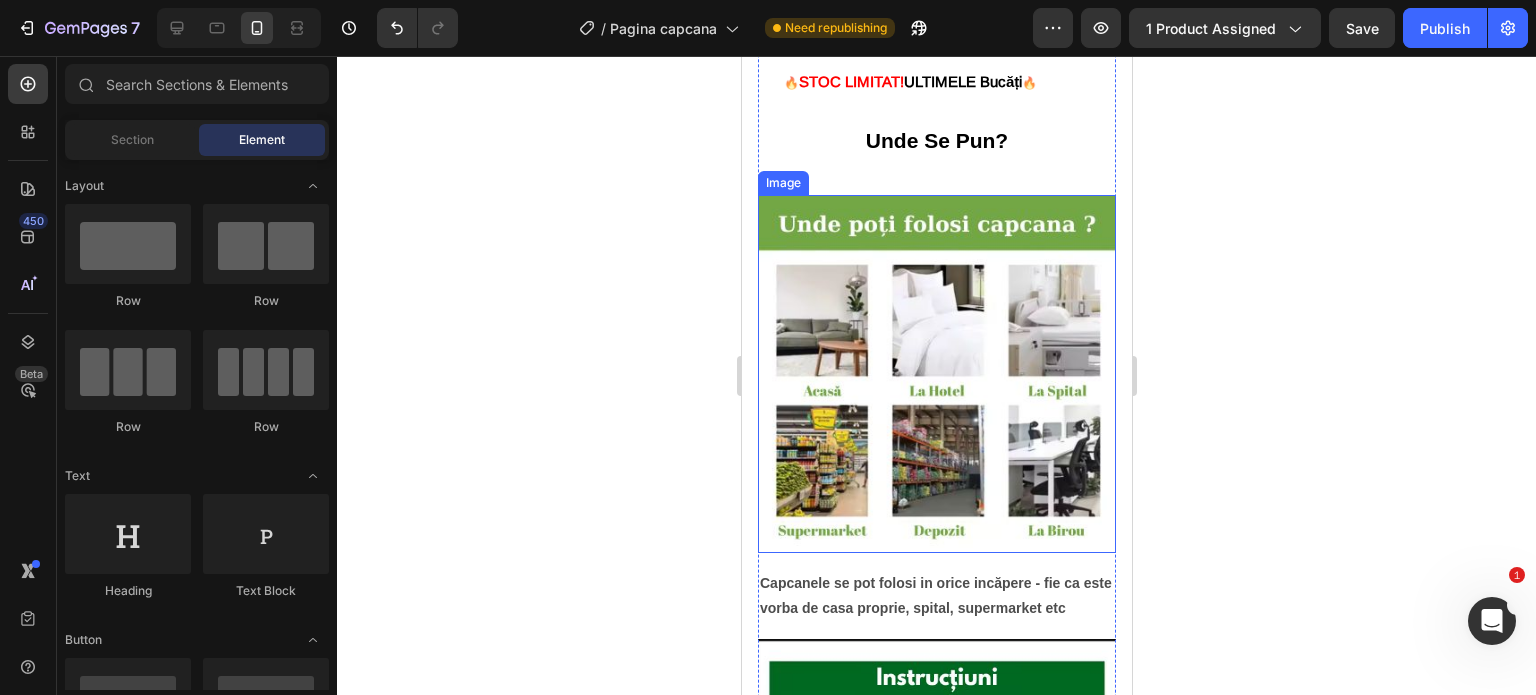 scroll, scrollTop: 2000, scrollLeft: 0, axis: vertical 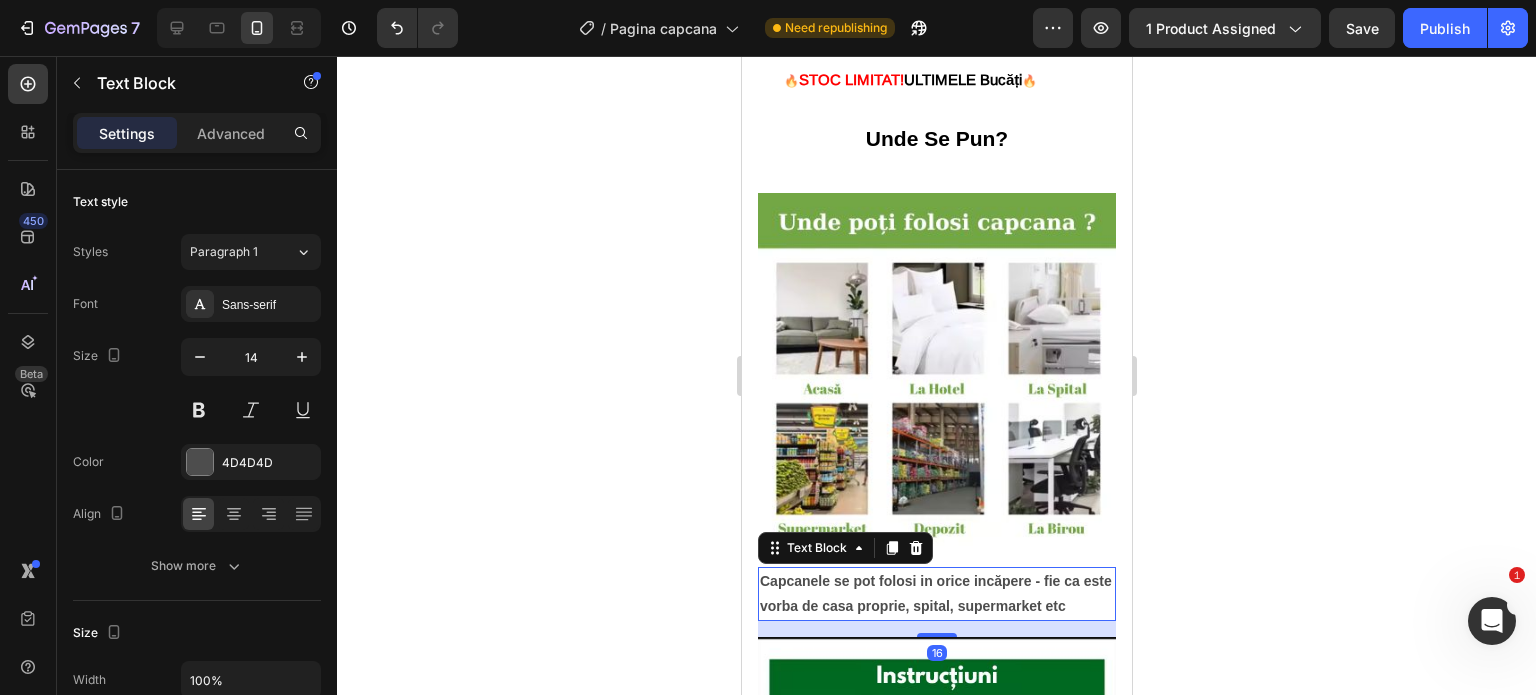 click on "Capcanele se pot folosi in orice incăpere - fie ca este vorba de casa proprie, spital, supermarket etc" at bounding box center [935, 593] 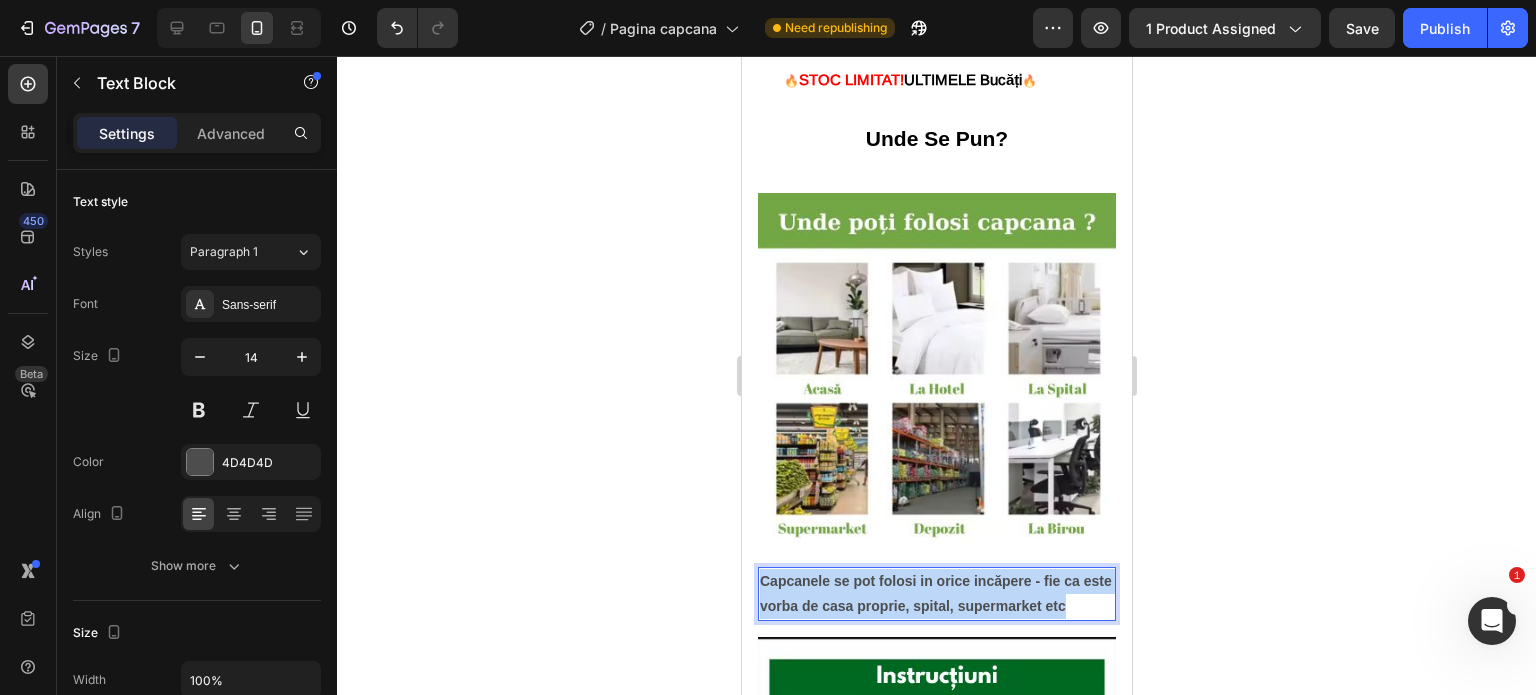 click on "Capcanele se pot folosi in orice incăpere - fie ca este vorba de casa proprie, spital, supermarket etc" at bounding box center (935, 593) 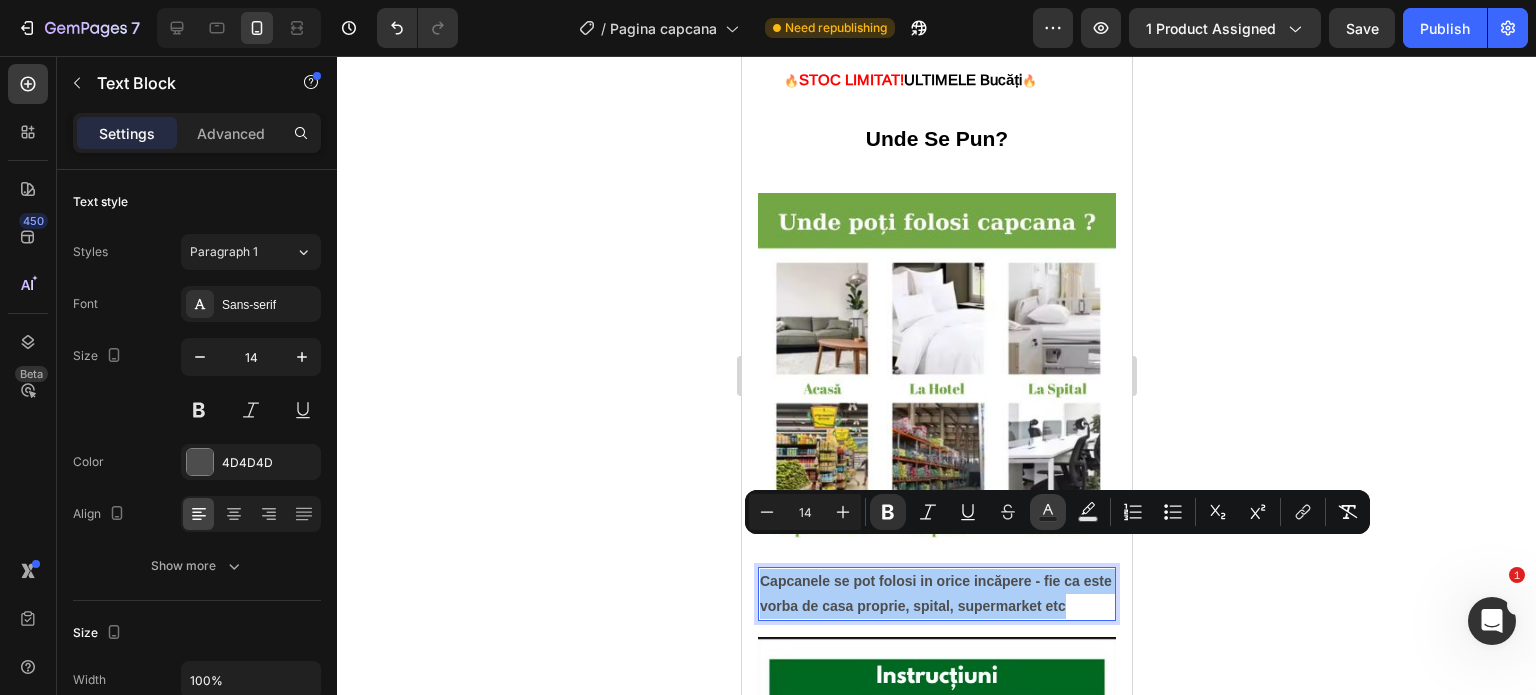 click 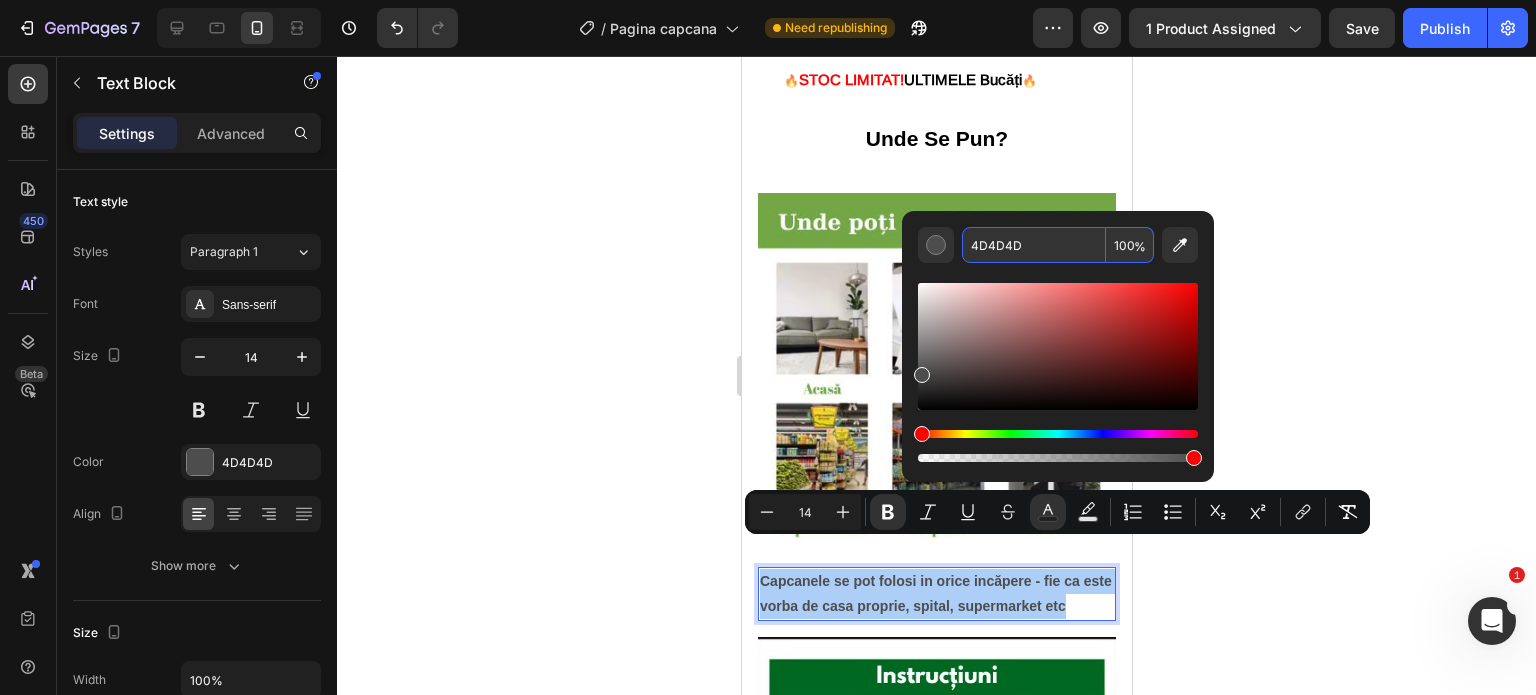 click on "4D4D4D" at bounding box center [1034, 245] 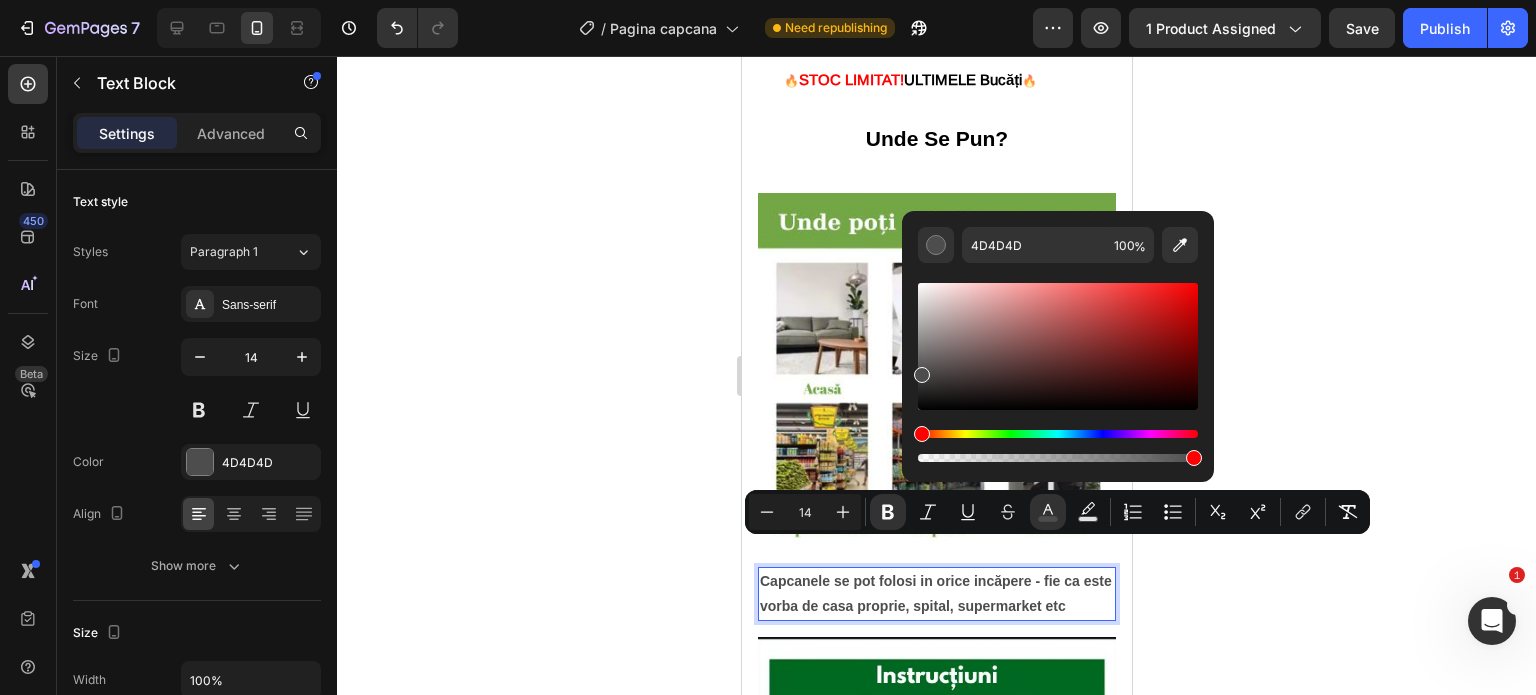 click 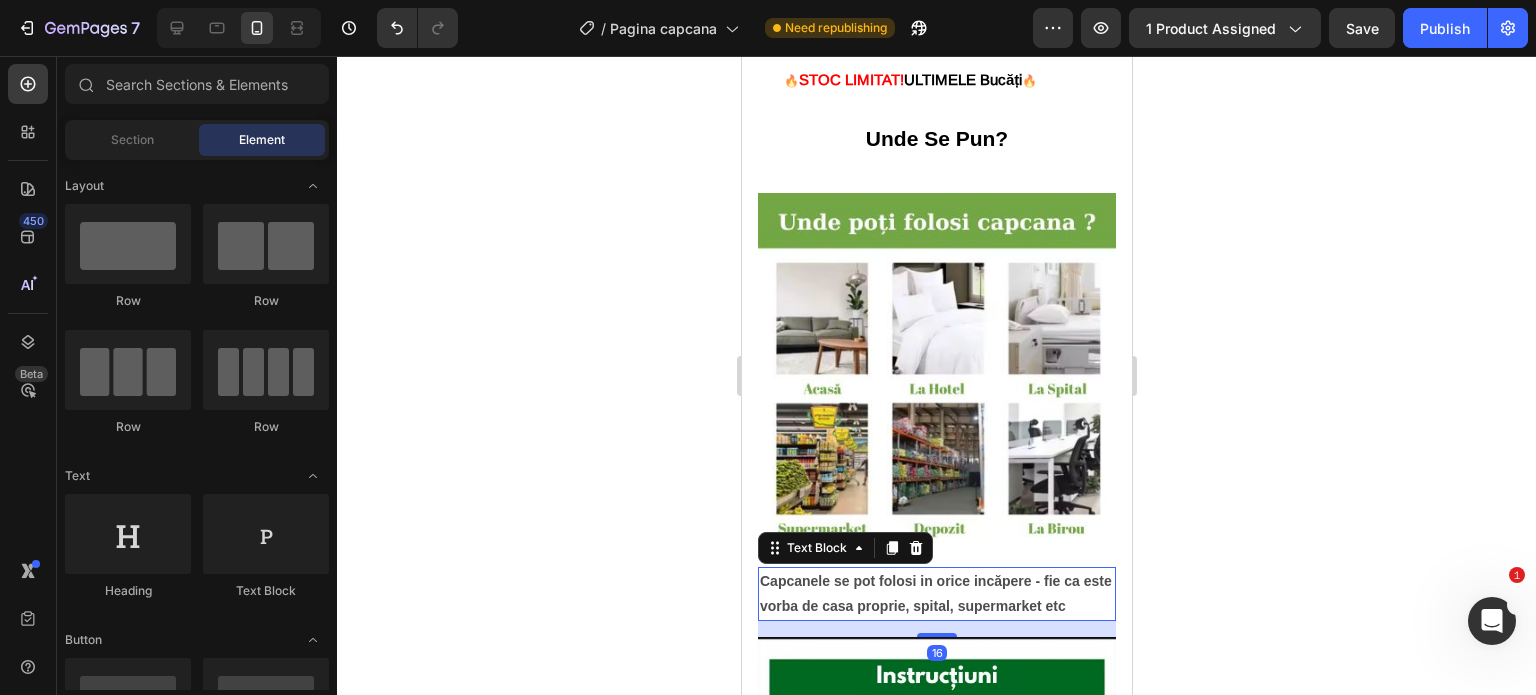 click on "Capcanele se pot folosi in orice incăpere - fie ca este vorba de casa proprie, spital, supermarket etc" at bounding box center [936, 594] 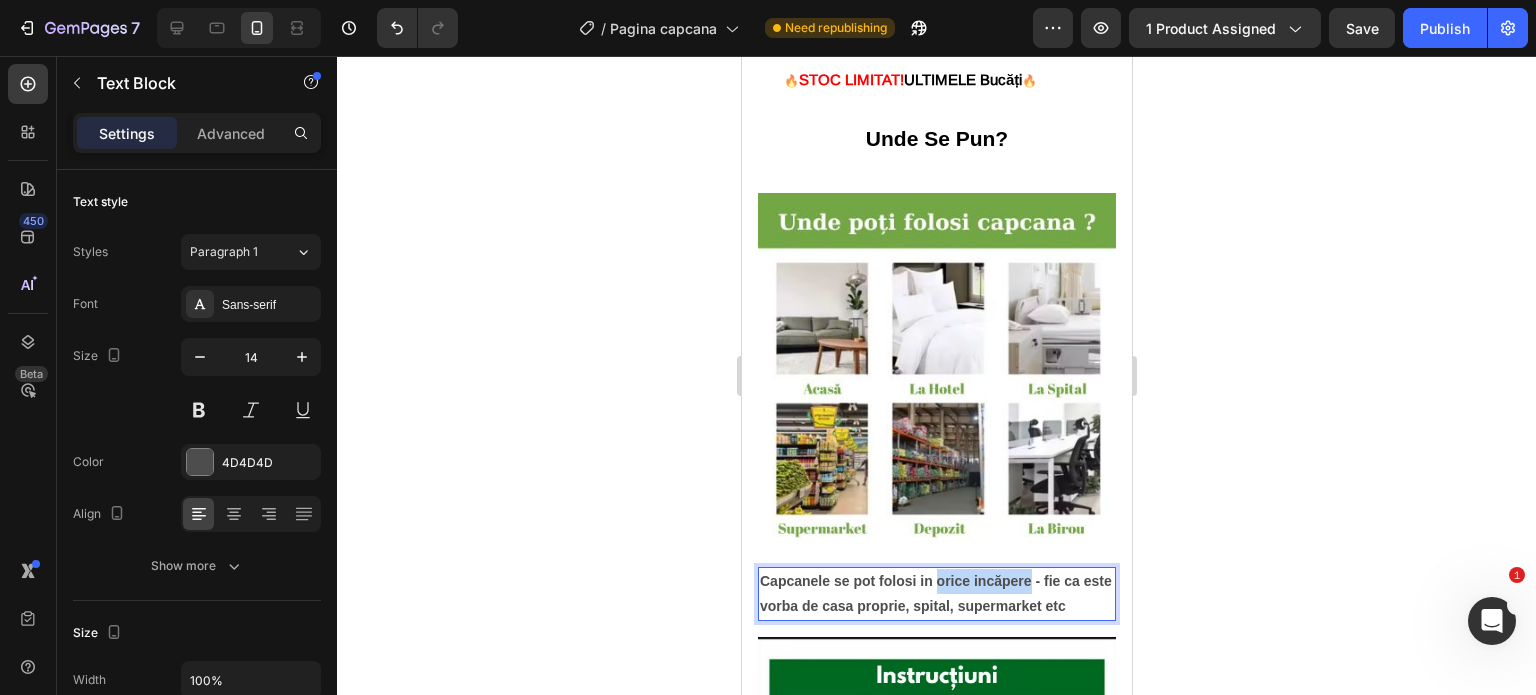 drag, startPoint x: 933, startPoint y: 546, endPoint x: 1032, endPoint y: 550, distance: 99.08077 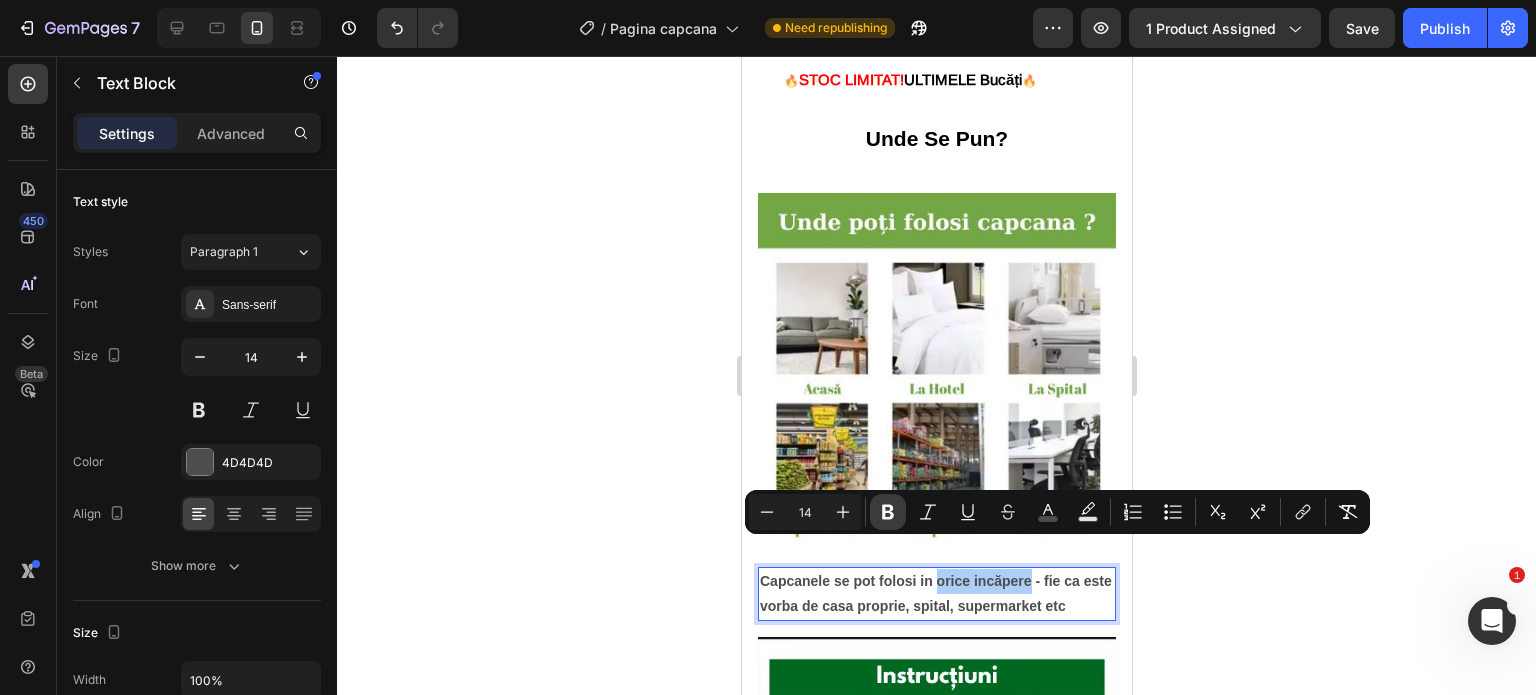 click on "Bold" at bounding box center (888, 512) 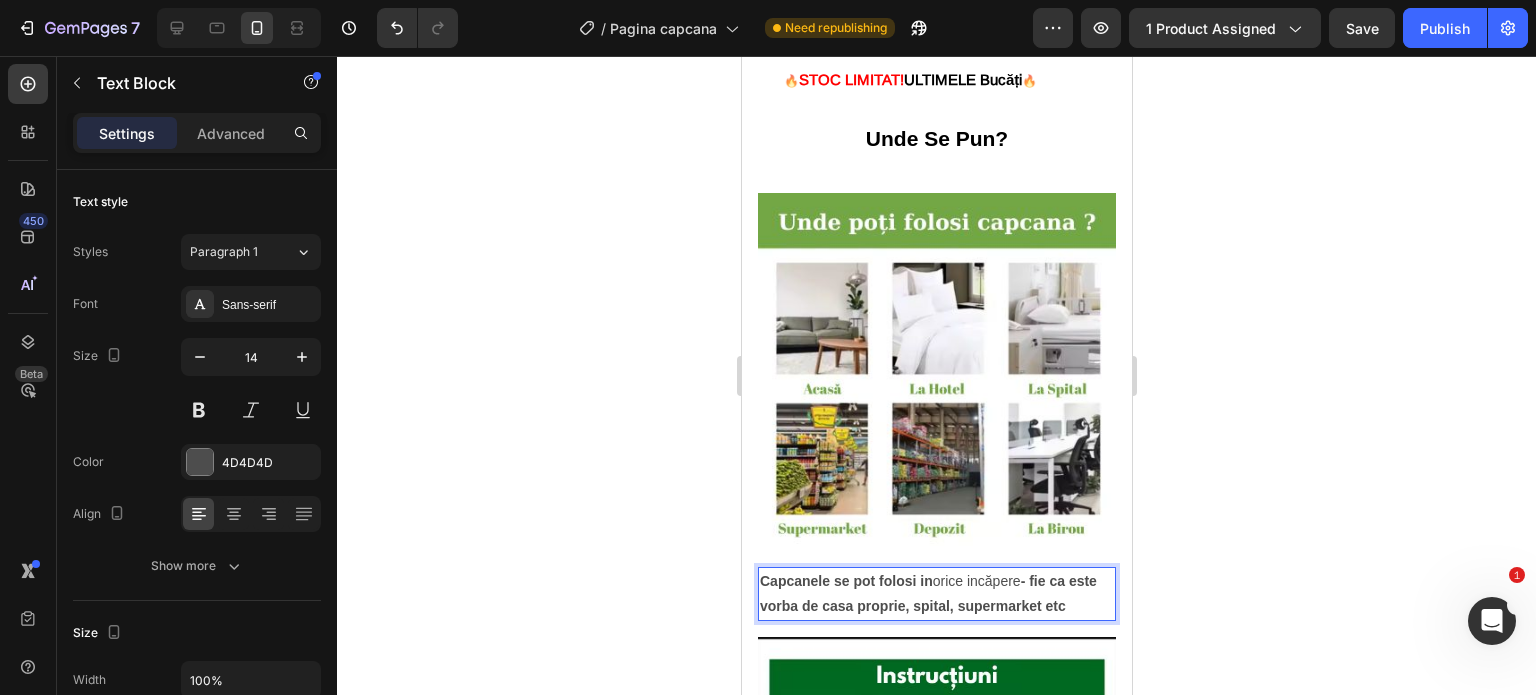 click on "Capcanele se pot folosi in  orice incăpere  - fie ca este vorba de casa proprie, spital, supermarket etc" at bounding box center (927, 593) 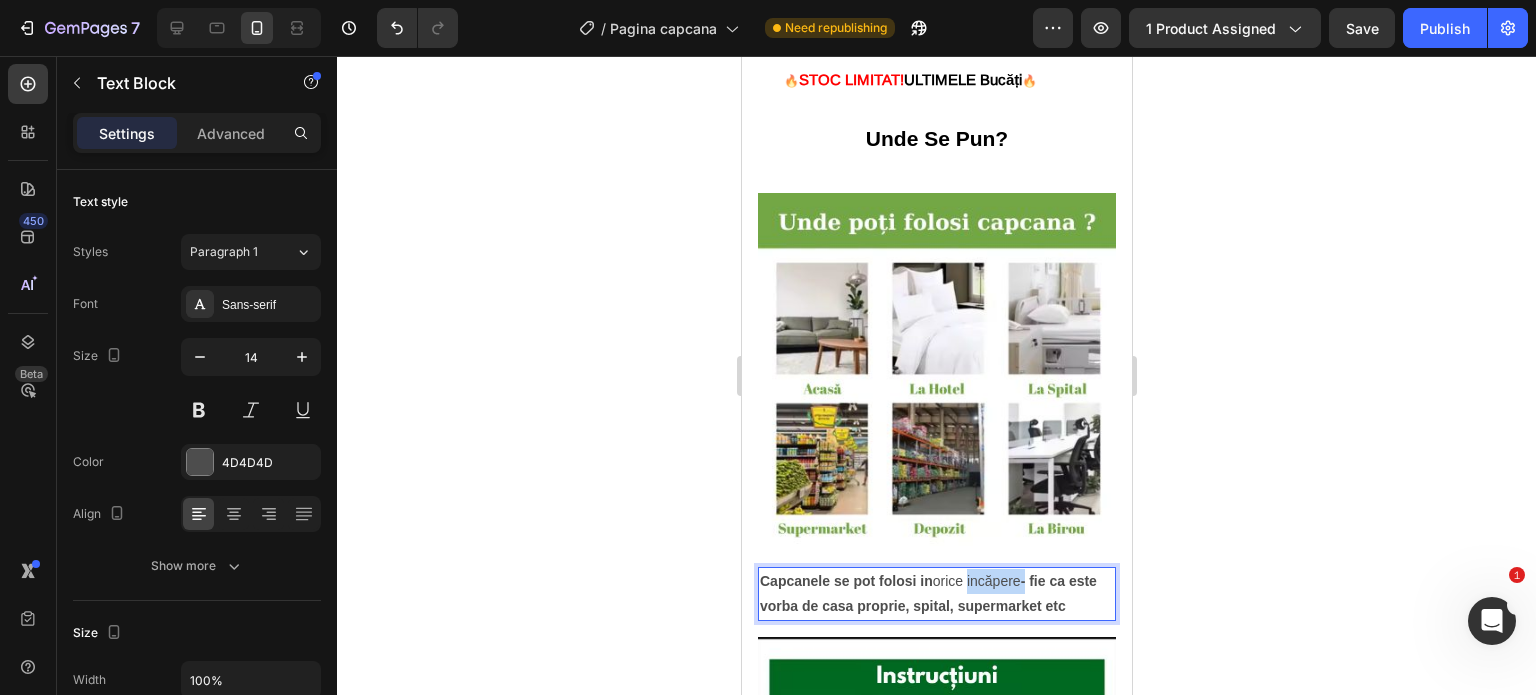 click on "Capcanele se pot folosi in  orice incăpere  - fie ca este vorba de casa proprie, spital, supermarket etc" at bounding box center [927, 593] 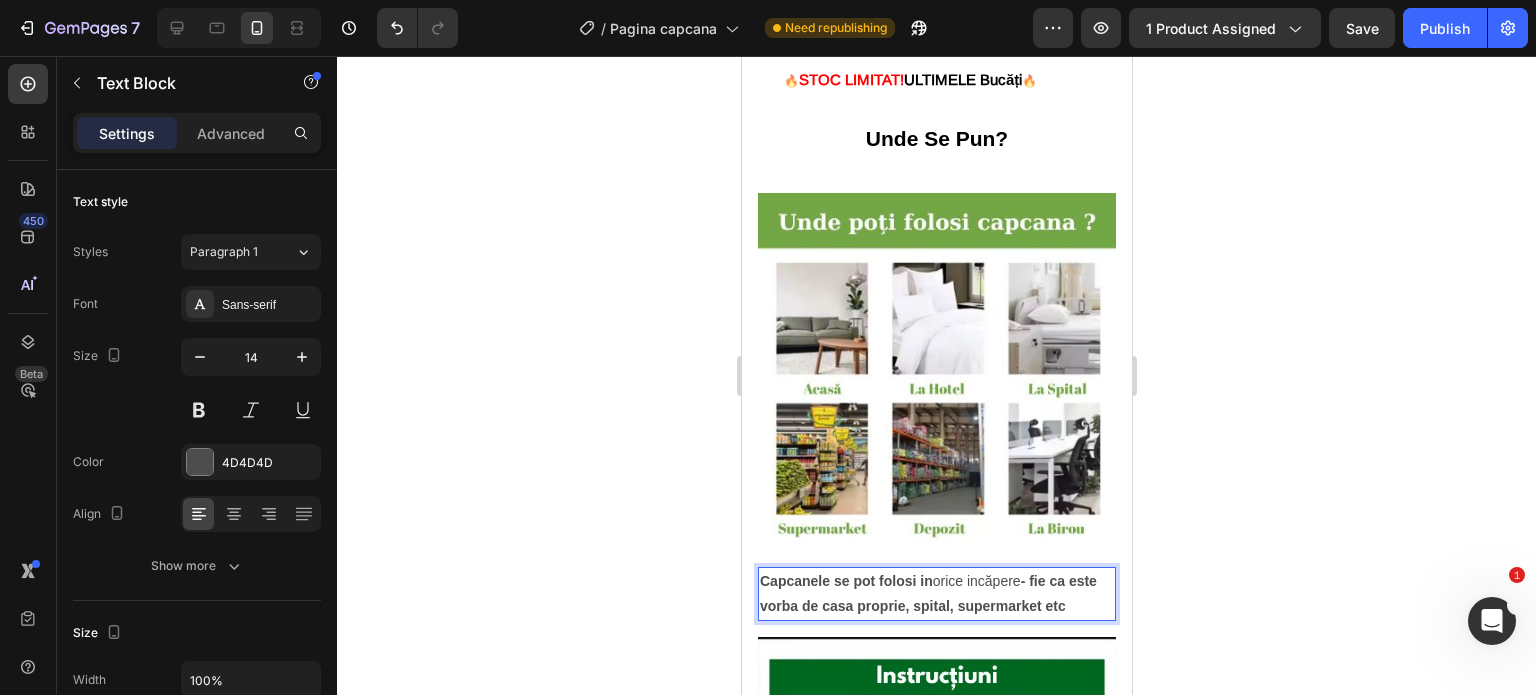 click on "Capcanele se pot folosi in  orice incăpere  - fie ca este vorba de casa proprie, spital, supermarket etc" at bounding box center [927, 593] 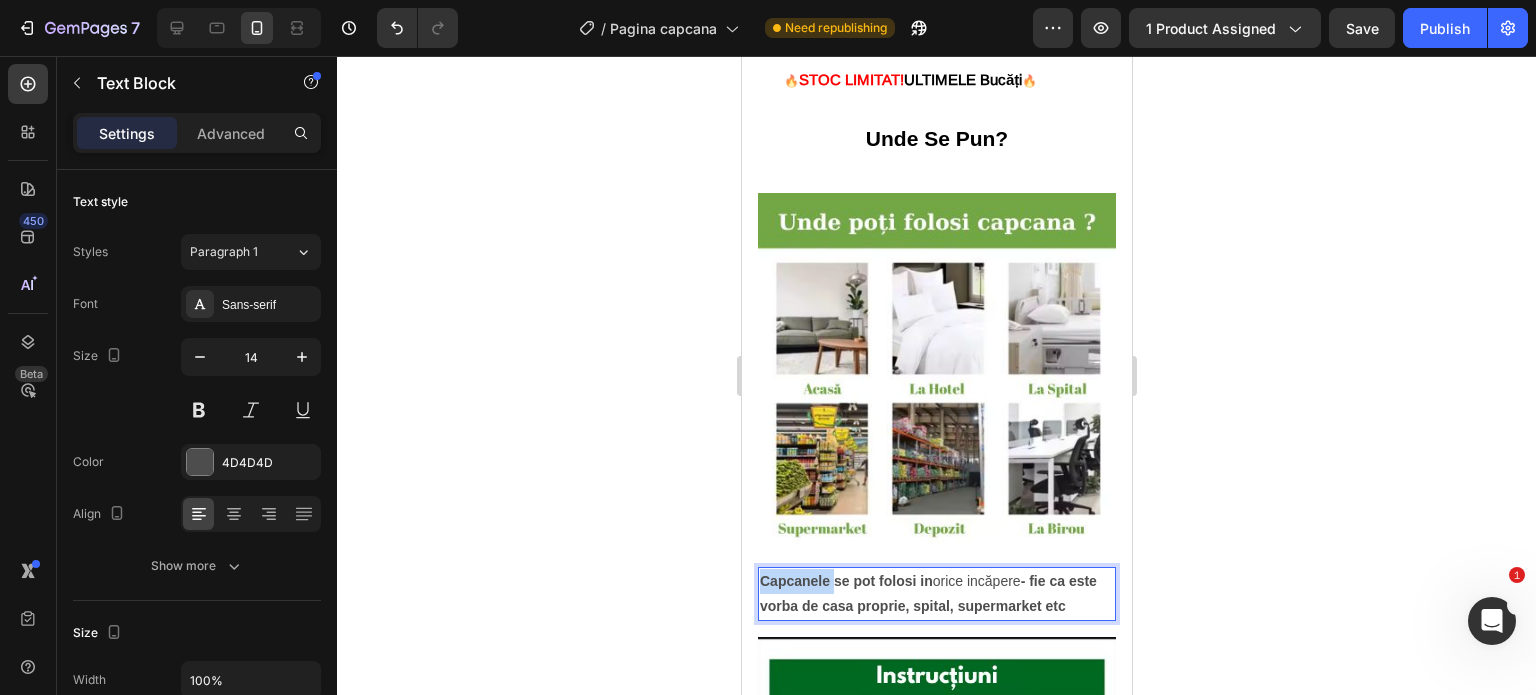 click on "Capcanele se pot folosi in" at bounding box center [845, 581] 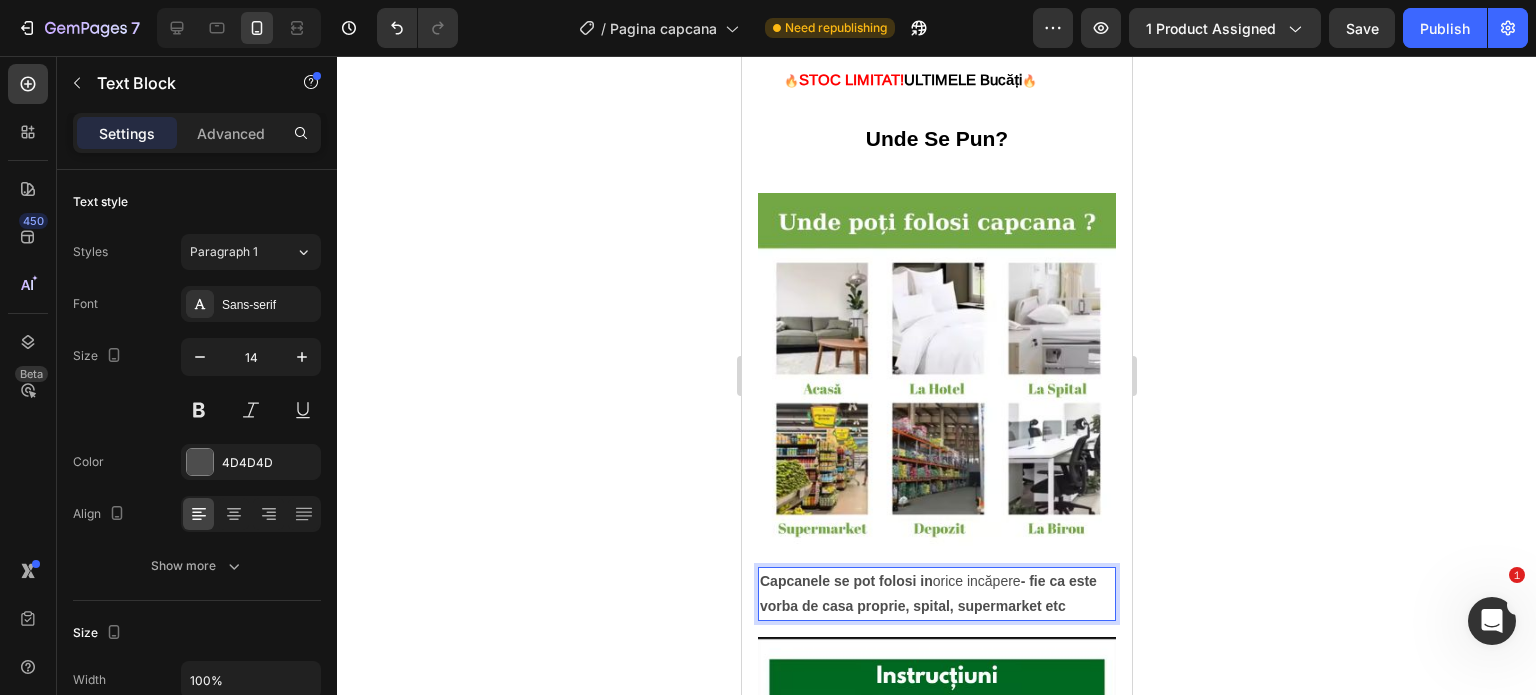drag, startPoint x: 889, startPoint y: 550, endPoint x: 853, endPoint y: 553, distance: 36.124783 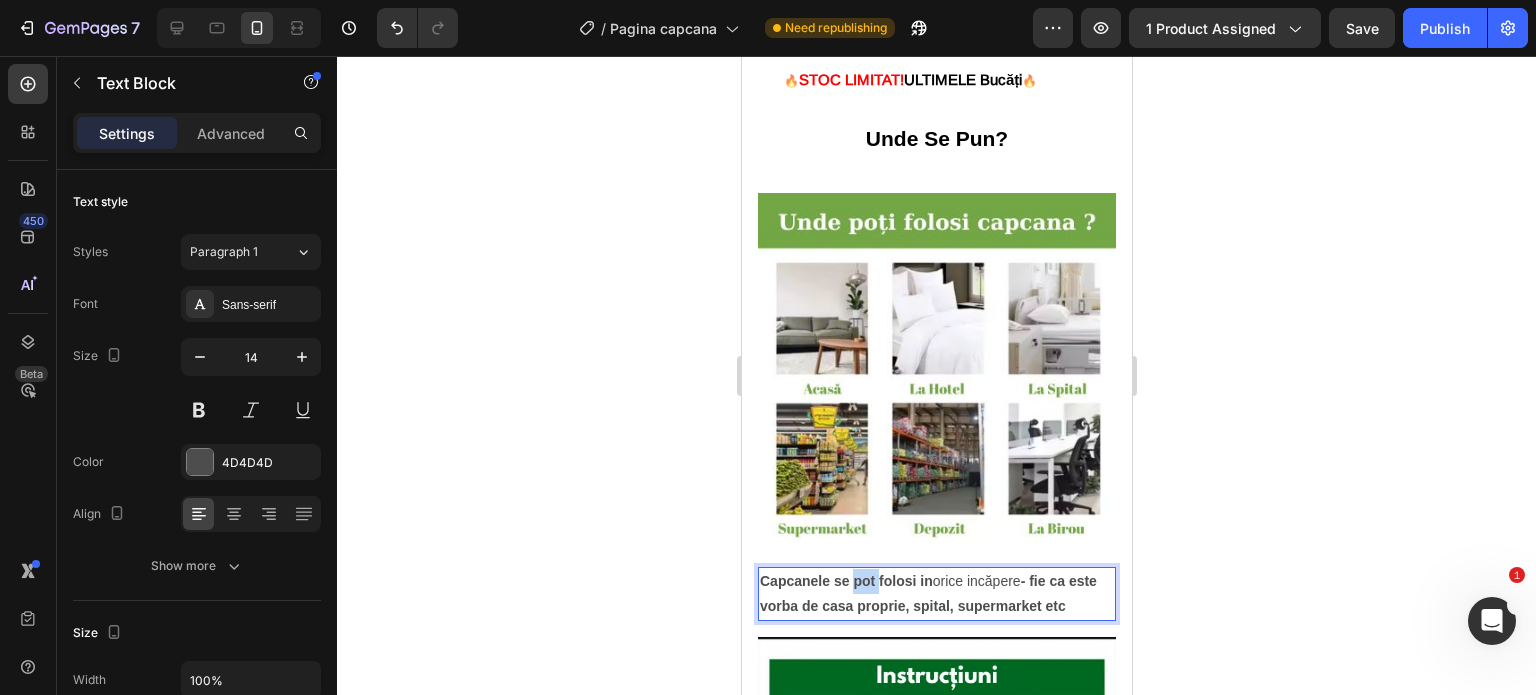 click on "Capcanele se pot folosi in" at bounding box center [845, 581] 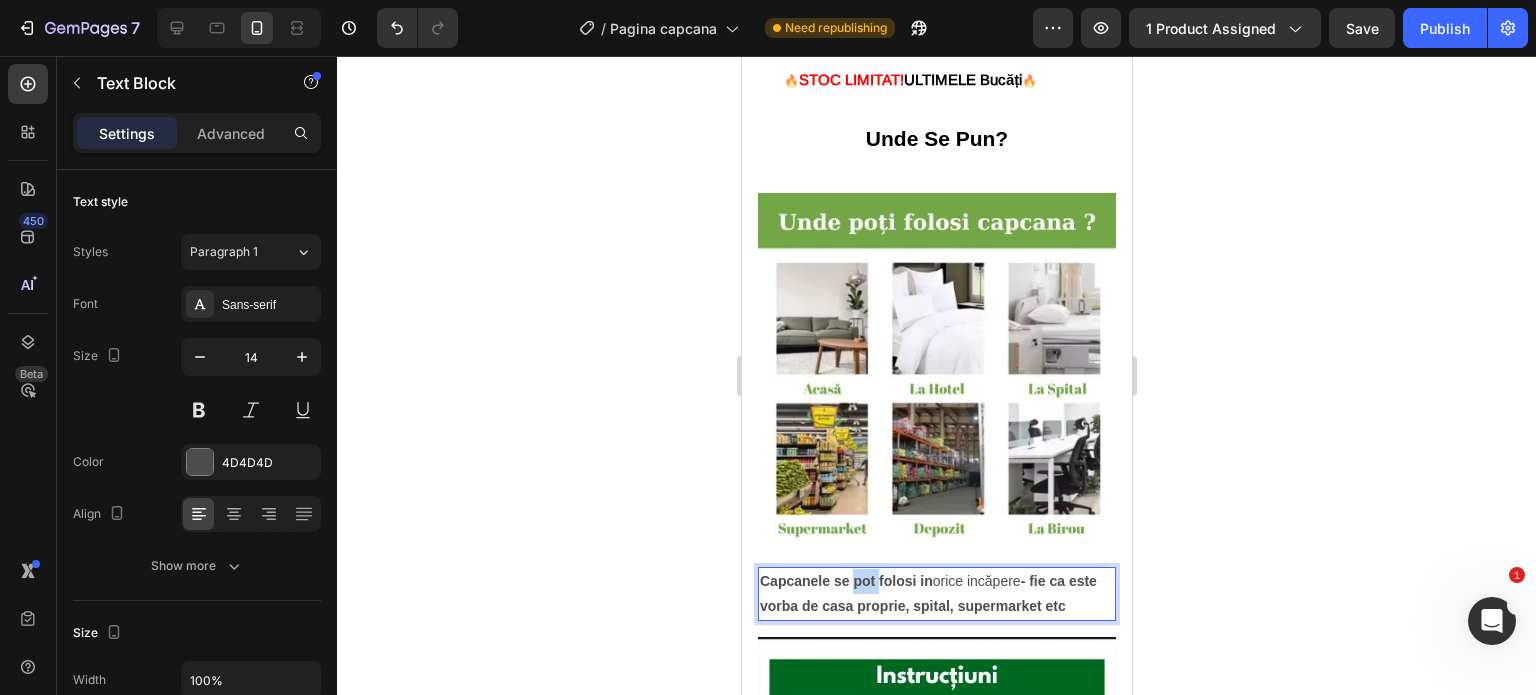 click on "Capcanele se pot folosi in  orice incăpere  - fie ca este vorba de casa proprie, spital, supermarket etc" at bounding box center (936, 594) 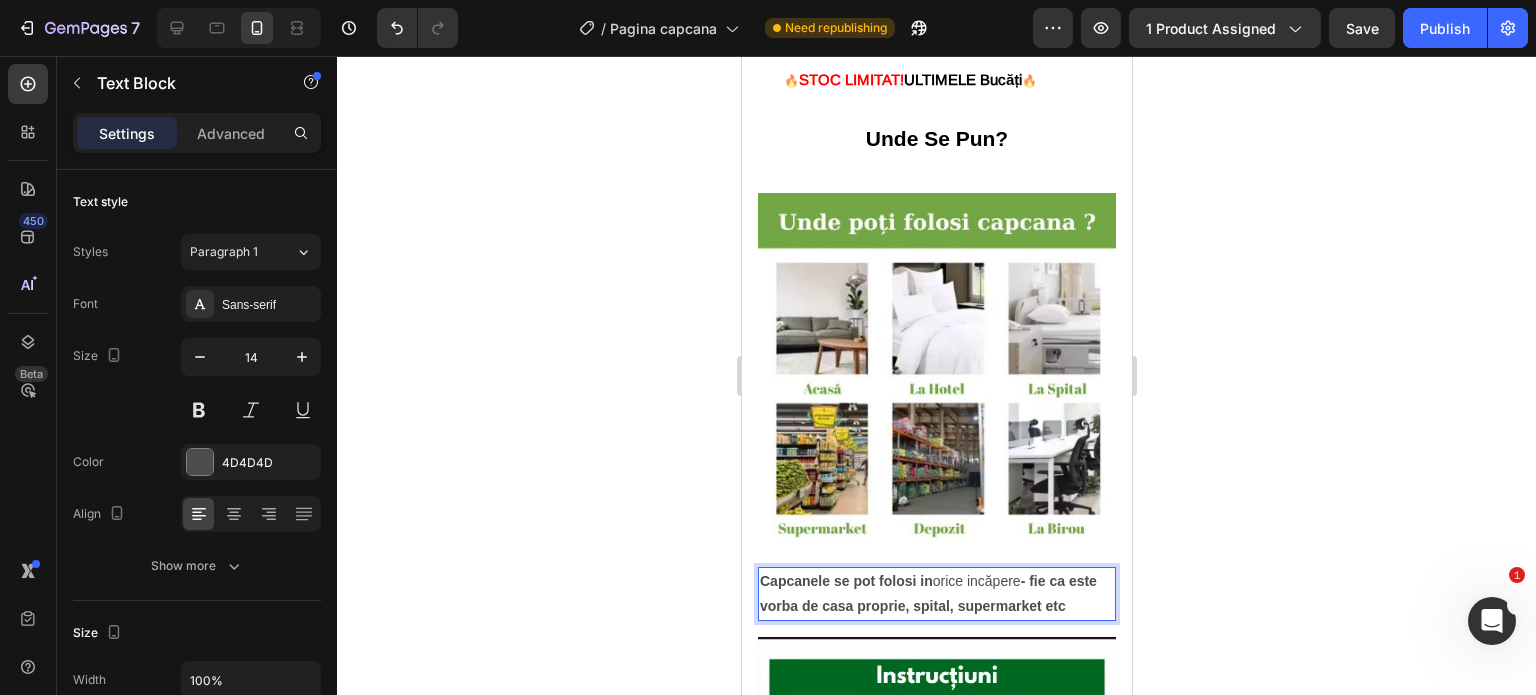 click on "Capcanele se pot folosi in" at bounding box center (845, 581) 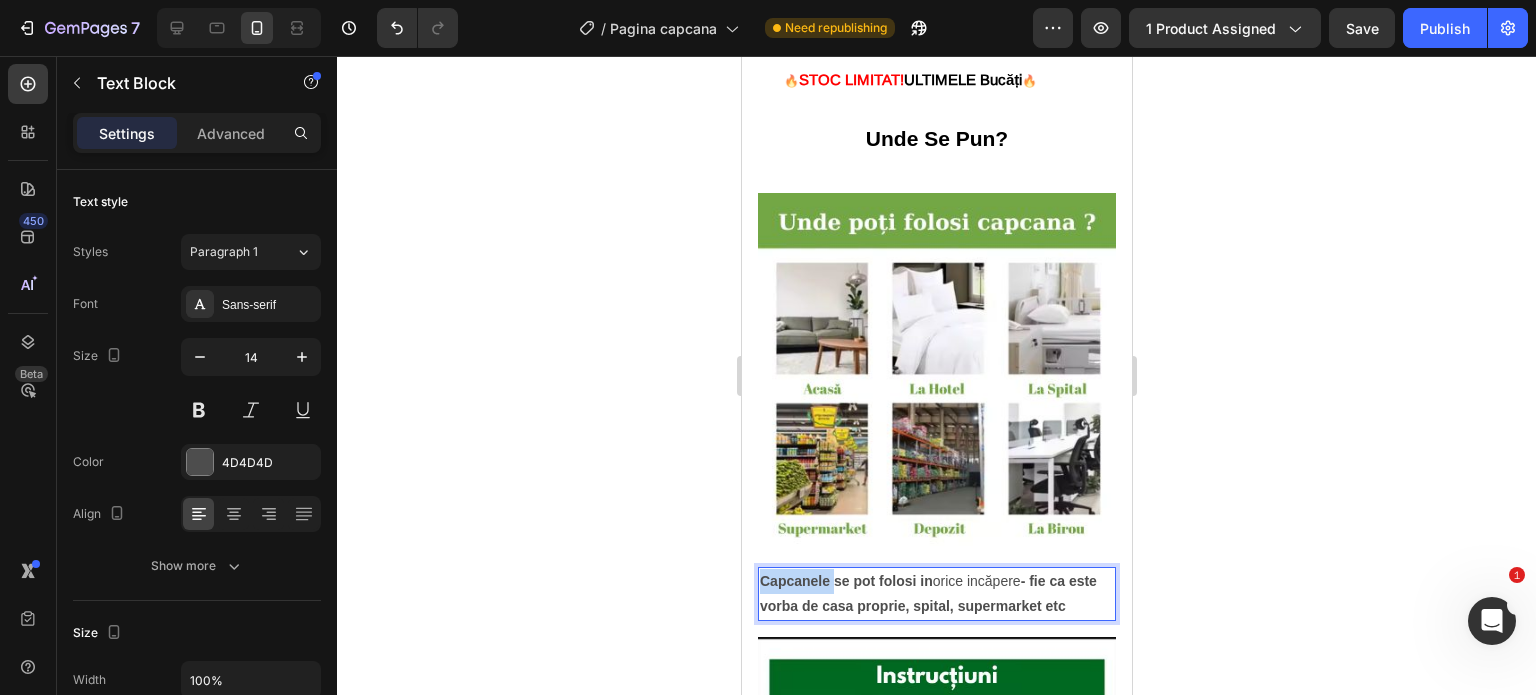 click on "Capcanele se pot folosi in" at bounding box center [845, 581] 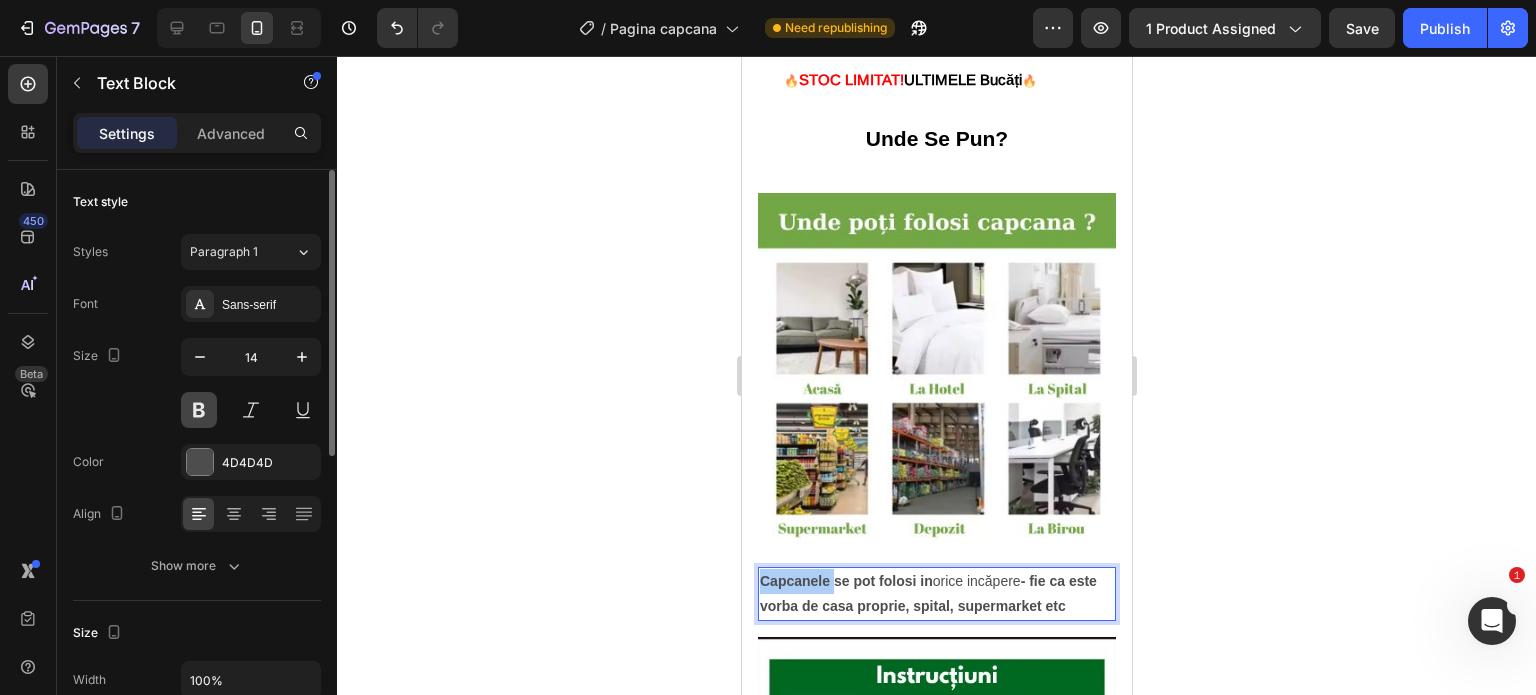 click at bounding box center (199, 410) 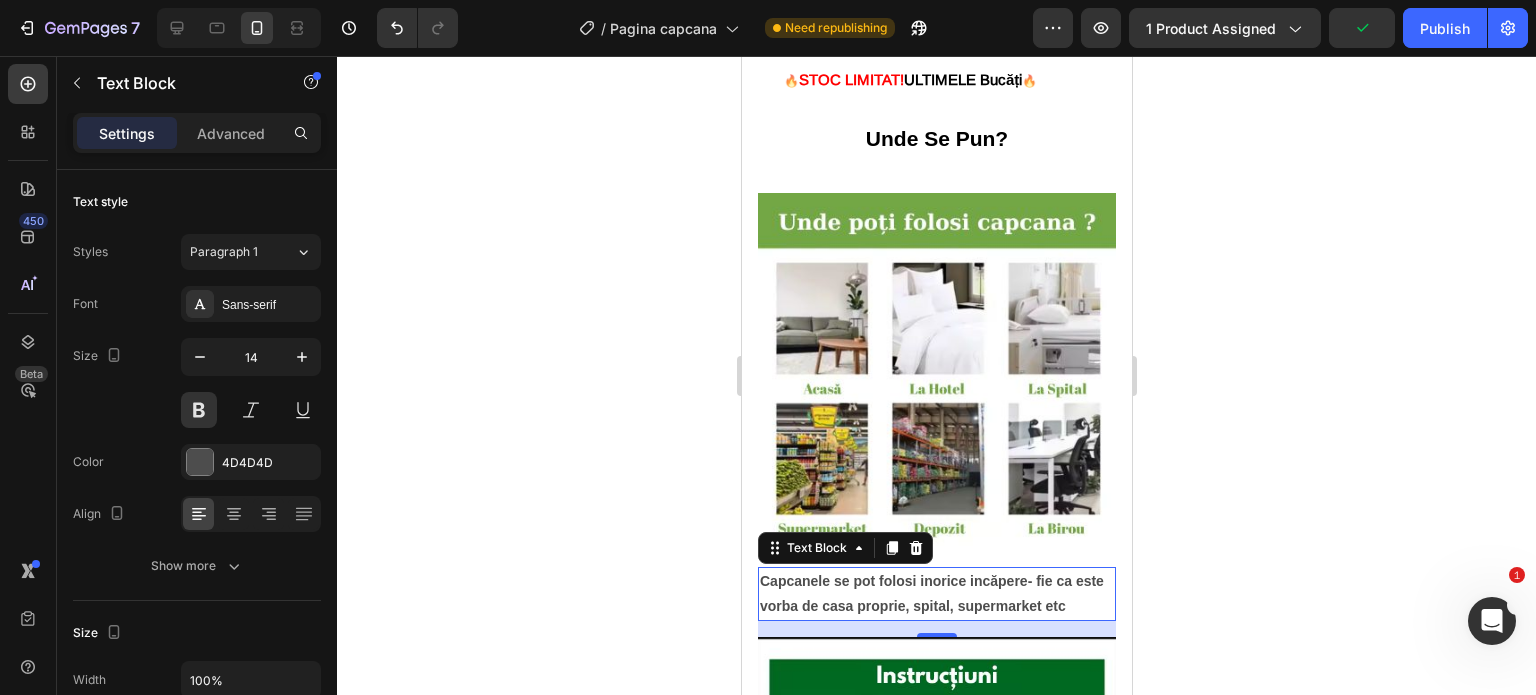 click 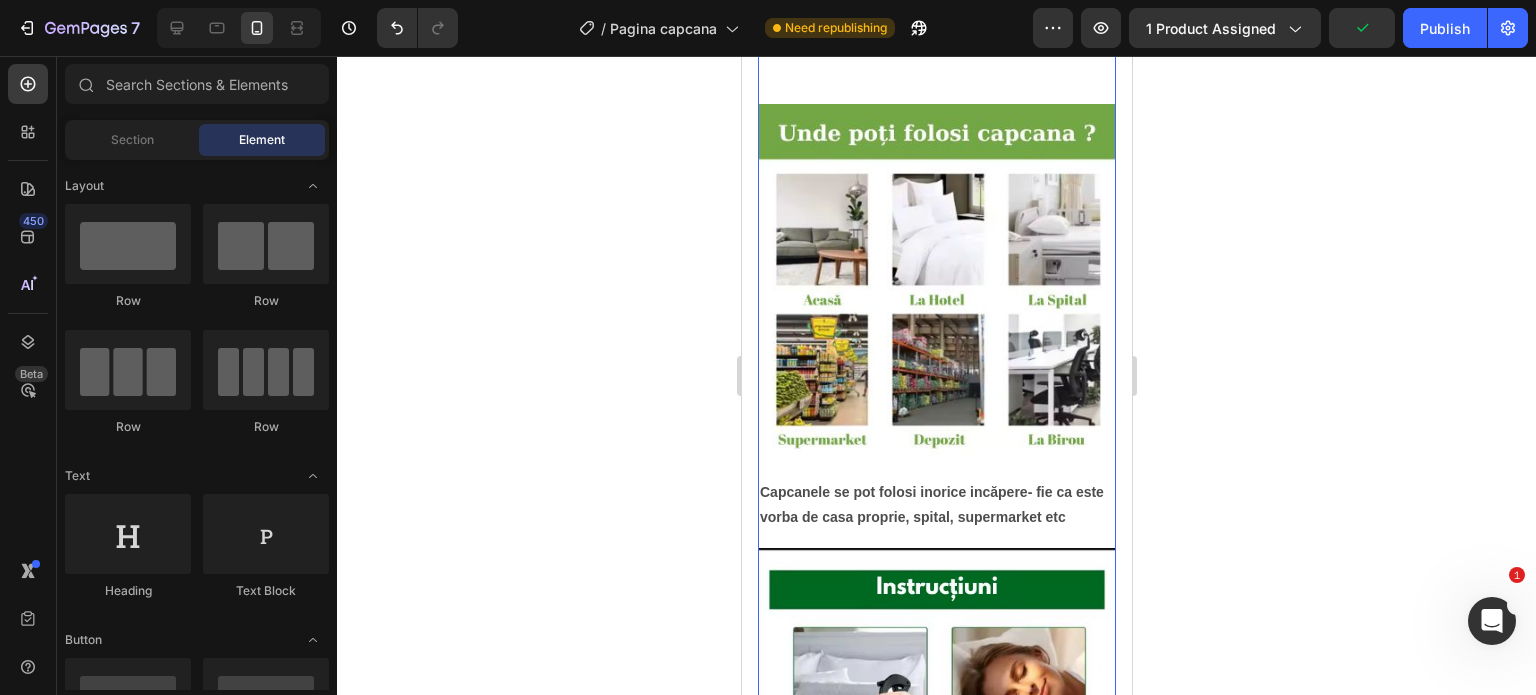 scroll, scrollTop: 2100, scrollLeft: 0, axis: vertical 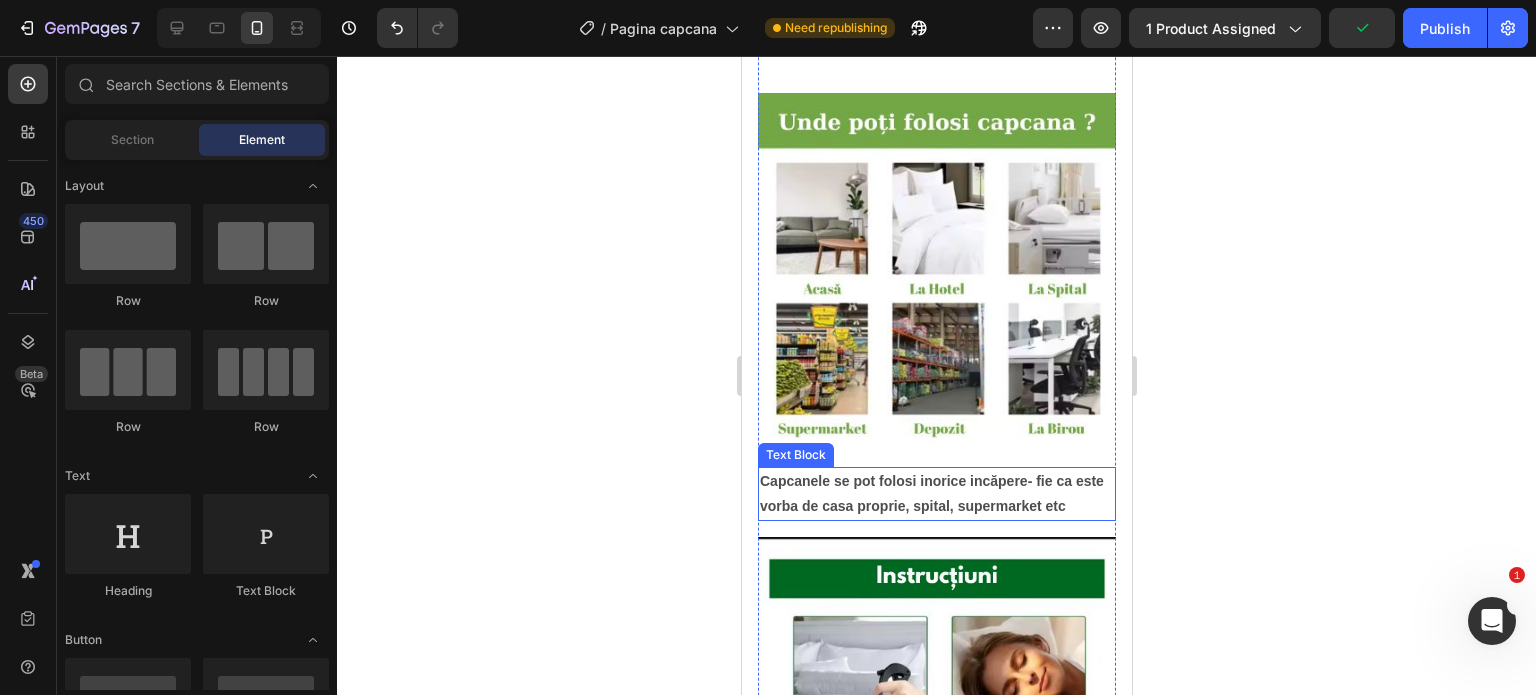 click on "Capcanele se pot folosi in  orice incăpere  - fie ca este vorba de casa proprie, spital, supermarket etc" at bounding box center (931, 493) 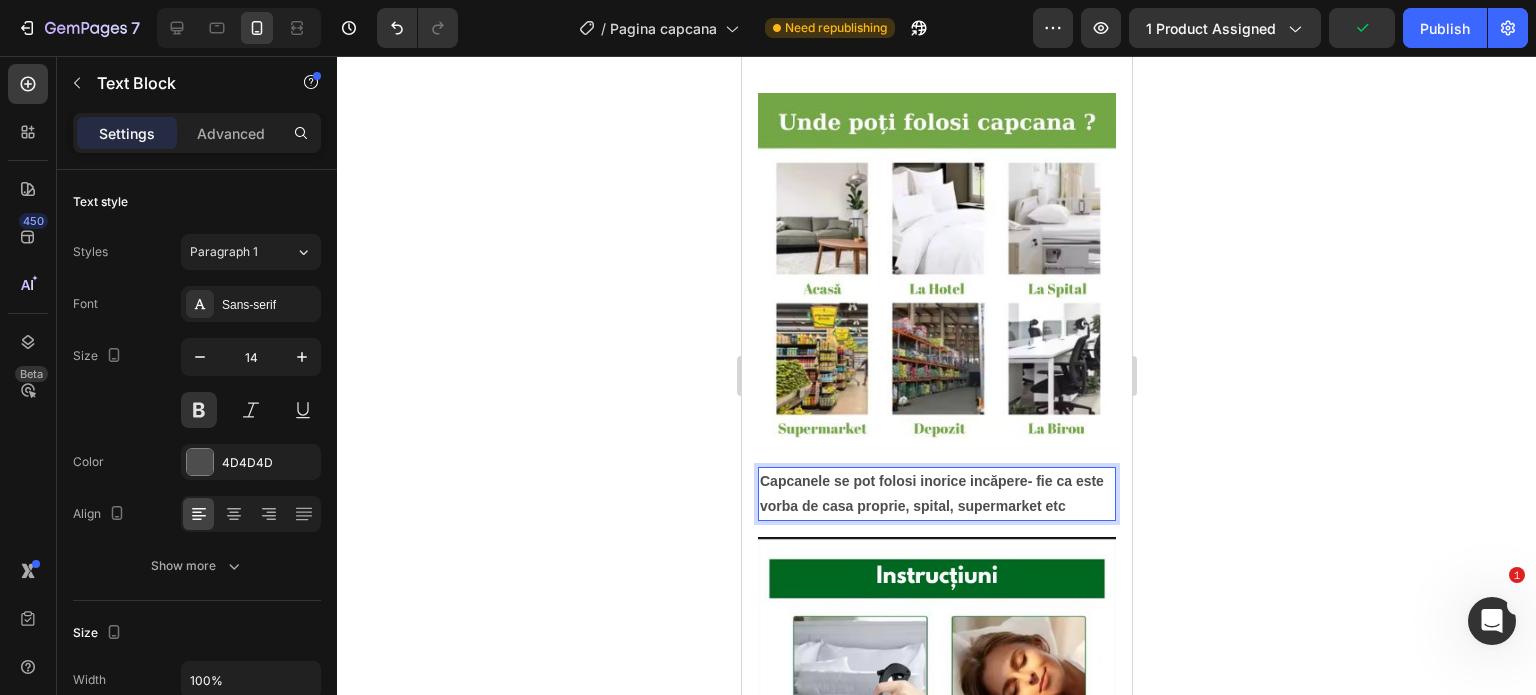 click on "Capcanele se pot folosi in  orice incăpere  - fie ca este vorba de casa proprie, spital, supermarket etc" at bounding box center (931, 493) 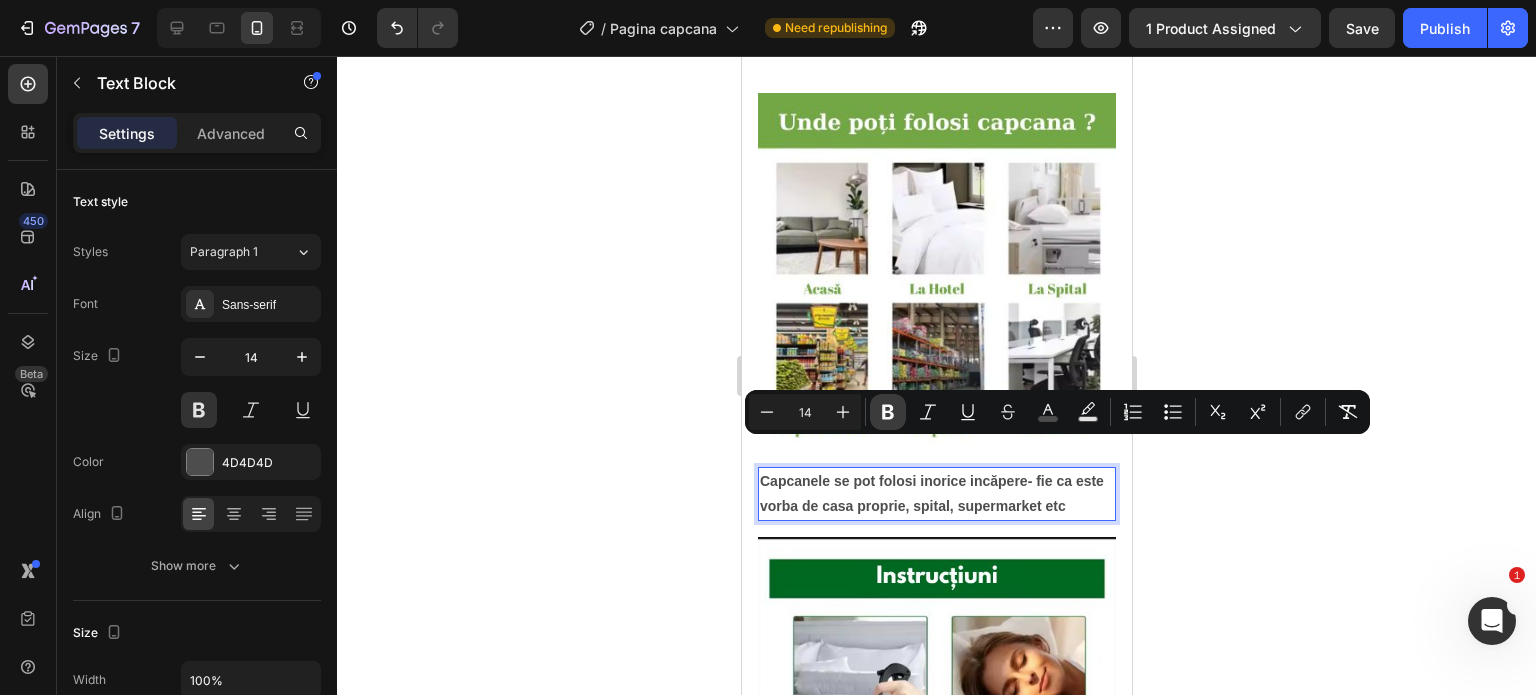 click on "Bold" at bounding box center (888, 412) 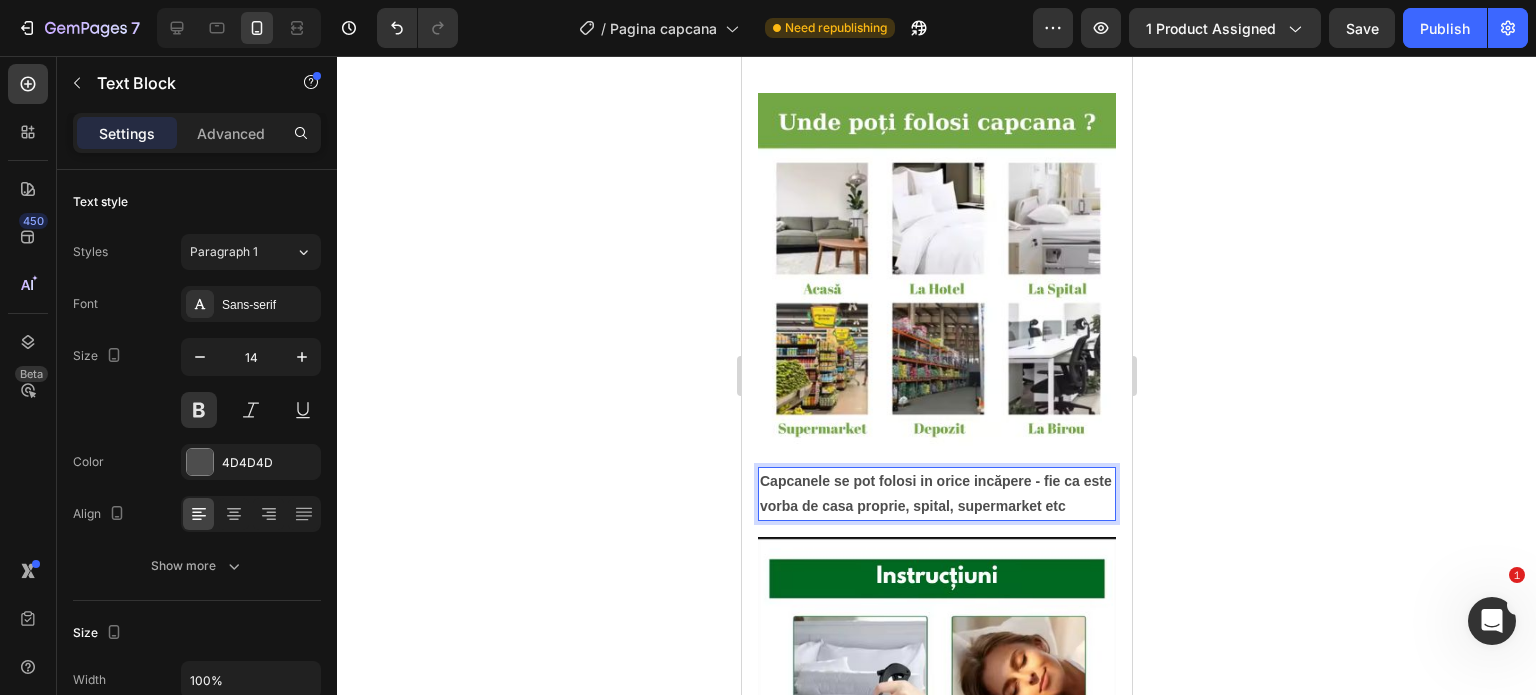 click 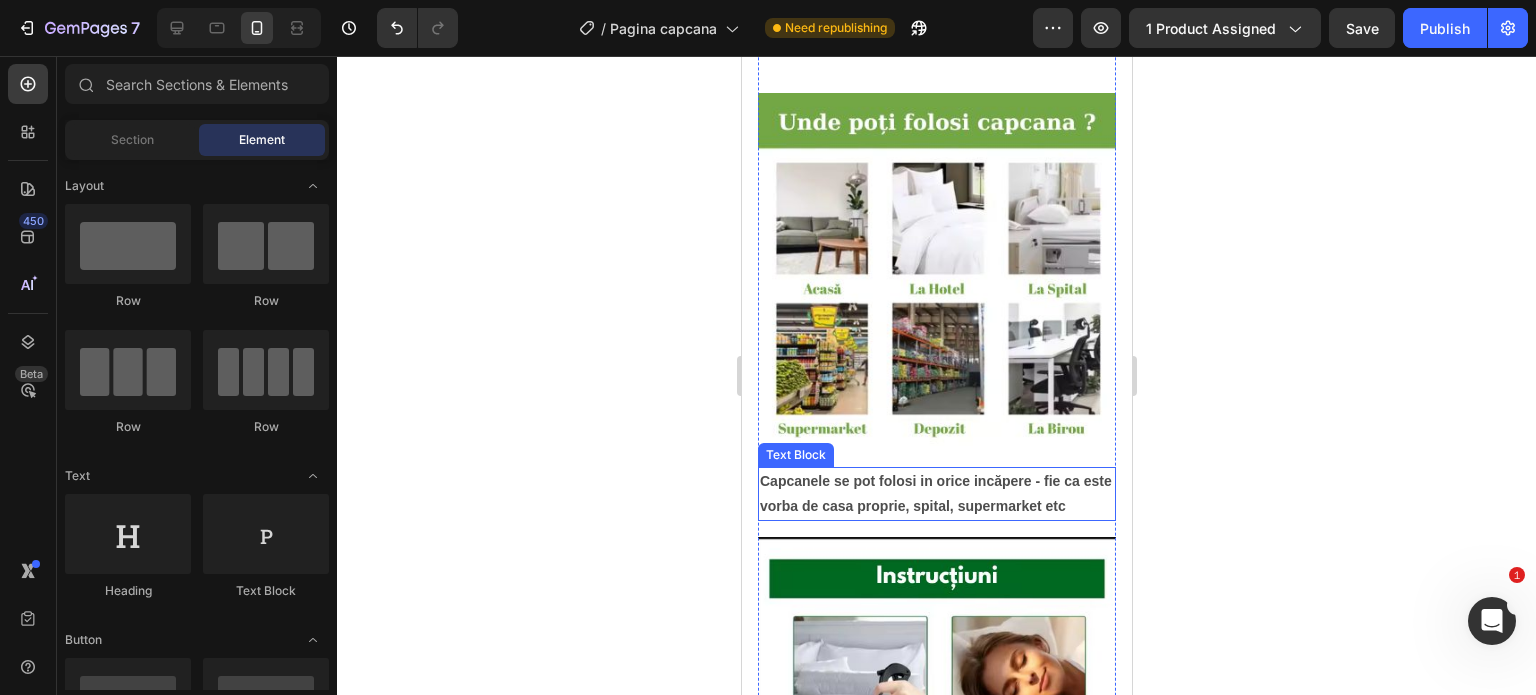 click on "Capcanele se pot folosi in orice incăpere - fie ca este vorba de casa proprie, spital, supermarket etc" at bounding box center [935, 493] 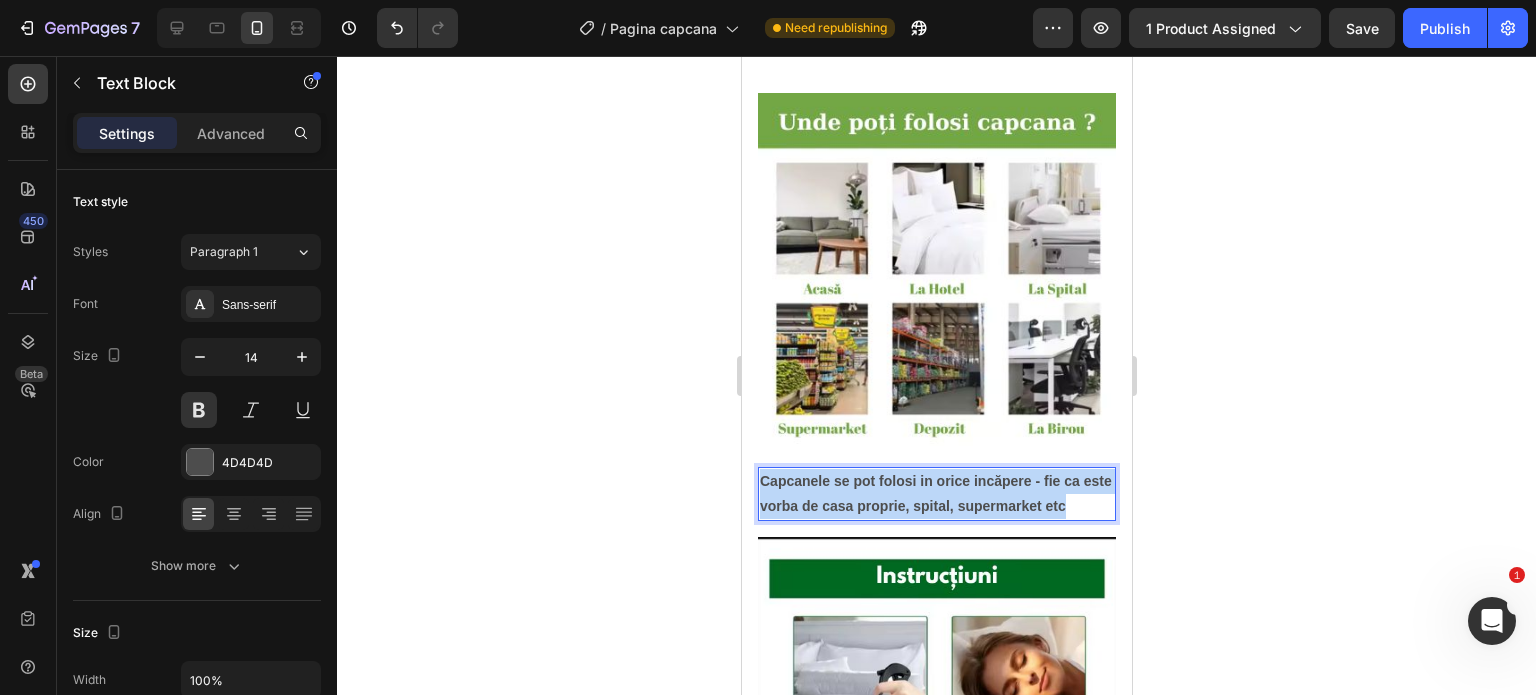 click on "Capcanele se pot folosi in orice incăpere - fie ca este vorba de casa proprie, spital, supermarket etc" at bounding box center [935, 493] 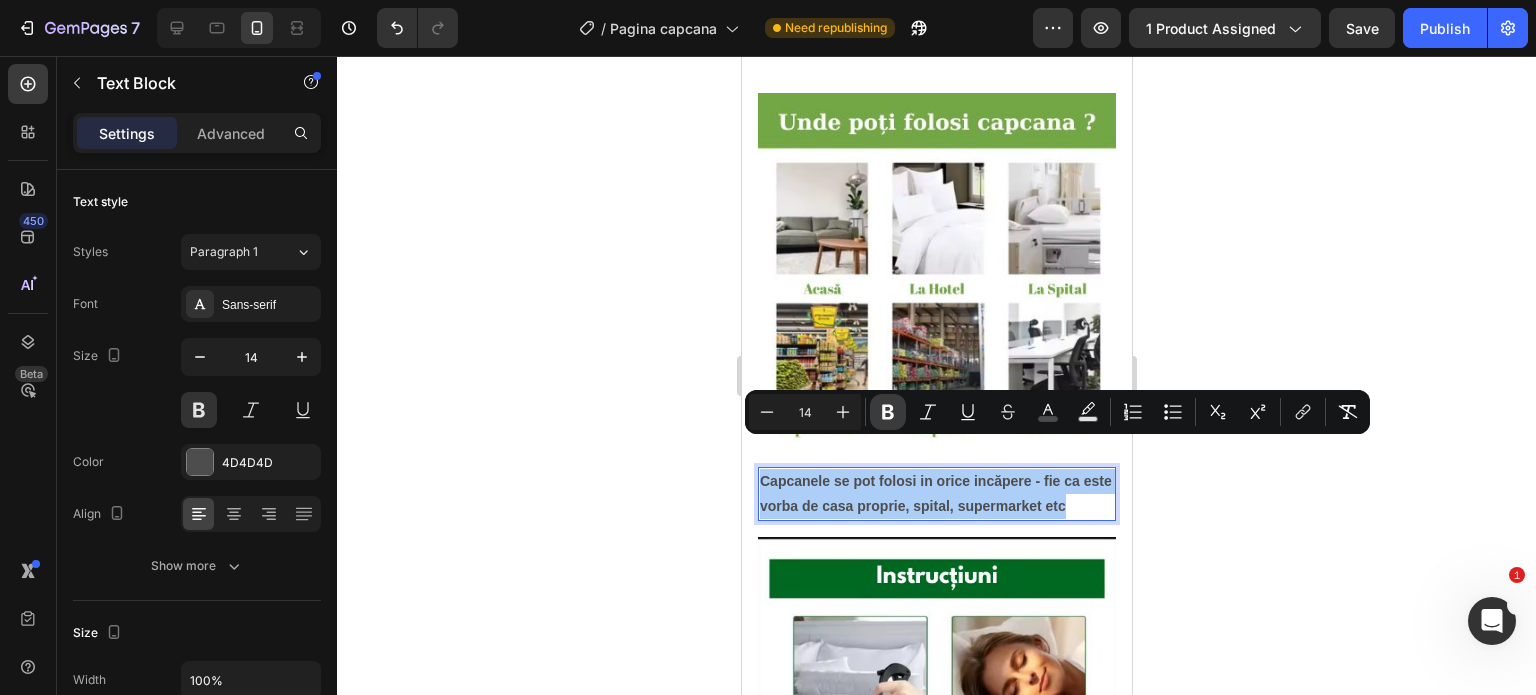 click 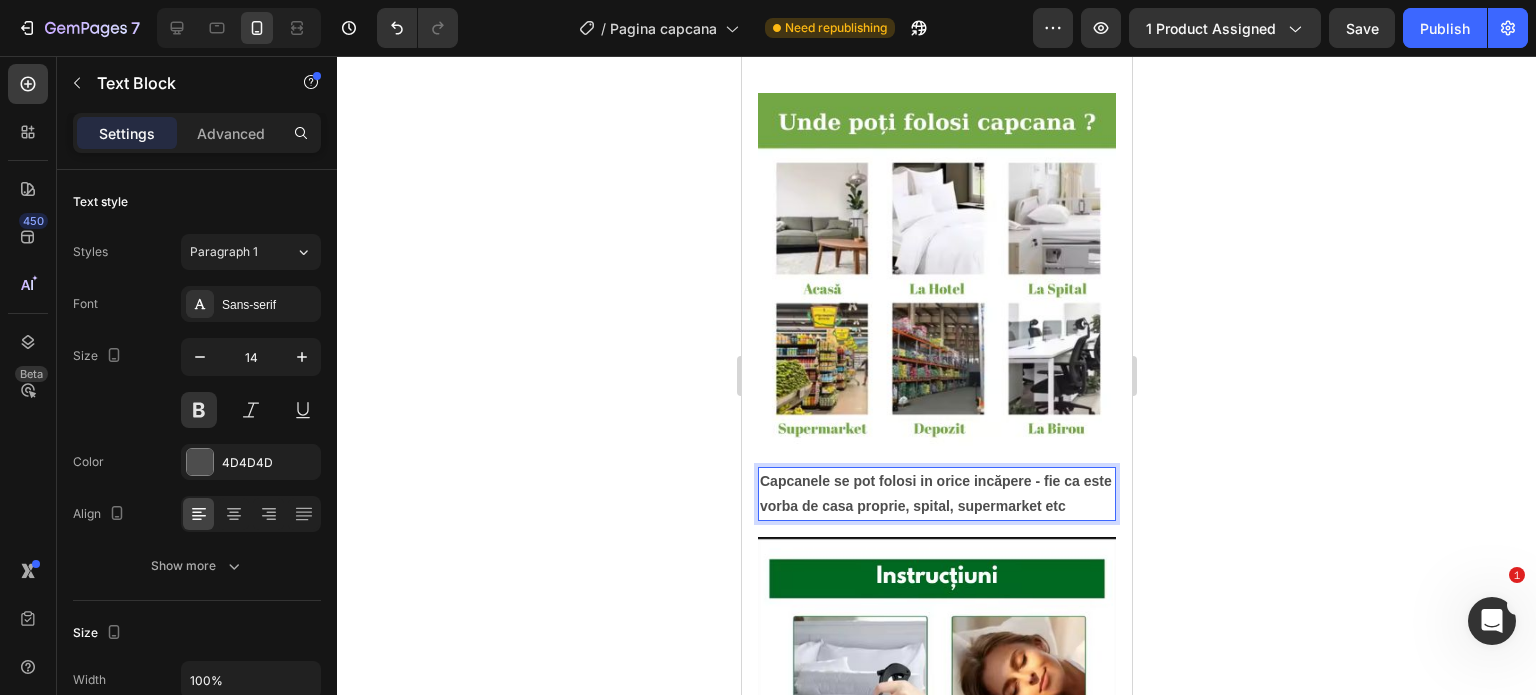 click on "Capcanele se pot folosi in orice incăpere - fie ca este vorba de casa proprie, spital, supermarket etc" at bounding box center (935, 493) 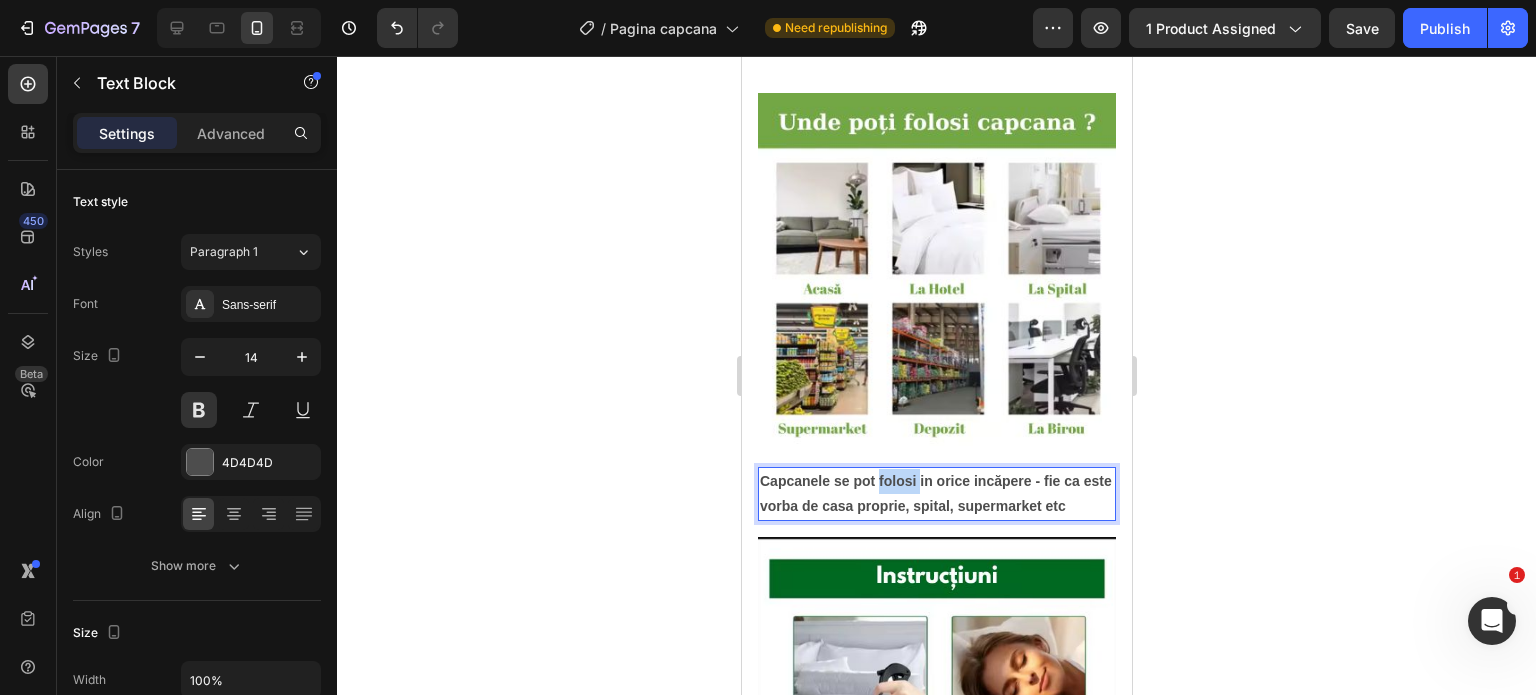 click on "Capcanele se pot folosi in orice incăpere - fie ca este vorba de casa proprie, spital, supermarket etc" at bounding box center [935, 493] 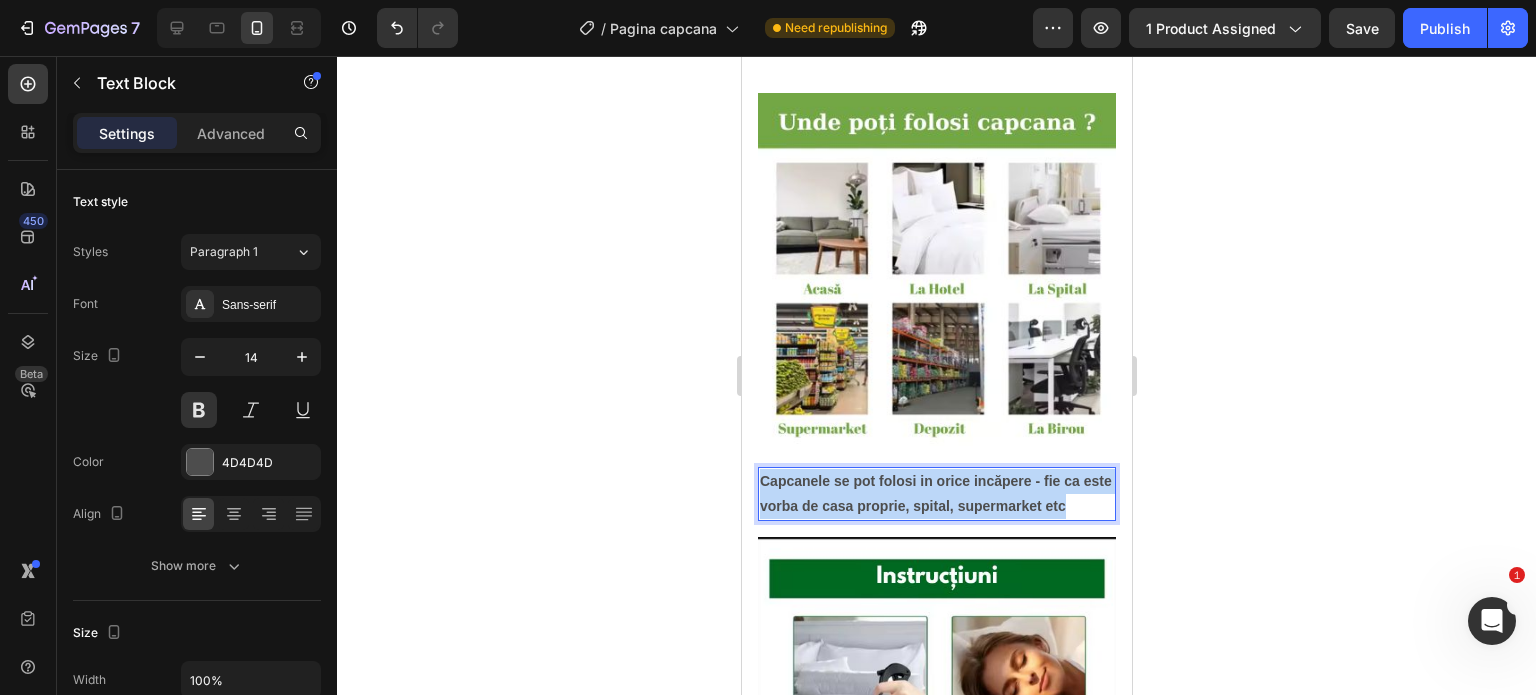 click on "Capcanele se pot folosi in orice incăpere - fie ca este vorba de casa proprie, spital, supermarket etc" at bounding box center (935, 493) 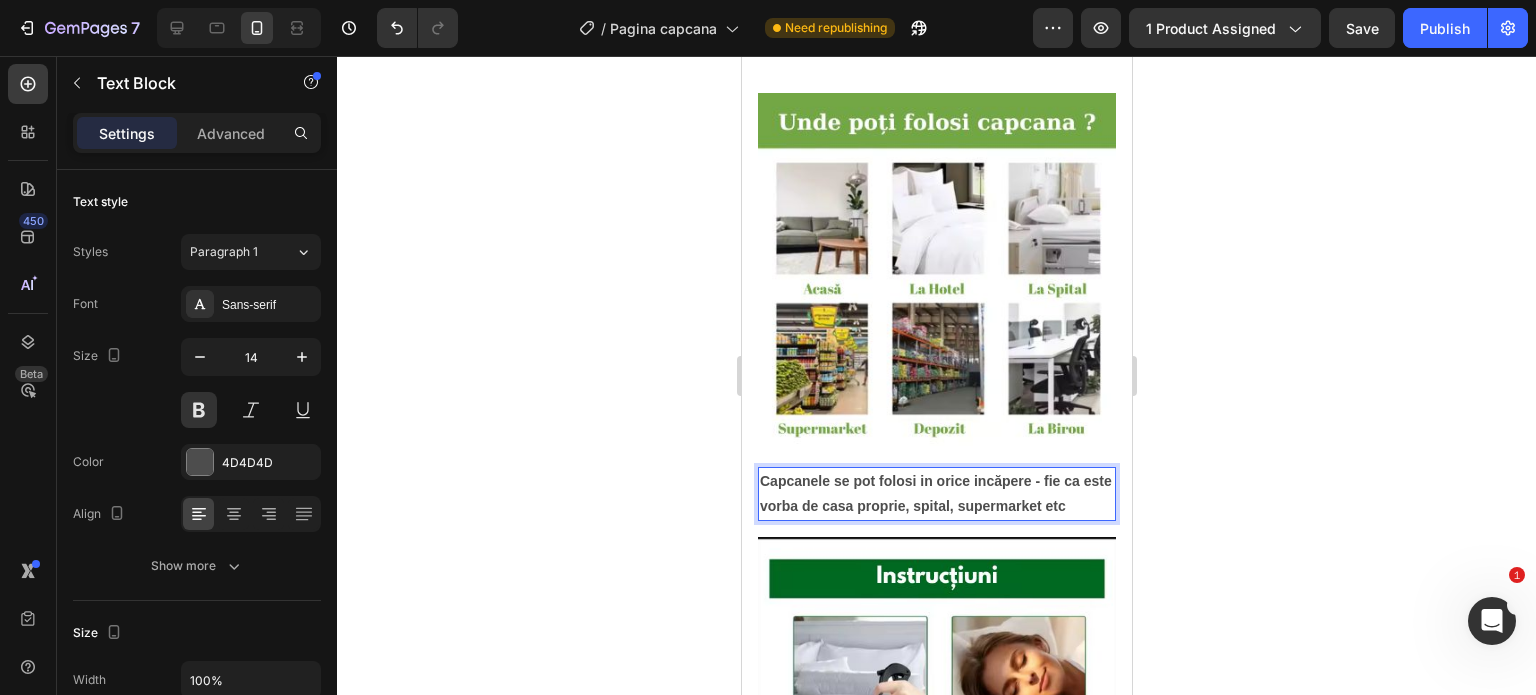 click 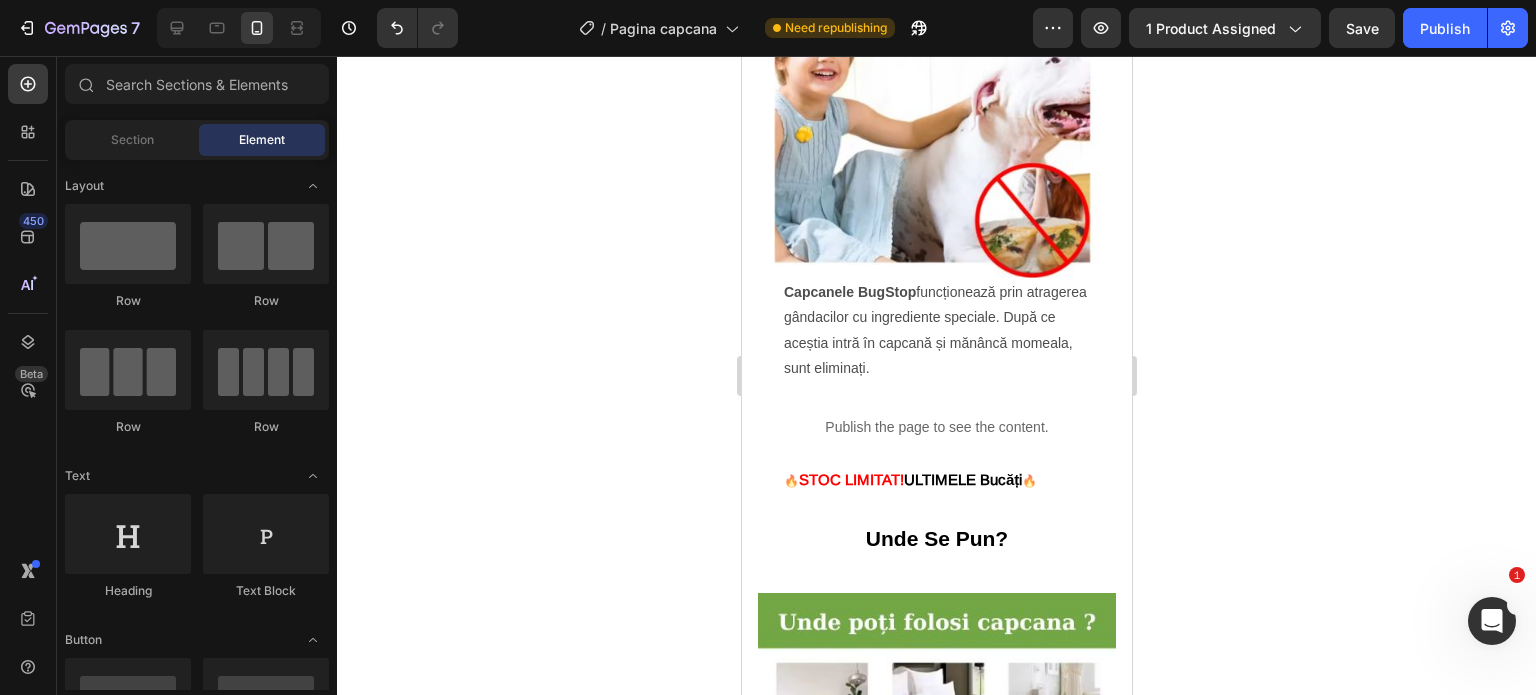 scroll, scrollTop: 2000, scrollLeft: 0, axis: vertical 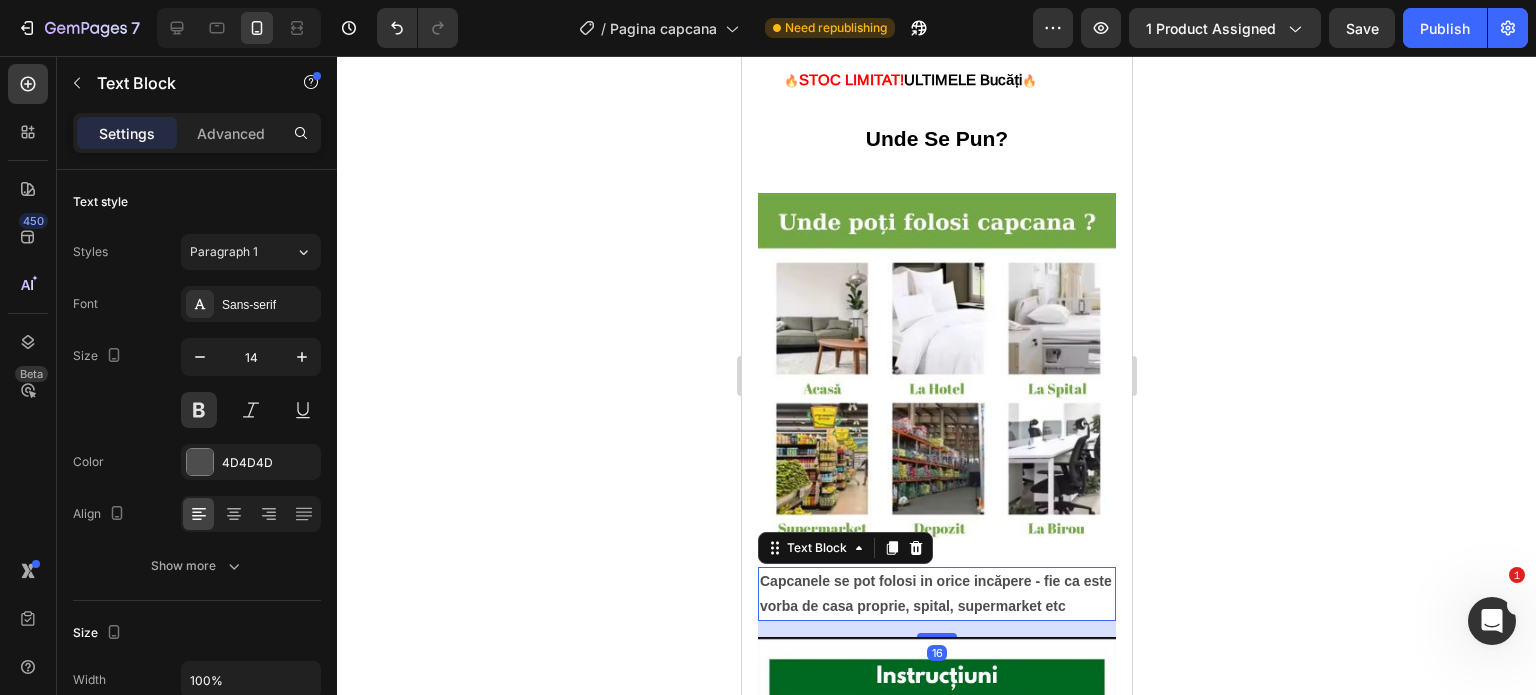 click on "Capcanele se pot folosi in orice incăpere - fie ca este vorba de casa proprie, spital, supermarket etc" at bounding box center [936, 594] 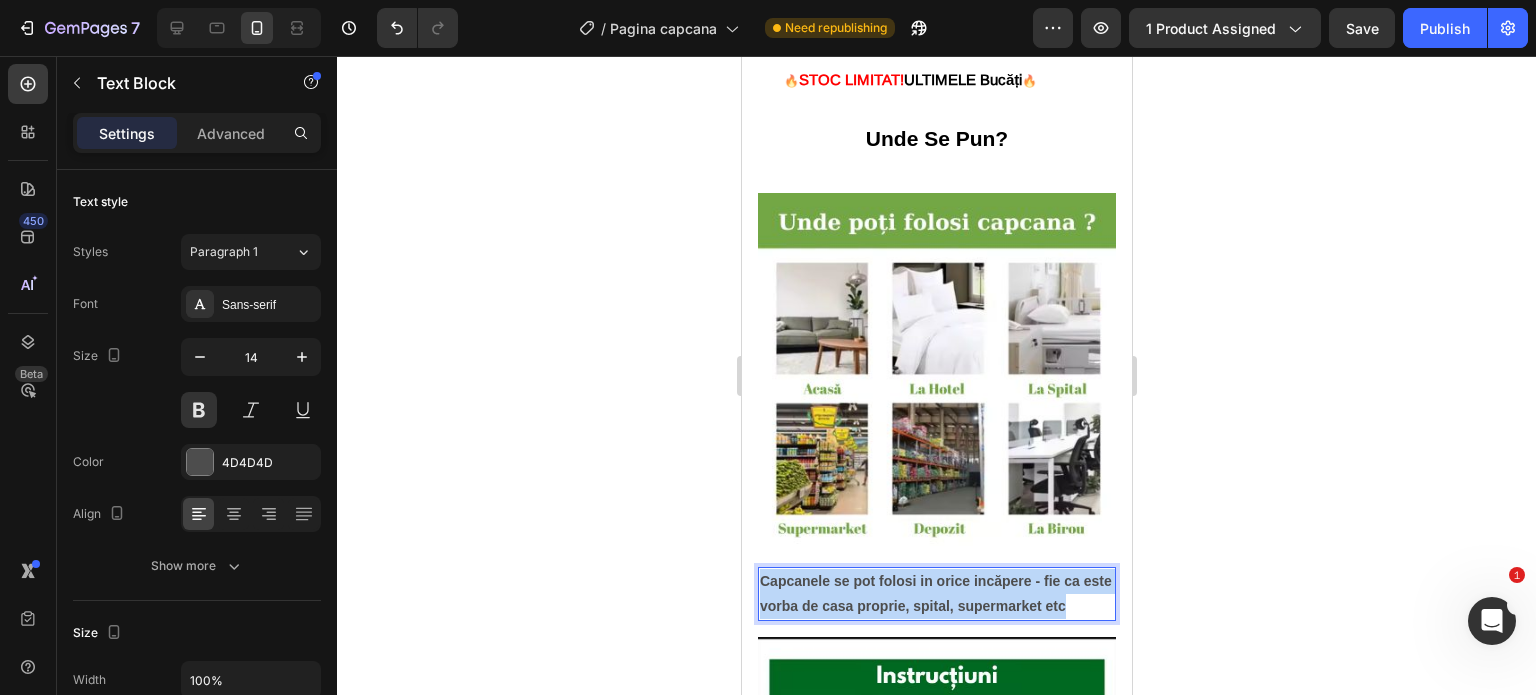 click on "Capcanele se pot folosi in orice incăpere - fie ca este vorba de casa proprie, spital, supermarket etc" at bounding box center [936, 594] 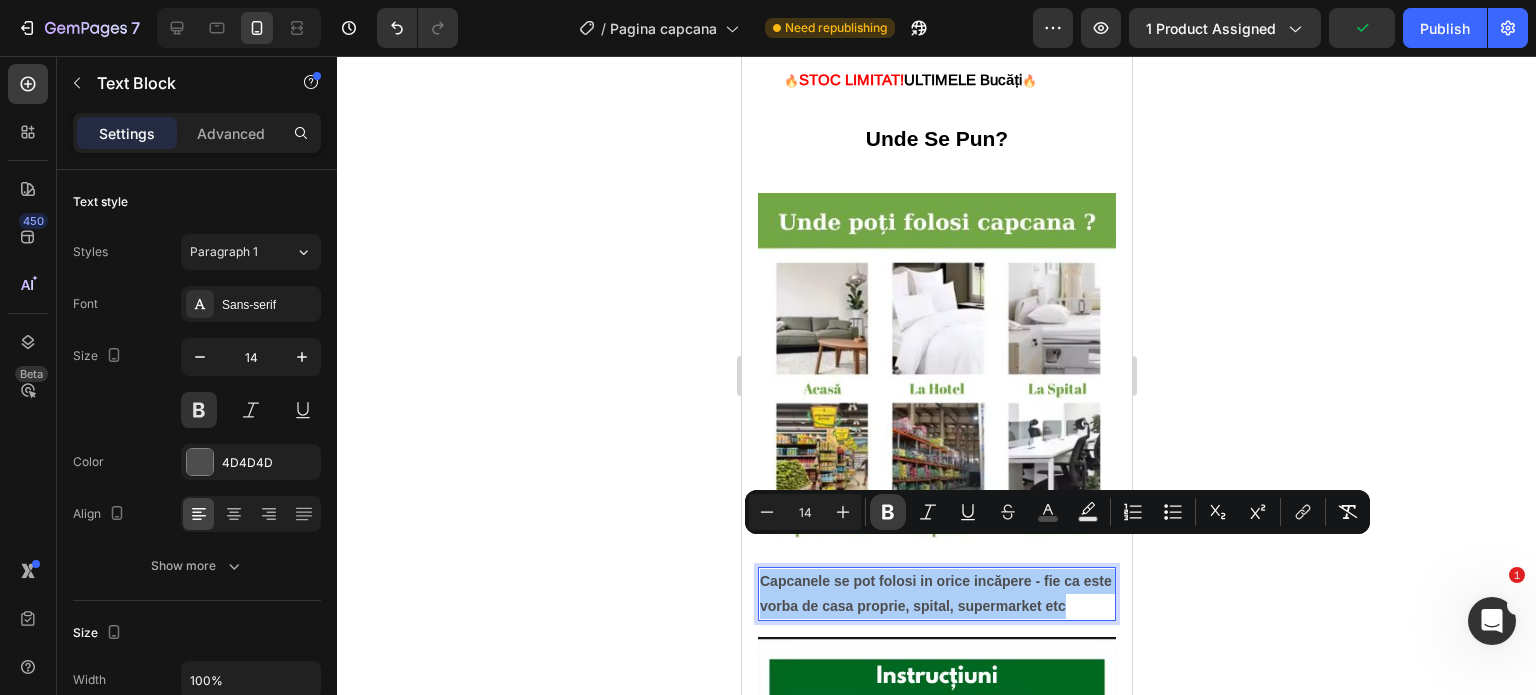 click on "Bold" at bounding box center (888, 512) 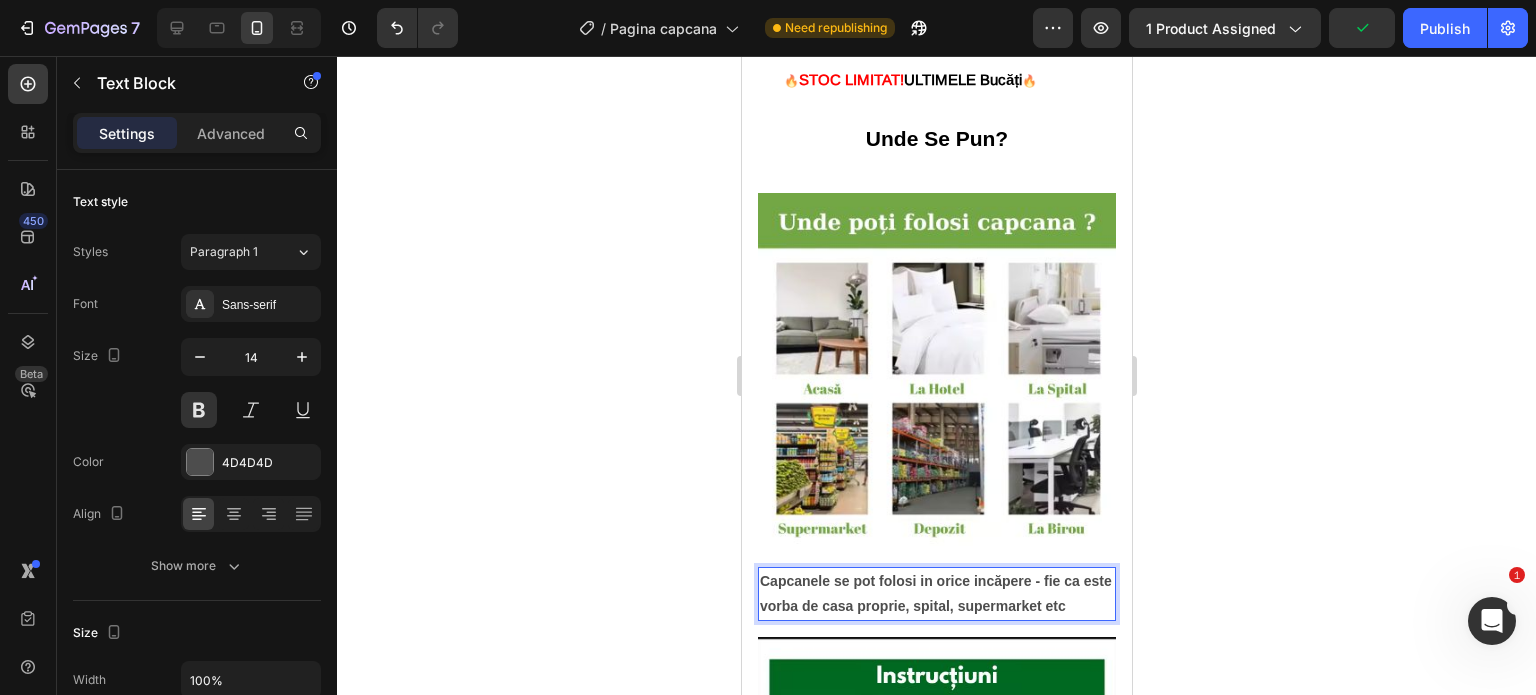 click 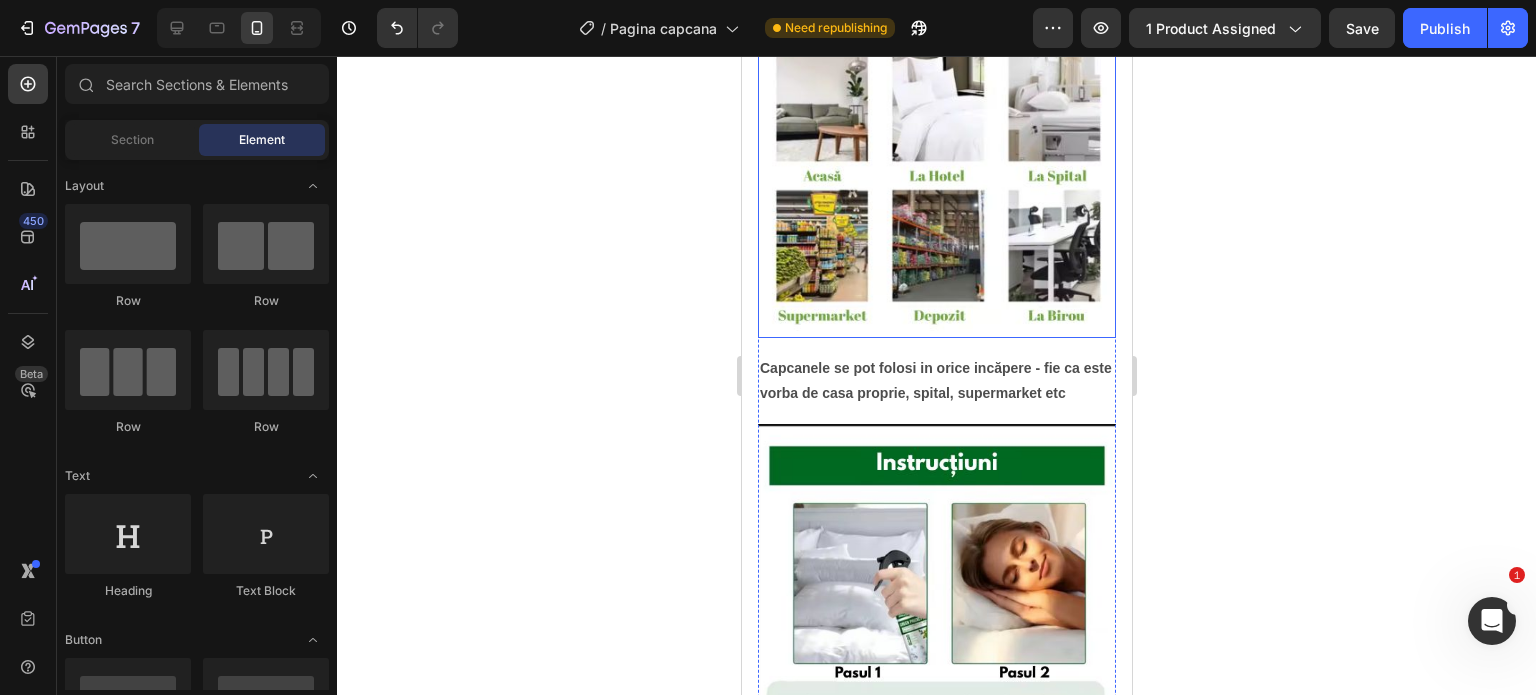 scroll, scrollTop: 2300, scrollLeft: 0, axis: vertical 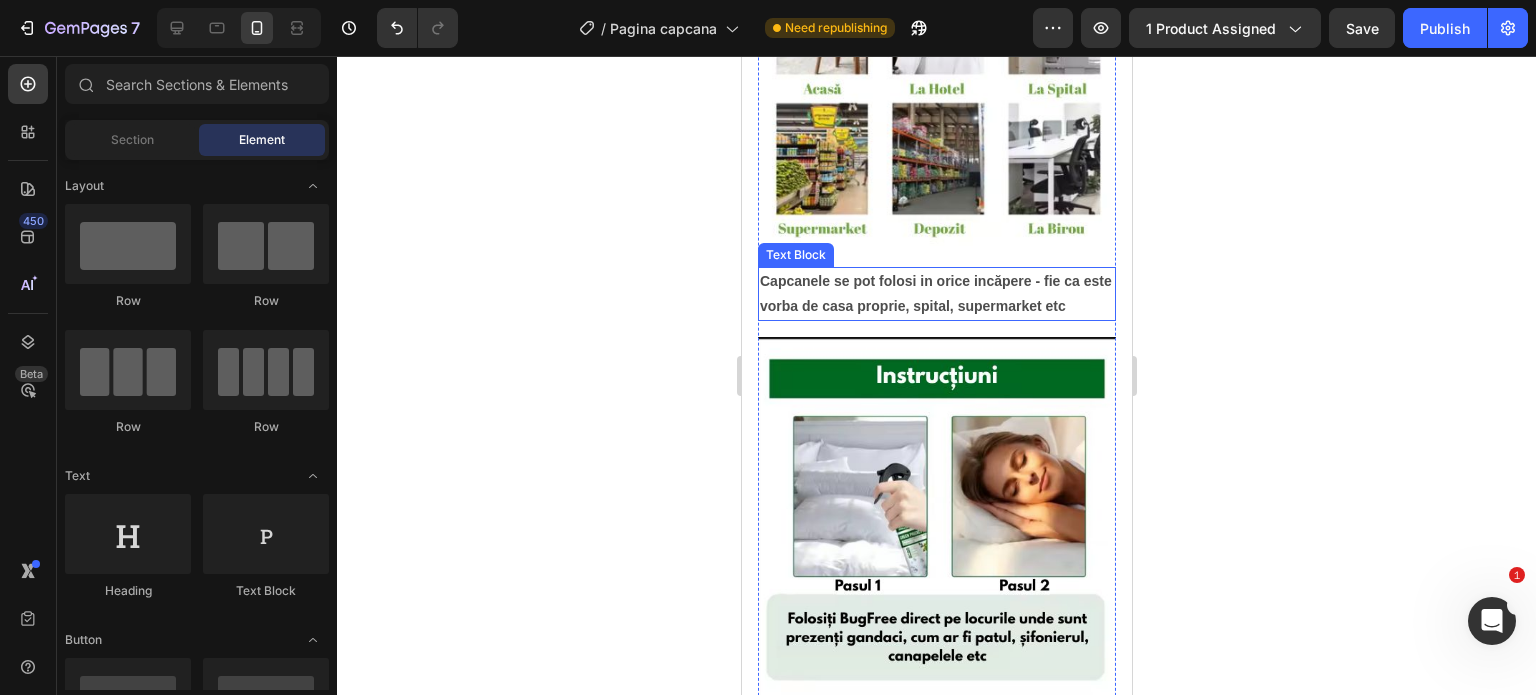 click on "Capcanele se pot folosi in orice incăpere - fie ca este vorba de casa proprie, spital, supermarket etc" at bounding box center (935, 293) 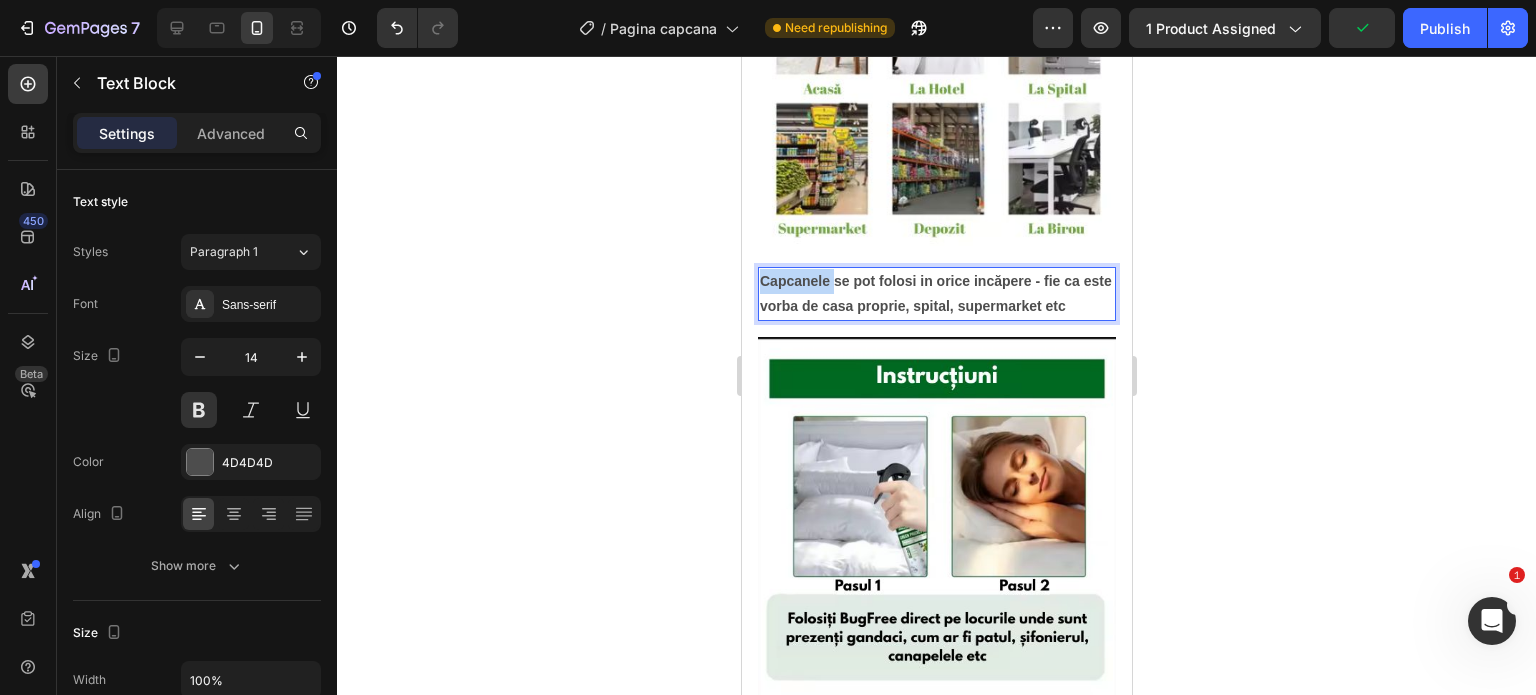 click on "Capcanele se pot folosi in orice incăpere - fie ca este vorba de casa proprie, spital, supermarket etc" at bounding box center (935, 293) 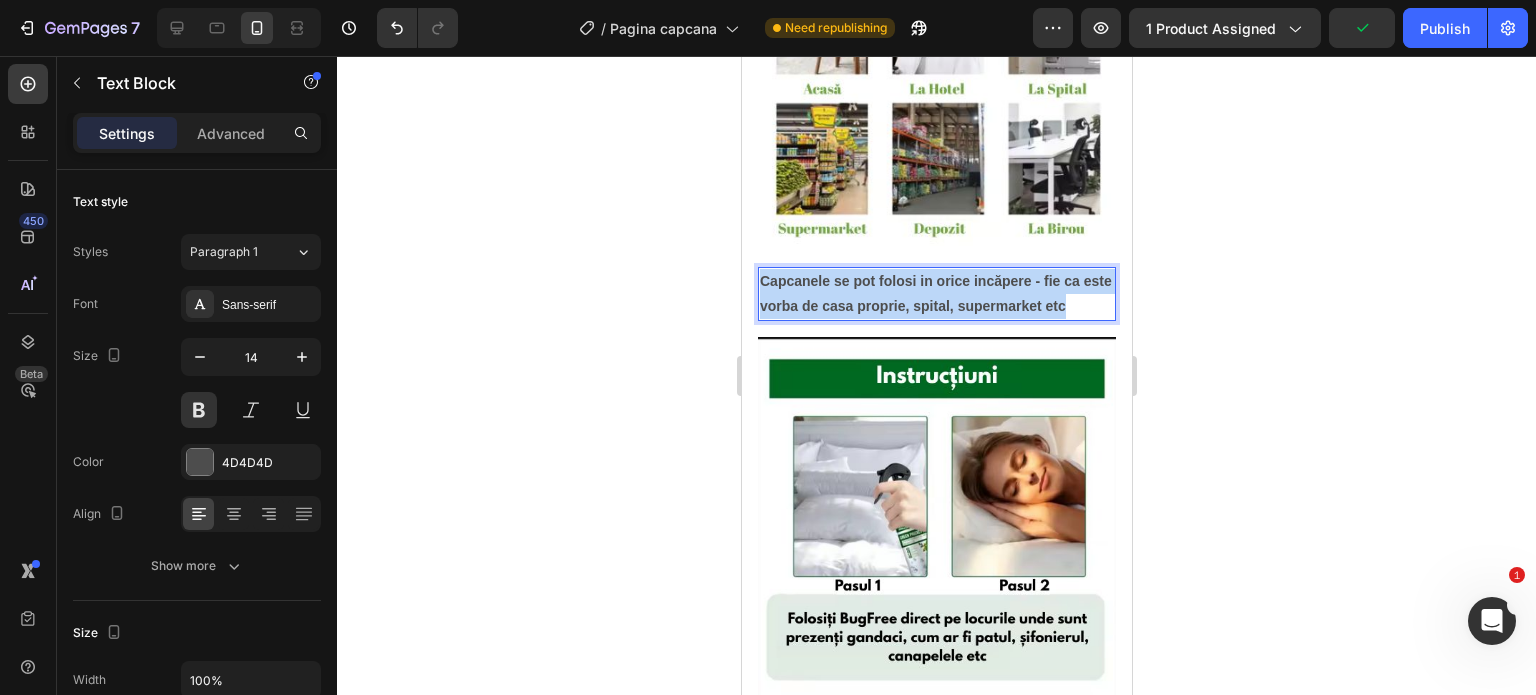 click on "Capcanele se pot folosi in orice incăpere - fie ca este vorba de casa proprie, spital, supermarket etc" at bounding box center [935, 293] 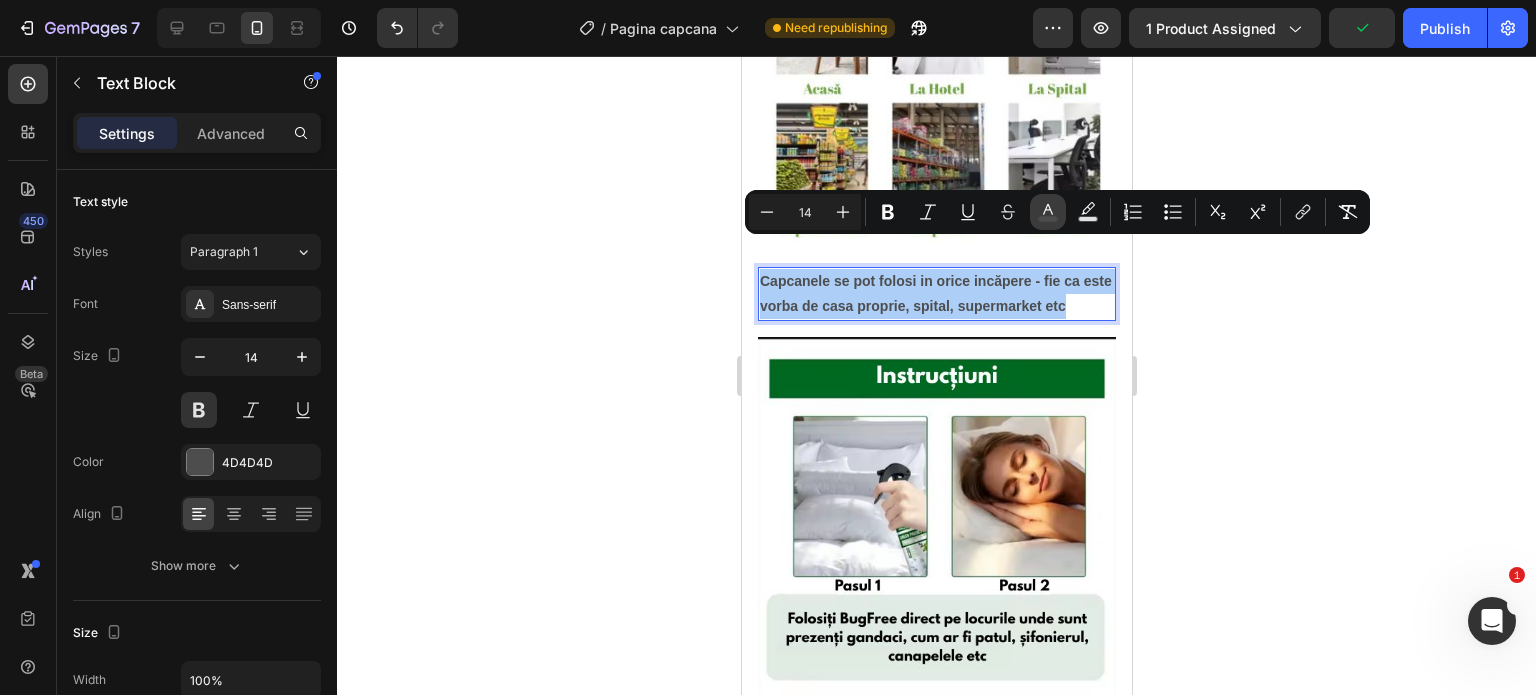 click 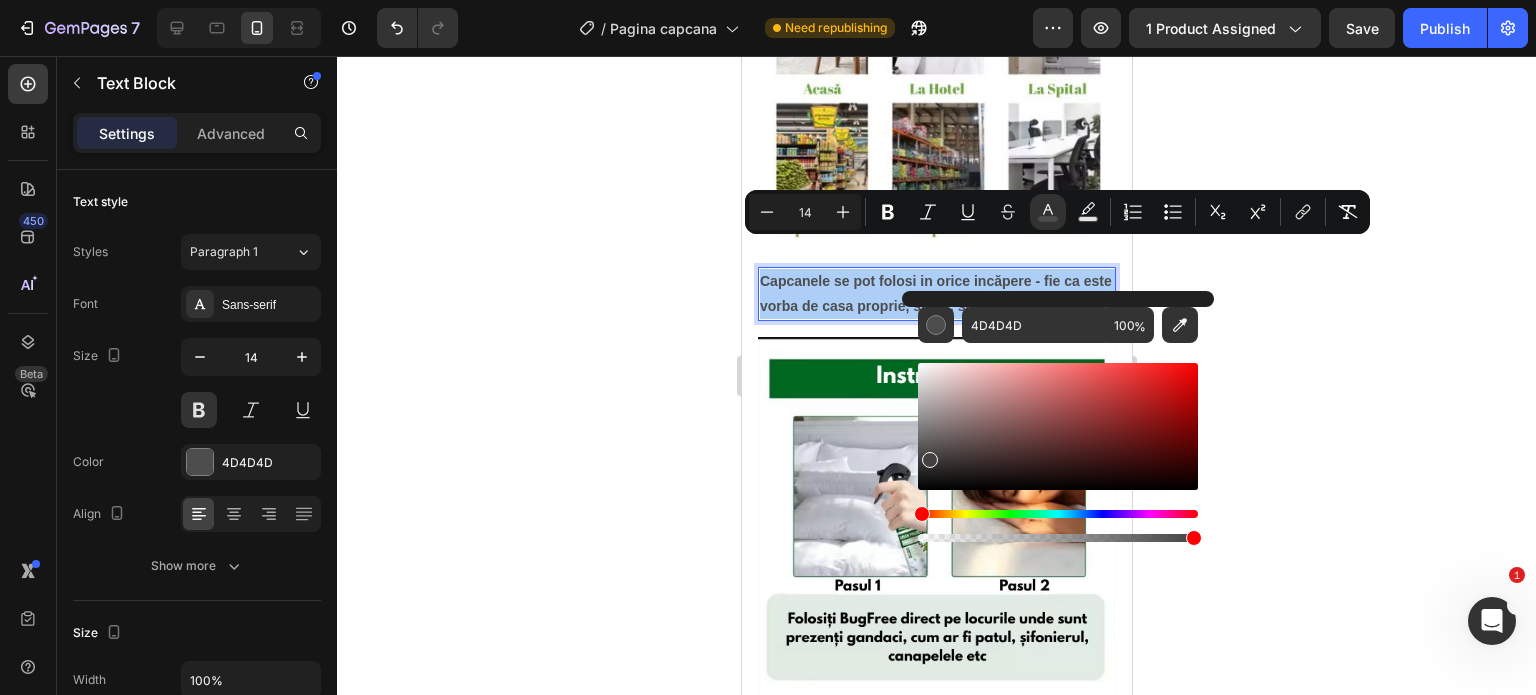 drag, startPoint x: 927, startPoint y: 455, endPoint x: 940, endPoint y: 483, distance: 30.870699 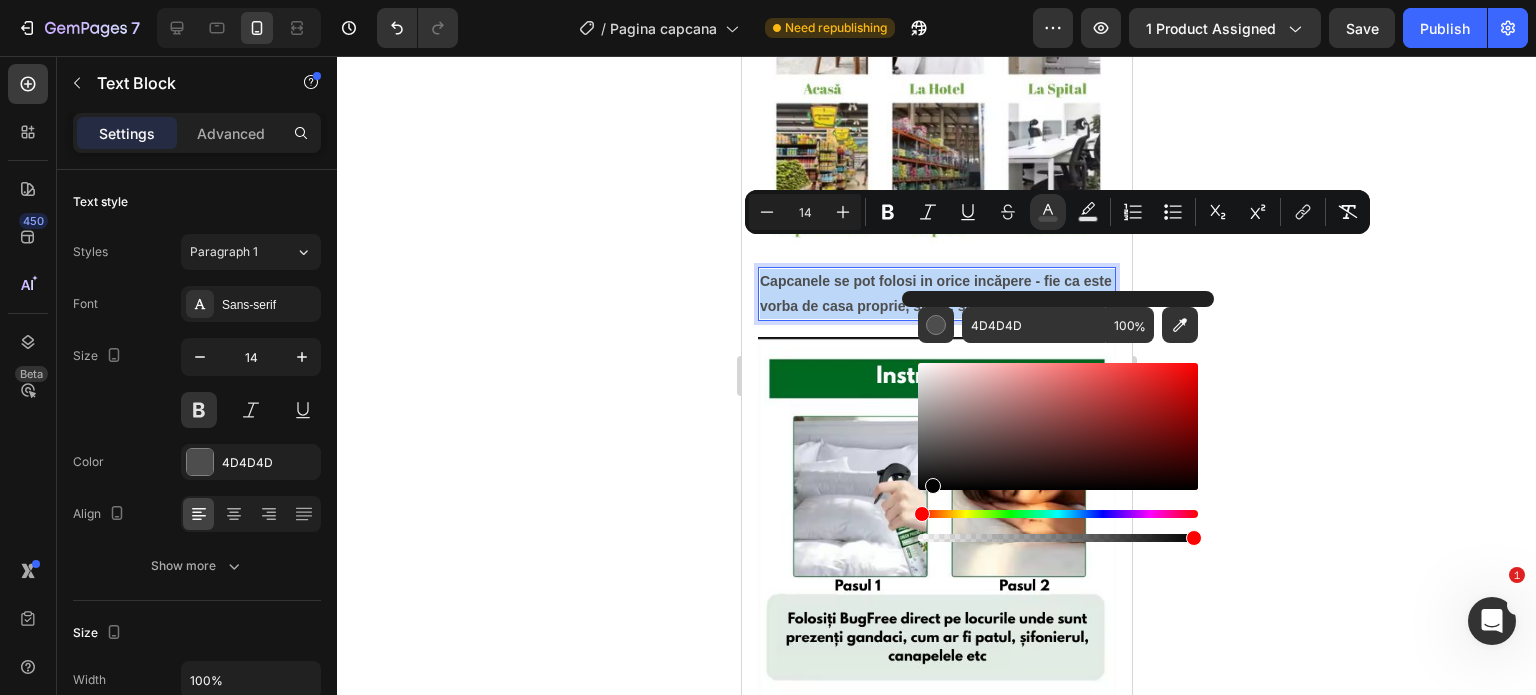 type on "000000" 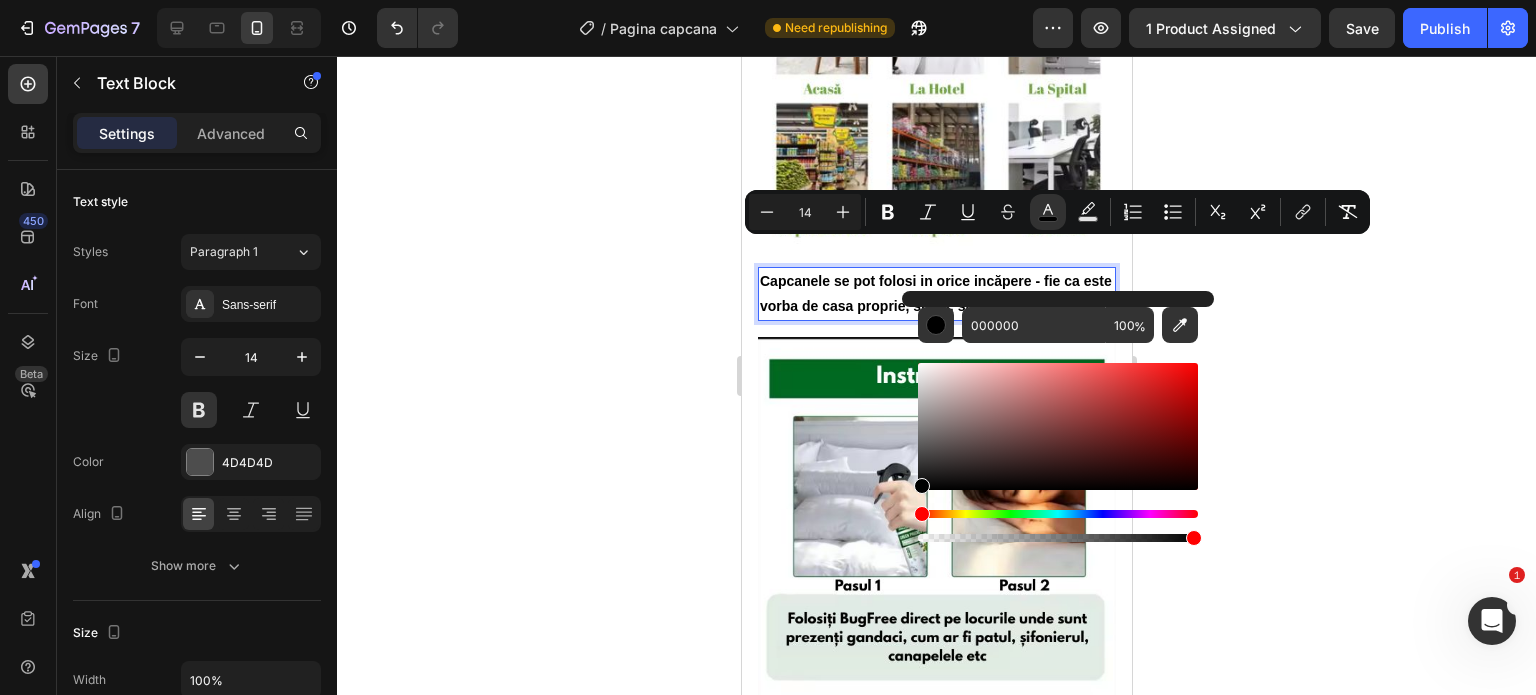 click 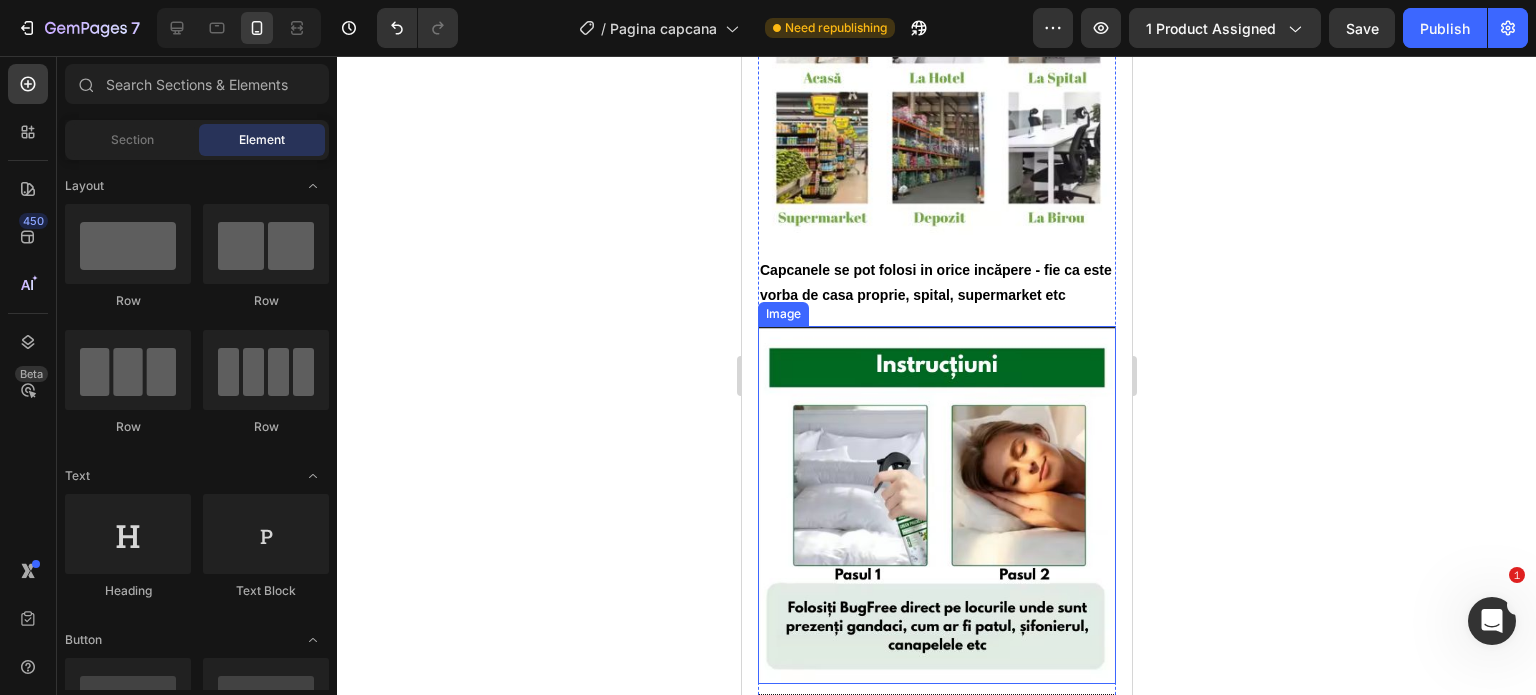 scroll, scrollTop: 2300, scrollLeft: 0, axis: vertical 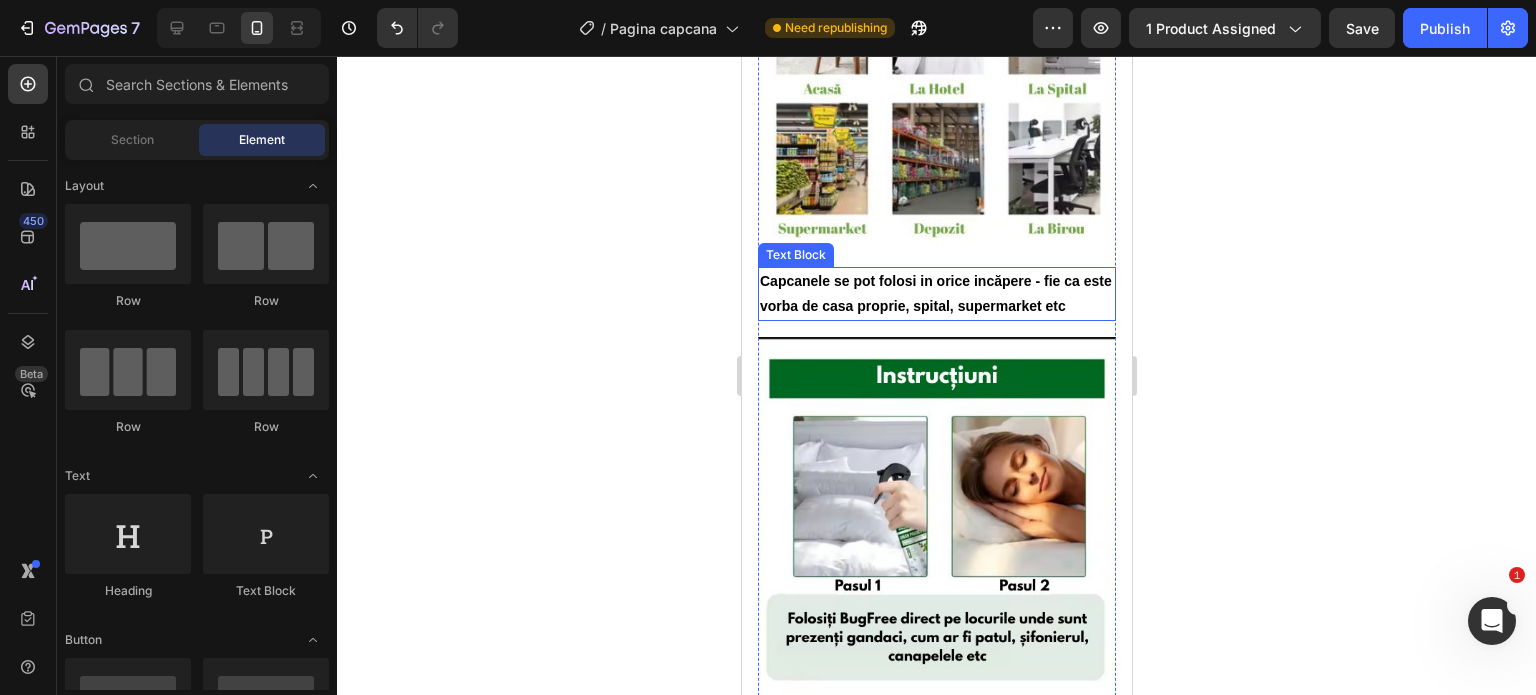 click on "Capcanele se pot folosi in orice incăpere - fie ca este vorba de casa proprie, spital, supermarket etc" at bounding box center [936, 294] 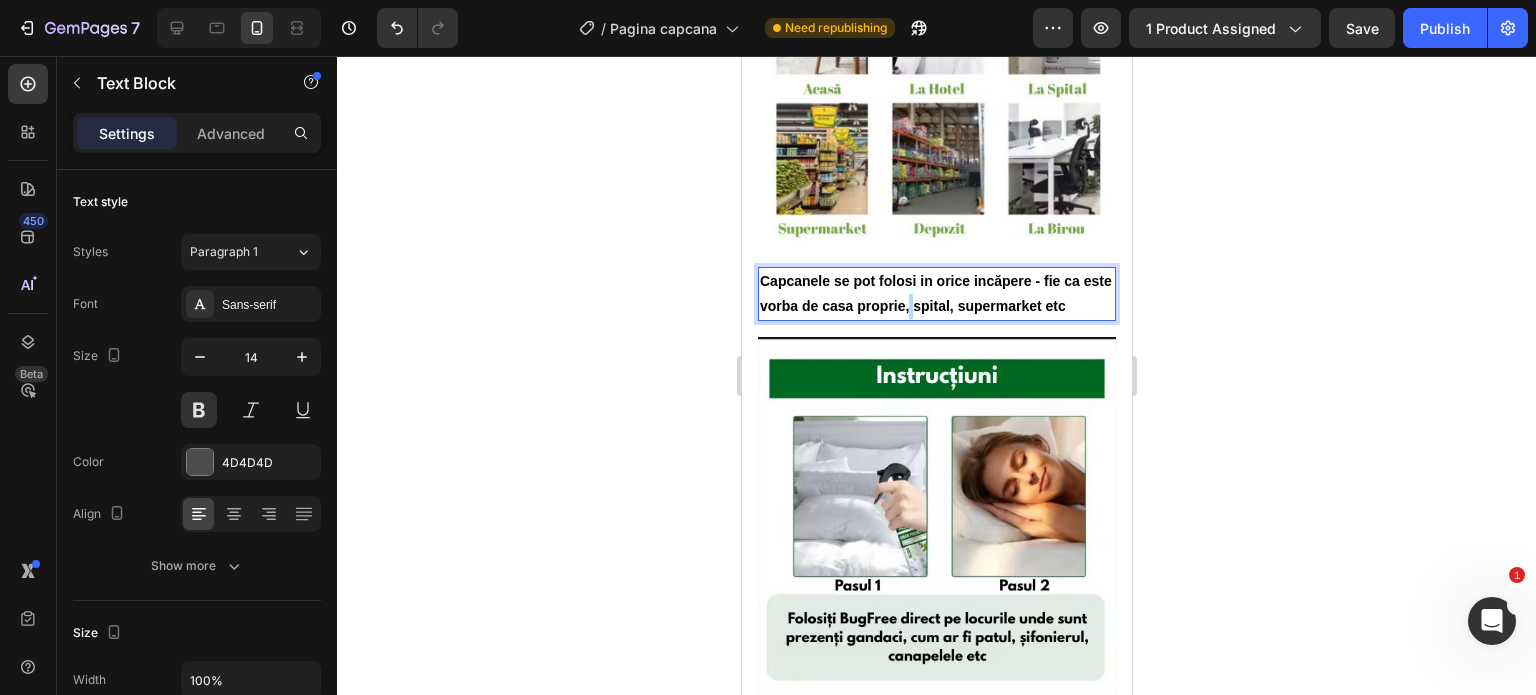 click on "Capcanele se pot folosi in orice incăpere - fie ca este vorba de casa proprie, spital, supermarket etc" at bounding box center (935, 293) 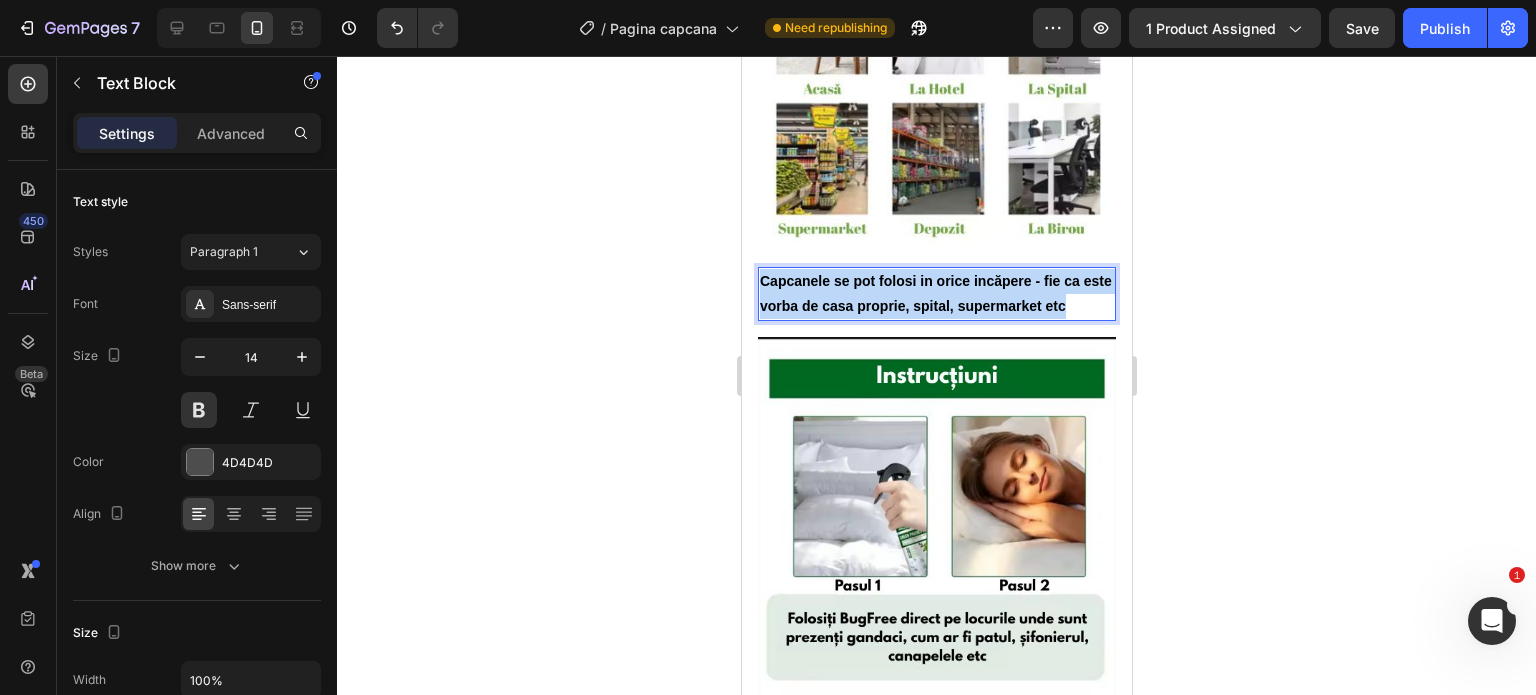 click on "Capcanele se pot folosi in orice incăpere - fie ca este vorba de casa proprie, spital, supermarket etc" at bounding box center (935, 293) 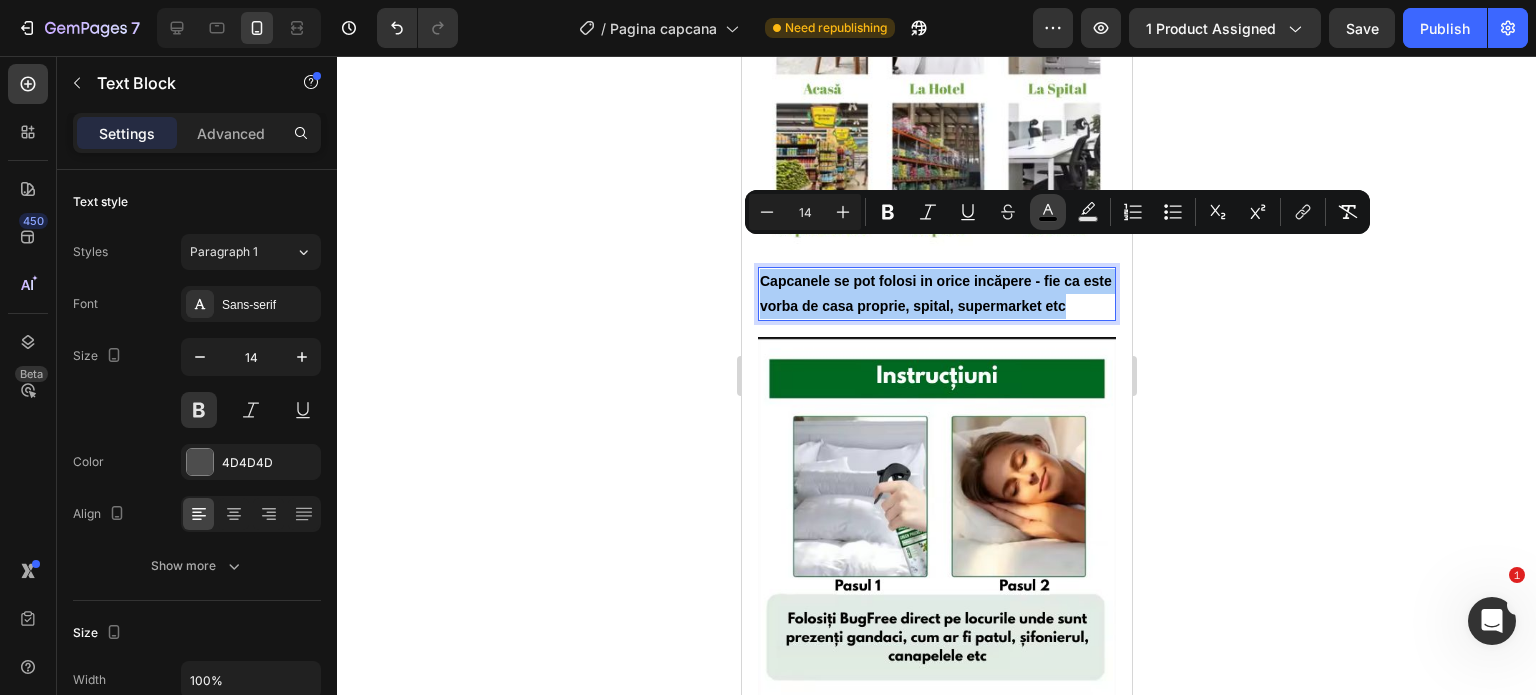 click 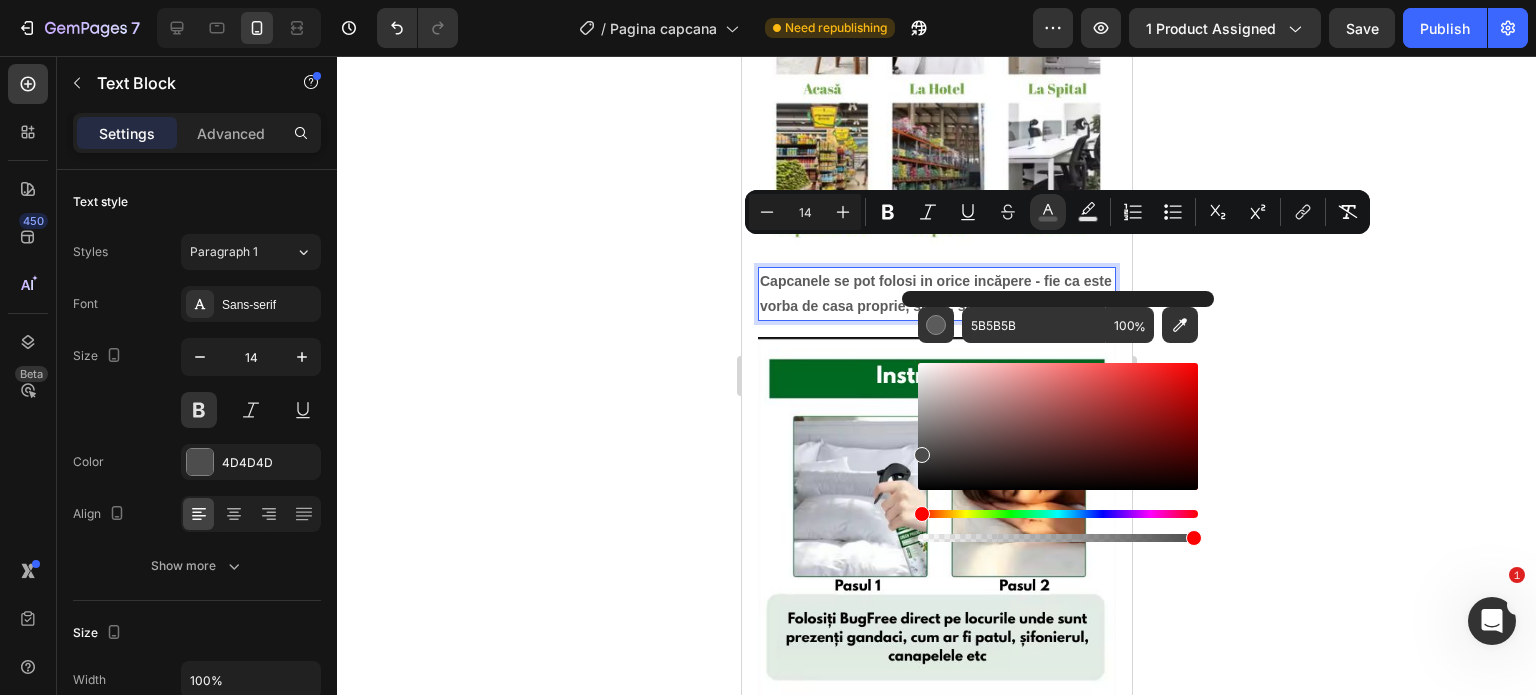 type on "4C4C4C" 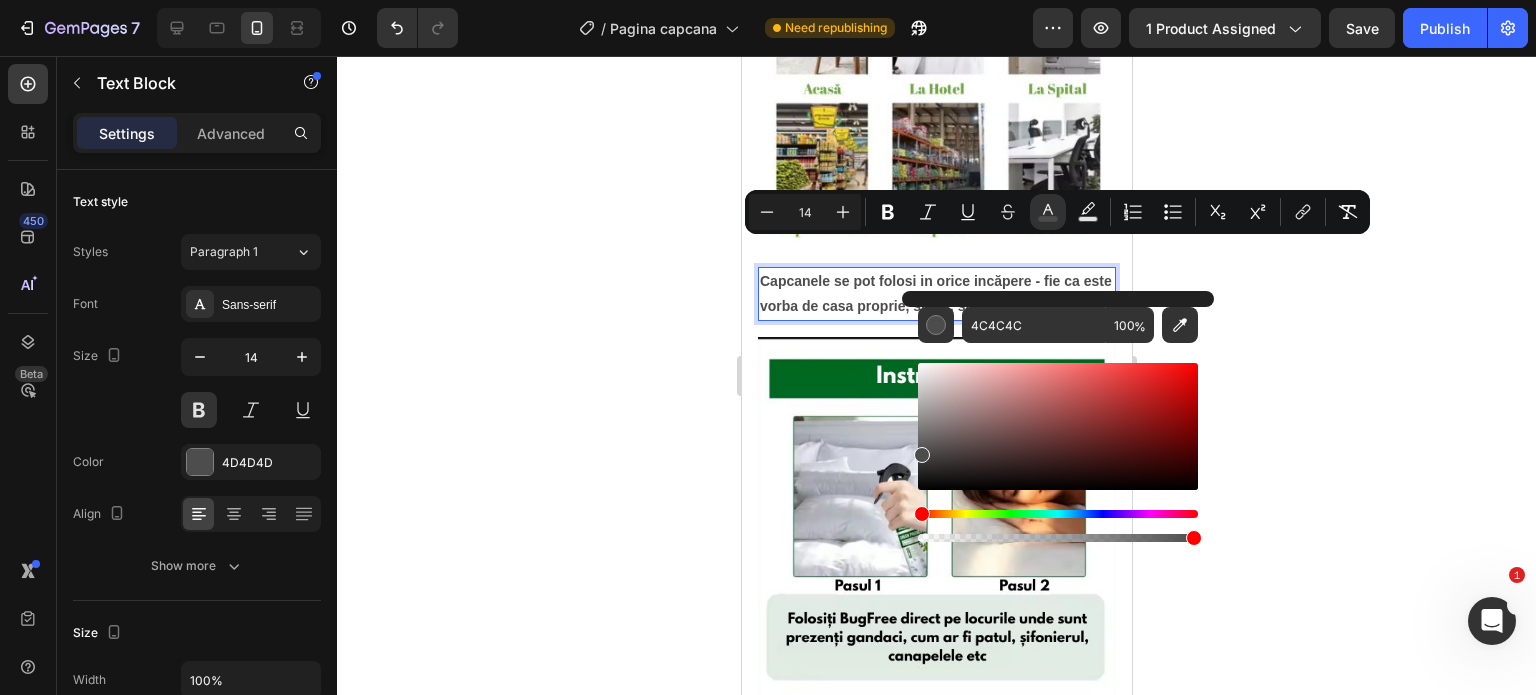 drag, startPoint x: 928, startPoint y: 448, endPoint x: 913, endPoint y: 452, distance: 15.524175 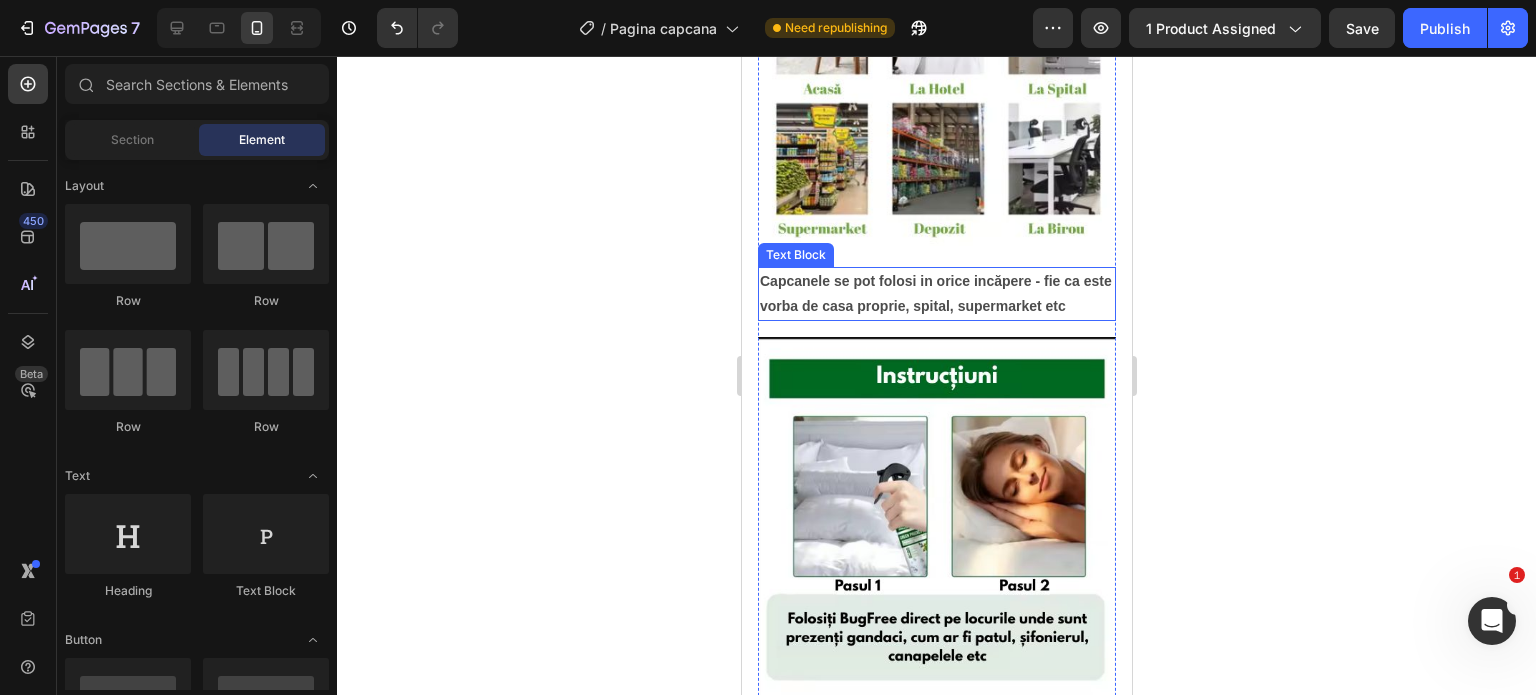 click on "Capcanele se pot folosi in orice incăpere - fie ca este vorba de casa proprie, spital, supermarket etc" at bounding box center [935, 293] 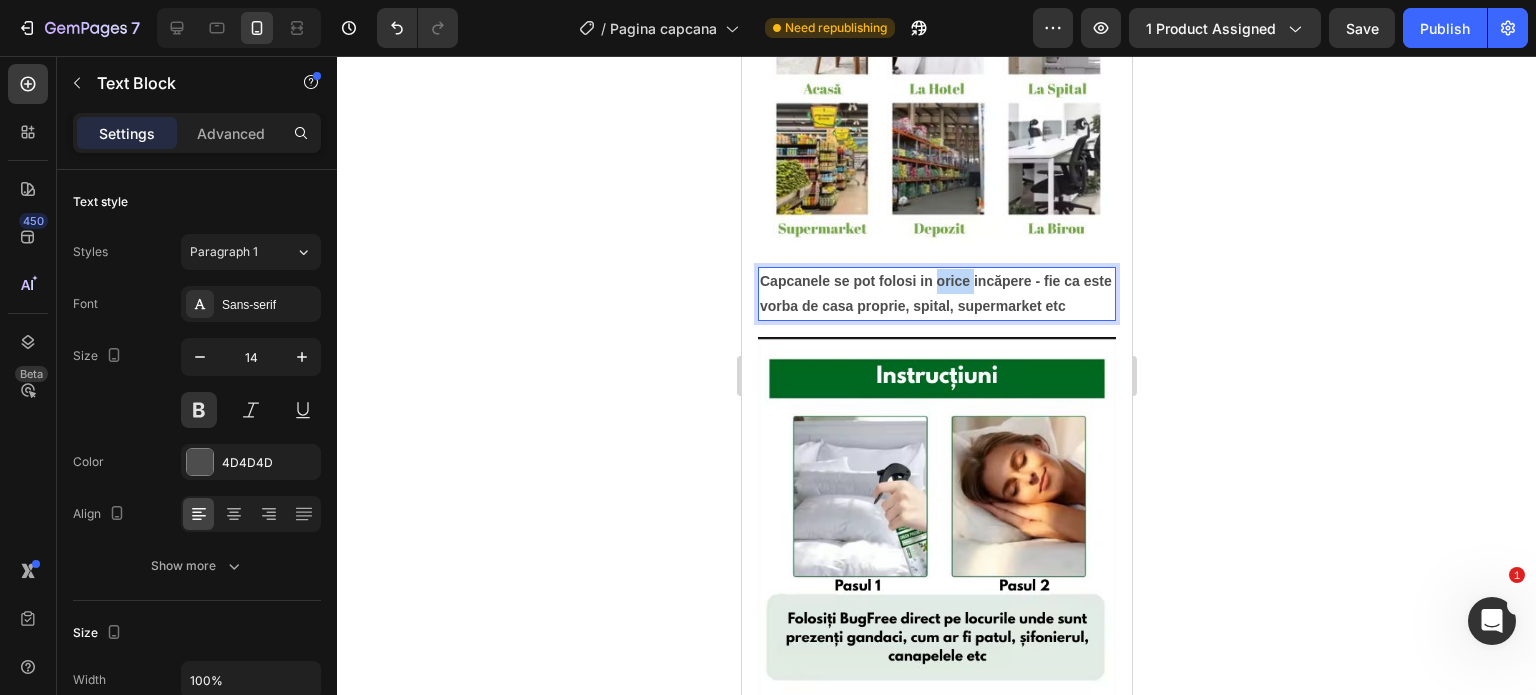 click on "Capcanele se pot folosi in orice incăpere - fie ca este vorba de casa proprie, spital, supermarket etc" at bounding box center [935, 293] 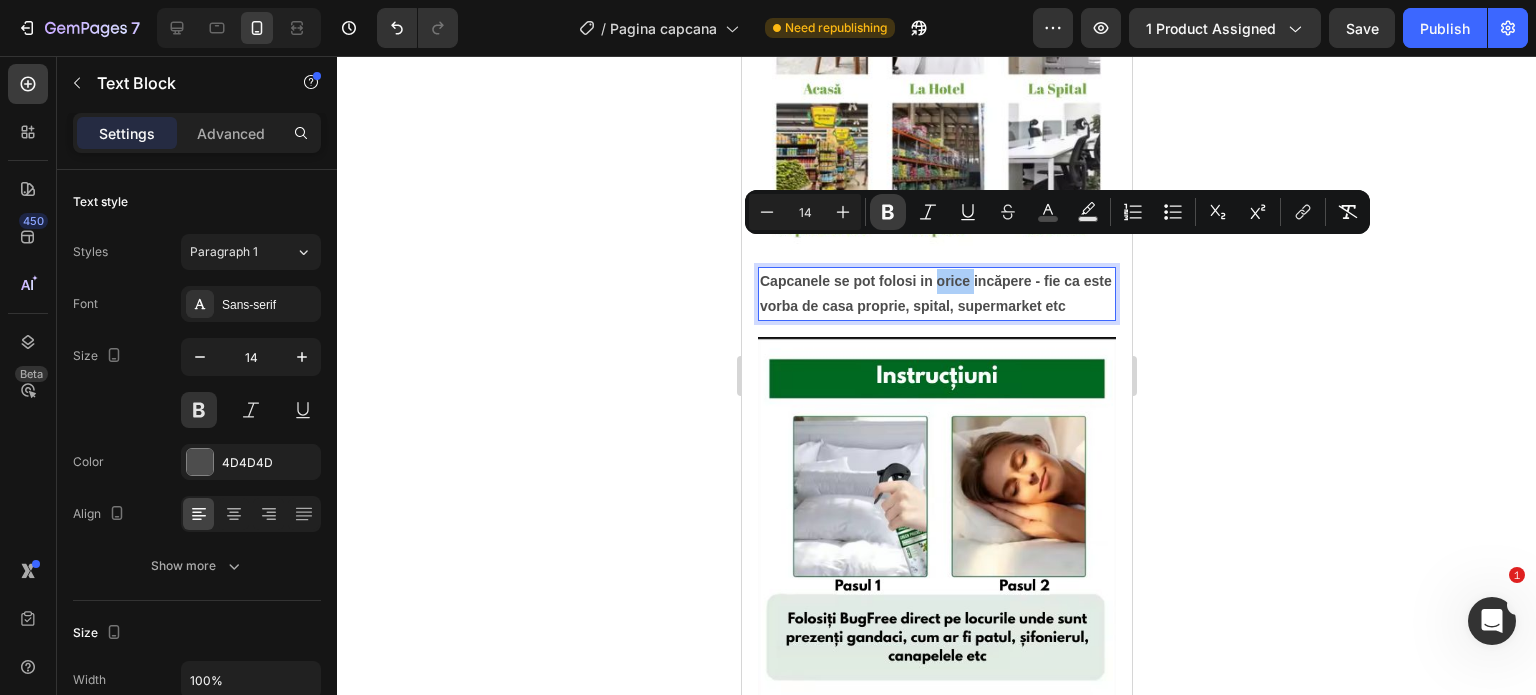 click 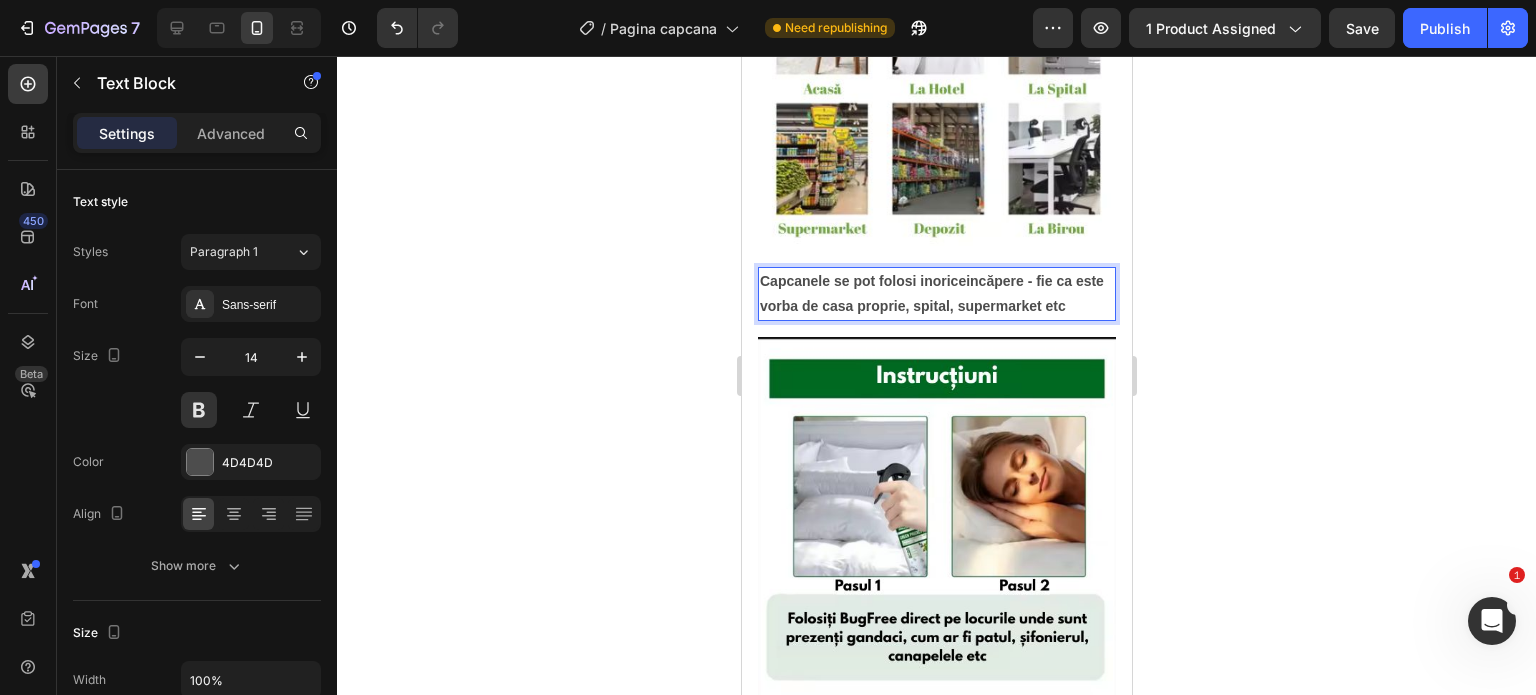 click on "Capcanele se pot folosi in  orice  incăpere - fie ca este vorba de casa proprie, spital, supermarket etc" at bounding box center (936, 294) 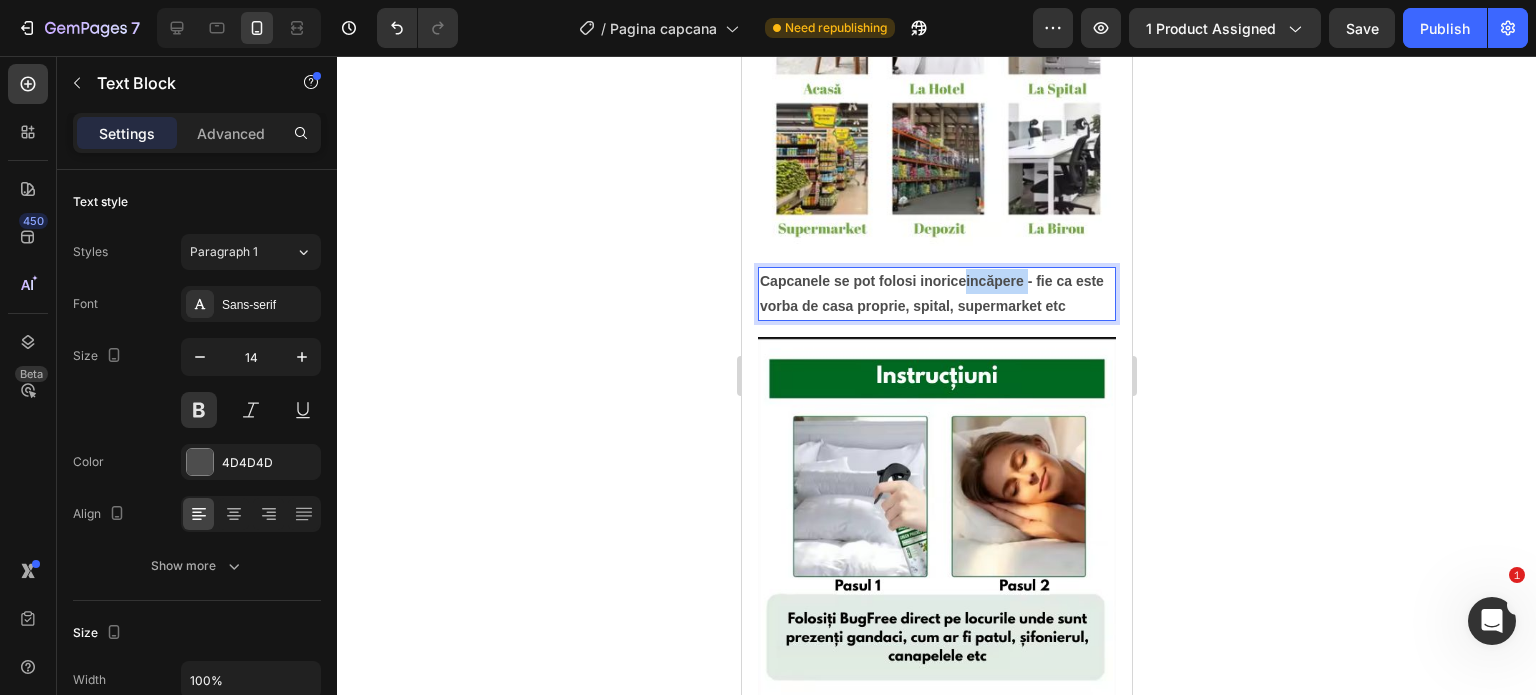 click on "Capcanele se pot folosi in  orice  incăpere - fie ca este vorba de casa proprie, spital, supermarket etc" at bounding box center (931, 293) 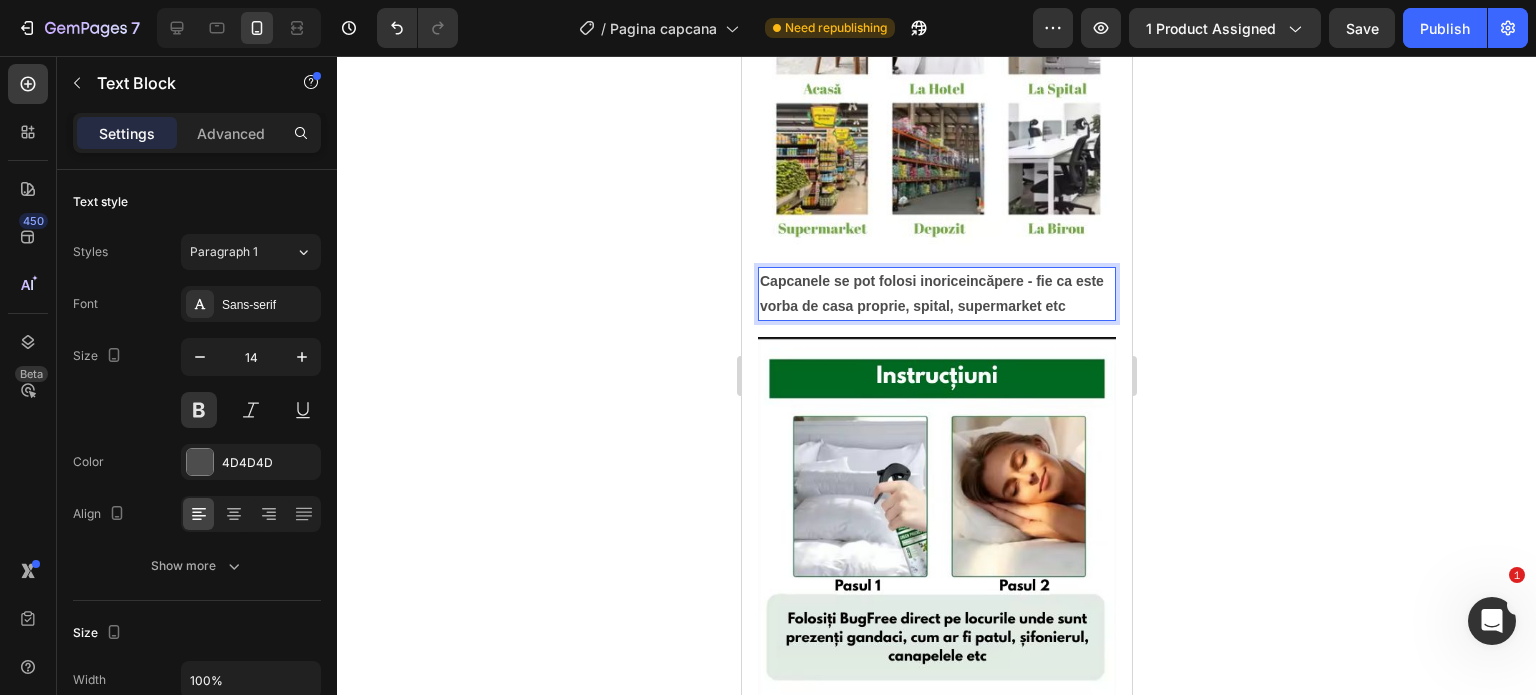 click on "Capcanele se pot folosi in  orice  incăpere - fie ca este vorba de casa proprie, spital, supermarket etc" at bounding box center (931, 293) 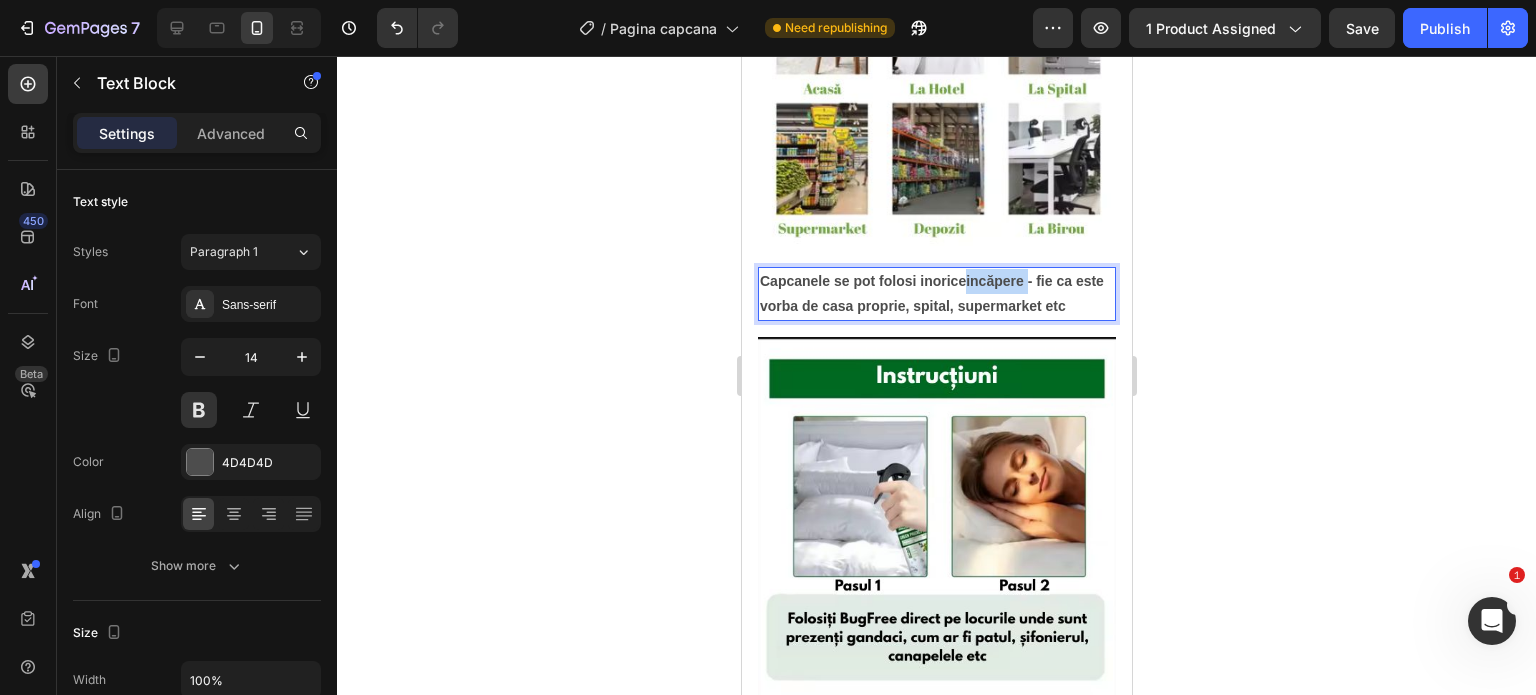 click on "Capcanele se pot folosi in  orice  incăpere - fie ca este vorba de casa proprie, spital, supermarket etc" at bounding box center [931, 293] 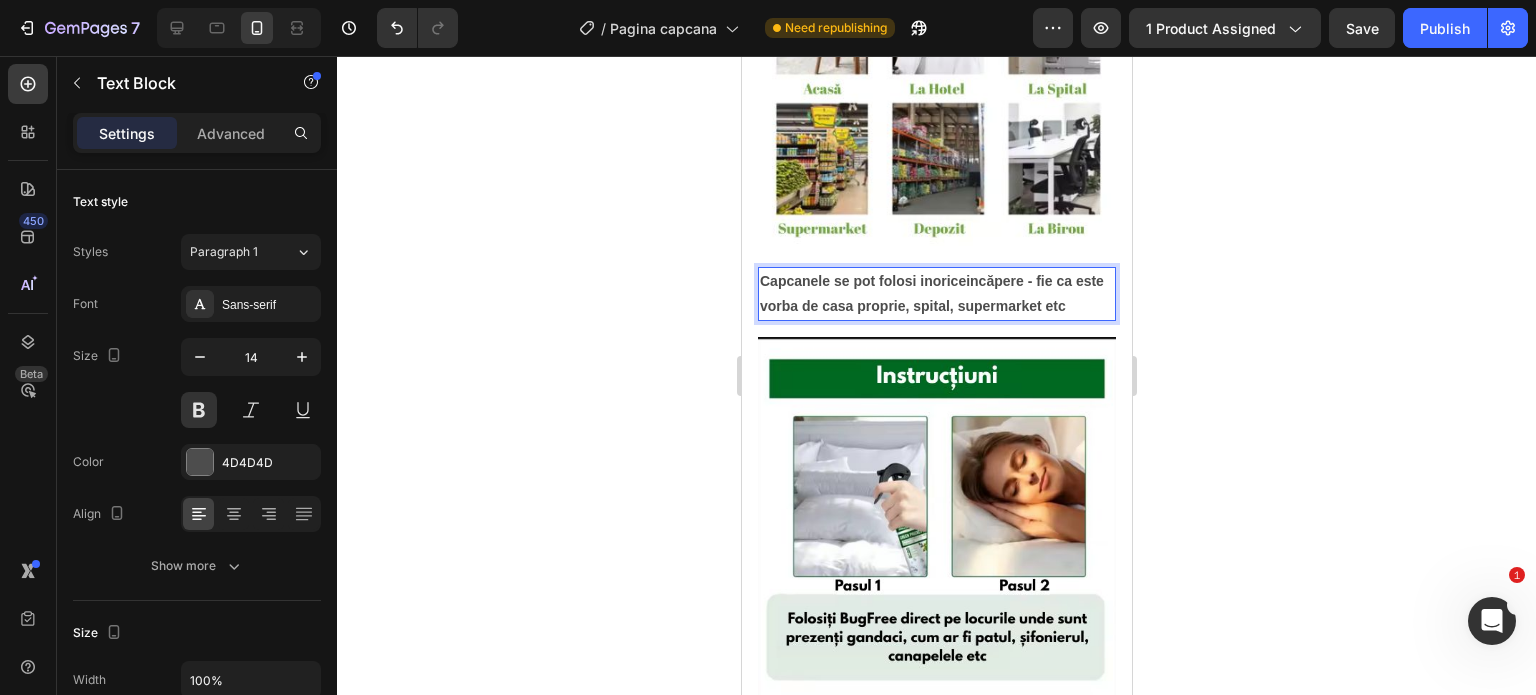 click on "Capcanele se pot folosi in  orice  incăpere - fie ca este vorba de casa proprie, spital, supermarket etc" at bounding box center (931, 293) 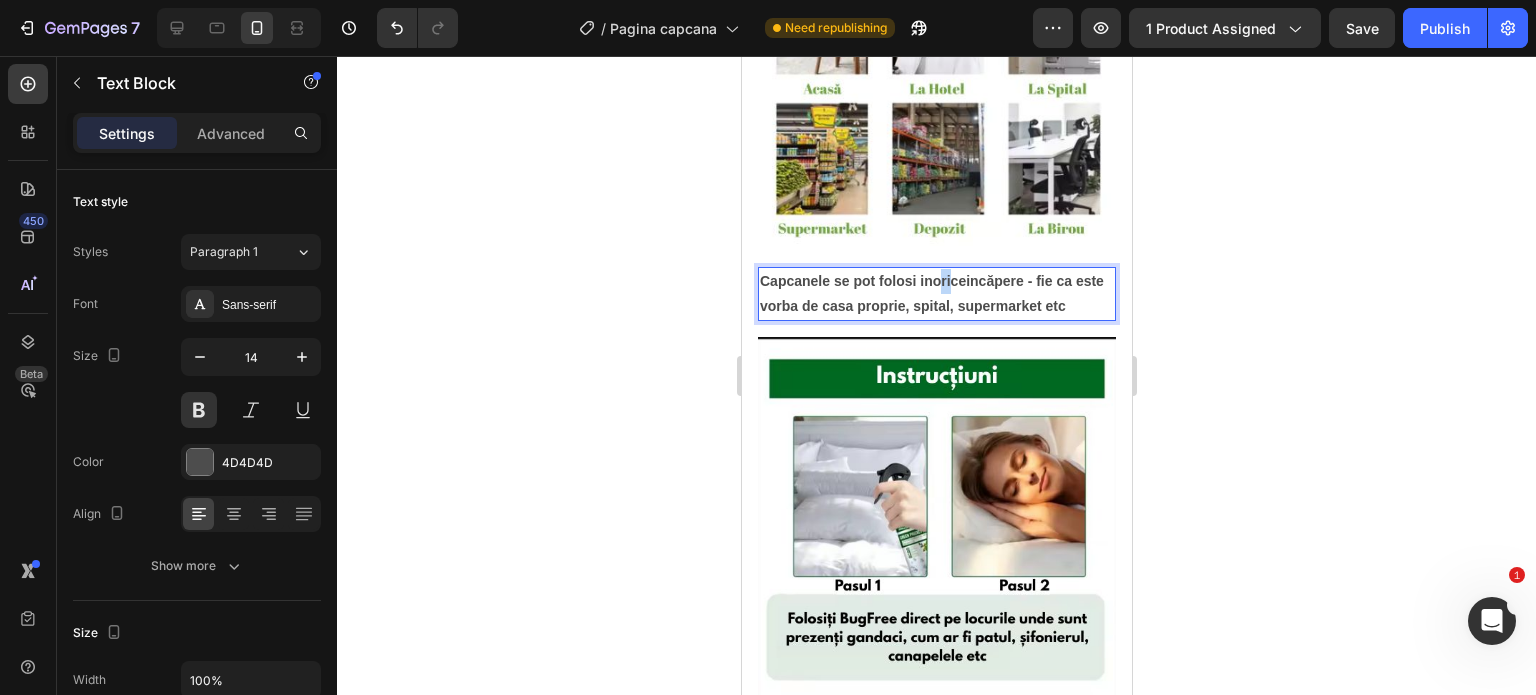 drag, startPoint x: 941, startPoint y: 246, endPoint x: 953, endPoint y: 247, distance: 12.0415945 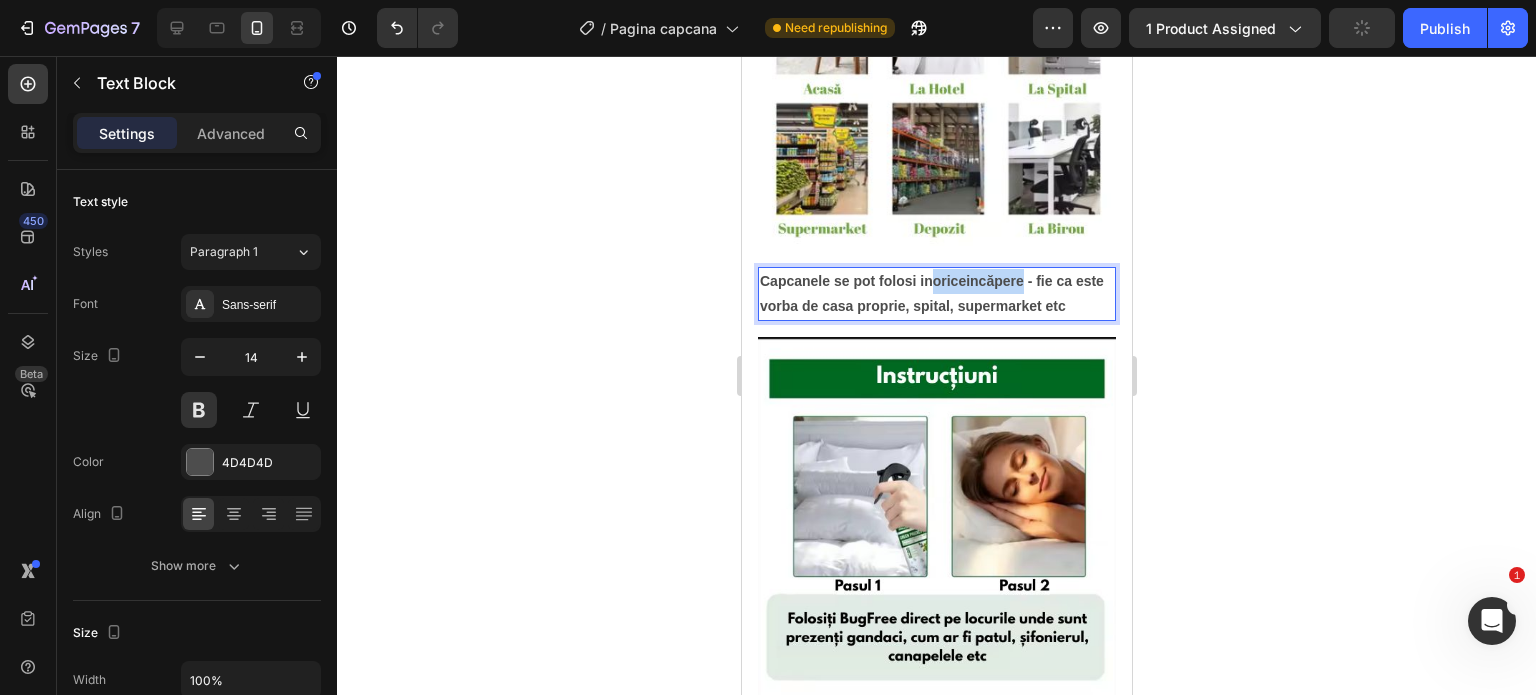 drag, startPoint x: 937, startPoint y: 247, endPoint x: 1029, endPoint y: 252, distance: 92.13577 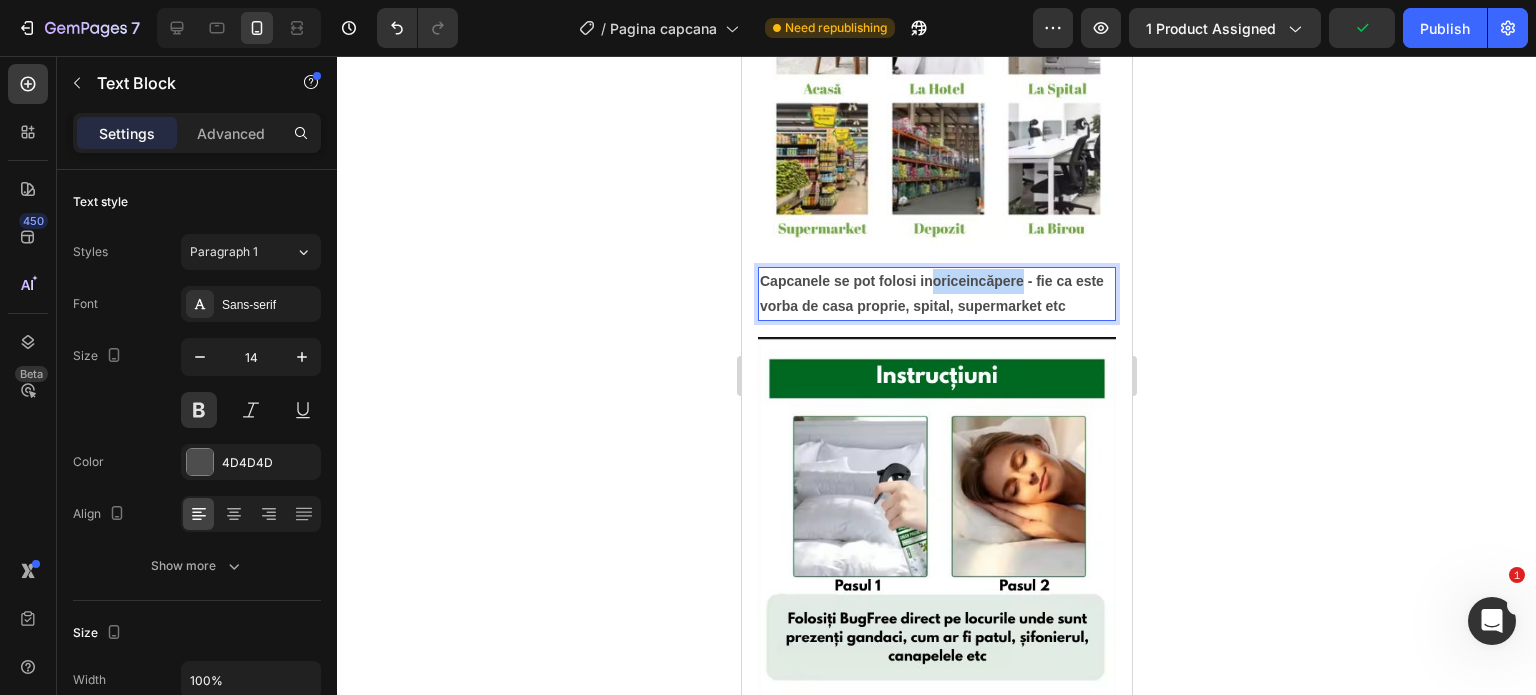 click on "orice" at bounding box center [948, 281] 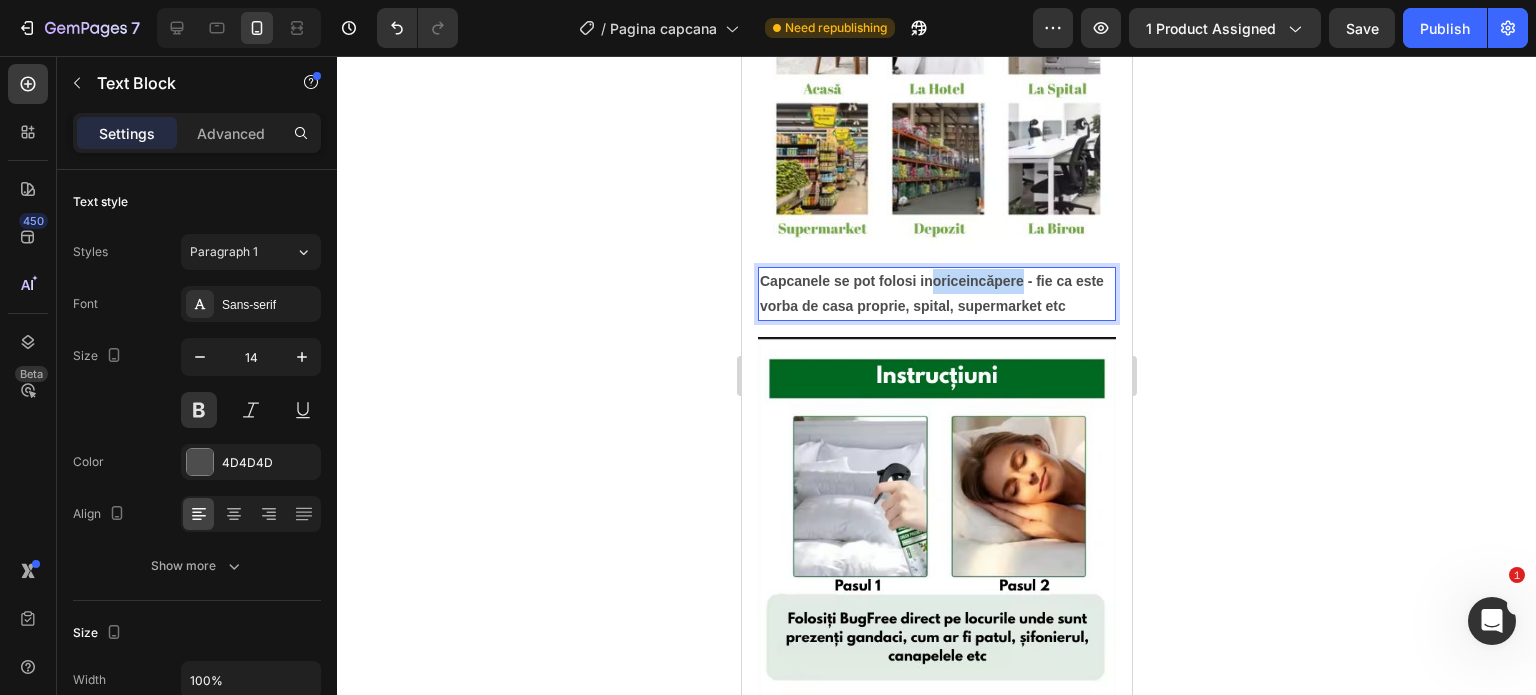 drag, startPoint x: 934, startPoint y: 250, endPoint x: 1030, endPoint y: 252, distance: 96.02083 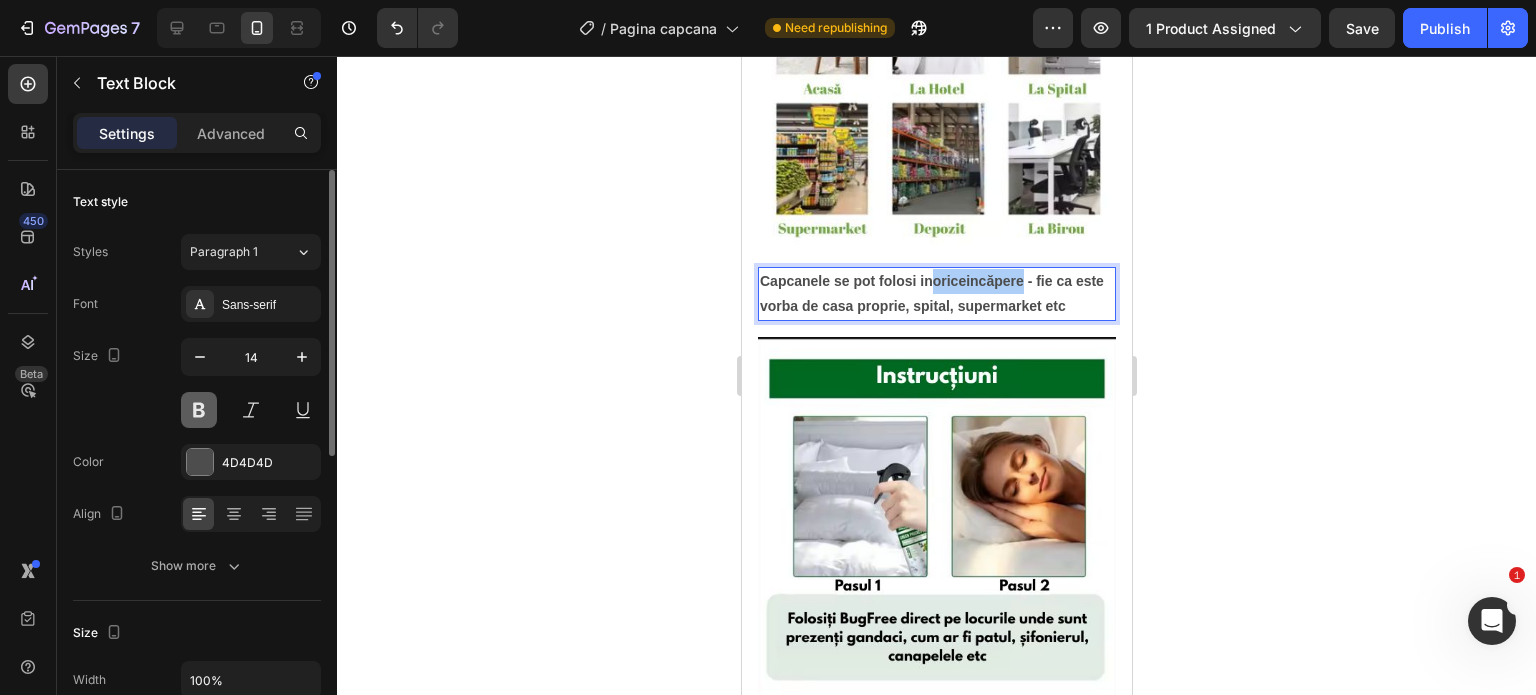 drag, startPoint x: 264, startPoint y: 199, endPoint x: 197, endPoint y: 410, distance: 221.38202 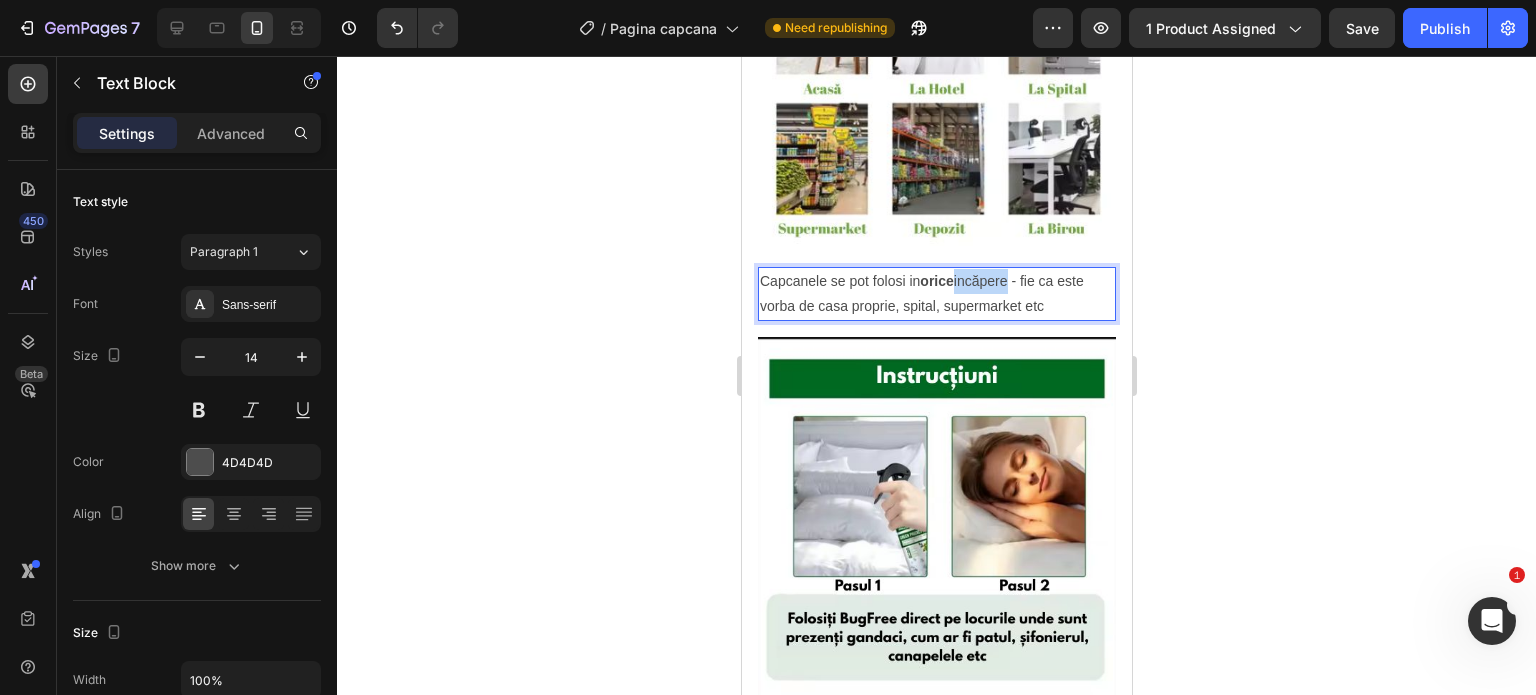 drag, startPoint x: 960, startPoint y: 247, endPoint x: 1013, endPoint y: 251, distance: 53.15073 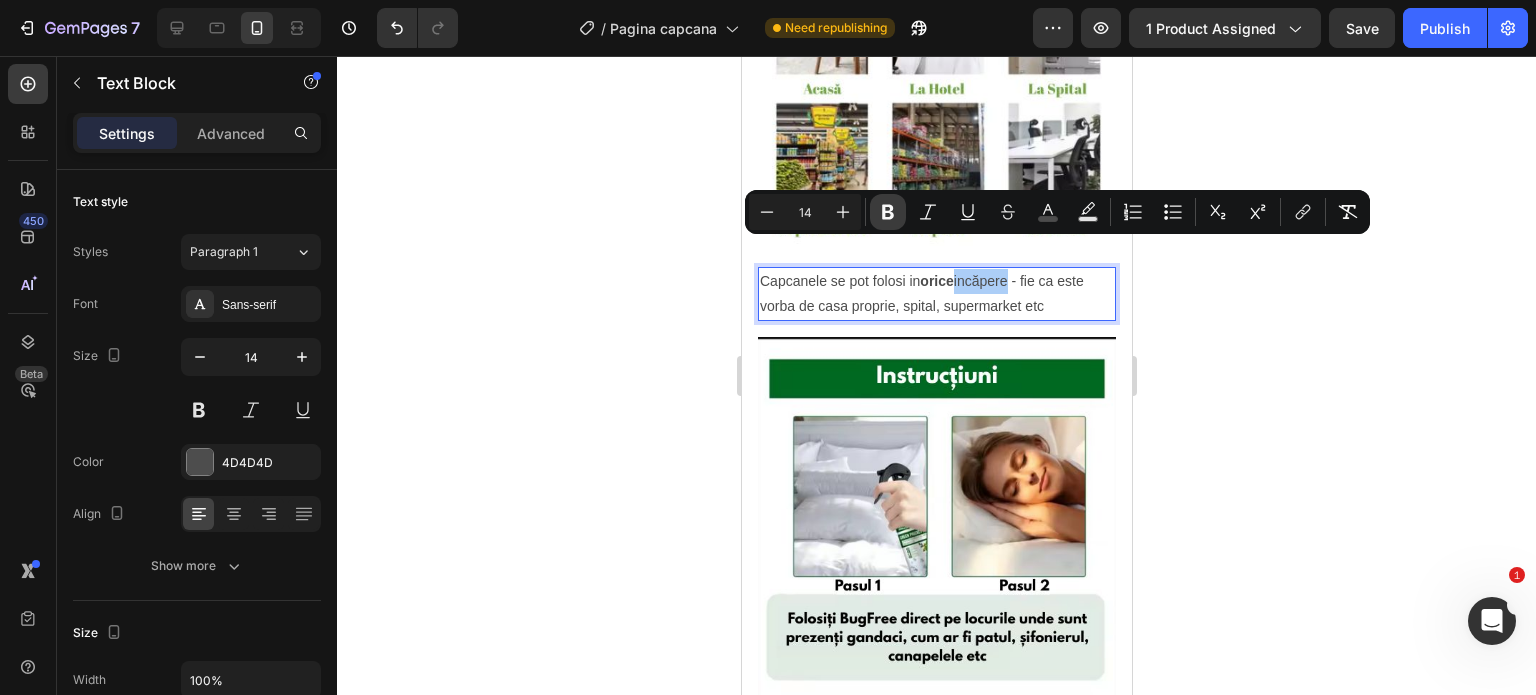drag, startPoint x: 895, startPoint y: 214, endPoint x: 92, endPoint y: 212, distance: 803.0025 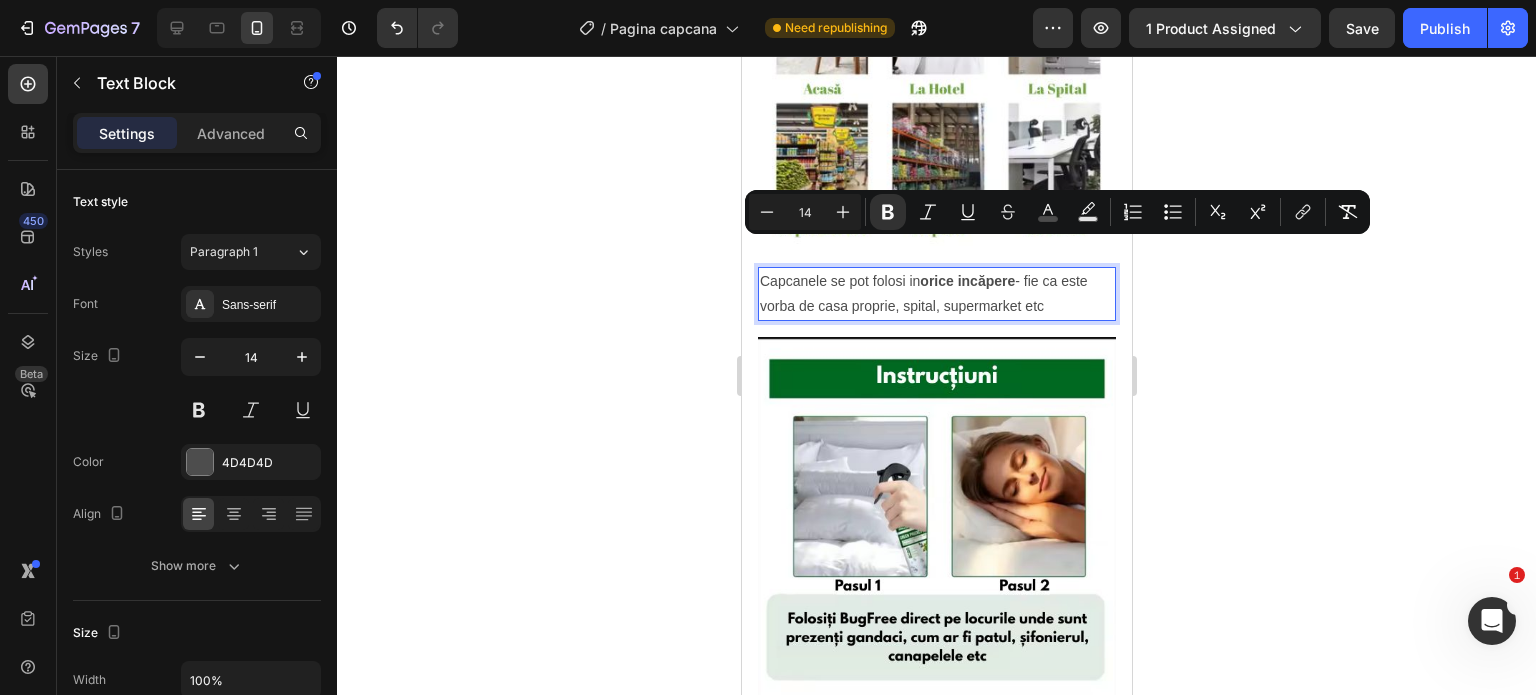 click 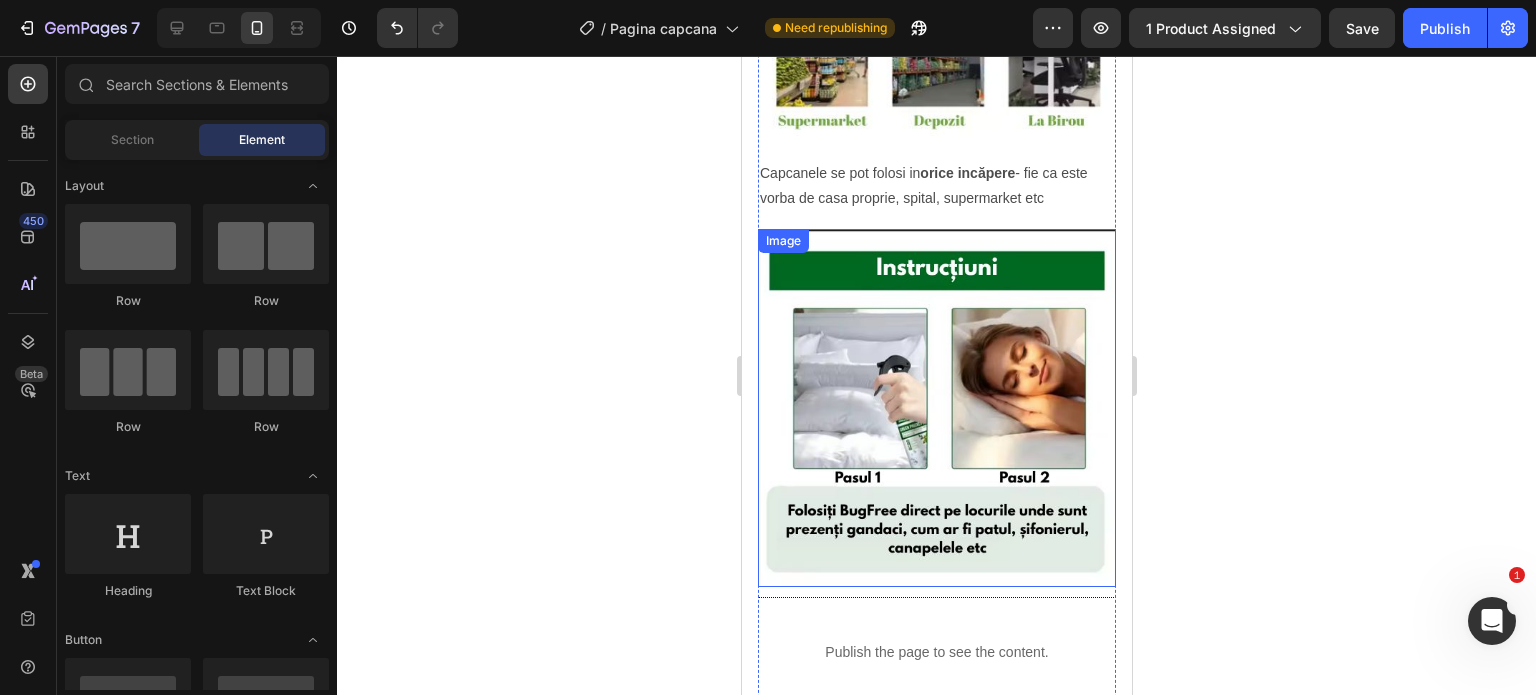 scroll, scrollTop: 2400, scrollLeft: 0, axis: vertical 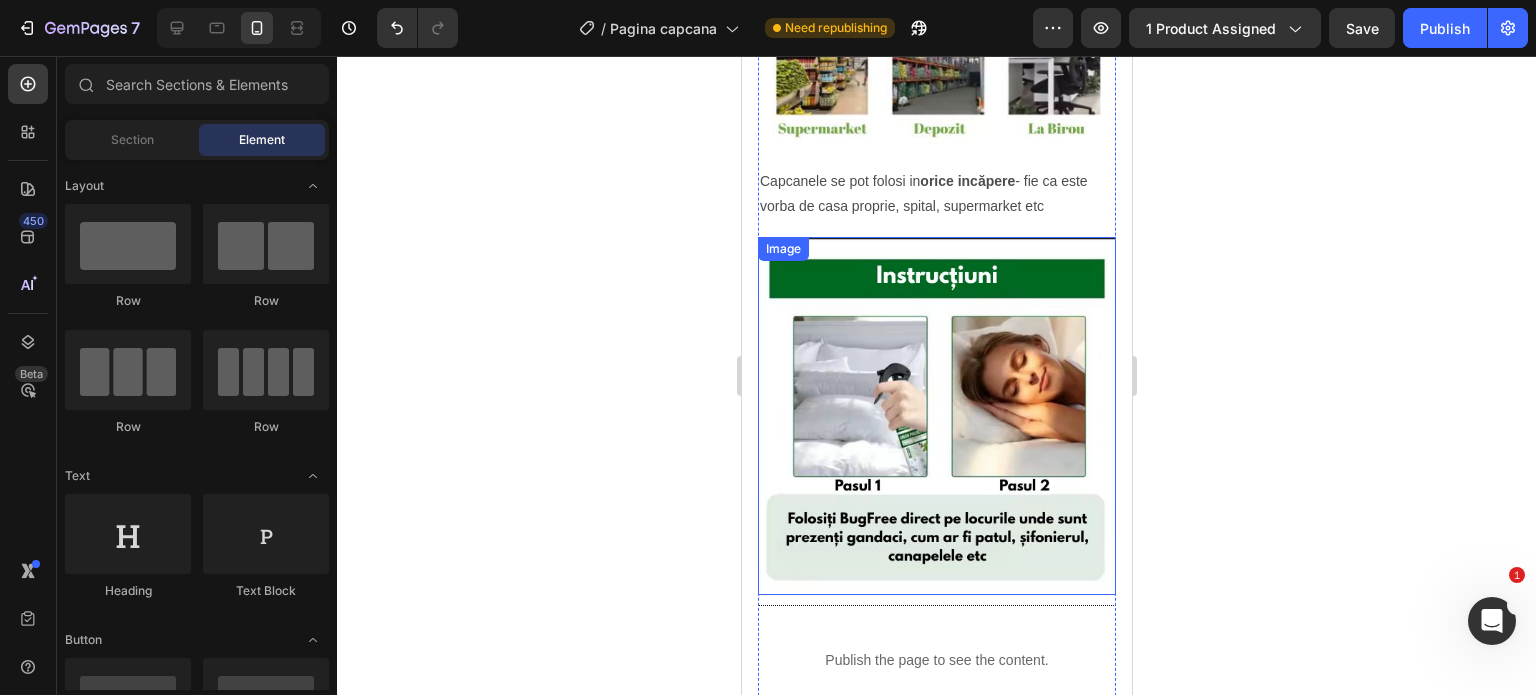 click at bounding box center (936, 416) 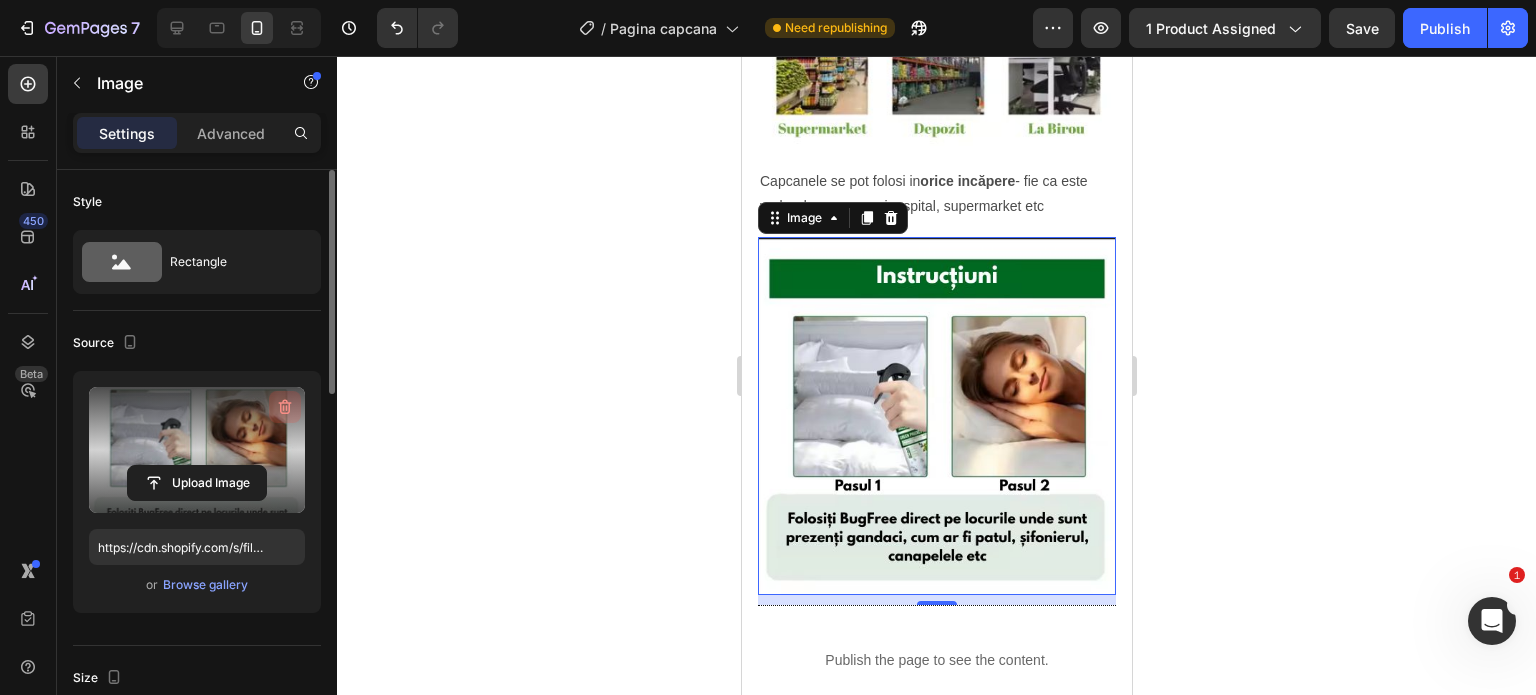 click 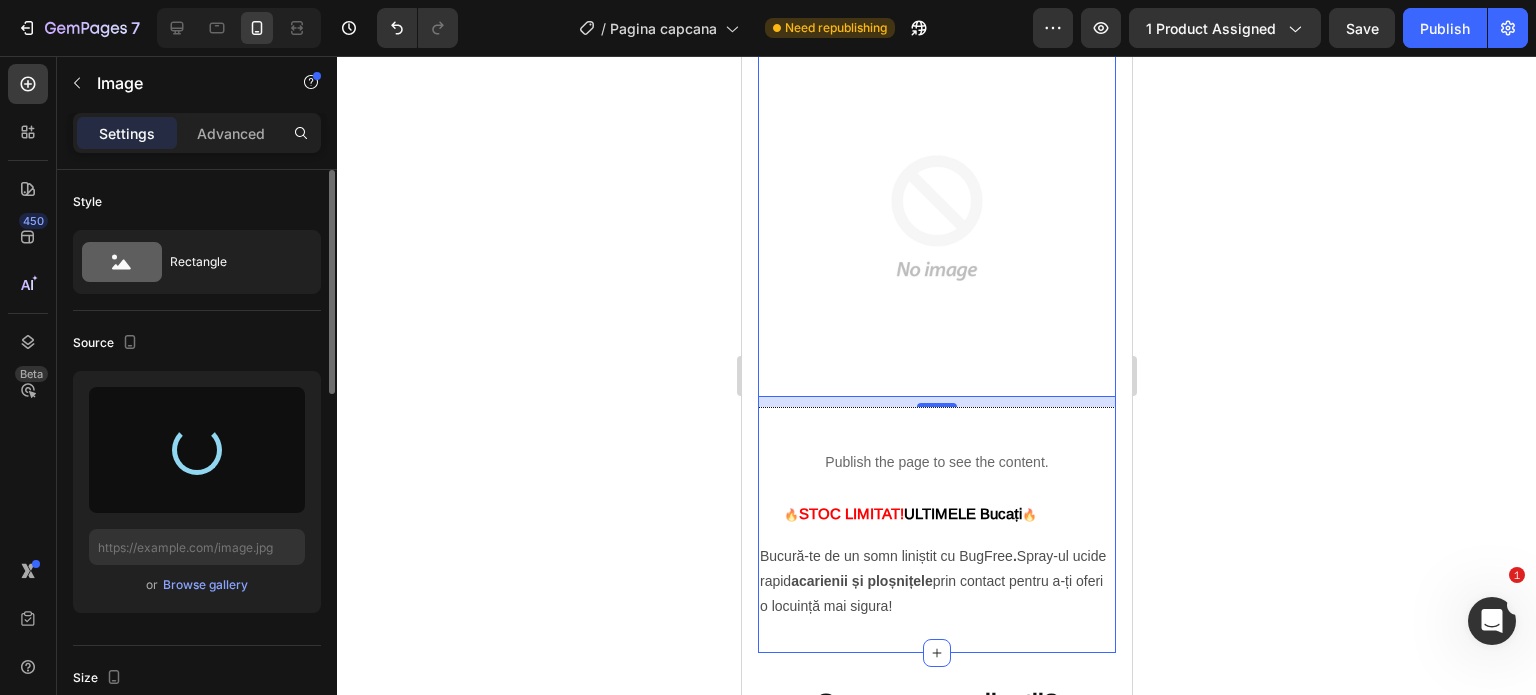 scroll, scrollTop: 2600, scrollLeft: 0, axis: vertical 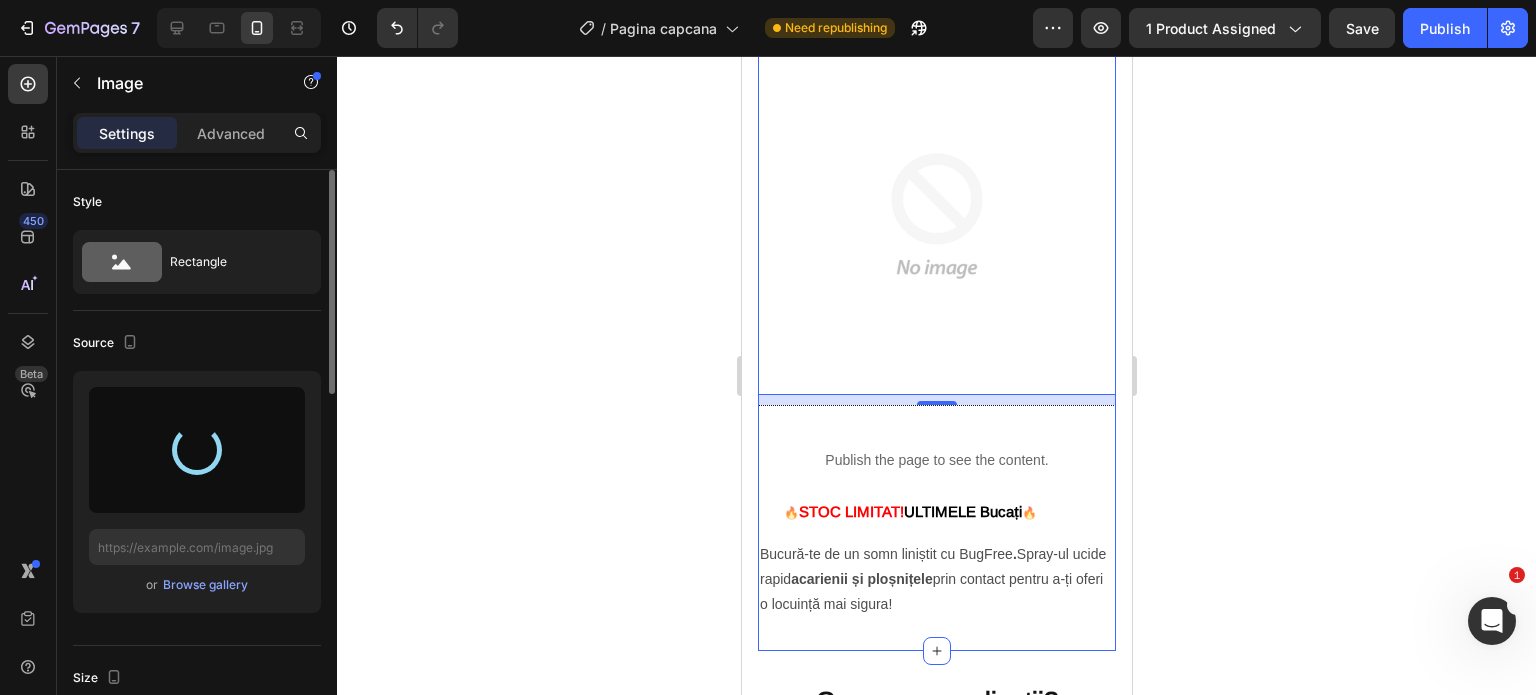 type on "https://cdn.shopify.com/s/files/1/0850/2804/5065/files/gempages_531052668097921999-12ac2648-dcd0-445b-a82f-3529aa404399.jpg" 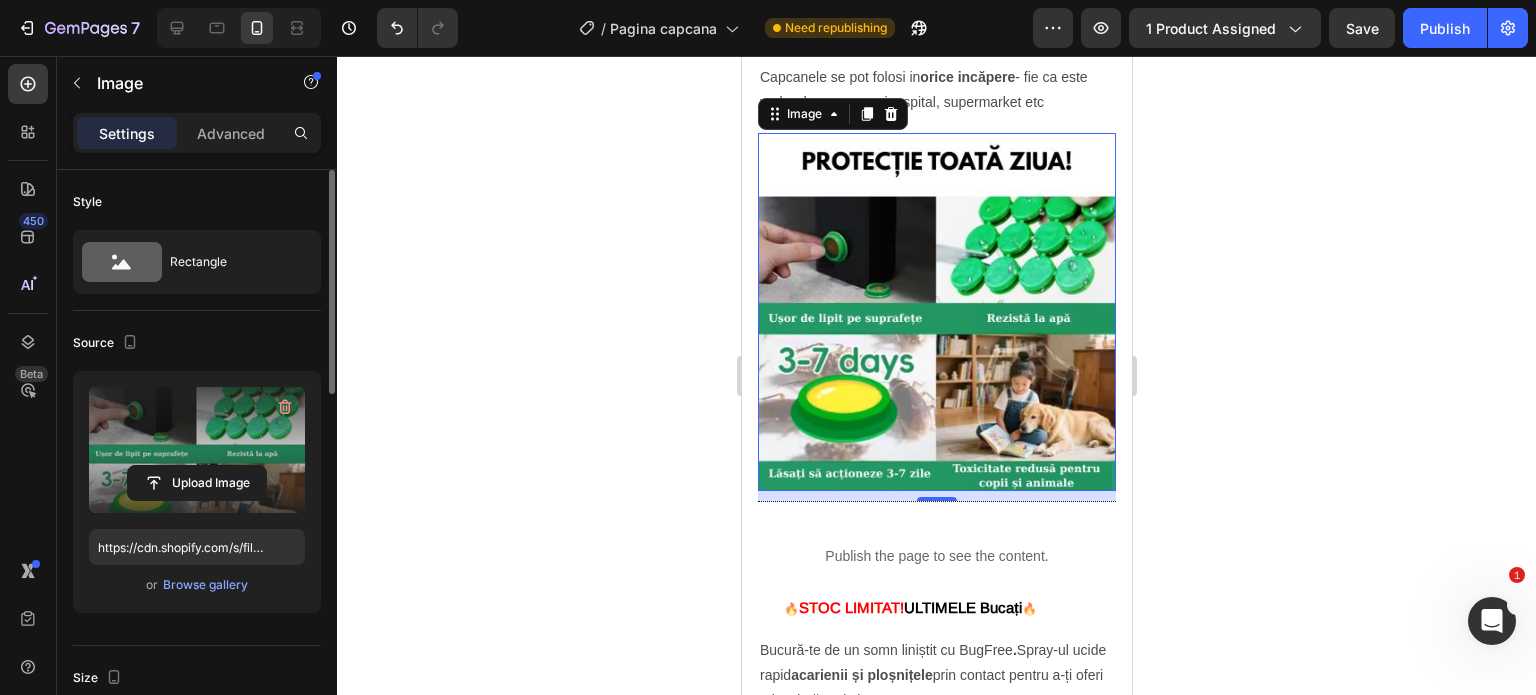 scroll, scrollTop: 2500, scrollLeft: 0, axis: vertical 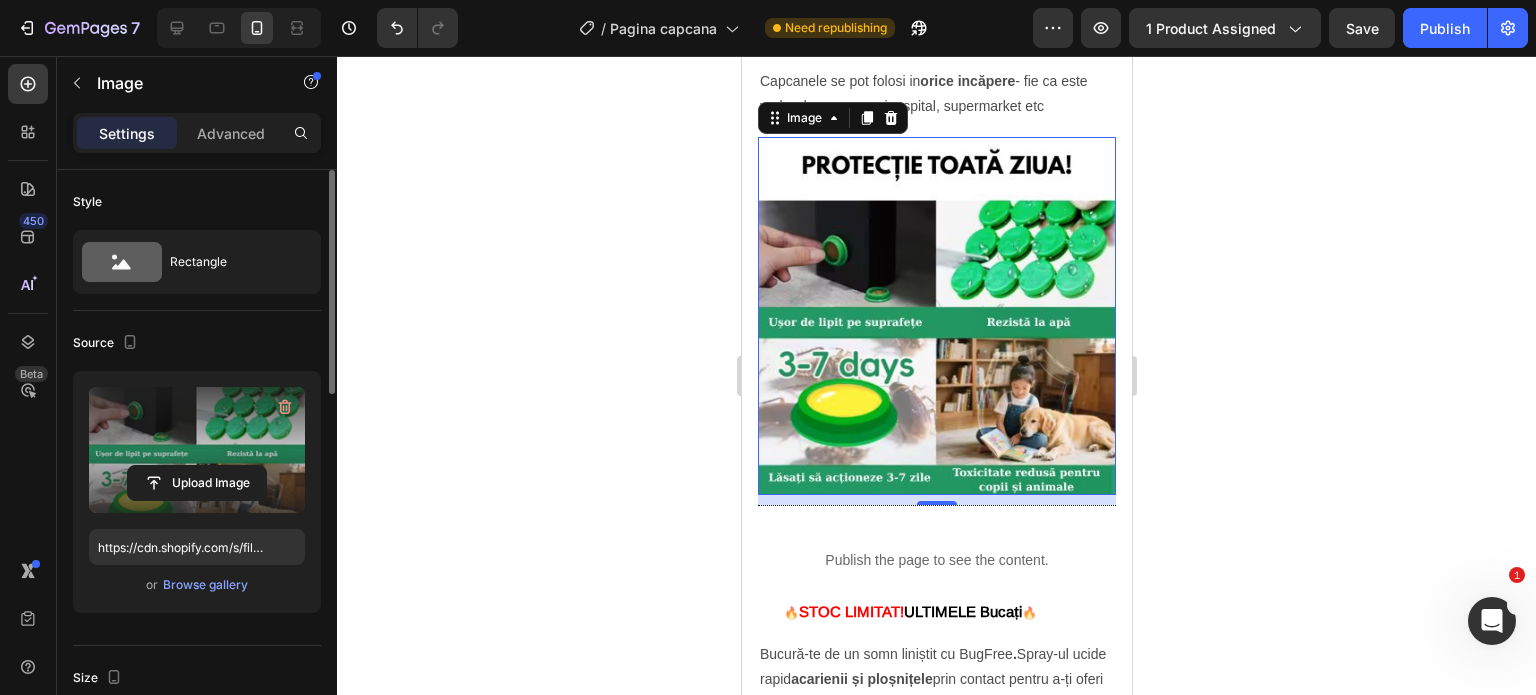 click 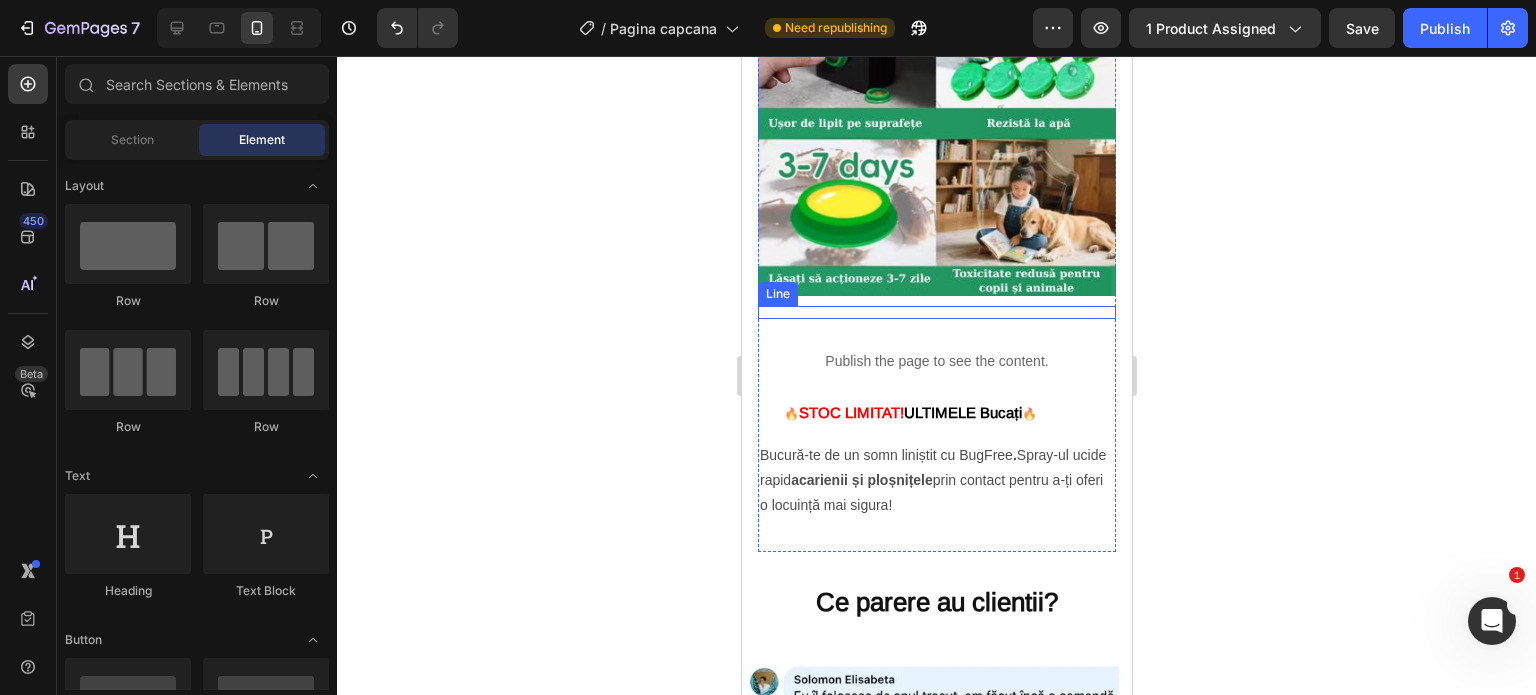 scroll, scrollTop: 2700, scrollLeft: 0, axis: vertical 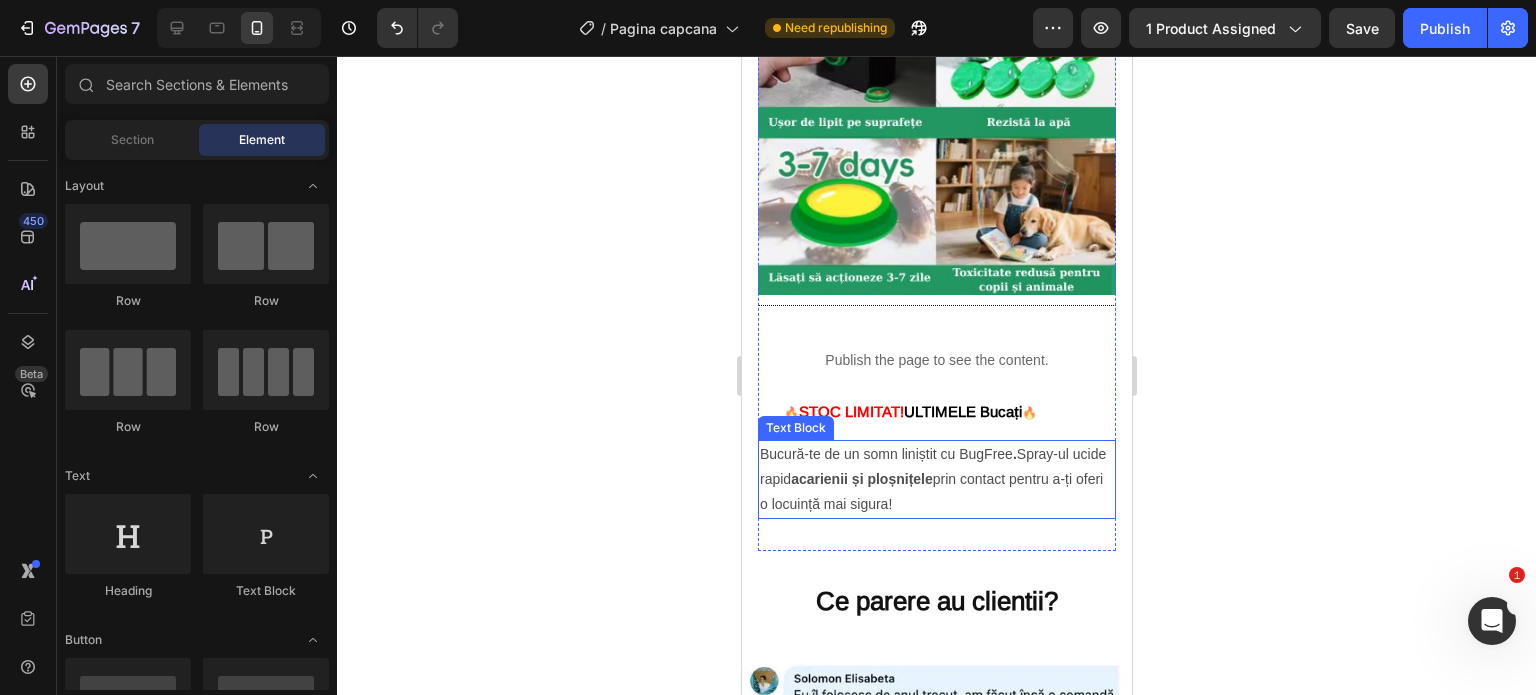 click on "acarienii și ploșnițele" at bounding box center (861, 479) 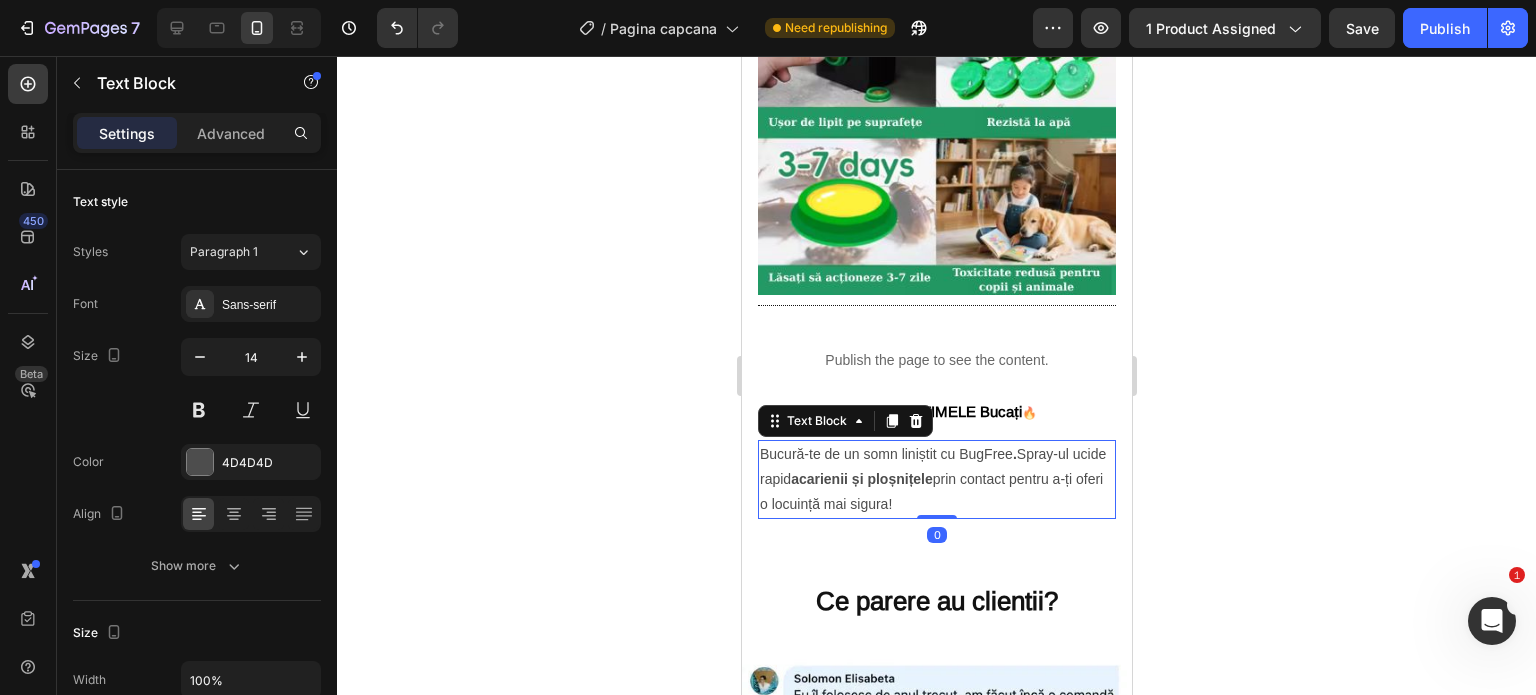 click on "acarienii și ploșnițele" at bounding box center [861, 479] 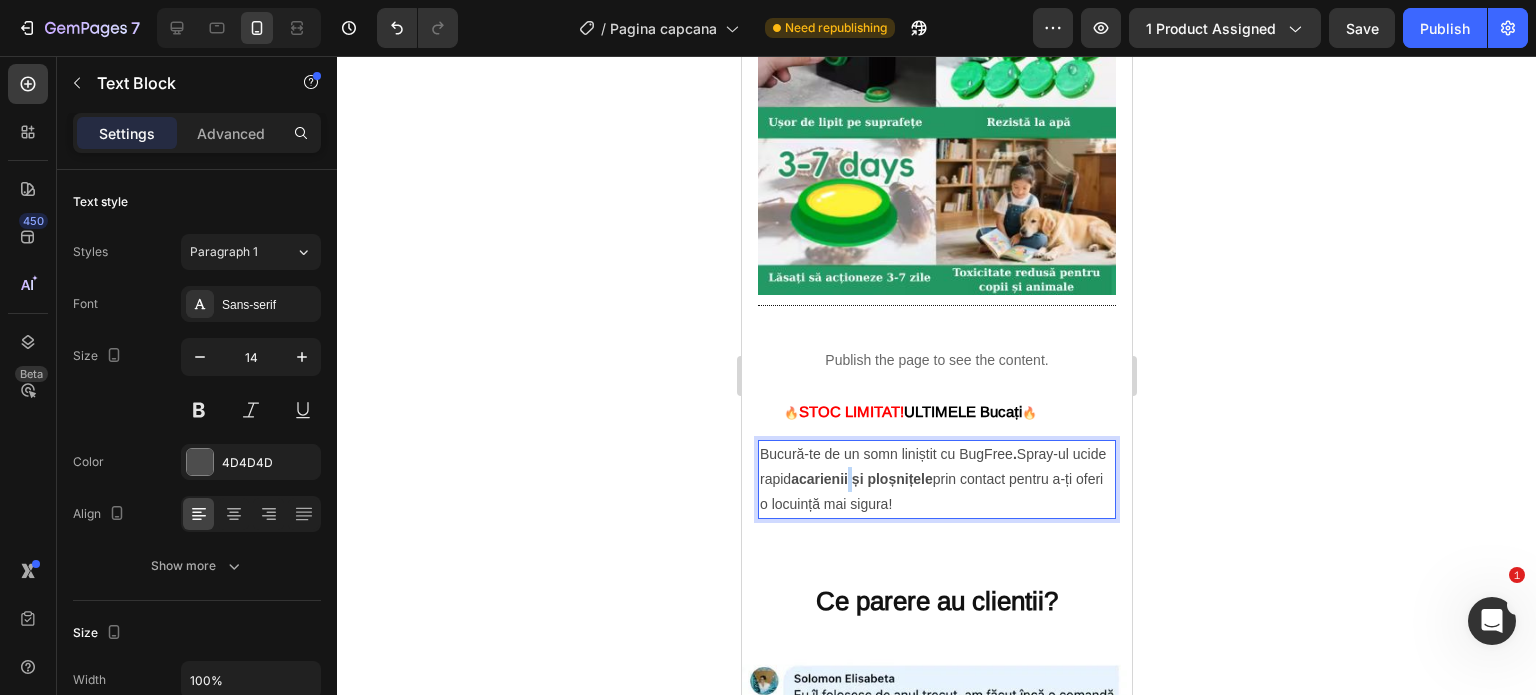 click on "acarienii și ploșnițele" at bounding box center [861, 479] 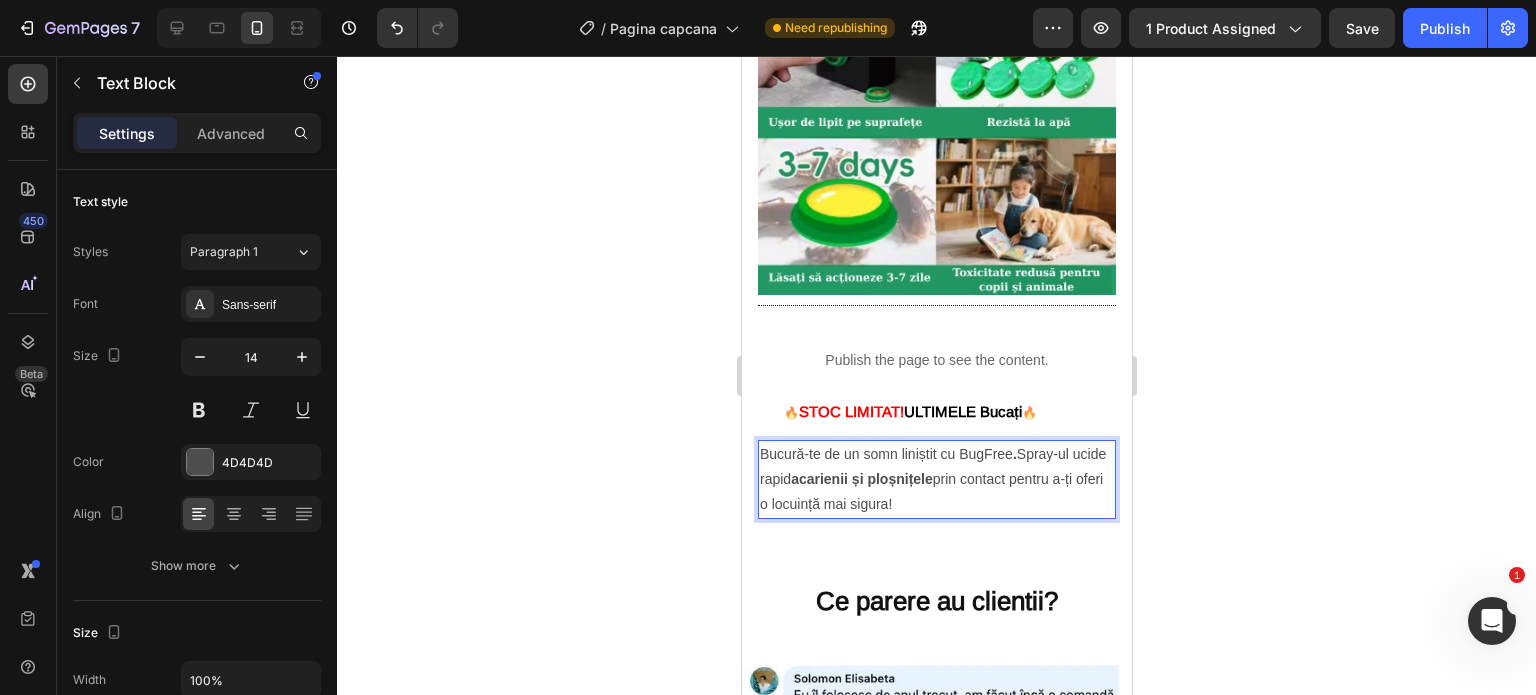 click on "acarienii și ploșnițele" at bounding box center (861, 479) 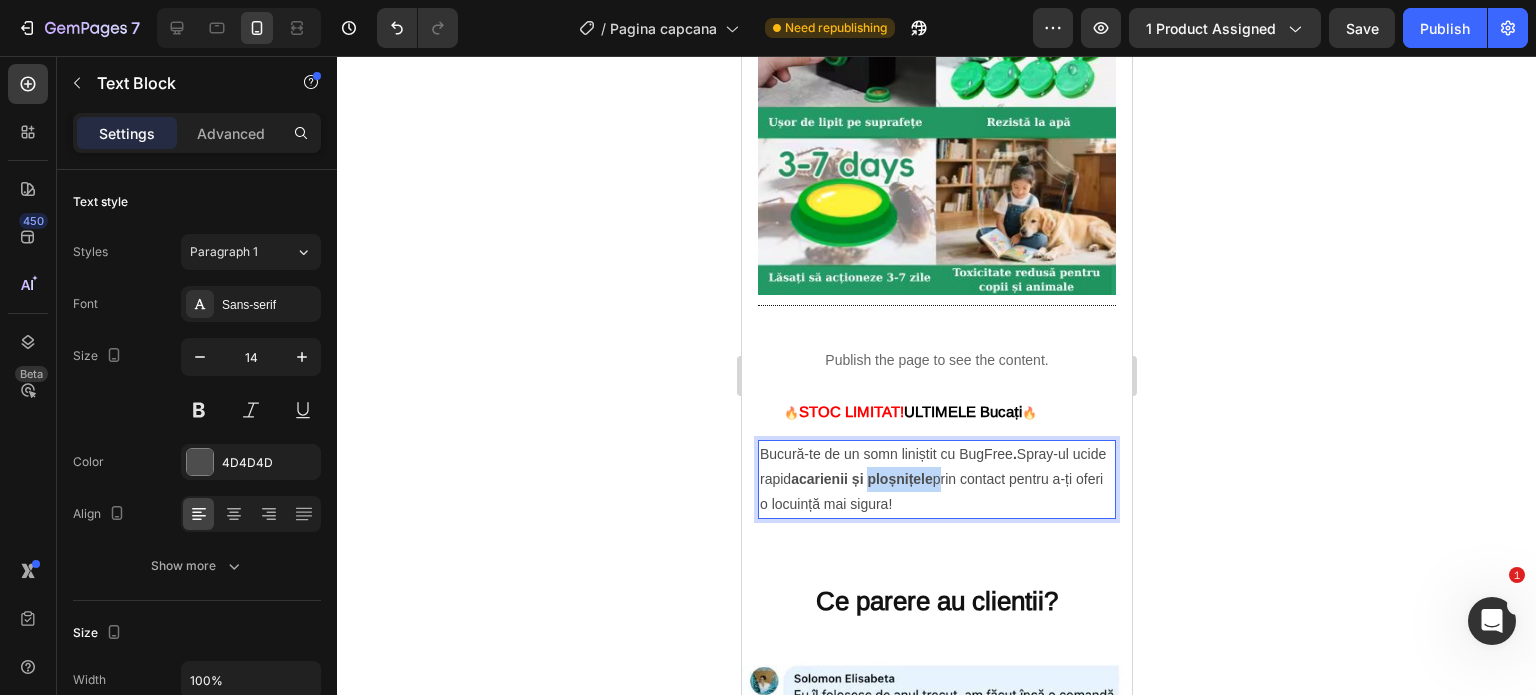 click on "acarienii și ploșnițele" at bounding box center (861, 479) 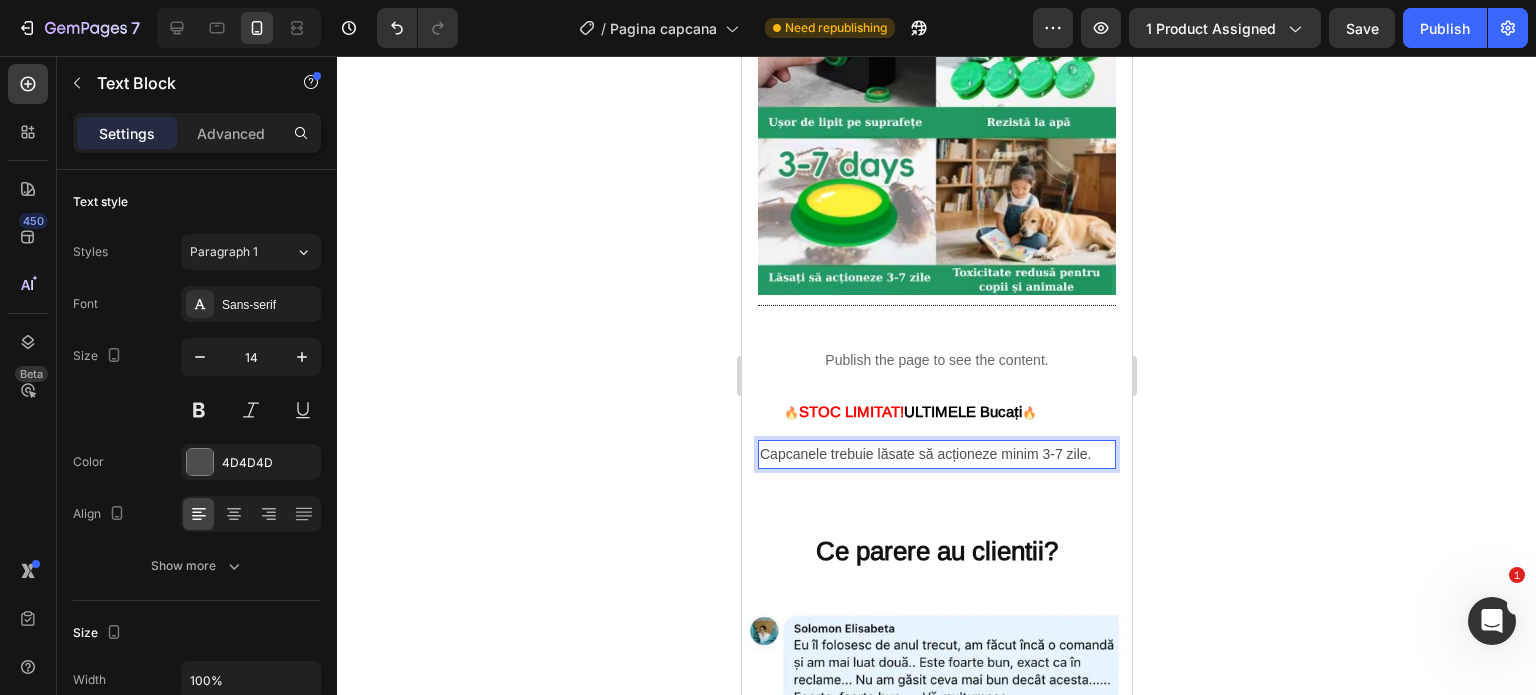 click on "Capcanele trebuie lăsate să acționeze minim 3-7 zile." at bounding box center (936, 454) 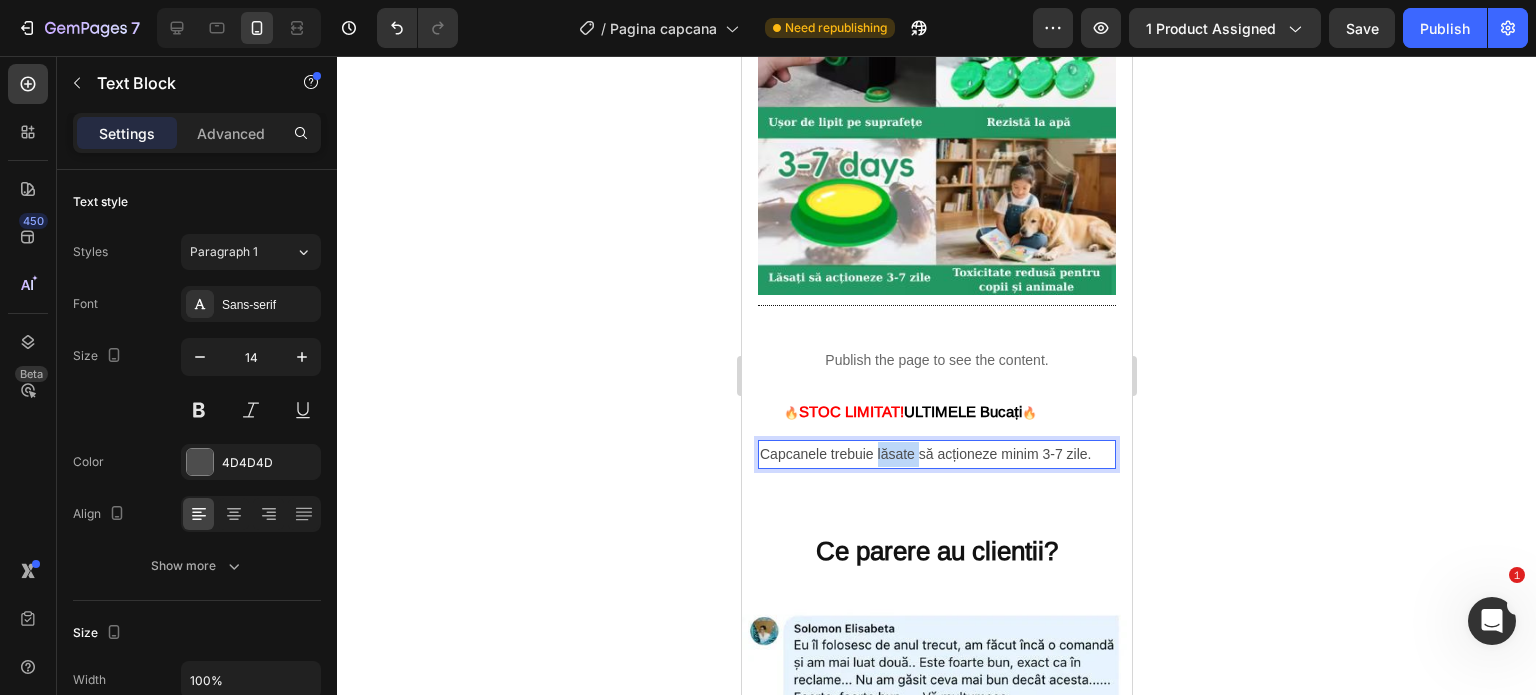 click on "Capcanele trebuie lăsate să acționeze minim 3-7 zile." at bounding box center [936, 454] 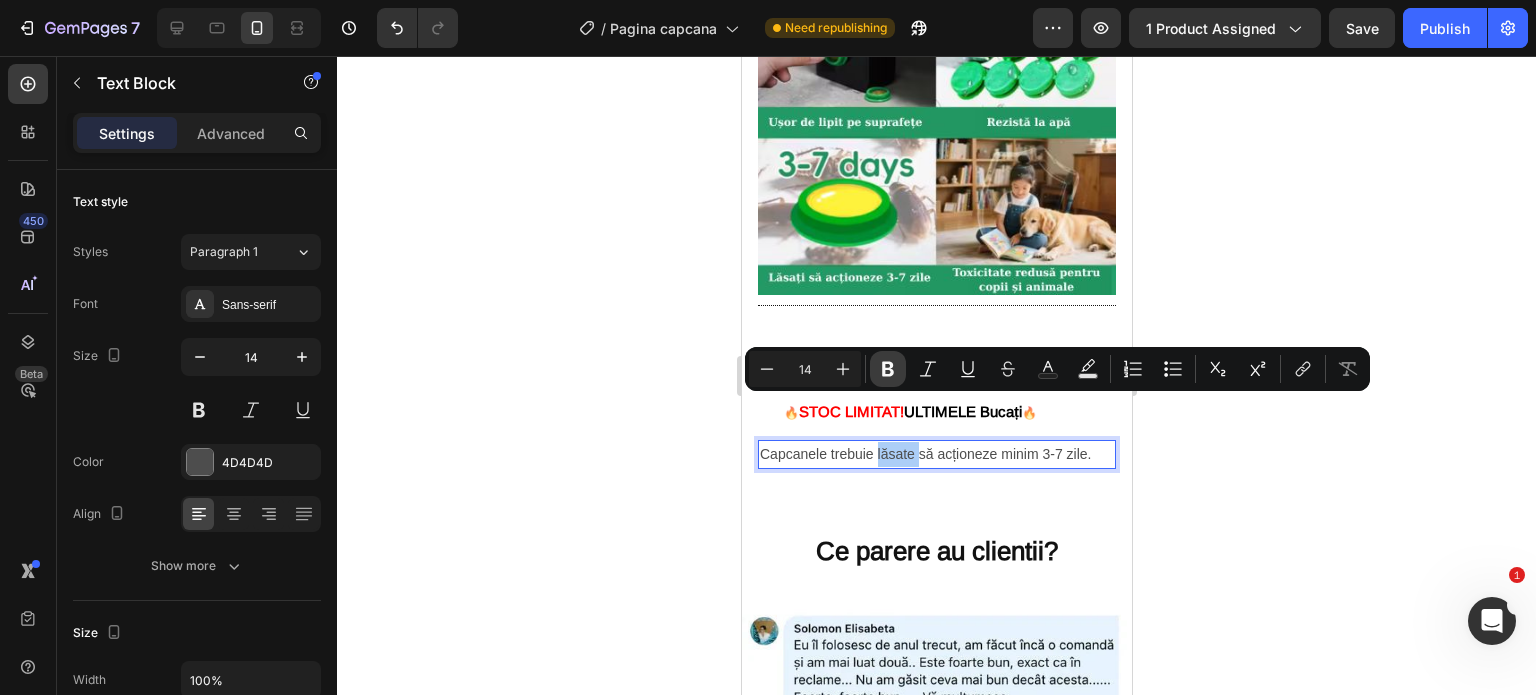 click 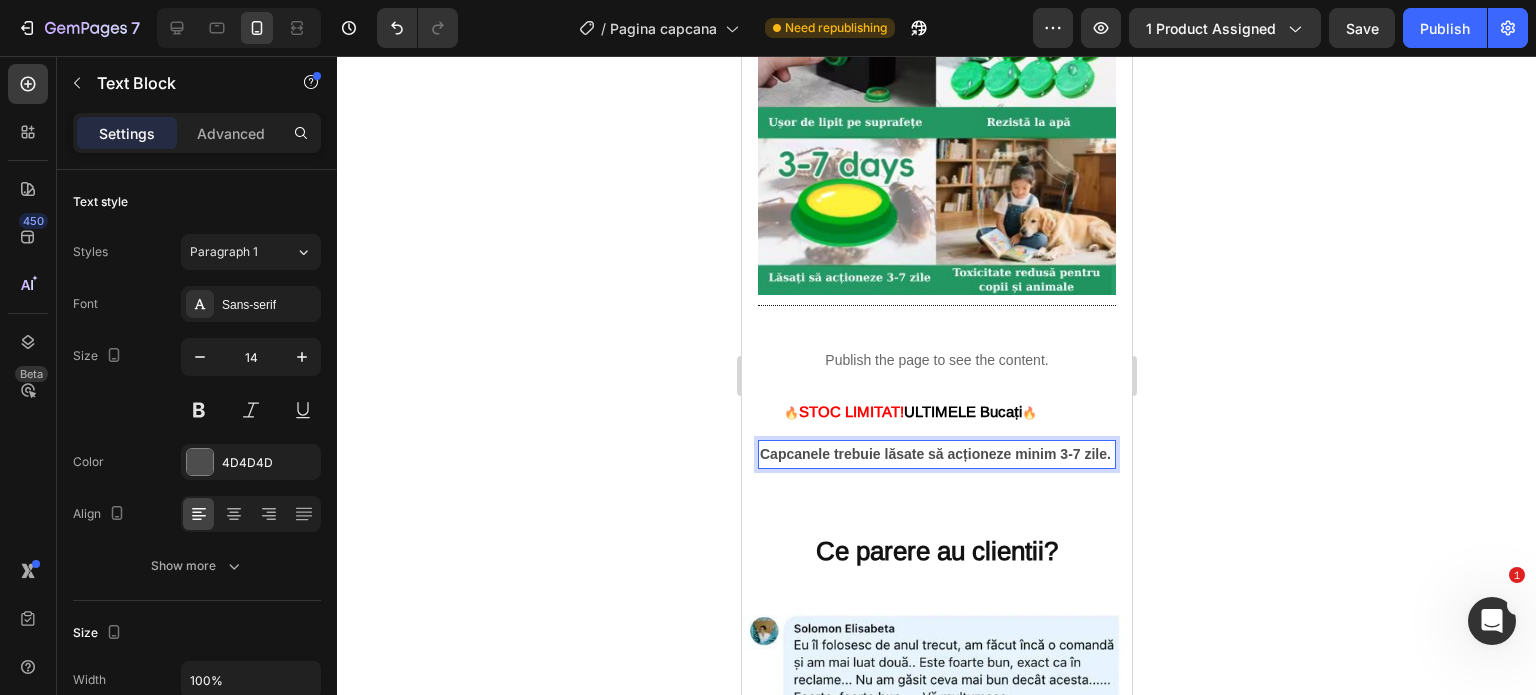 click on "Capcanele trebuie lăsate să acționeze minim 3-7 zile." at bounding box center (936, 454) 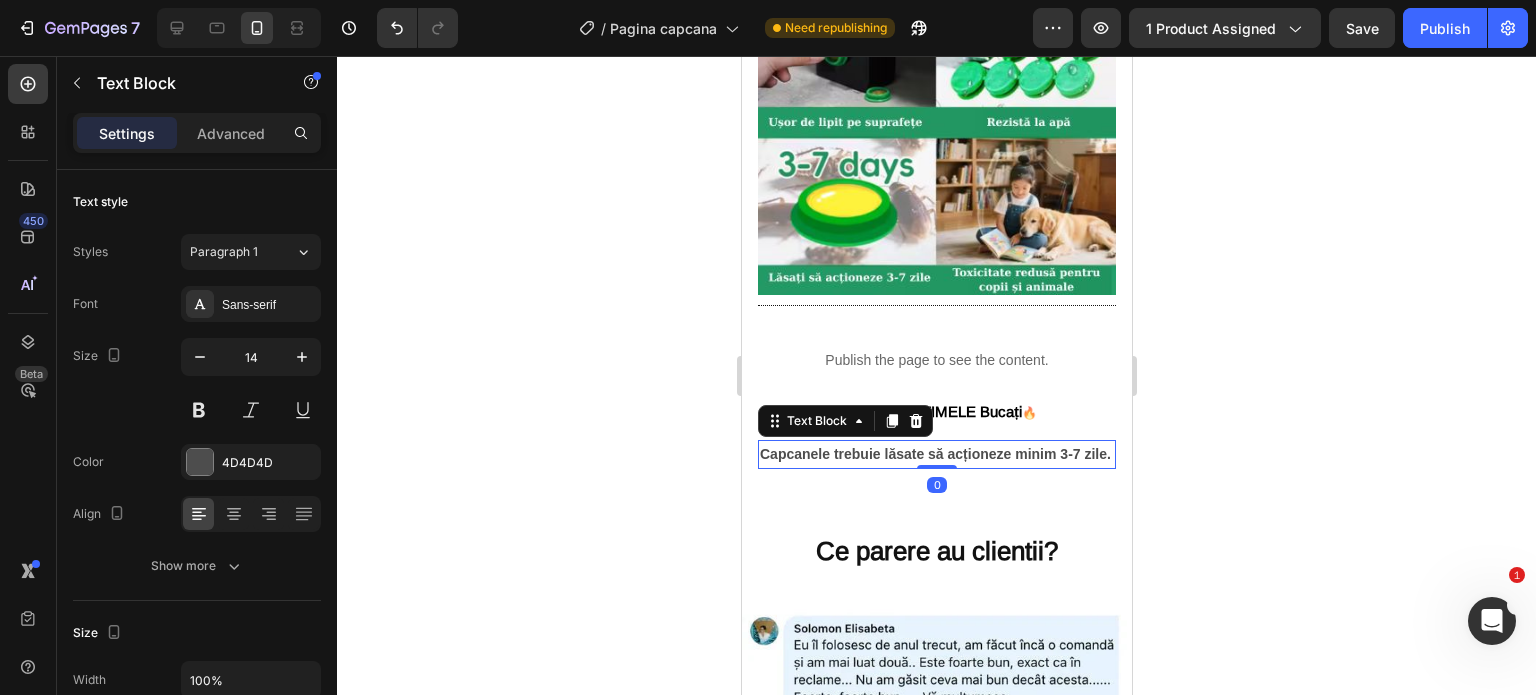 click on "Capcanele trebuie lăsate să acționeze minim 3-7 zile." at bounding box center (934, 454) 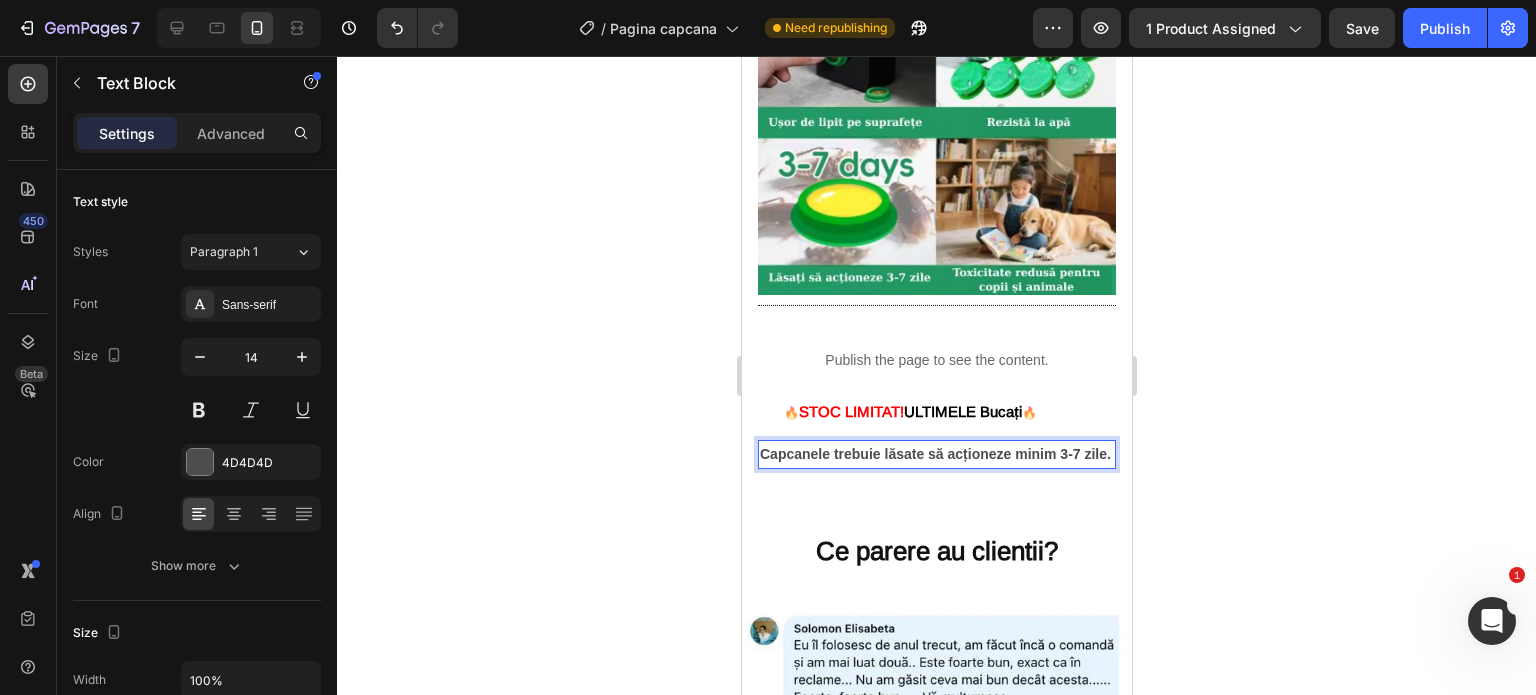 click on "Capcanele trebuie lăsate să acționeze minim 3-7 zile." at bounding box center (934, 454) 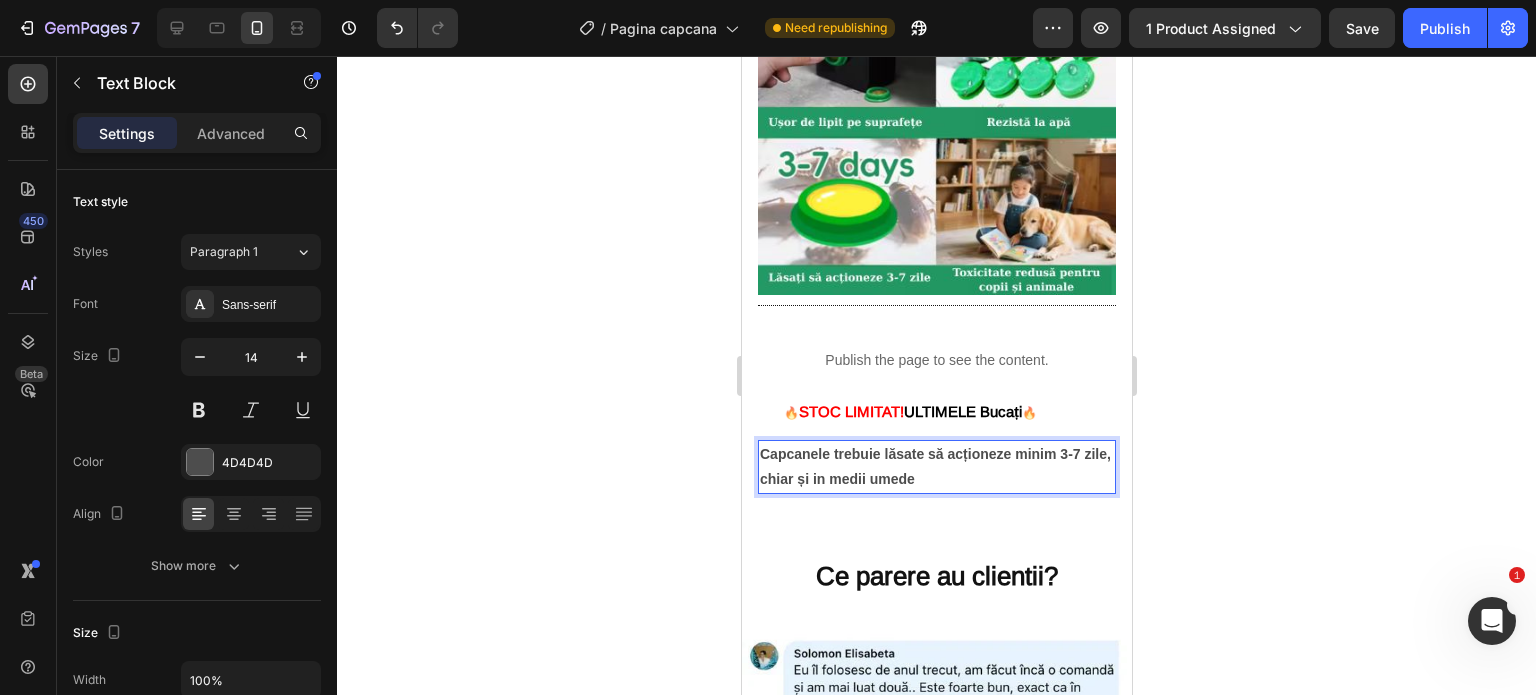 click 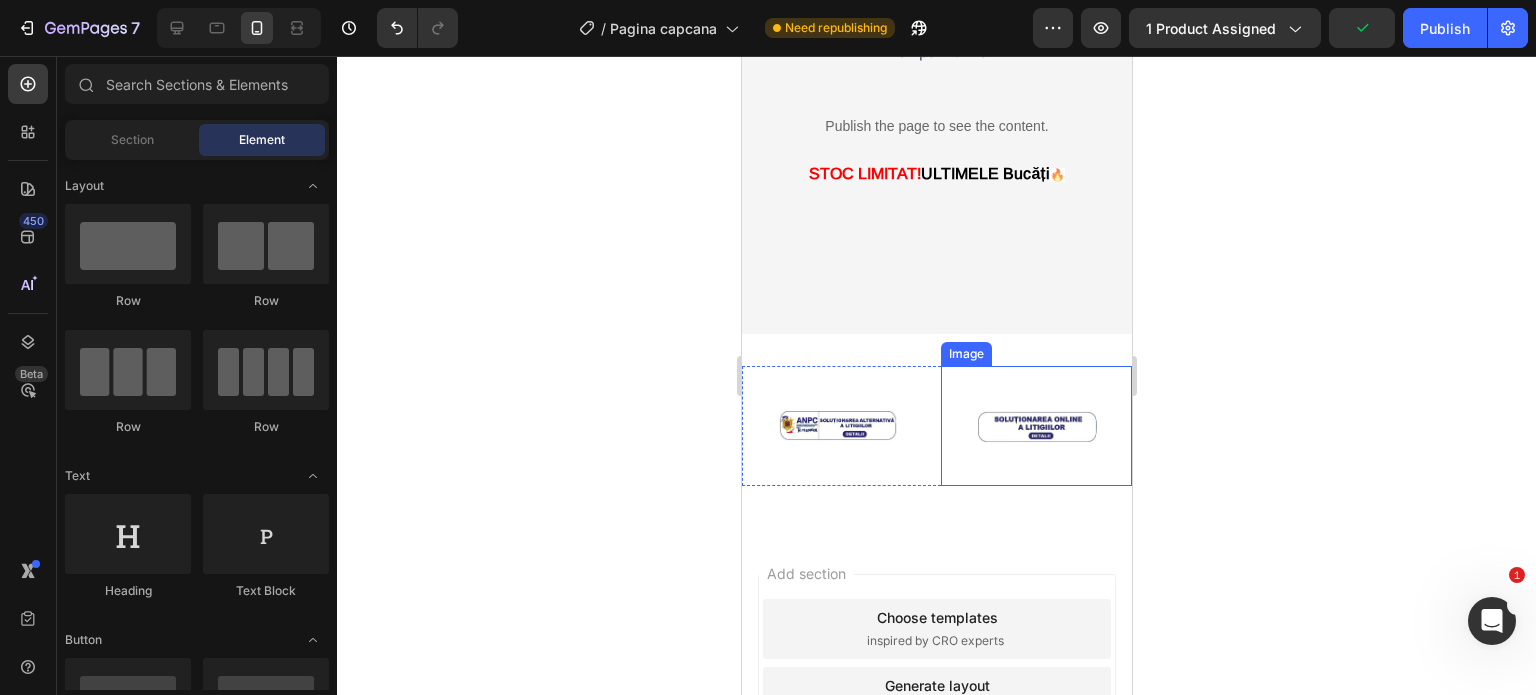 scroll, scrollTop: 5667, scrollLeft: 0, axis: vertical 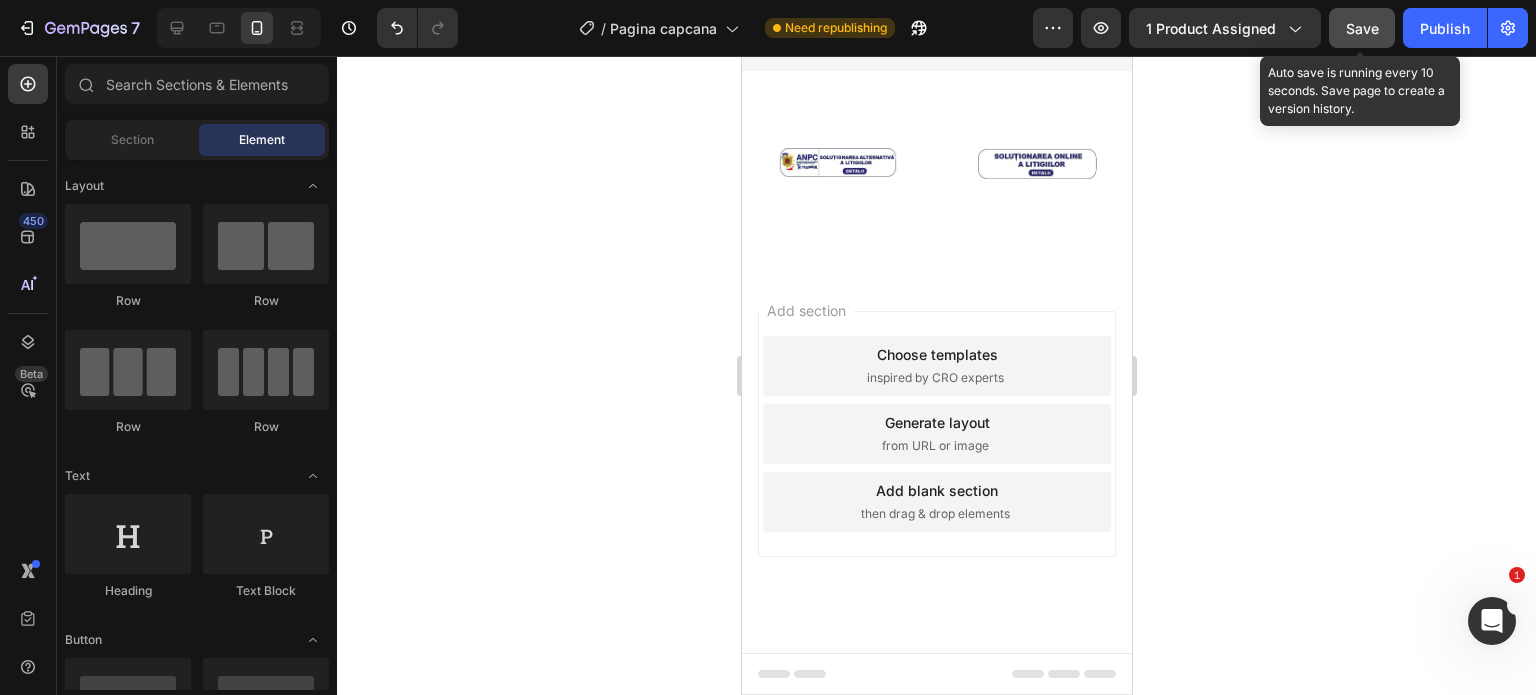 click on "Save" at bounding box center (1362, 28) 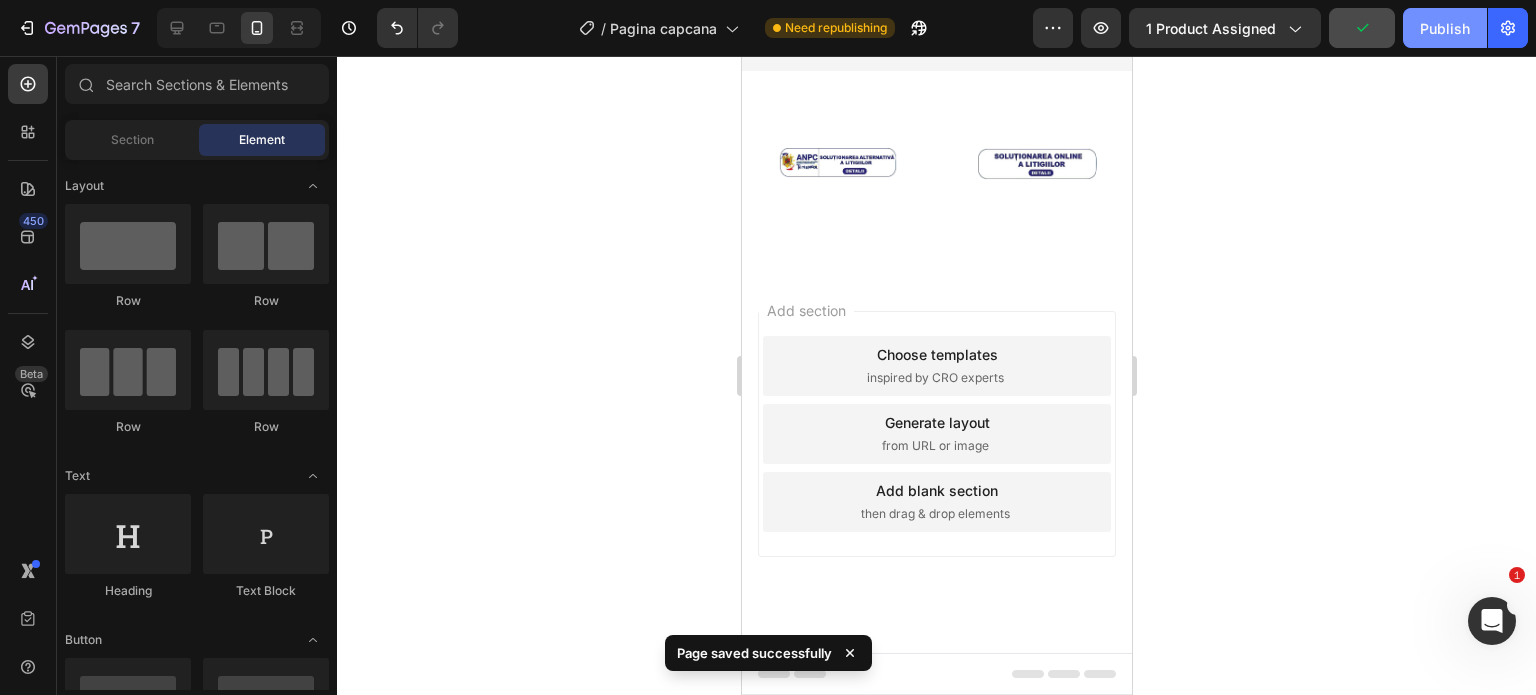 click on "Publish" at bounding box center [1445, 28] 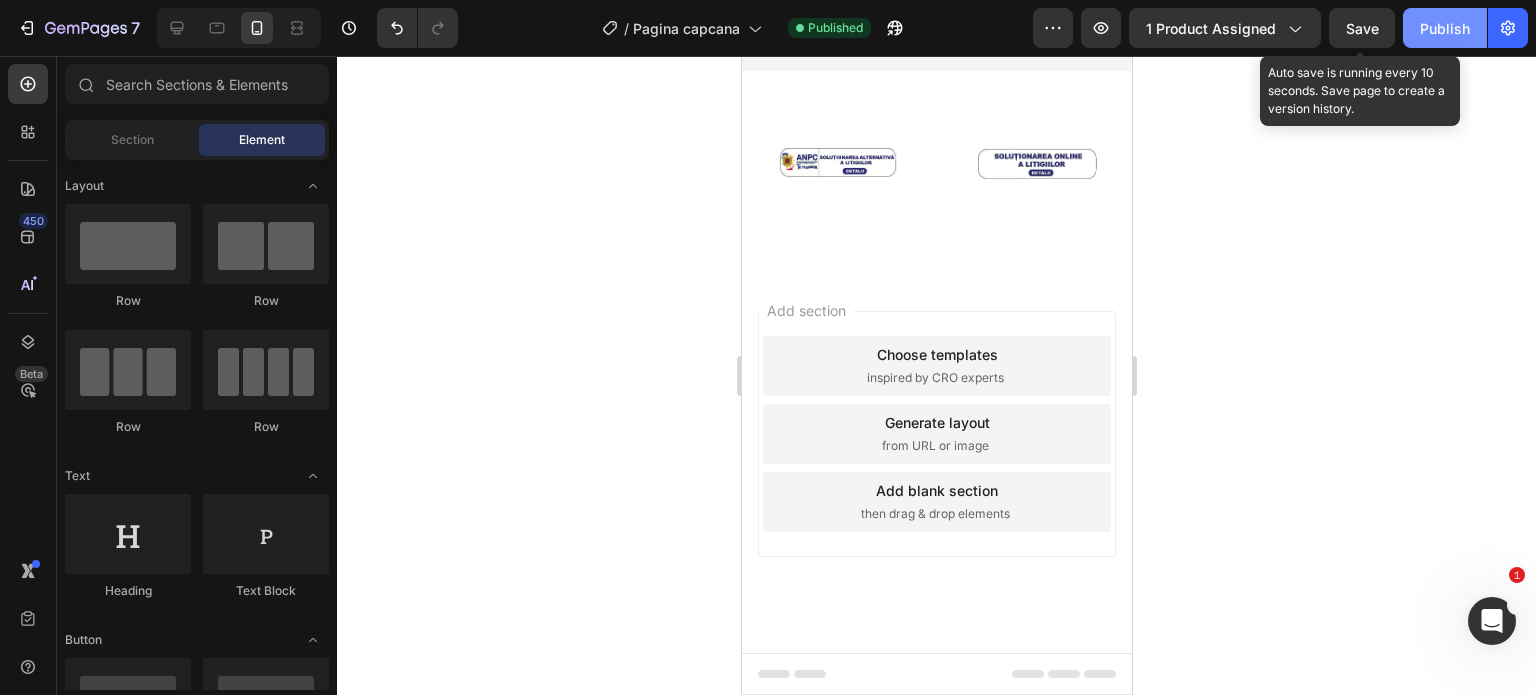 drag, startPoint x: 1368, startPoint y: 27, endPoint x: 1408, endPoint y: 30, distance: 40.112343 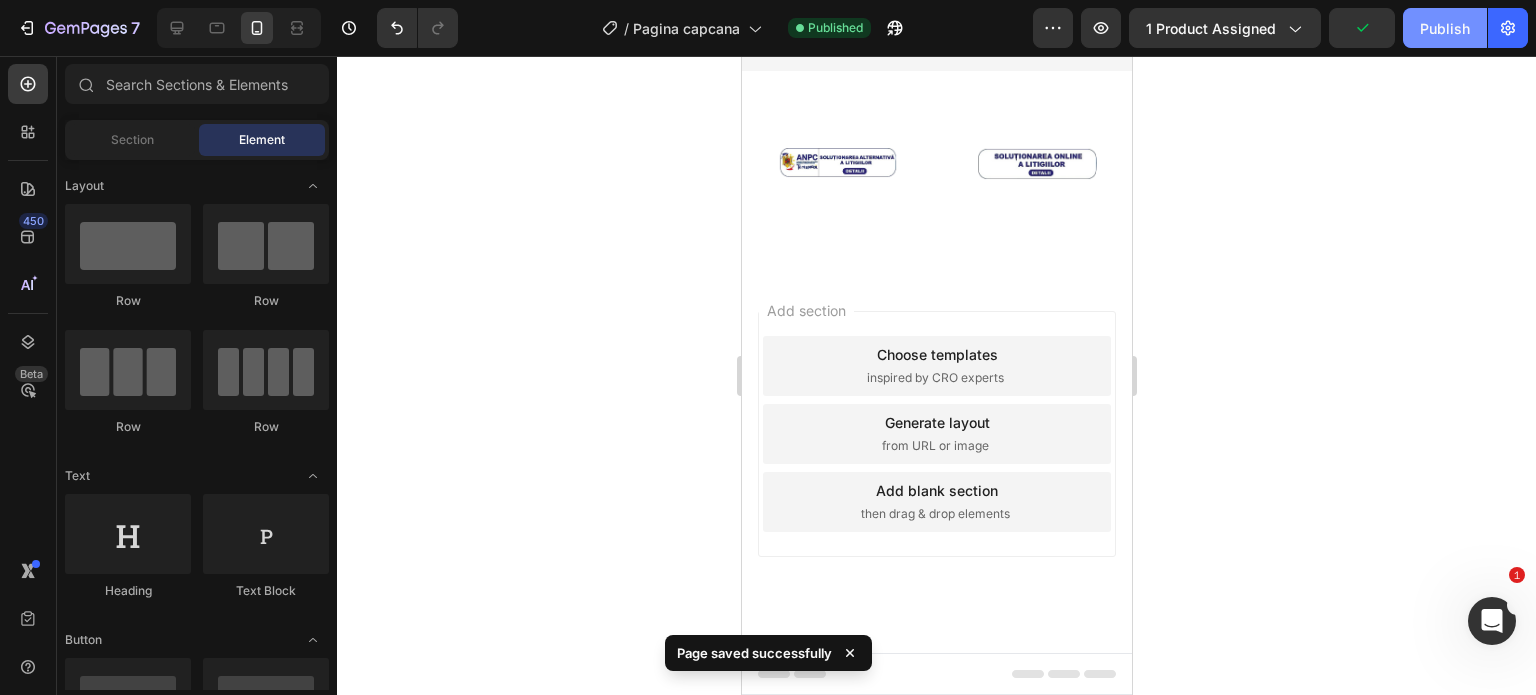 click on "Publish" at bounding box center (1445, 28) 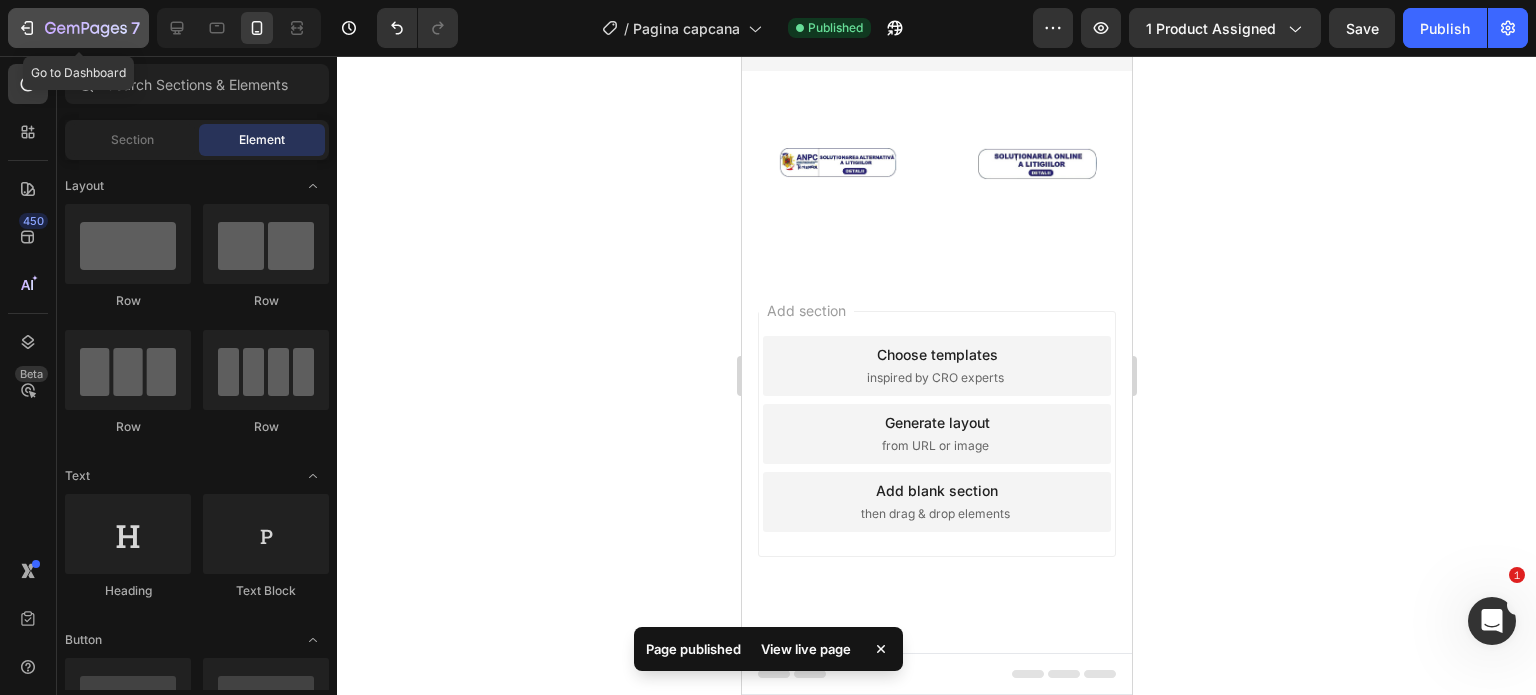 click on "7" 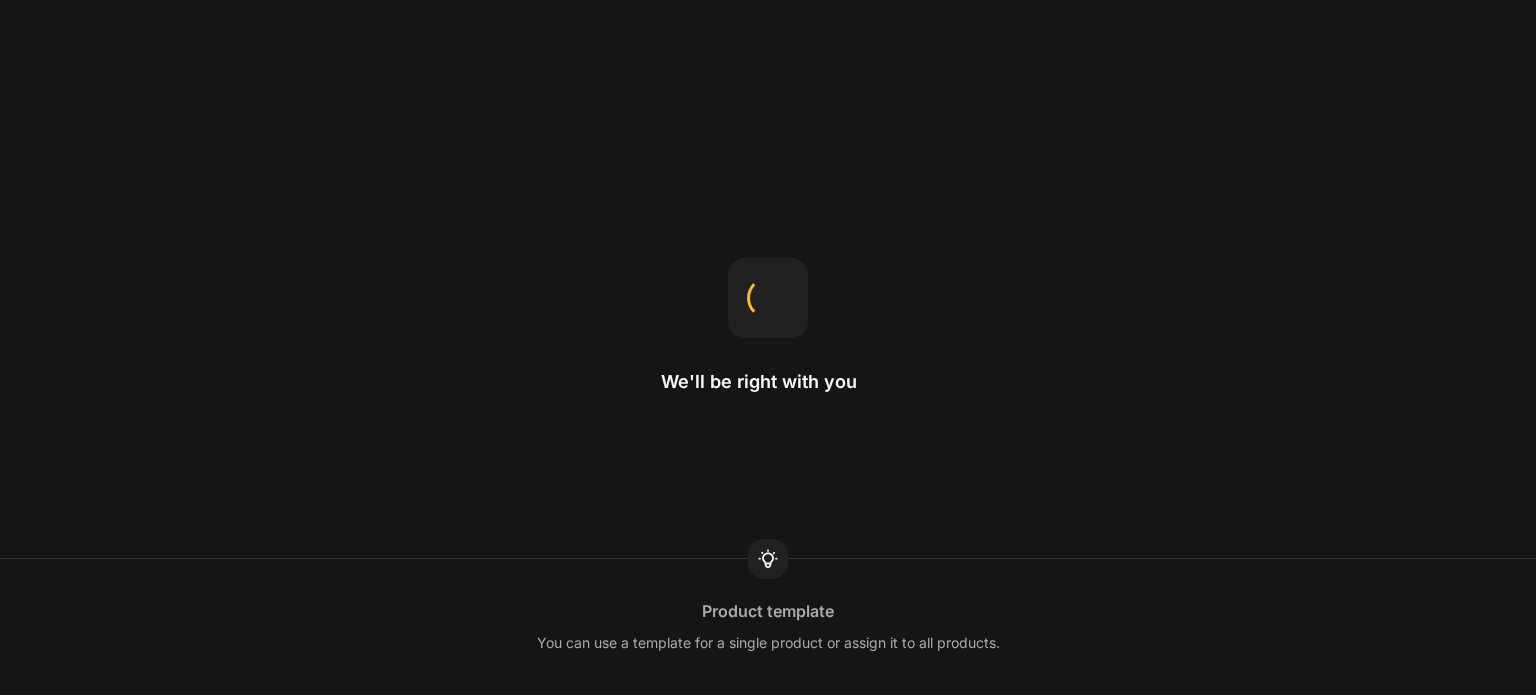 scroll, scrollTop: 0, scrollLeft: 0, axis: both 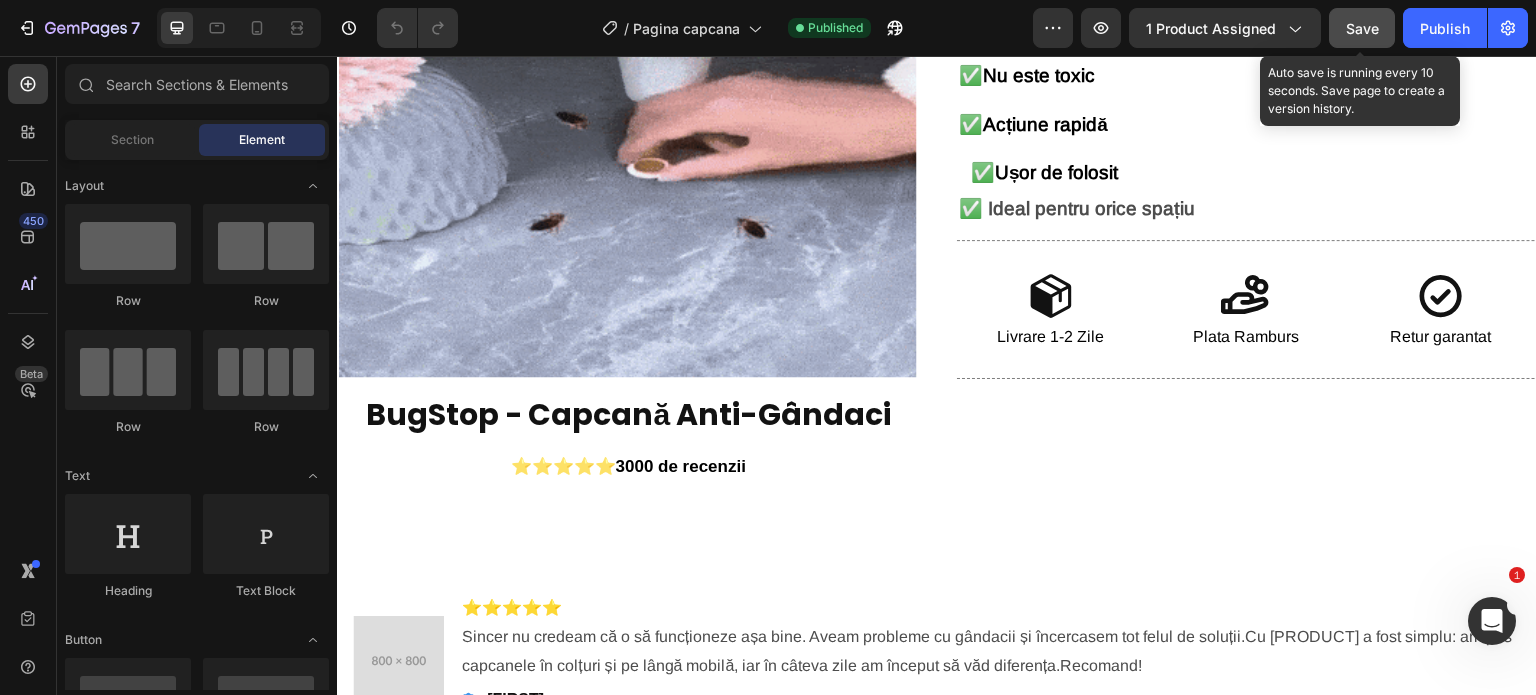 click on "Save" at bounding box center (1362, 28) 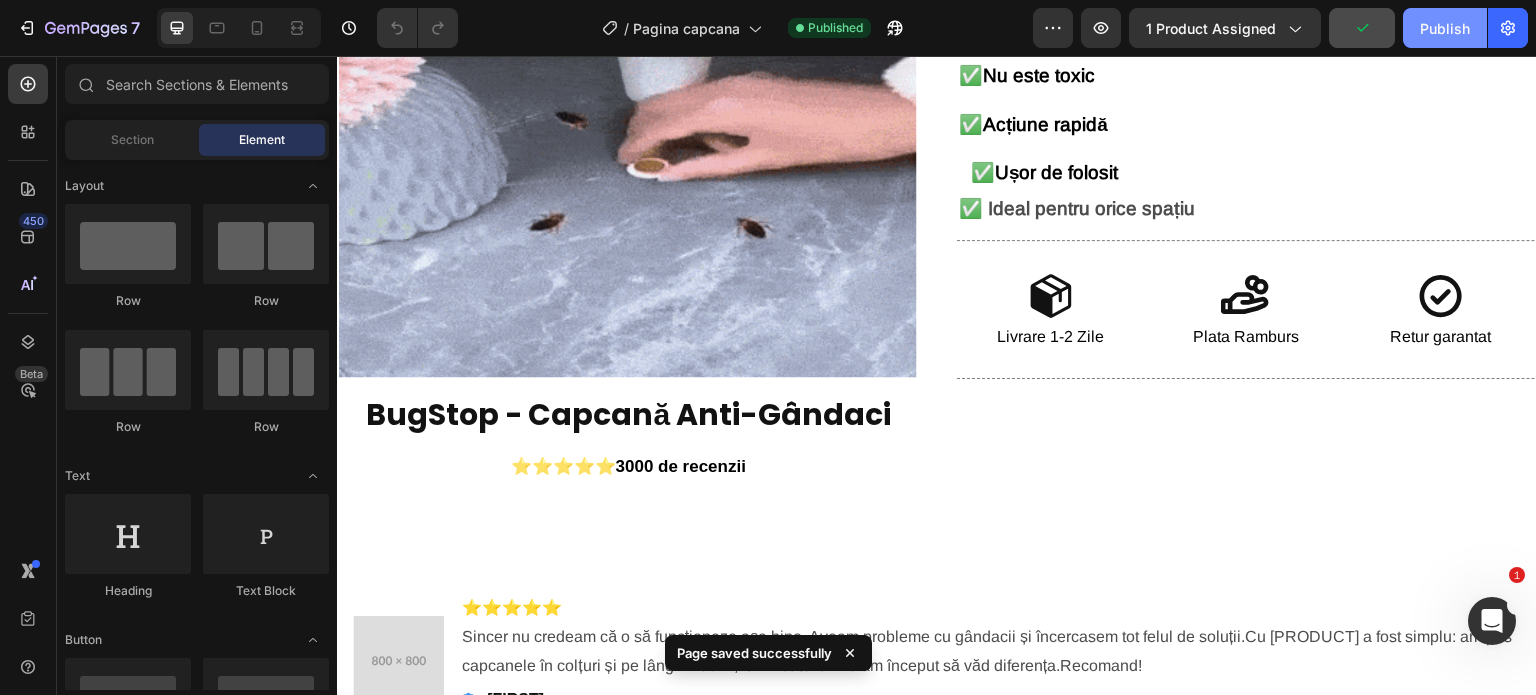 click on "Publish" at bounding box center [1445, 28] 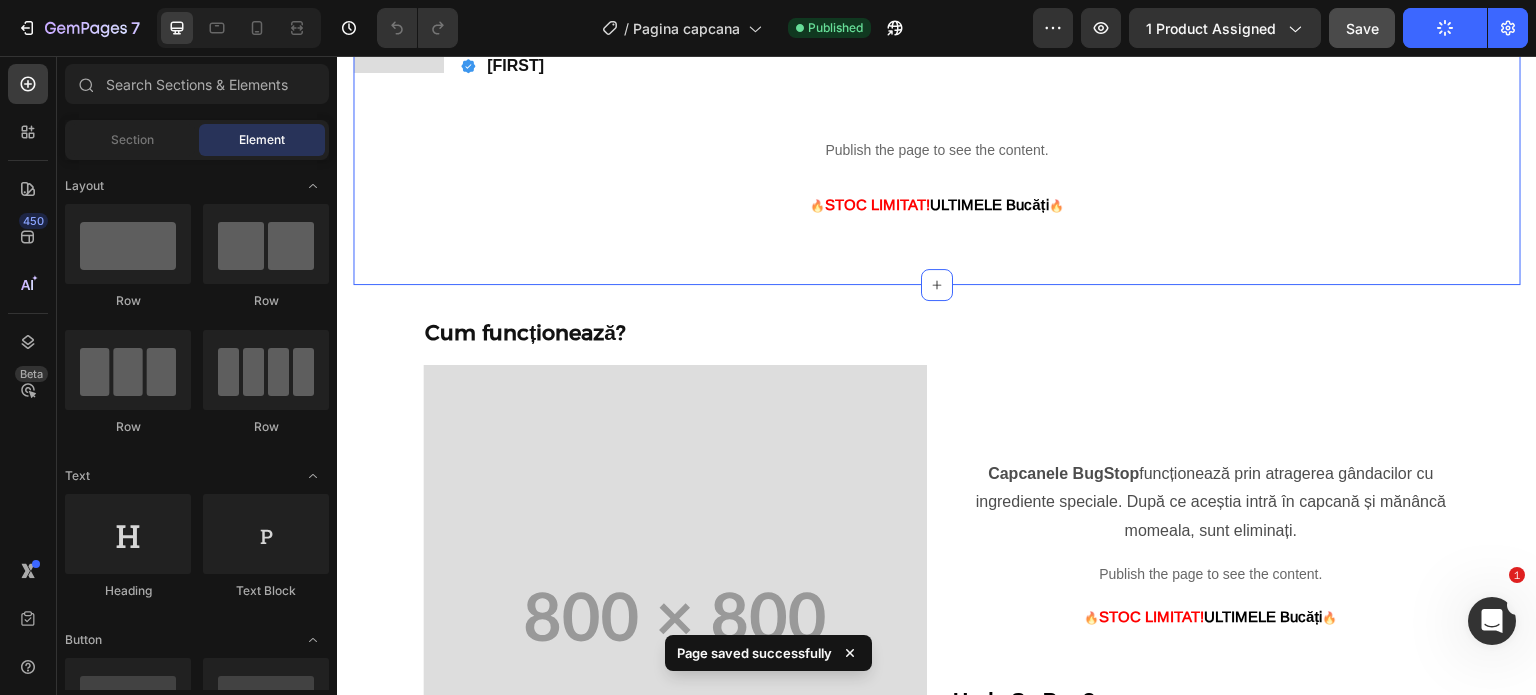scroll, scrollTop: 800, scrollLeft: 0, axis: vertical 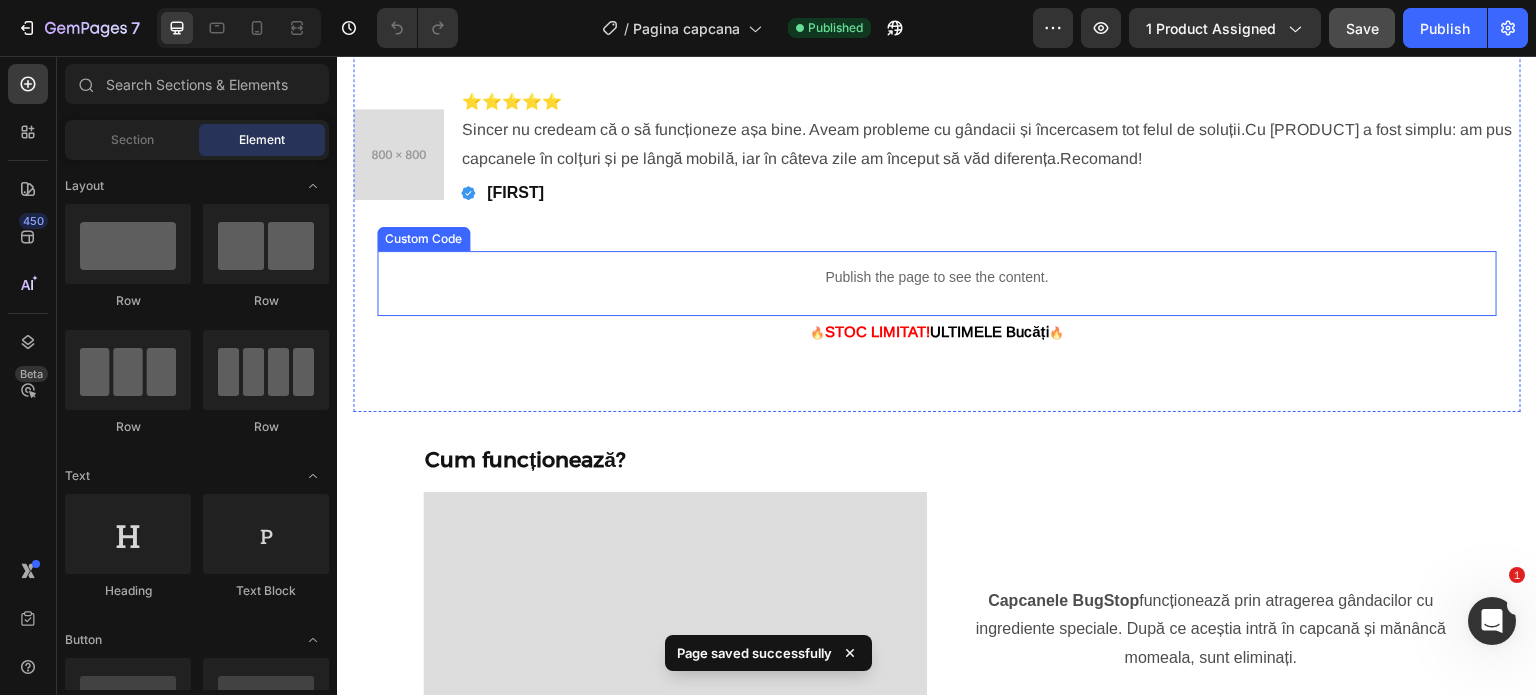 click on "Publish the page to see the content." at bounding box center [937, 277] 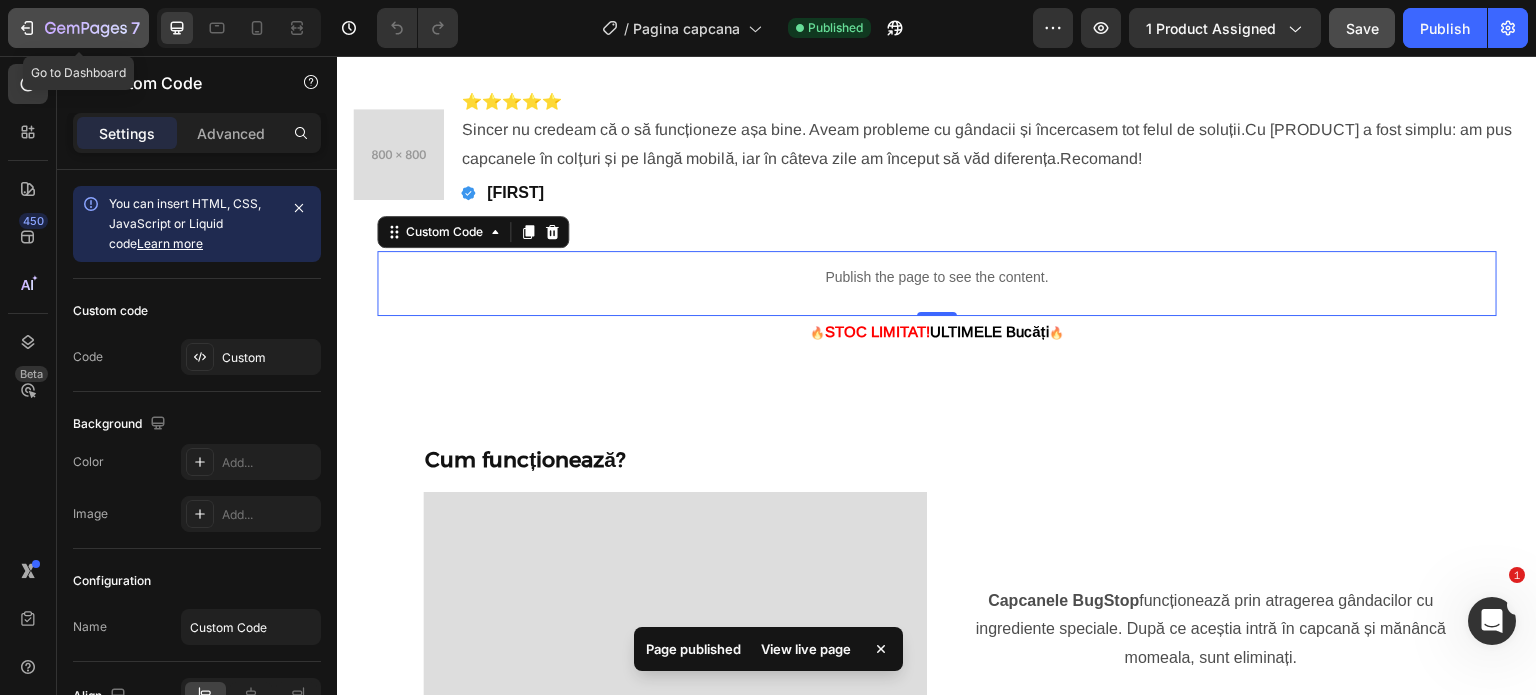 click on "7" at bounding box center [78, 28] 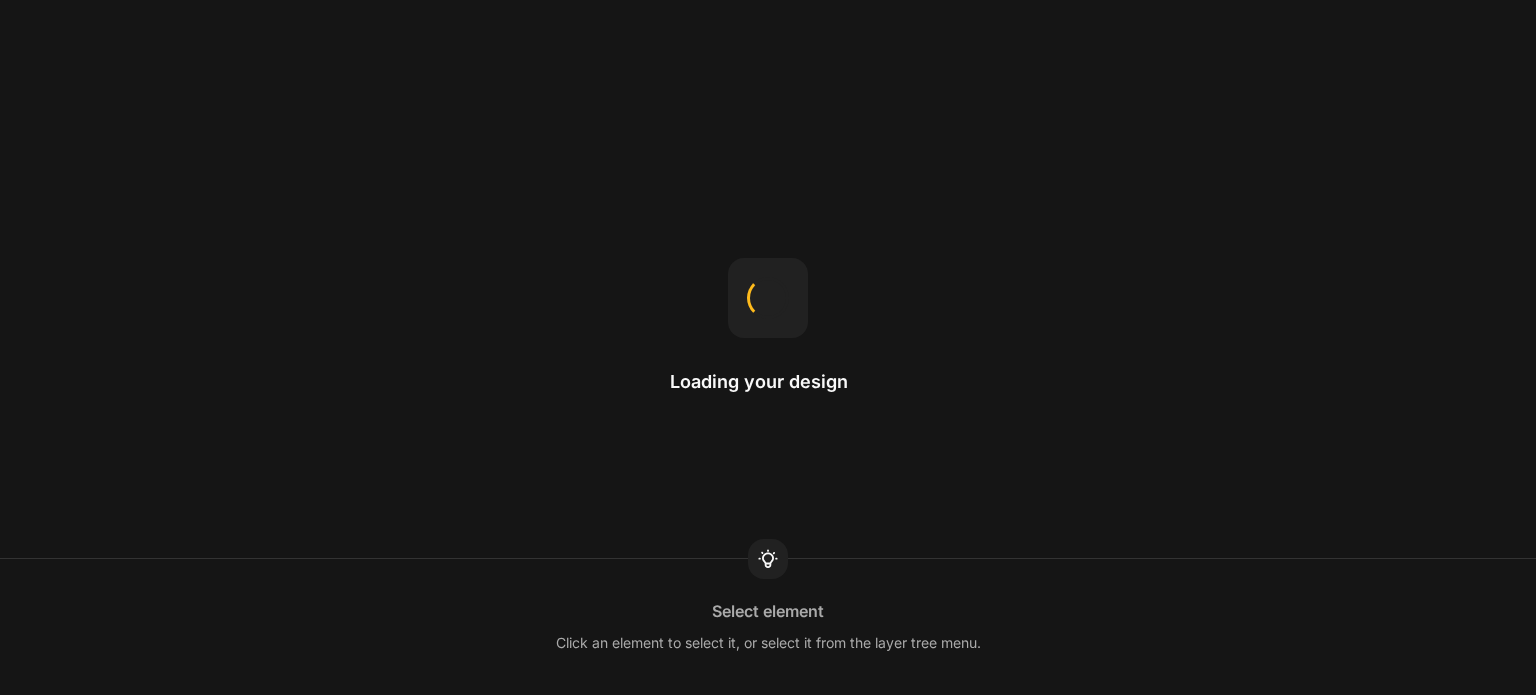scroll, scrollTop: 0, scrollLeft: 0, axis: both 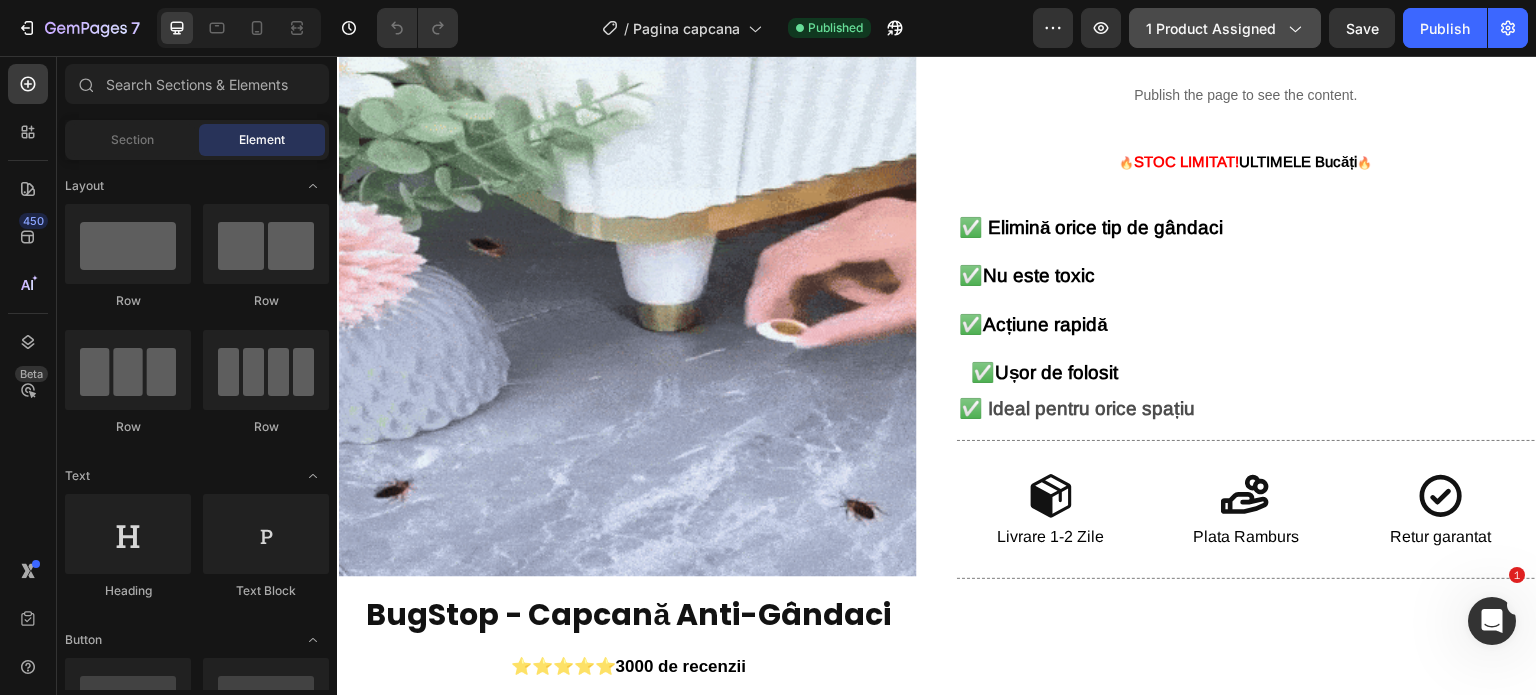 click on "1 product assigned" at bounding box center (1225, 28) 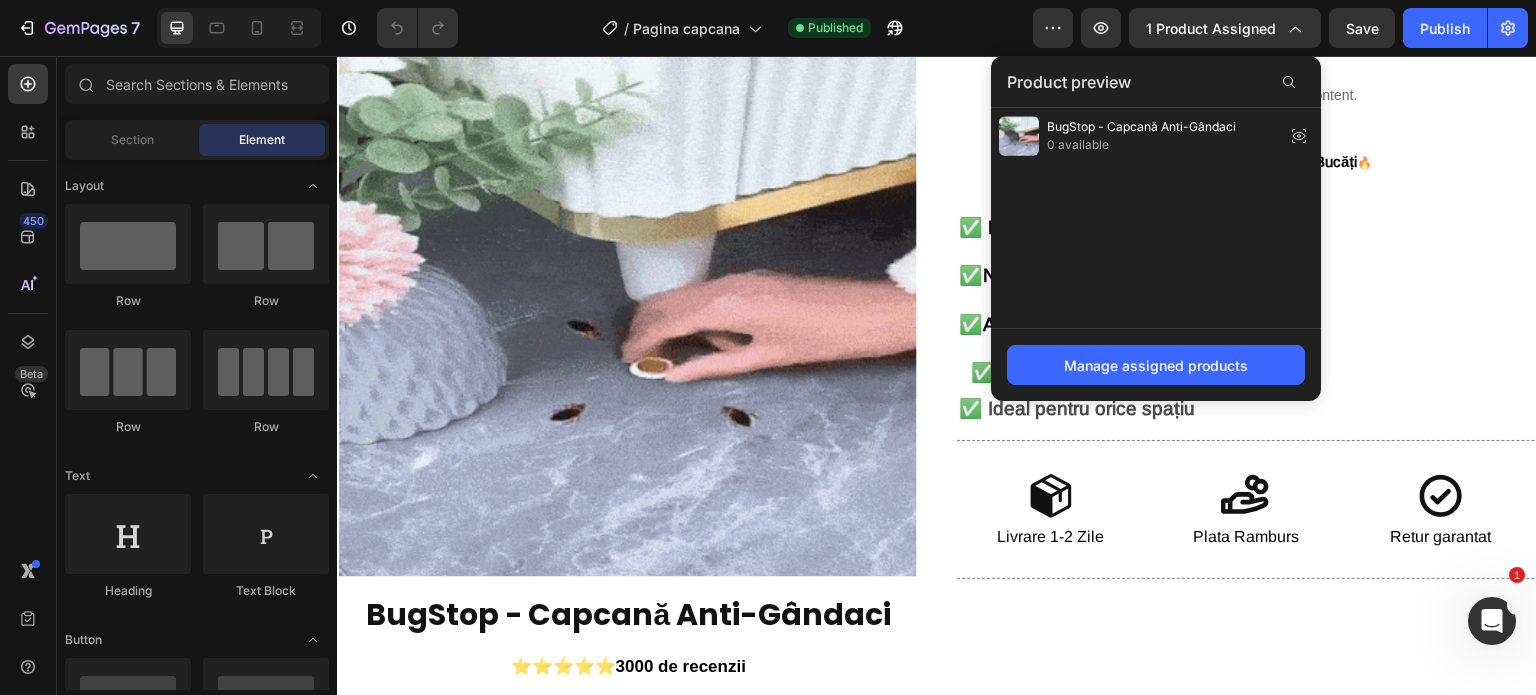click 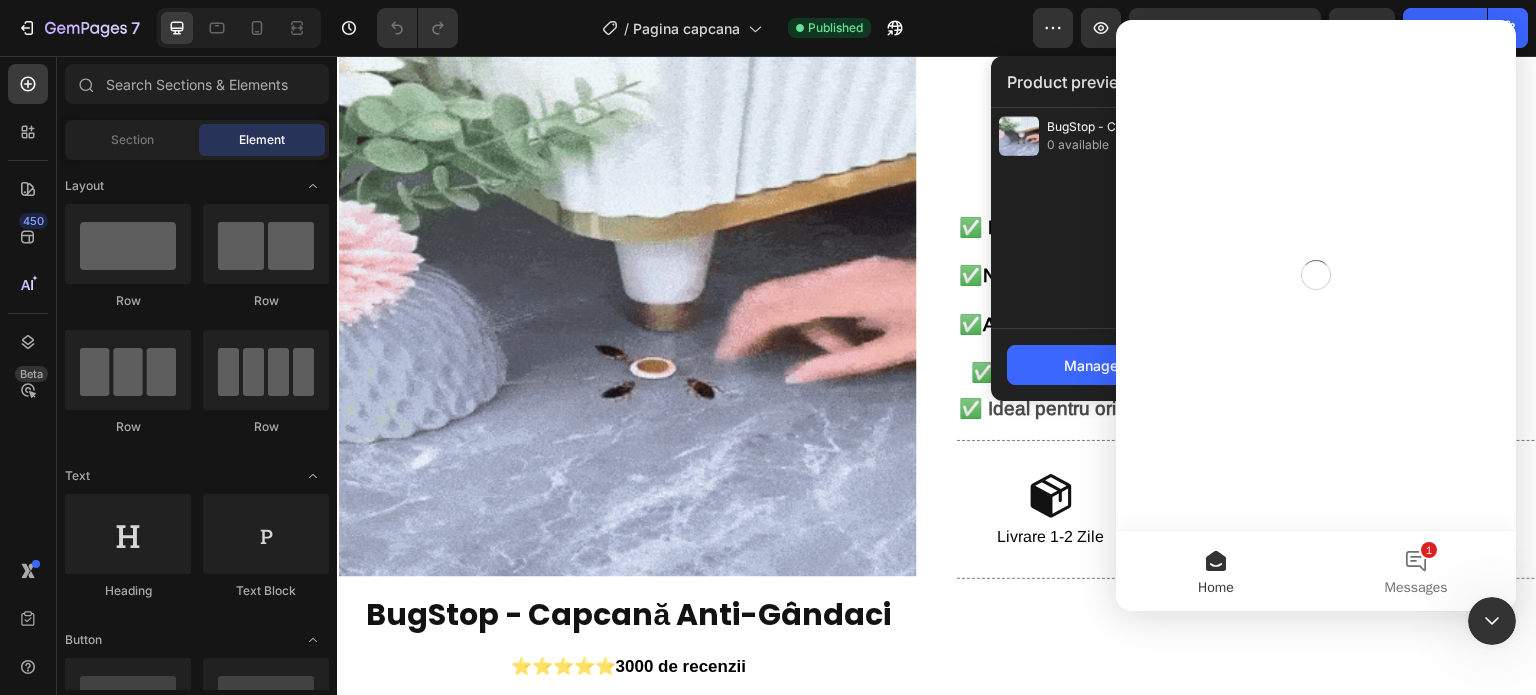 scroll, scrollTop: 0, scrollLeft: 0, axis: both 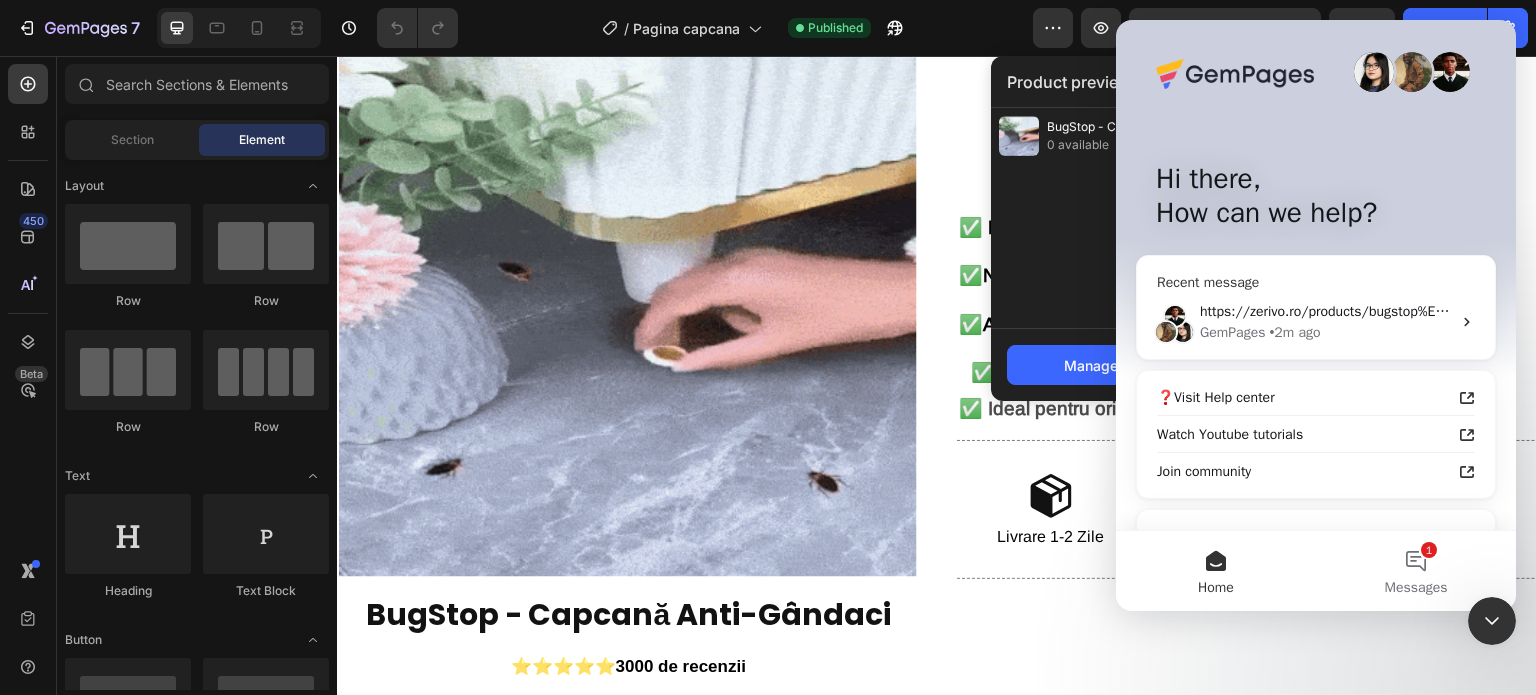 click on "https://zerivo.ro/products/bugstop%E2%84%A2-capcana-anti-gandaci" at bounding box center [1415, 311] 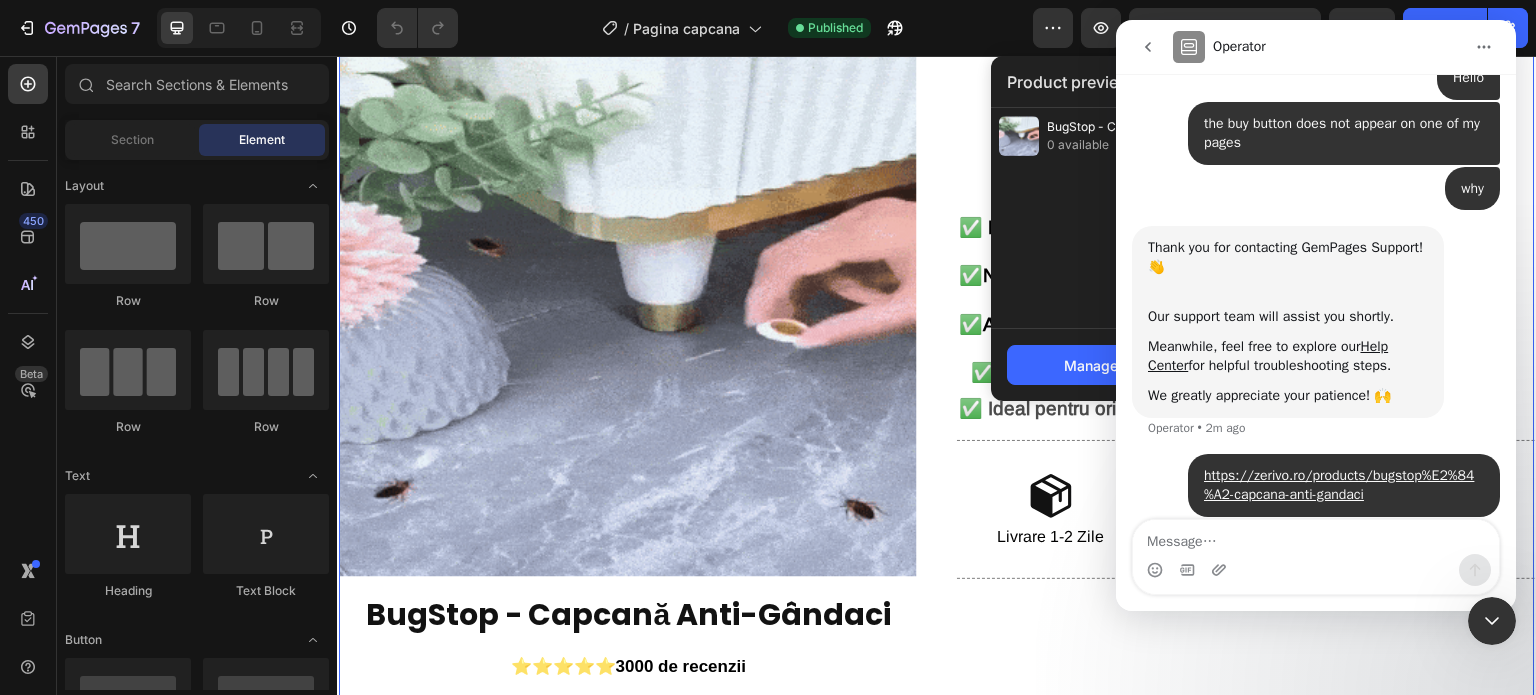 scroll, scrollTop: 219, scrollLeft: 0, axis: vertical 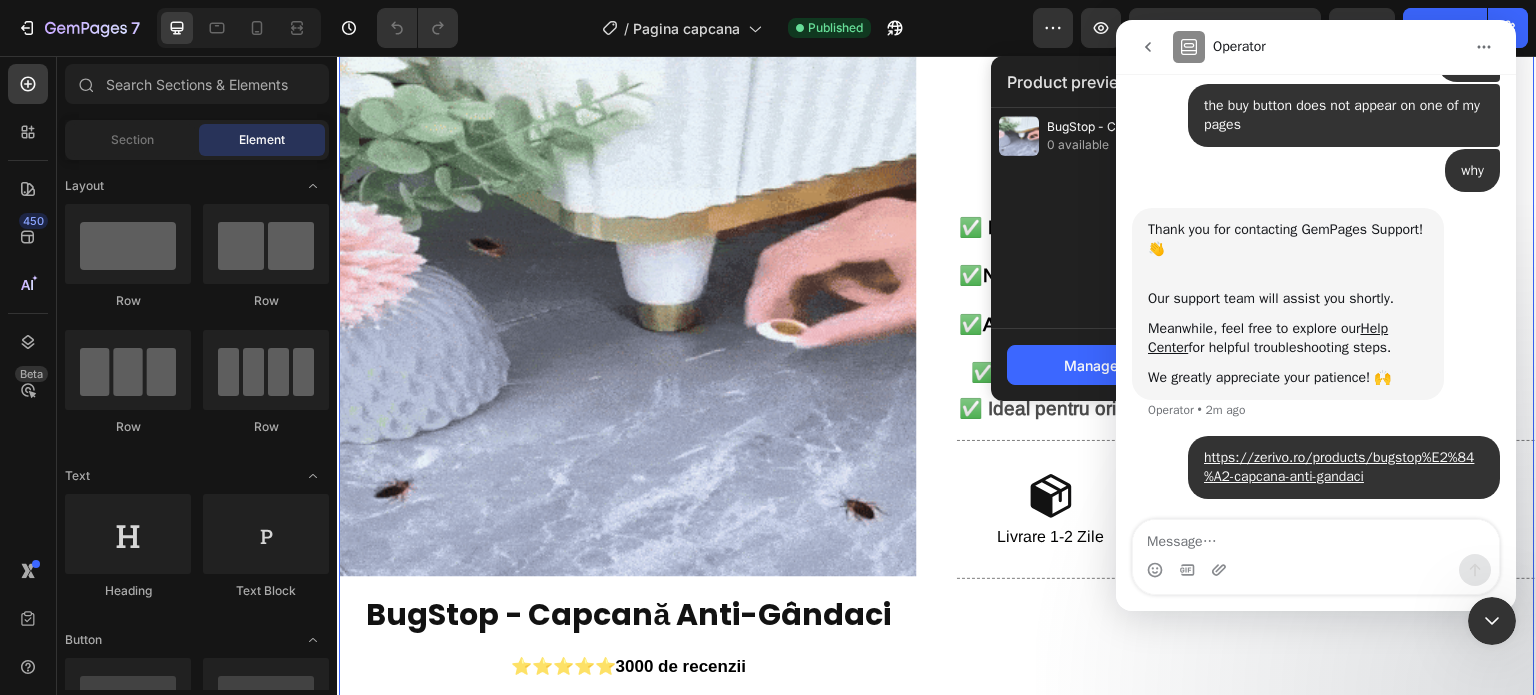 click on "[PRICE] lei   [NUMBER] [PRICE] lei  Text Block
Publish the page to see the content.
Custom Code 🔥 STOC LIMITAT!  ULTIMELE Bucăți 🔥 Text Block ✅ Elimină orice tip de gândaci Text Block ✅  Nu este toxic Text Block ✅  Acțiune rapidă Text Block ✅  Ușor de folosit Text Block ✅ Ideal pentru orice spațiu Text Block                Title Line
Icon Livrare [NUMBER]-[NUMBER] Zile Text Block
Icon Plata Ramburs Text Block
Icon Retur garantat  Text Block Row                Title Line" at bounding box center [1246, 352] 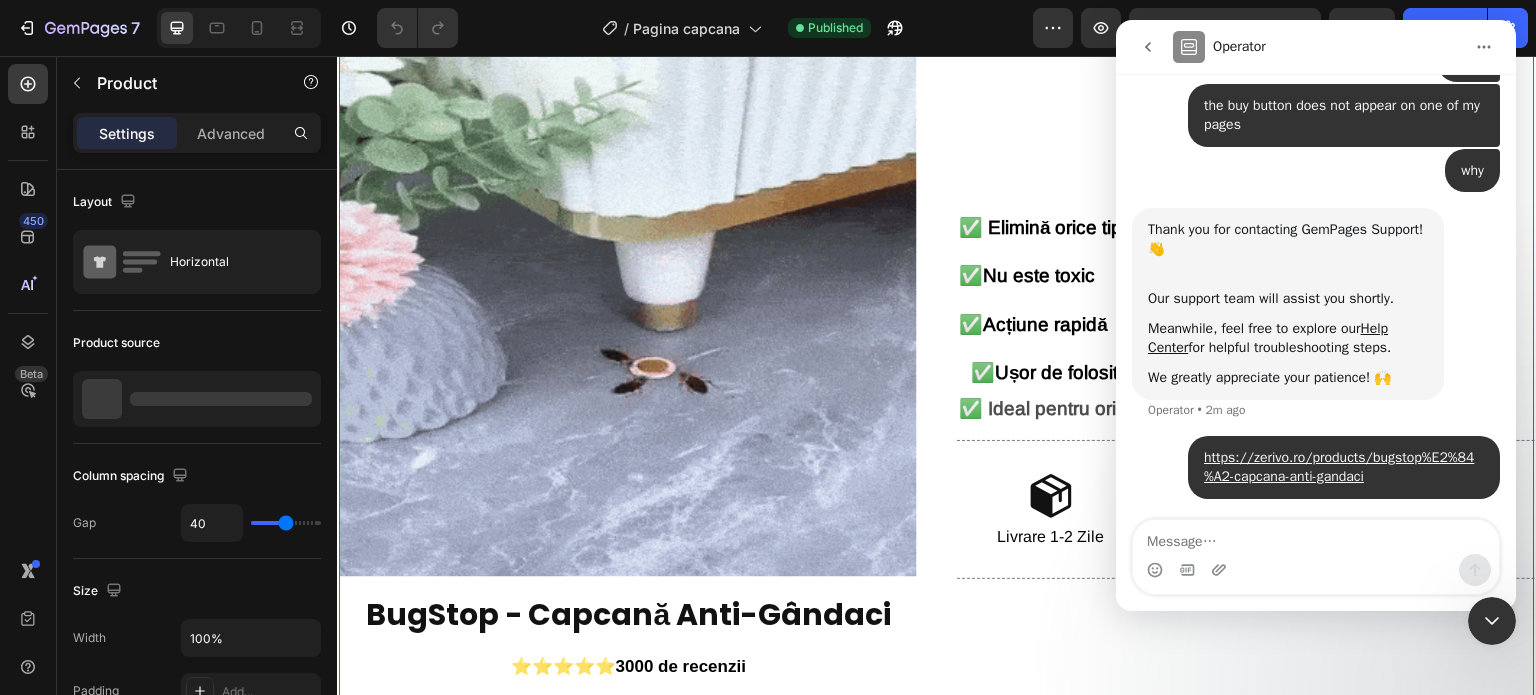 click on "[PRICE] lei   [NUMBER] [PRICE] lei  Text Block
Publish the page to see the content.
Custom Code 🔥 STOC LIMITAT!  ULTIMELE Bucăți 🔥 Text Block ✅ Elimină orice tip de gândaci Text Block ✅  Nu este toxic Text Block ✅  Acțiune rapidă Text Block ✅  Ușor de folosit Text Block ✅ Ideal pentru orice spațiu Text Block                Title Line
Icon Livrare [NUMBER]-[NUMBER] Zile Text Block
Icon Plata Ramburs Text Block
Icon Retur garantat  Text Block Row                Title Line" at bounding box center [1246, 352] 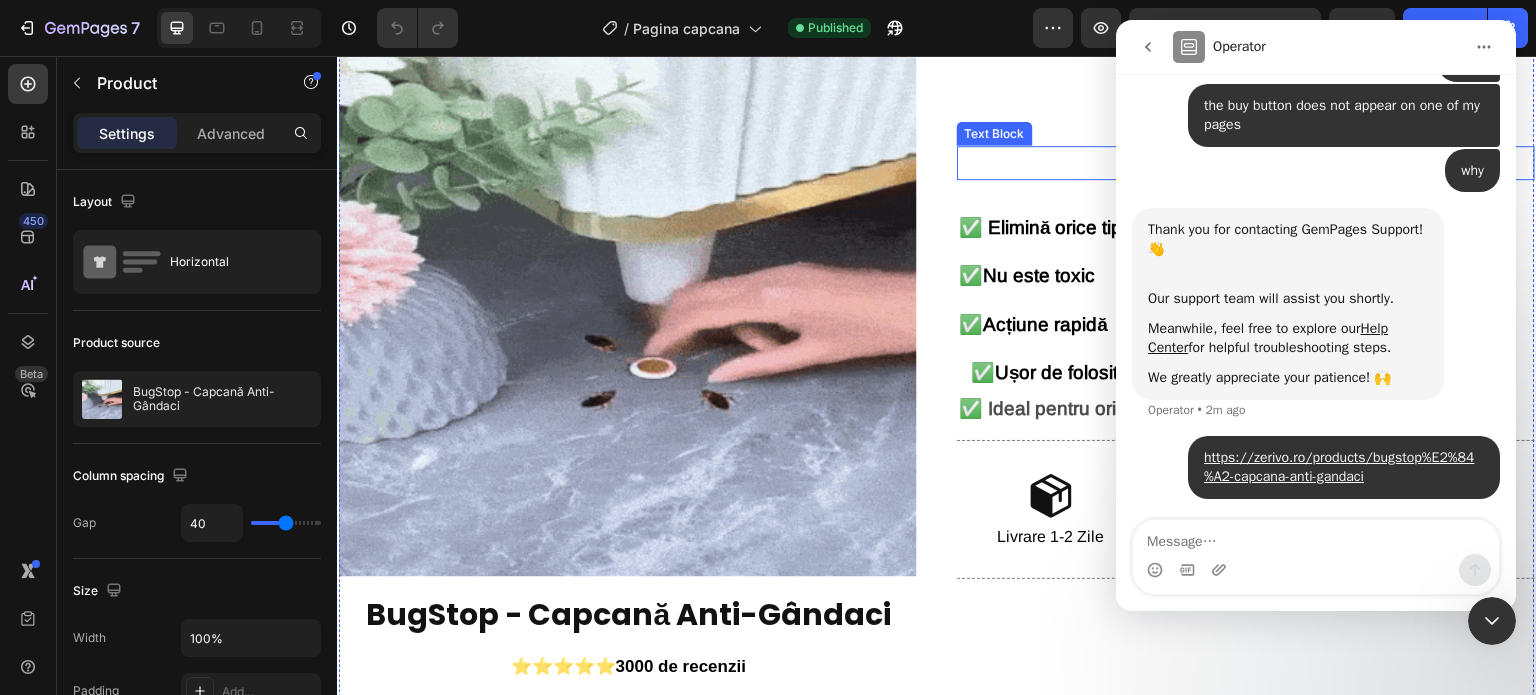 click on "Text Block" at bounding box center (995, 134) 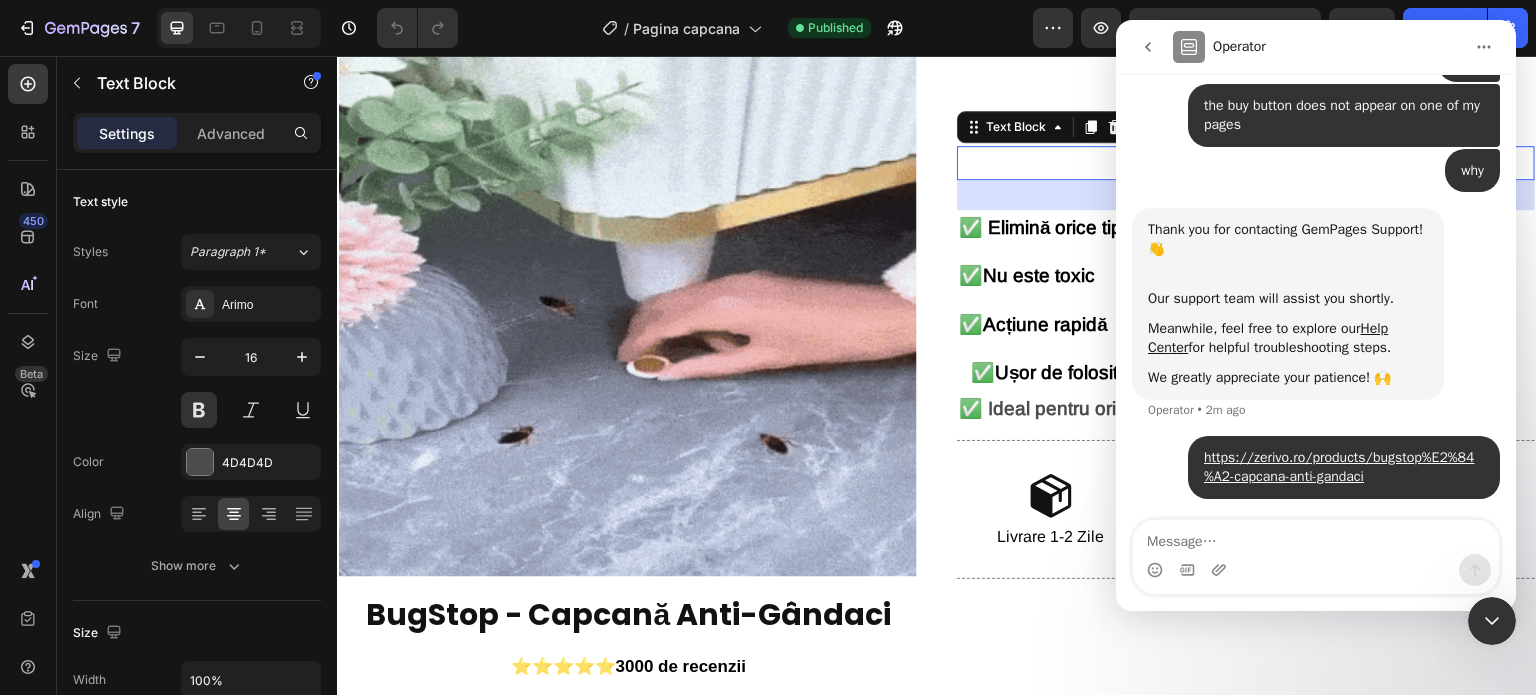 click 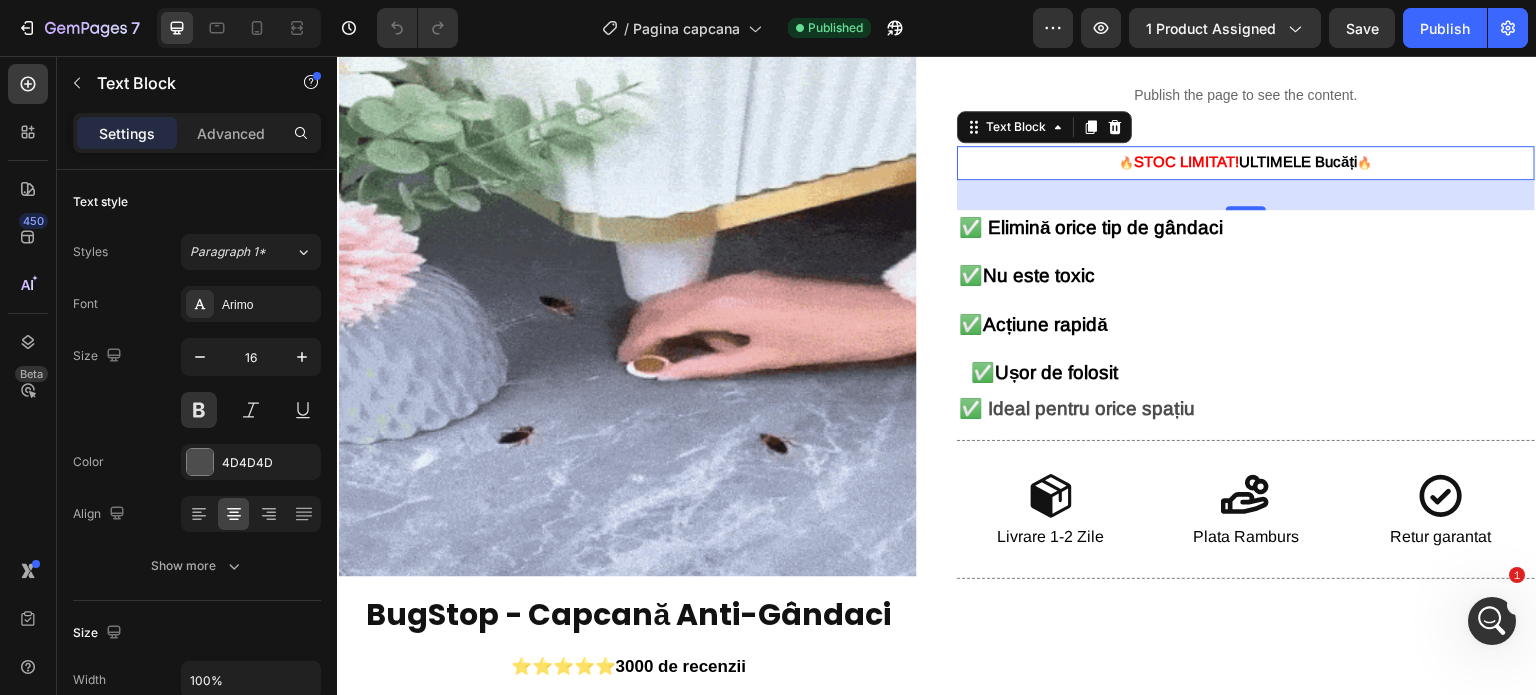 scroll, scrollTop: 0, scrollLeft: 0, axis: both 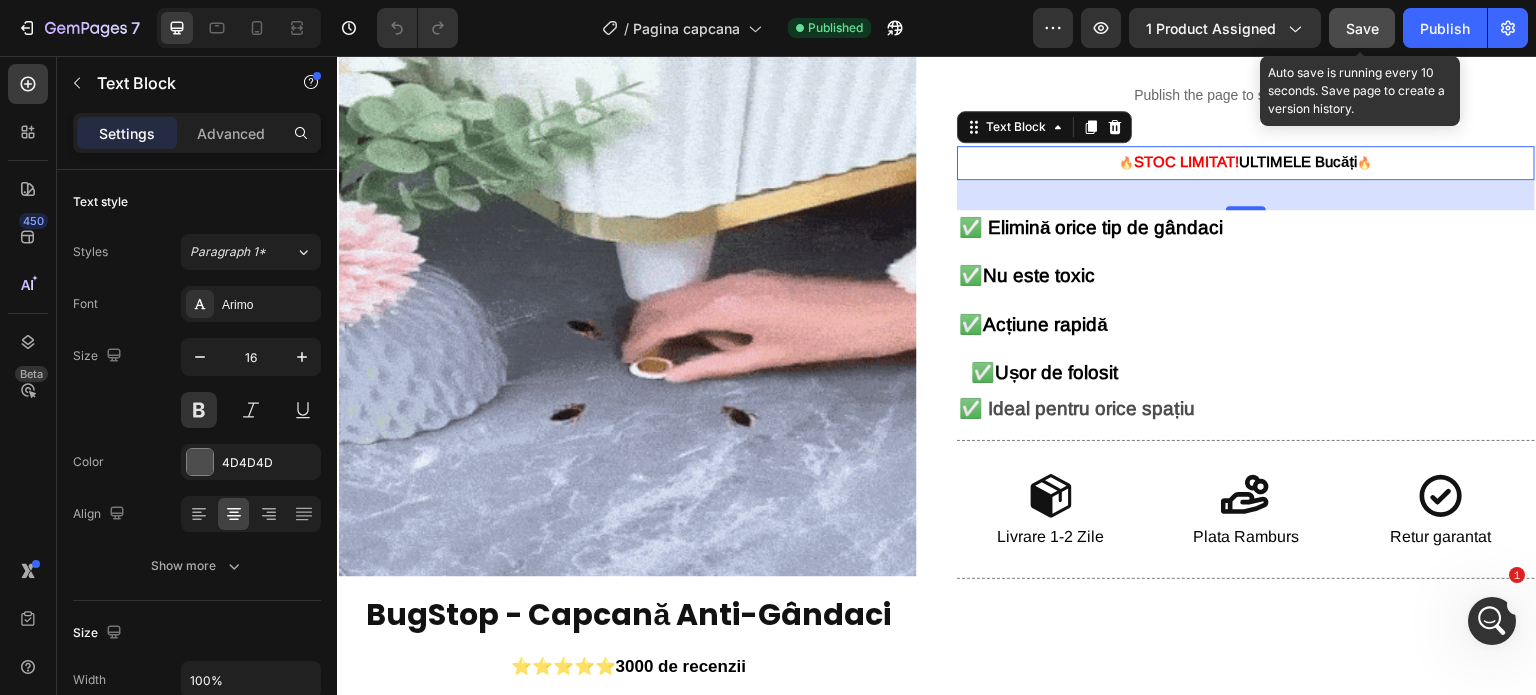 click on "Save" 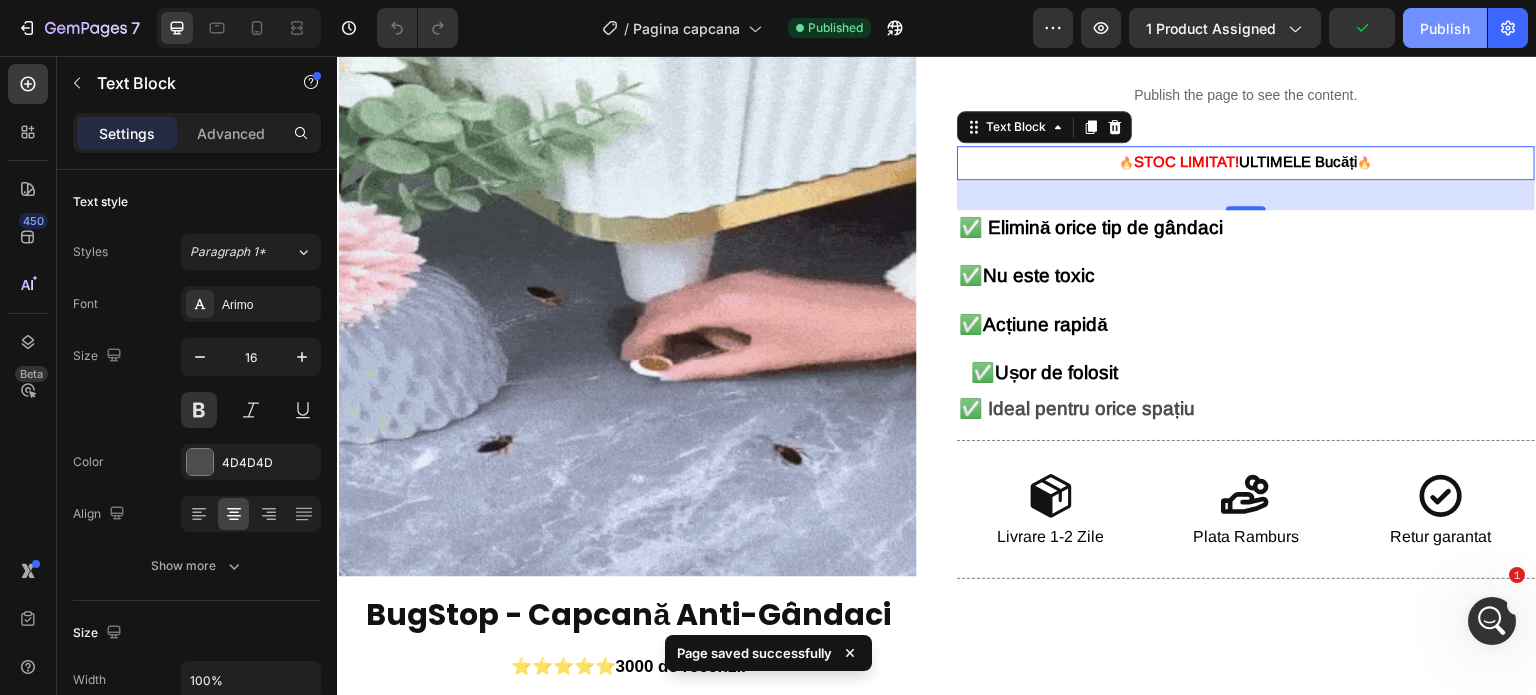 click on "Publish" at bounding box center [1445, 28] 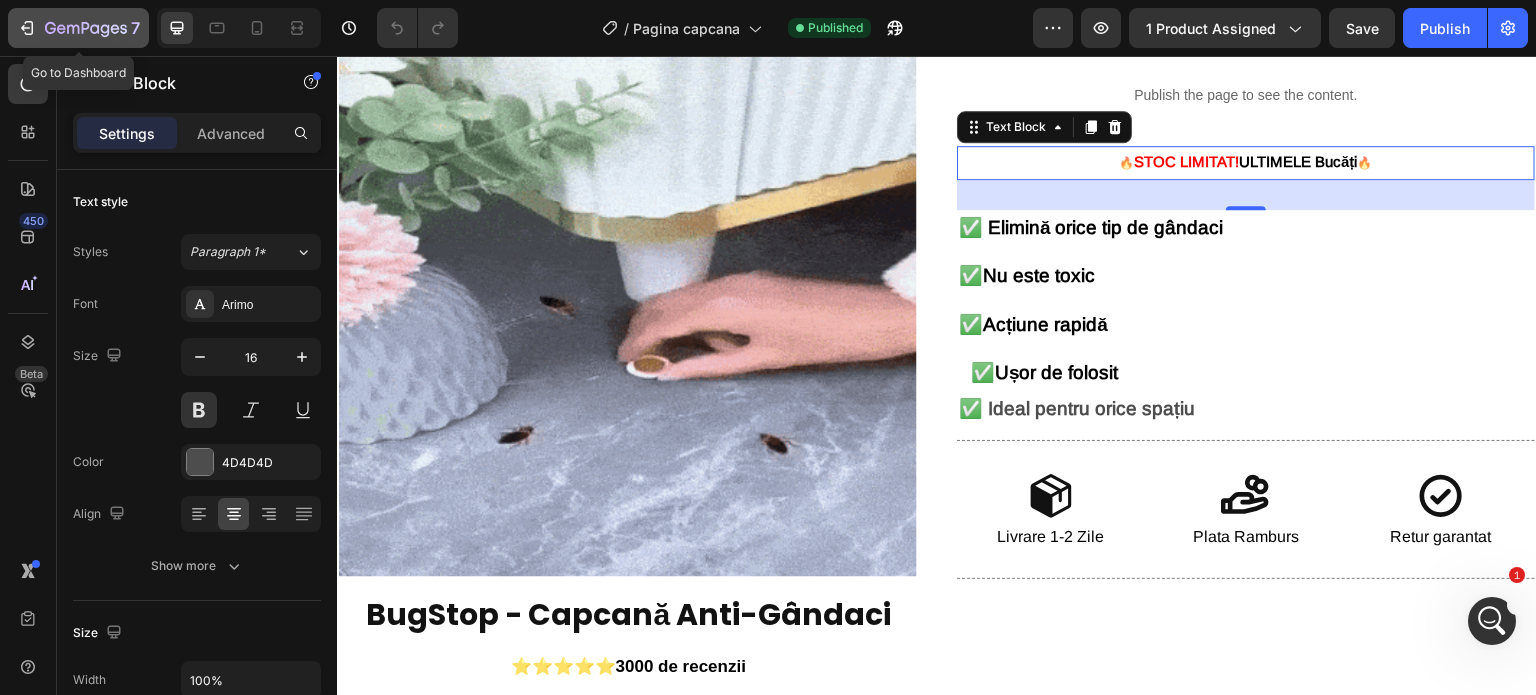 click 